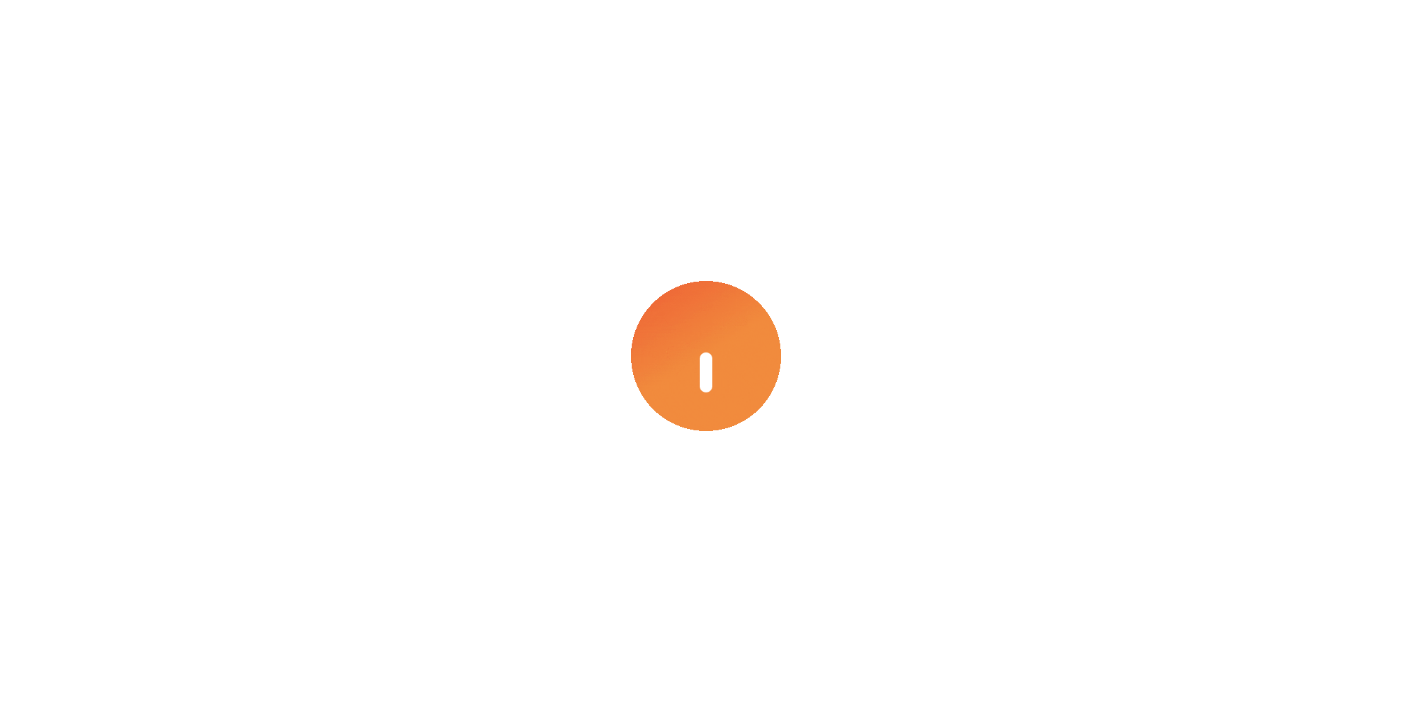 scroll, scrollTop: 0, scrollLeft: 0, axis: both 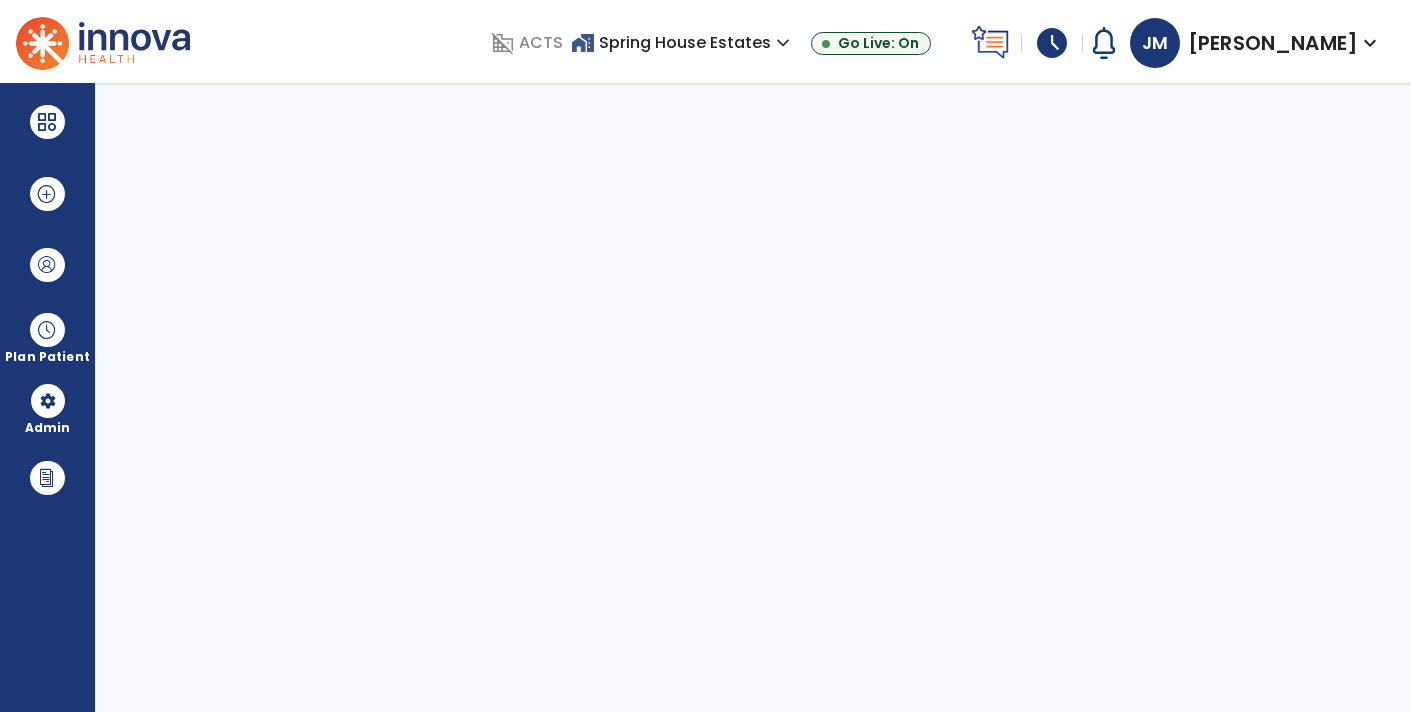 select on "****" 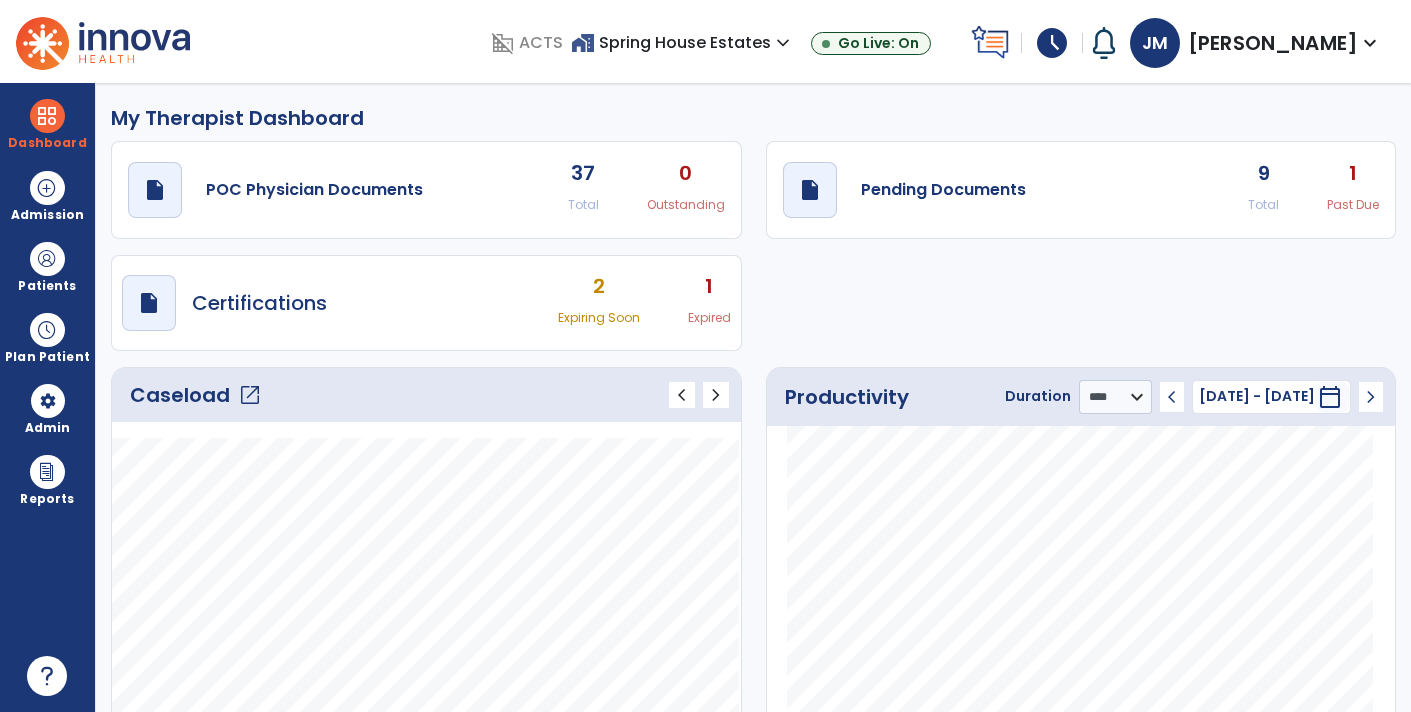 click on "schedule" at bounding box center [1052, 43] 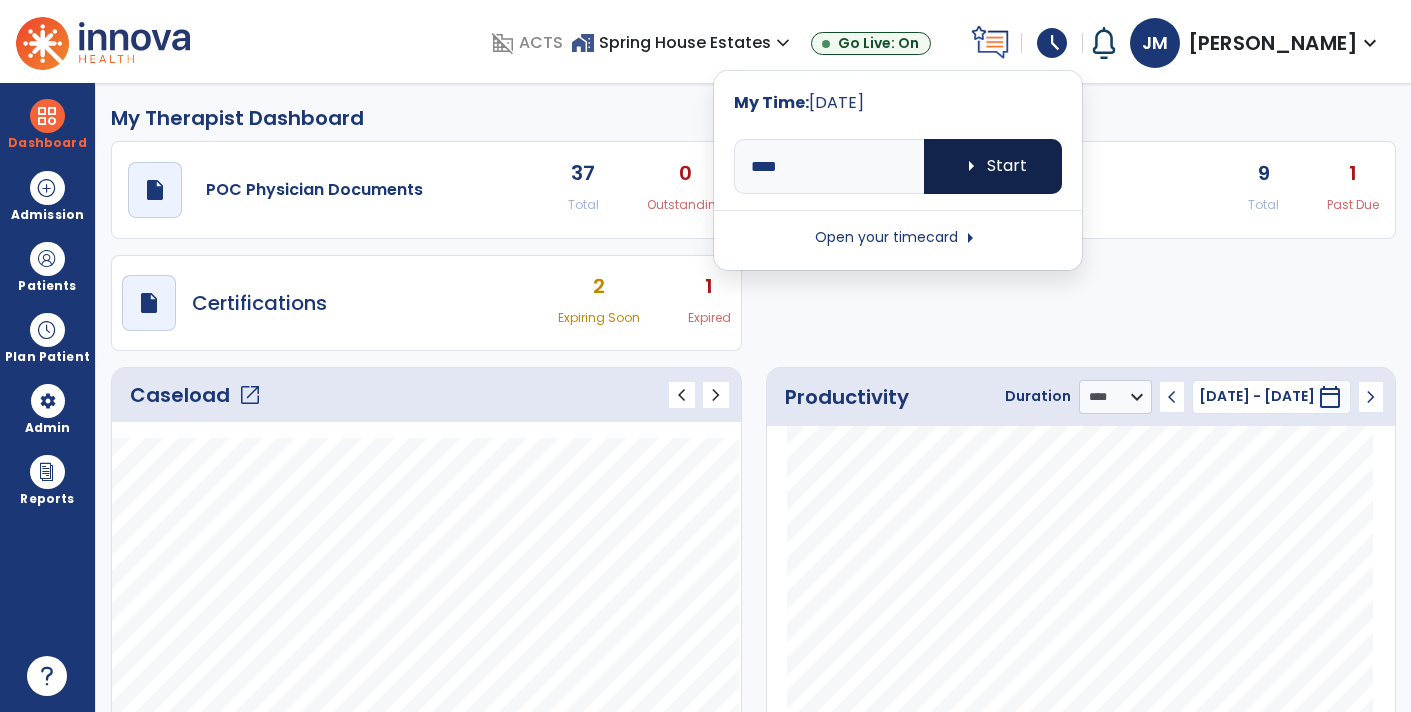 click on "arrow_right  Start" at bounding box center [993, 166] 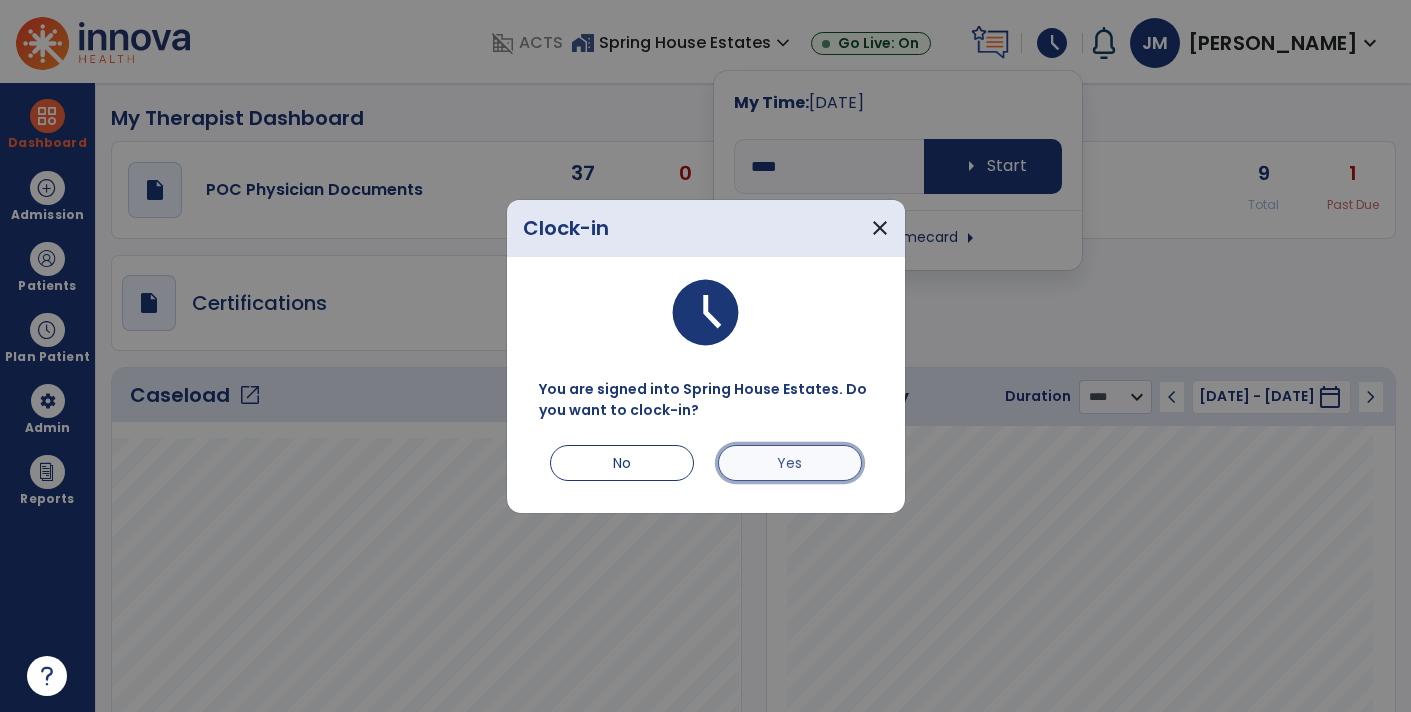 click on "Yes" at bounding box center (790, 463) 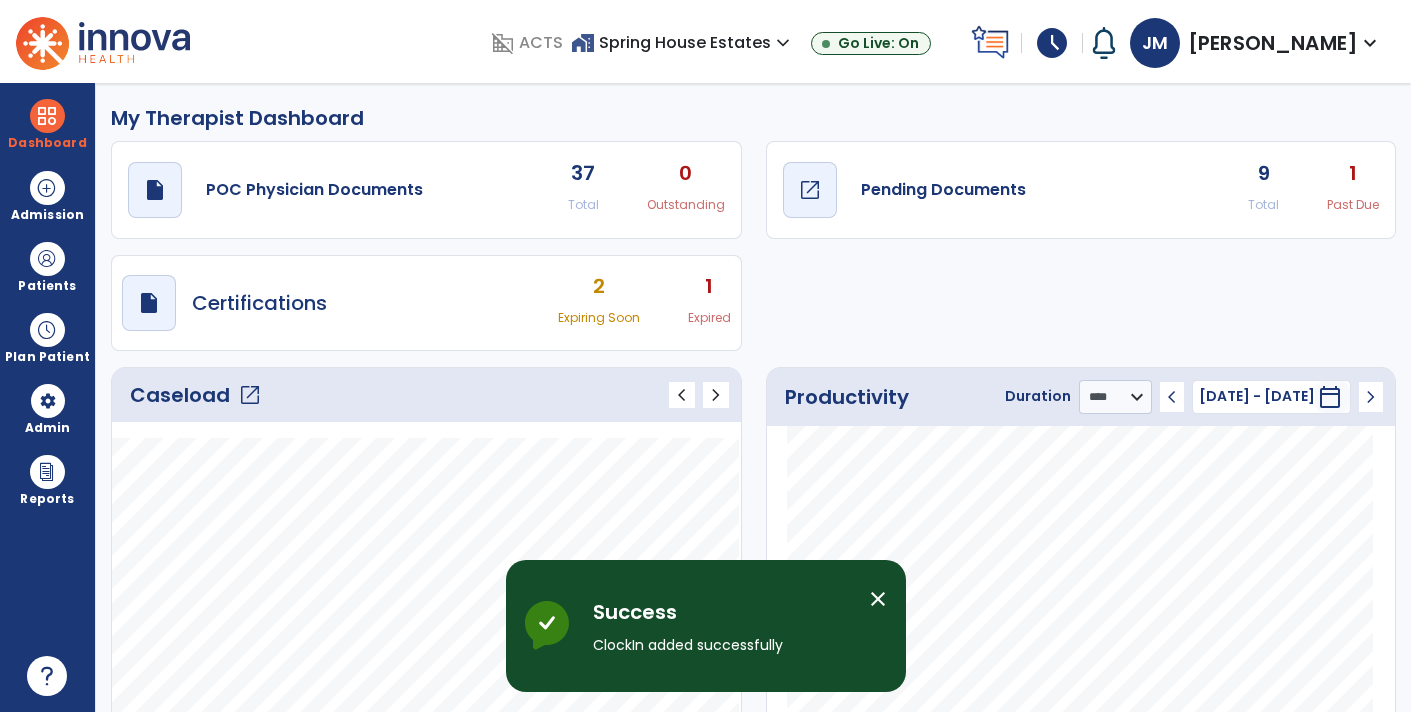 click on "Pending Documents" 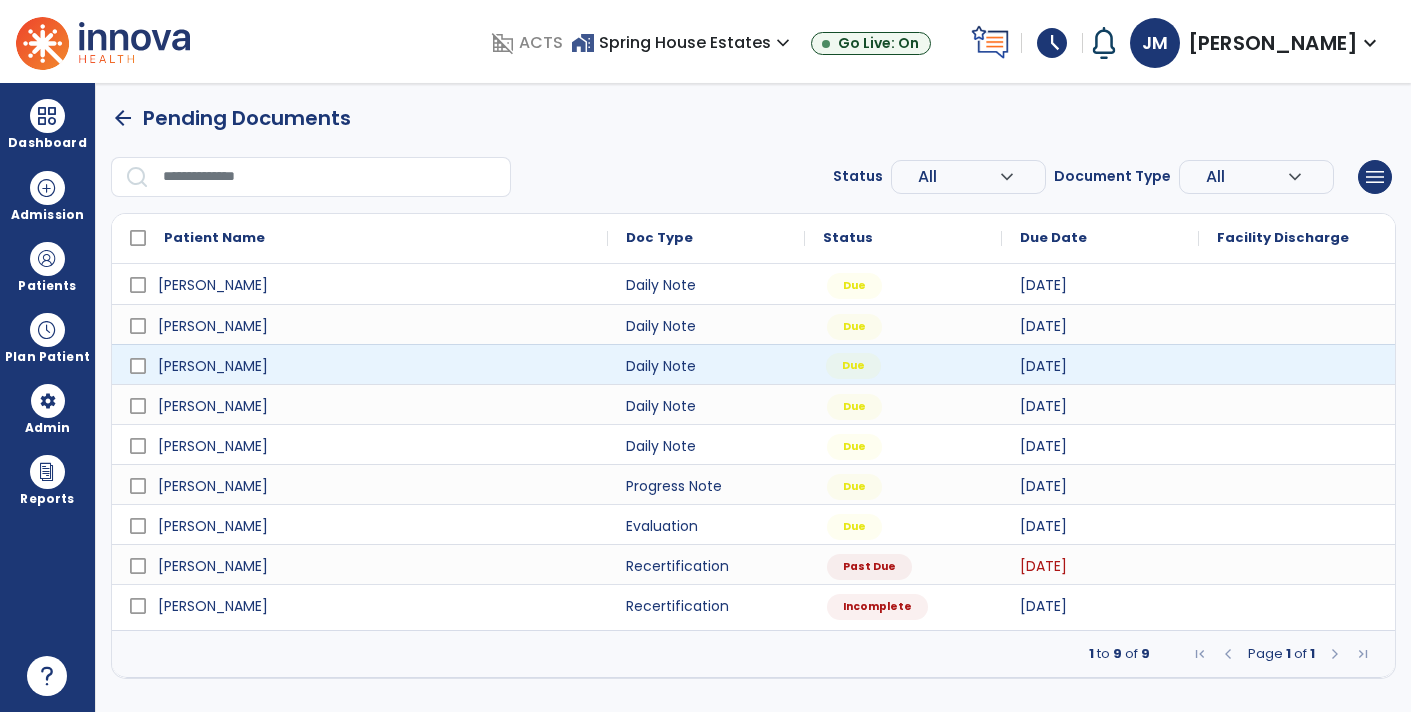 click on "Due" at bounding box center (853, 366) 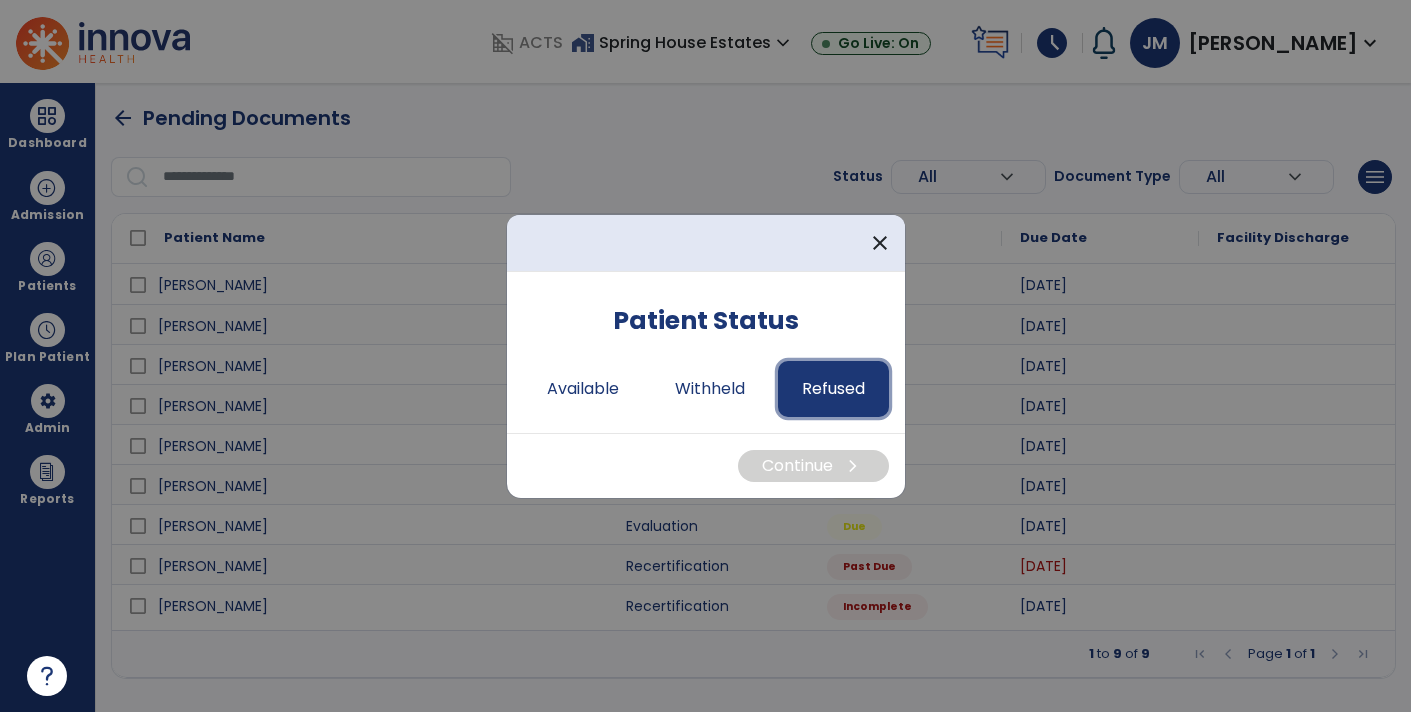 click on "Refused" at bounding box center [833, 389] 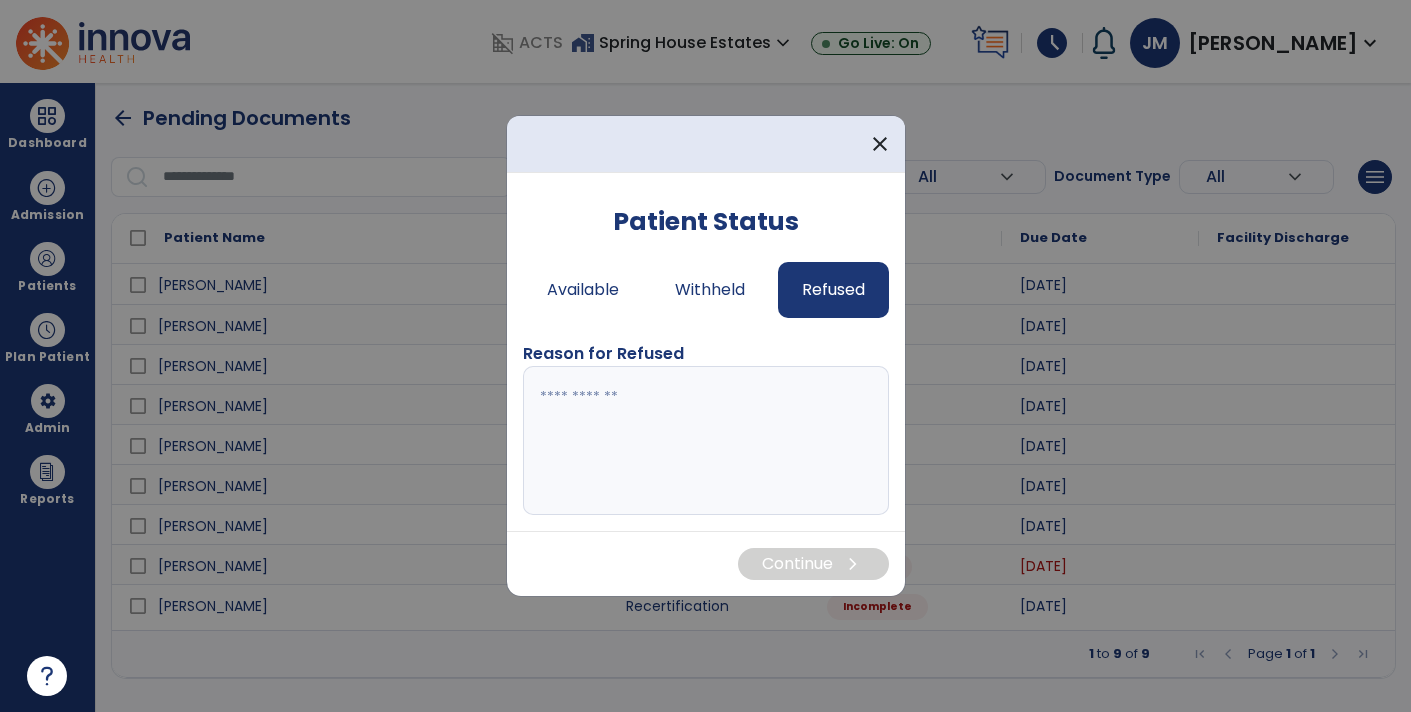 click at bounding box center (706, 441) 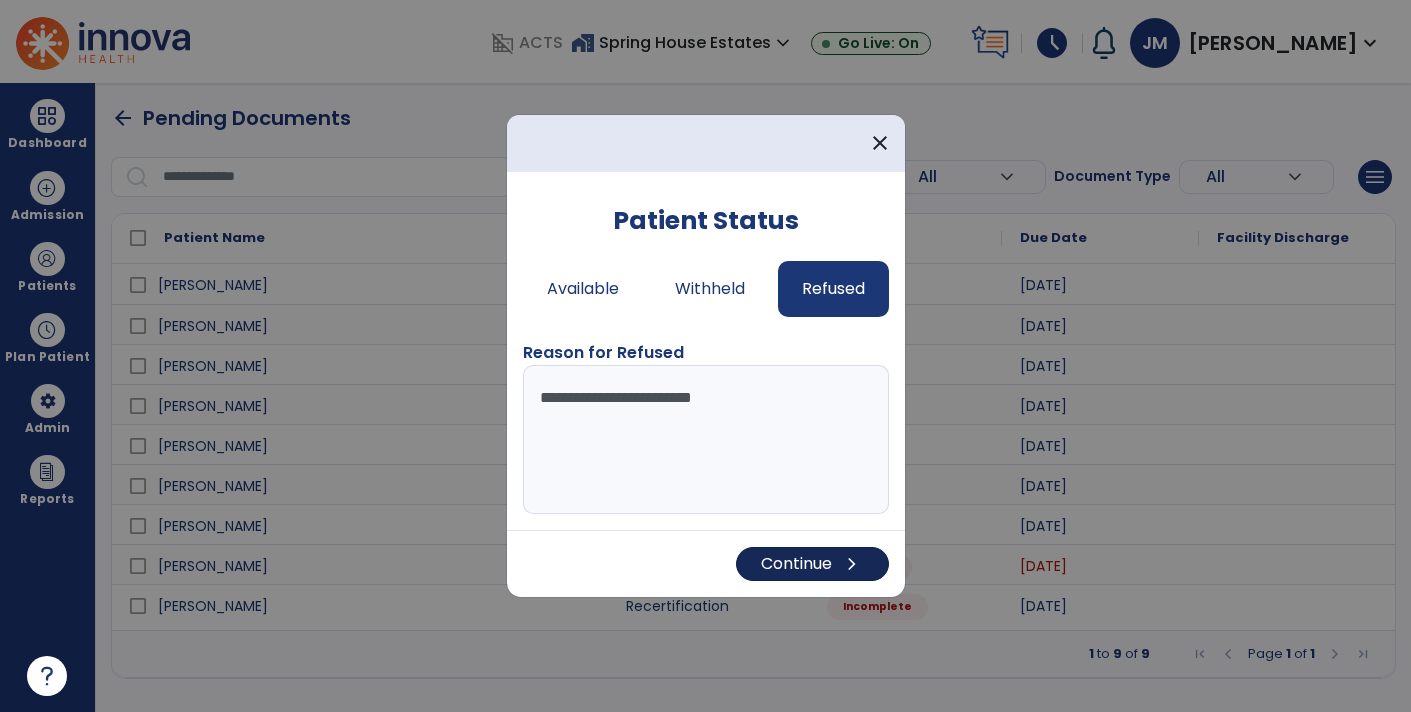 type on "**********" 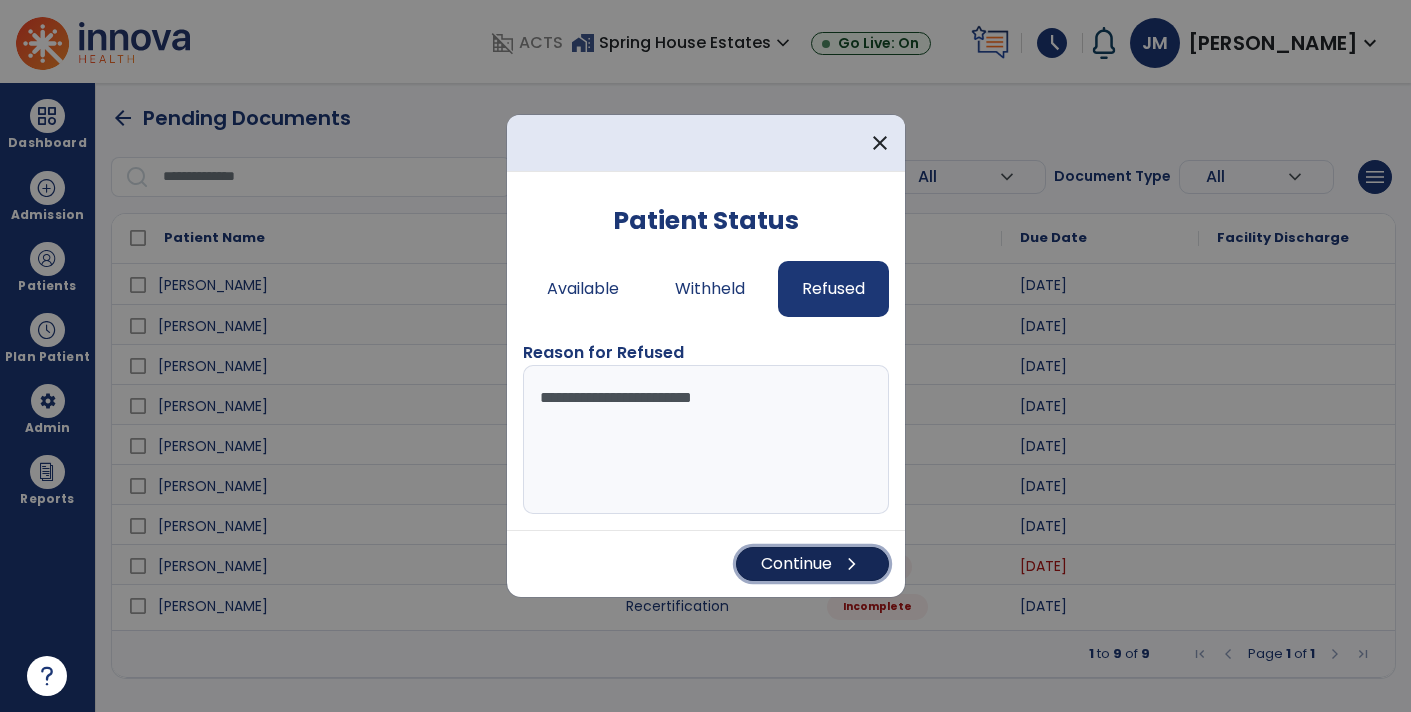 click on "Continue   chevron_right" at bounding box center (812, 564) 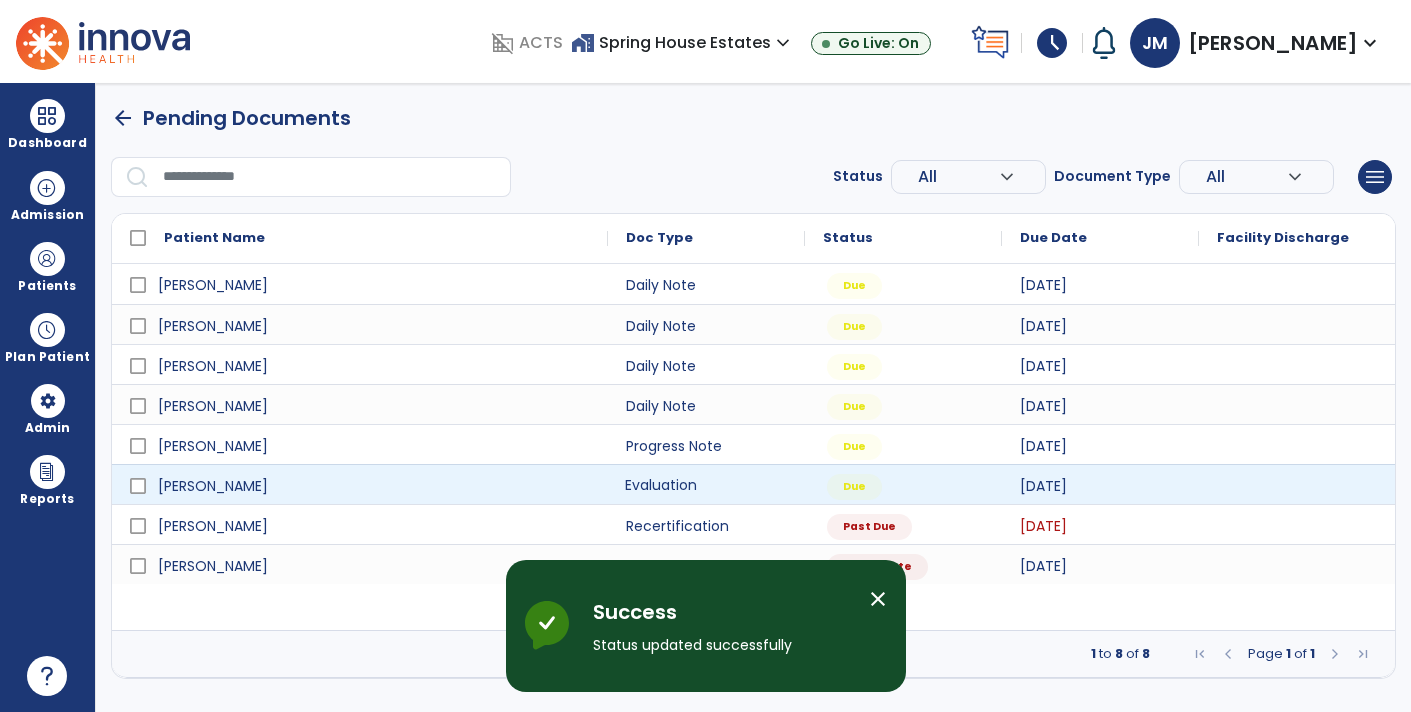 click on "Evaluation" at bounding box center (706, 484) 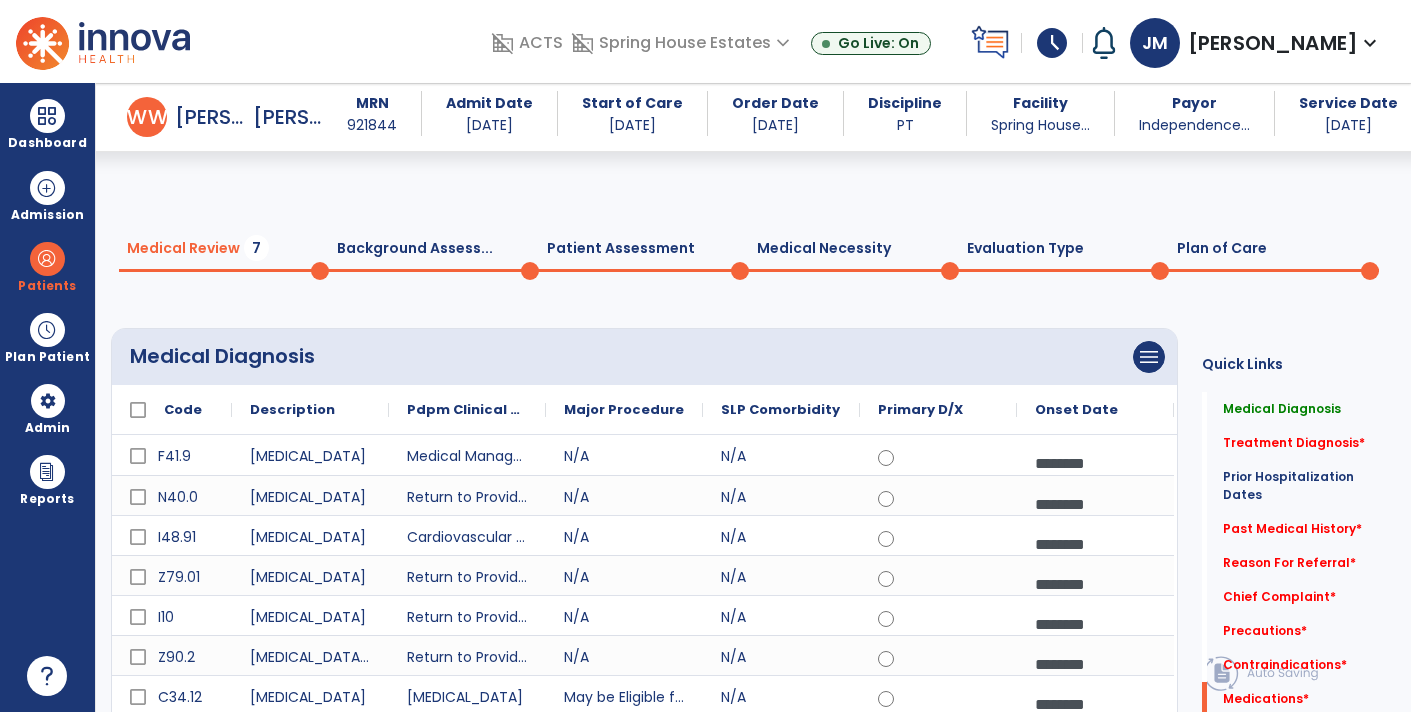 scroll, scrollTop: 1844, scrollLeft: 0, axis: vertical 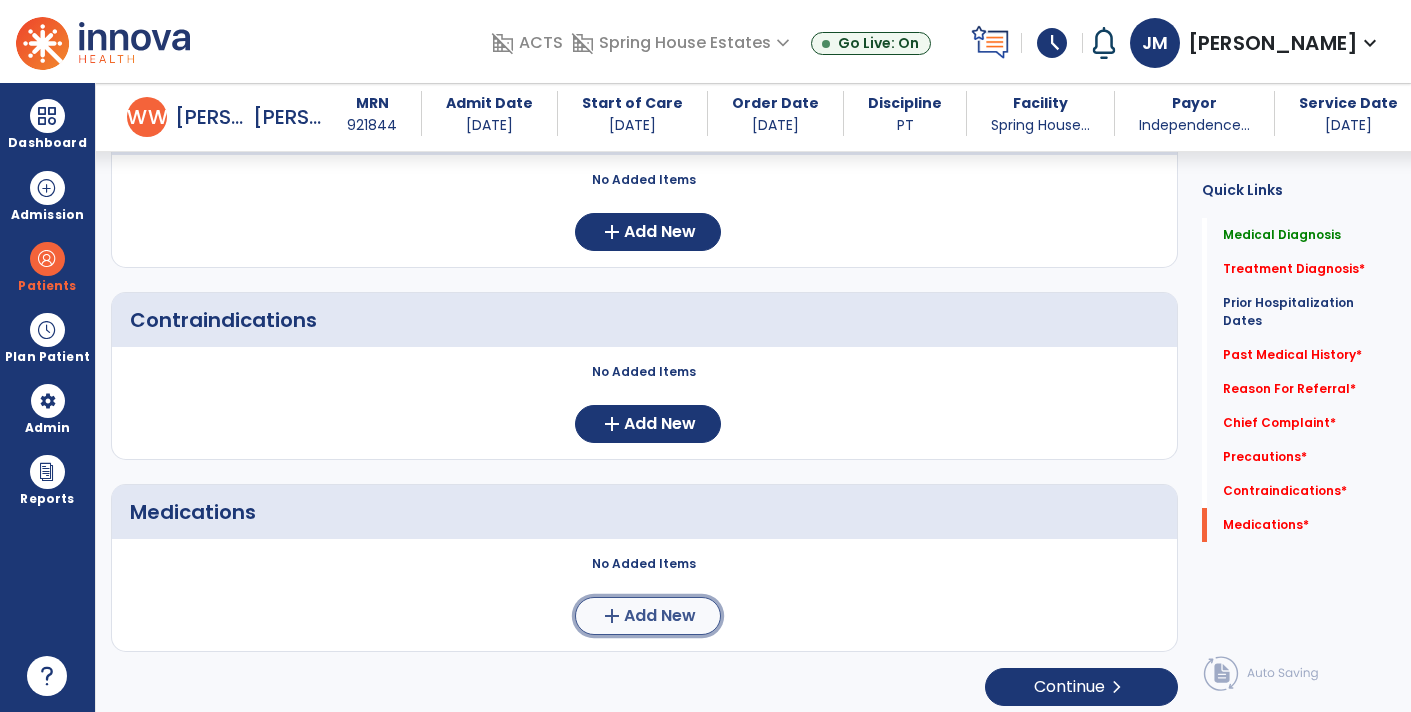 click on "add  Add New" 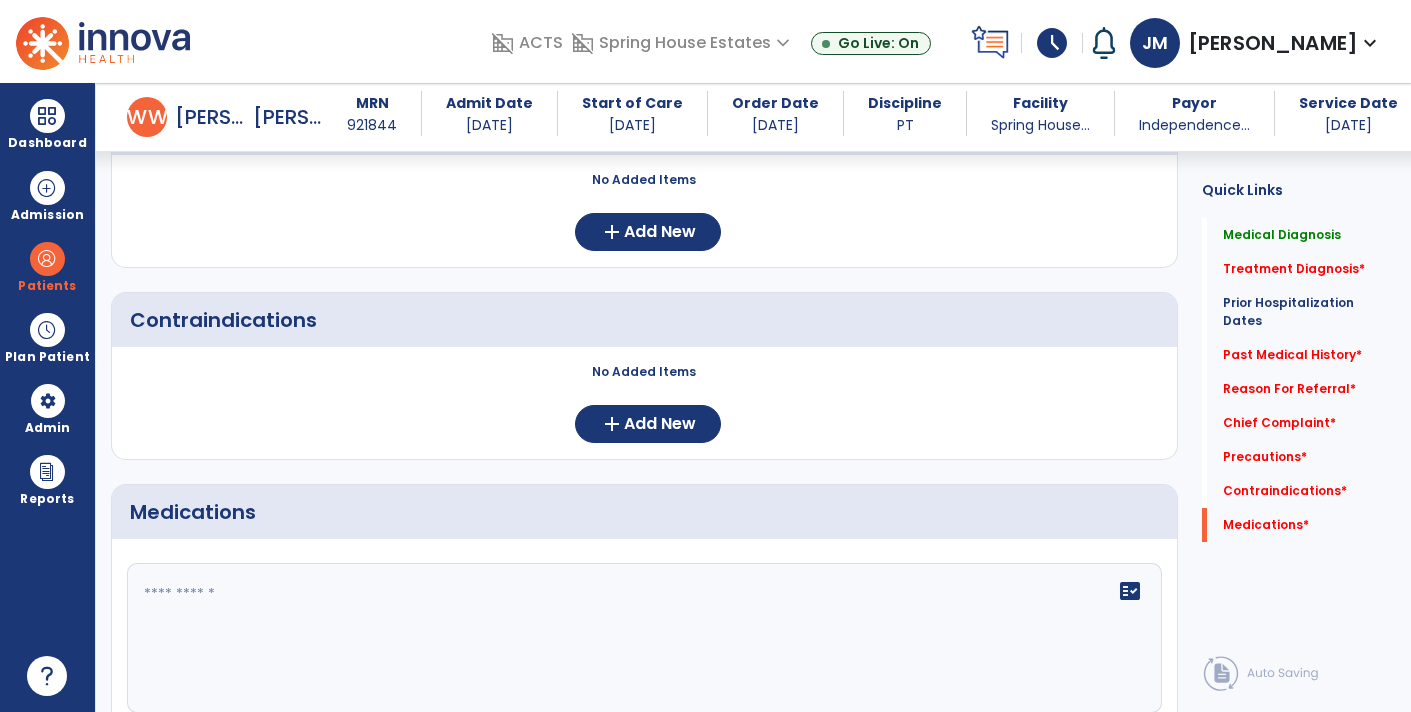 click on "fact_check" 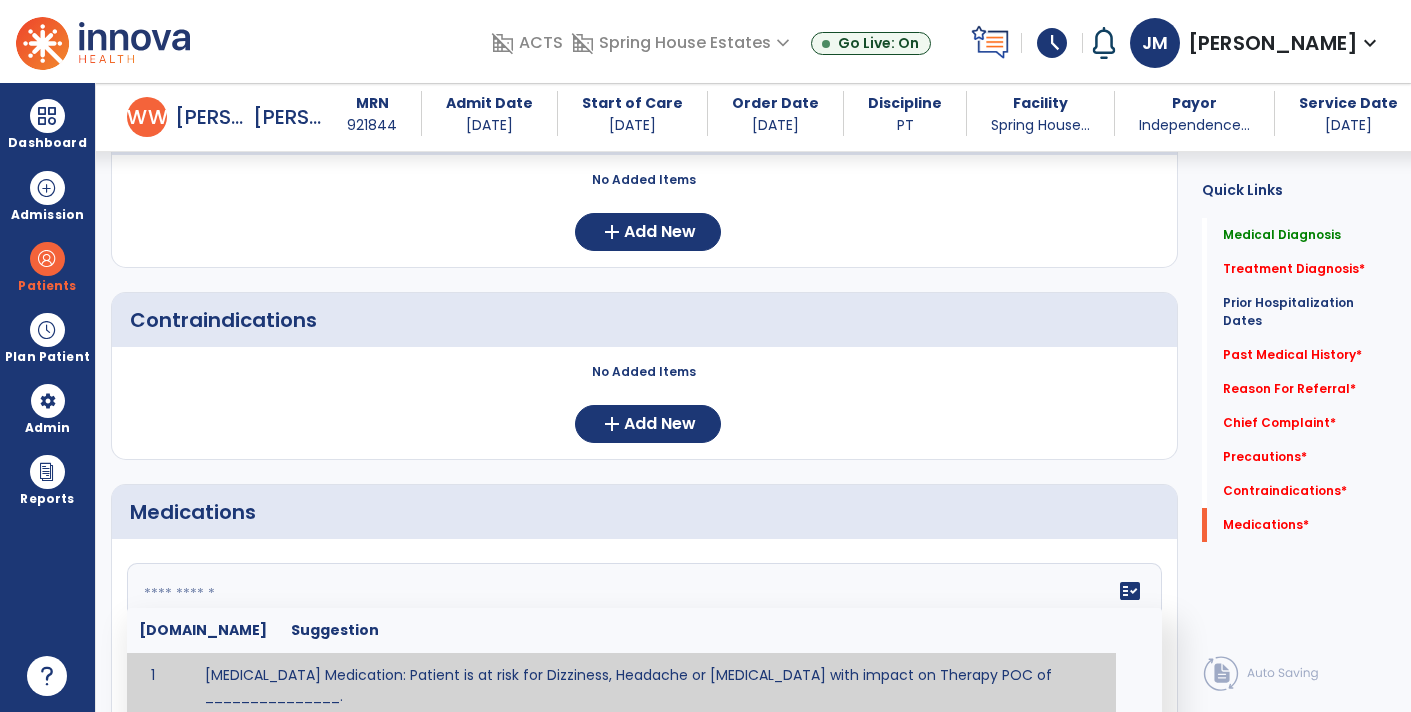 paste on "**********" 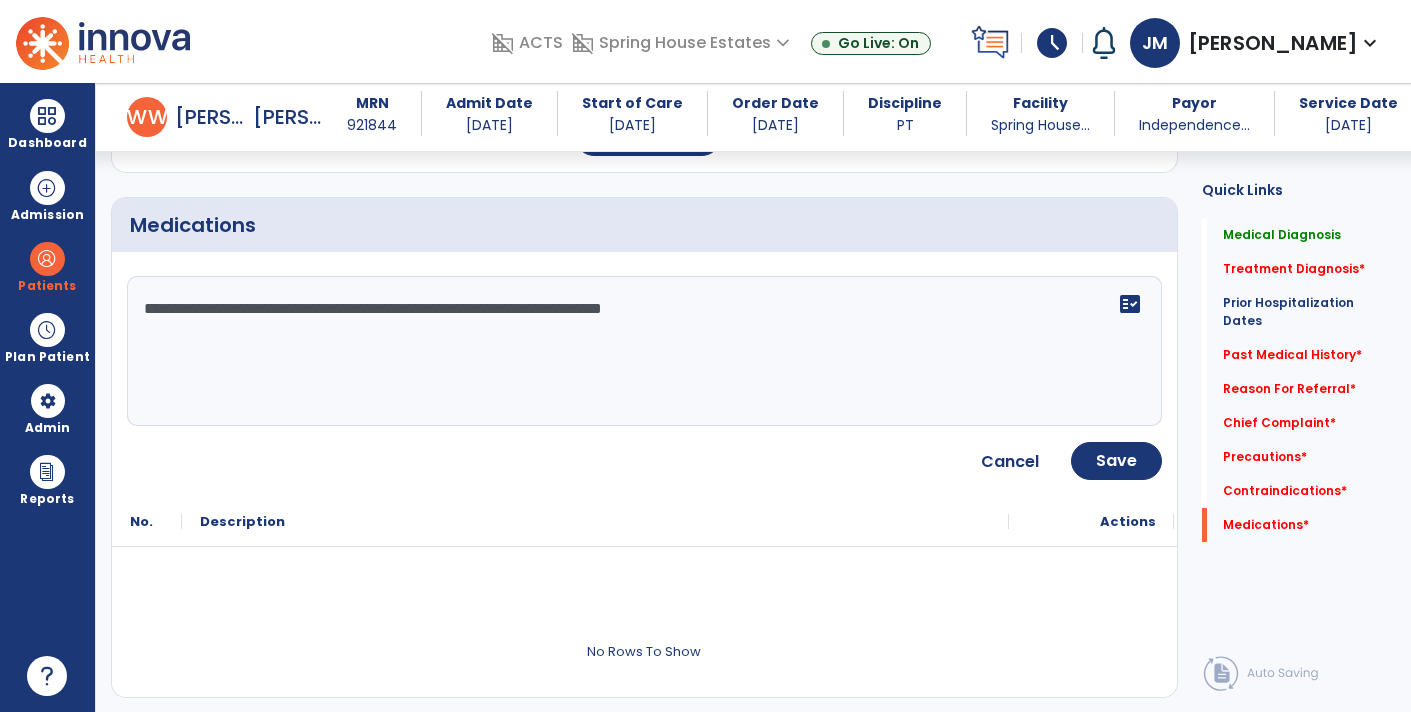 scroll, scrollTop: 2177, scrollLeft: 0, axis: vertical 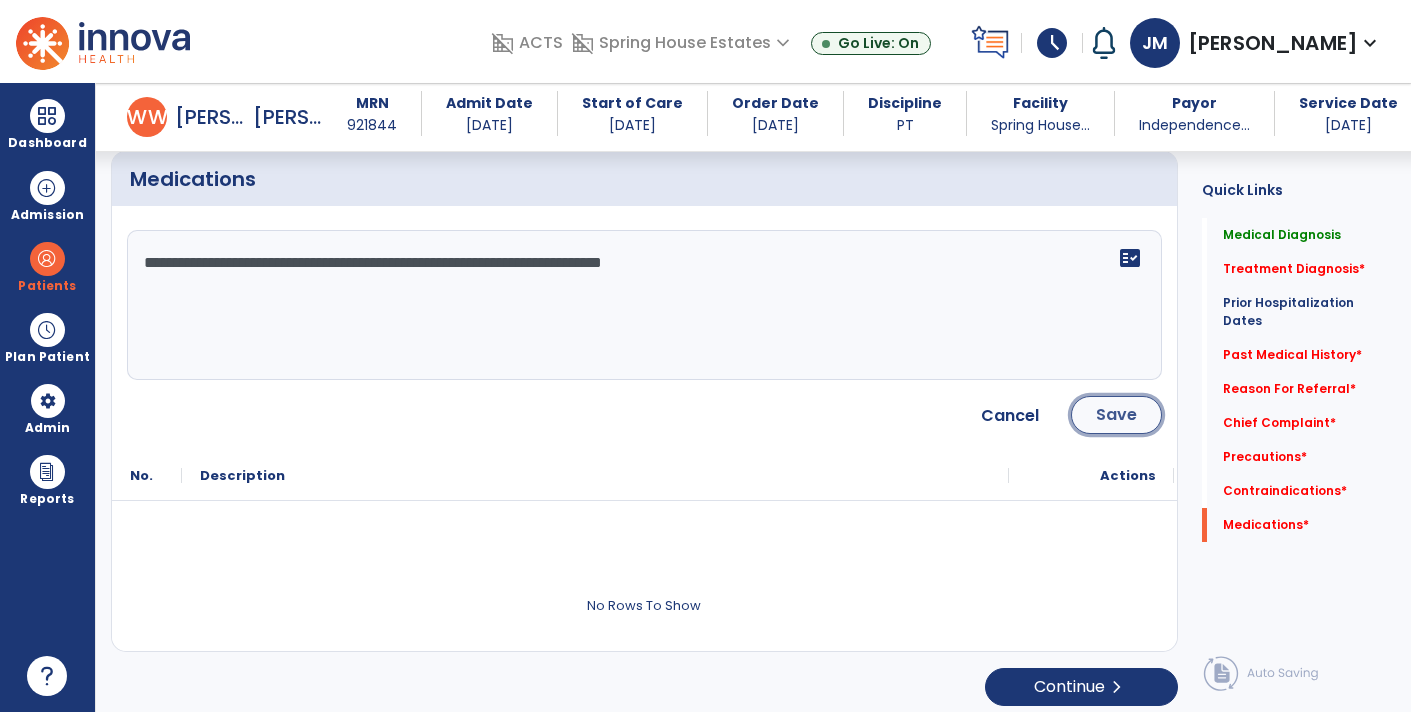 click on "Save" 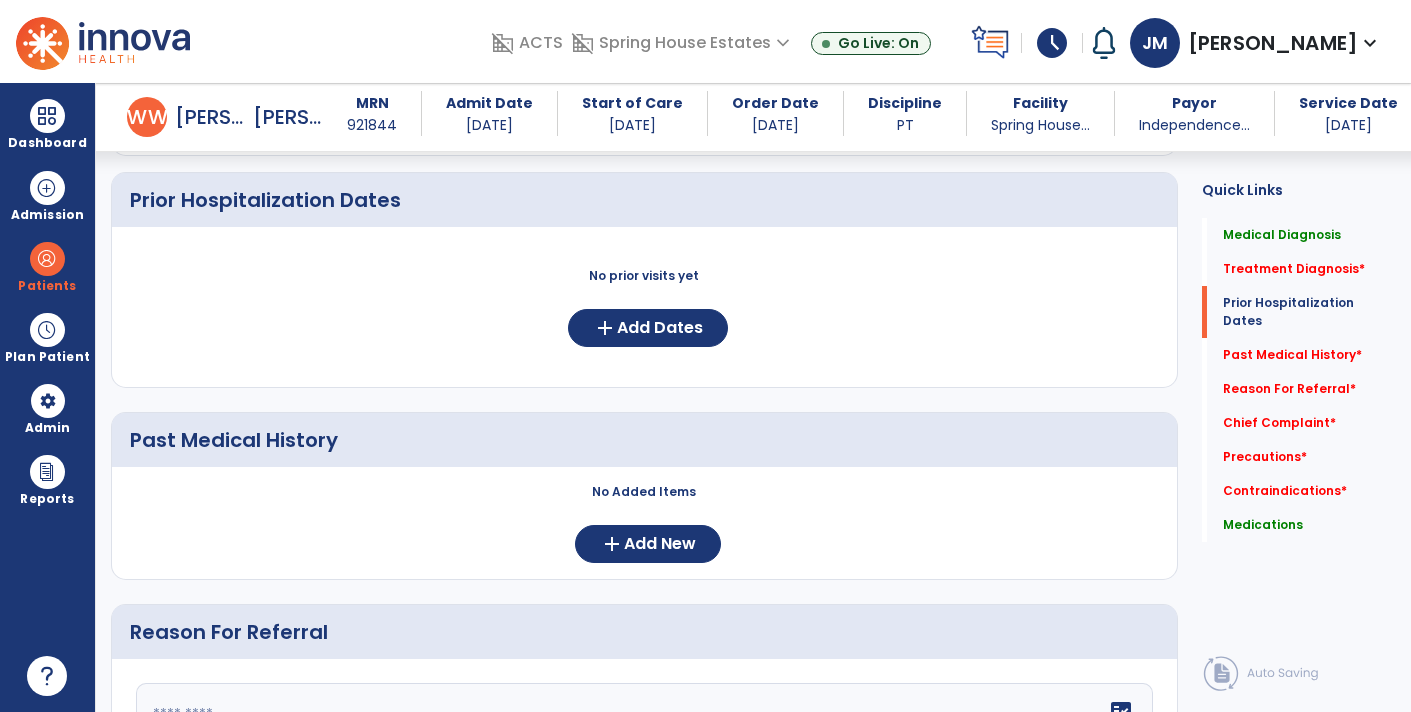 scroll, scrollTop: 785, scrollLeft: 0, axis: vertical 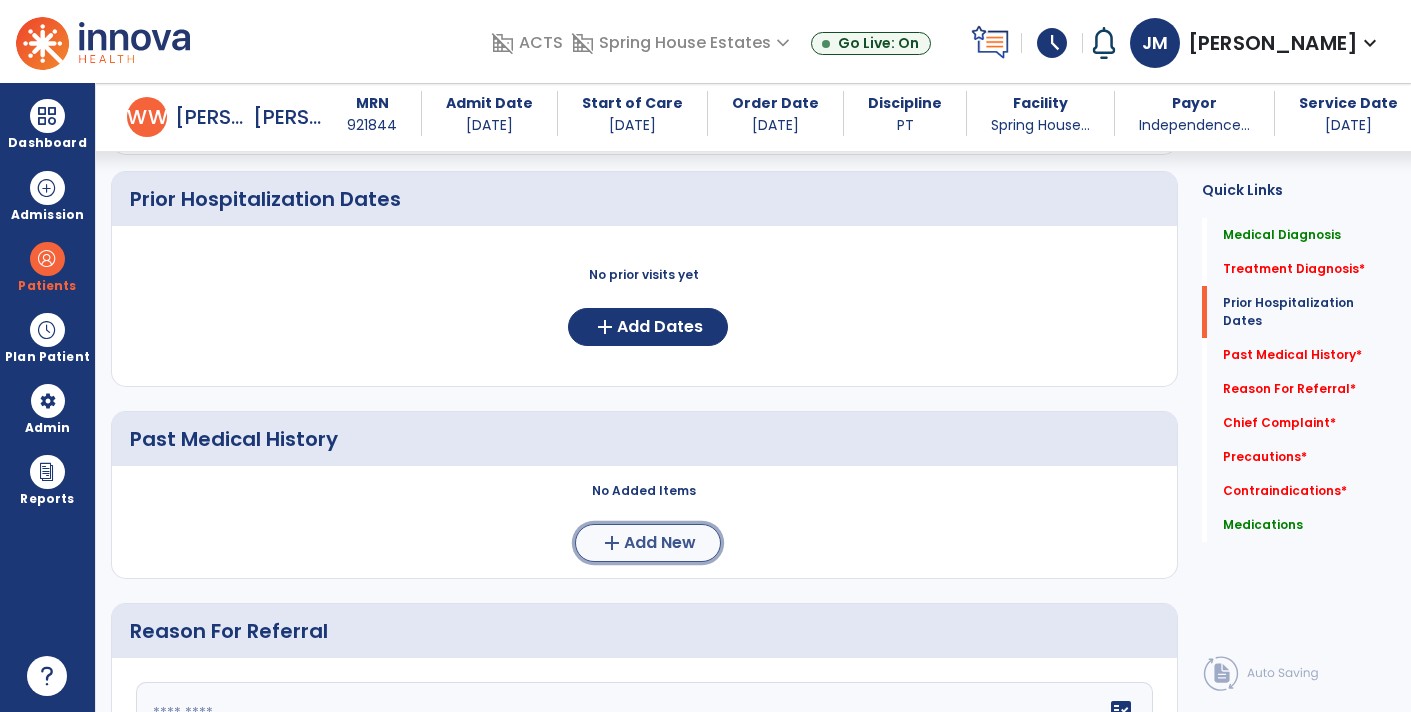 click on "Add New" 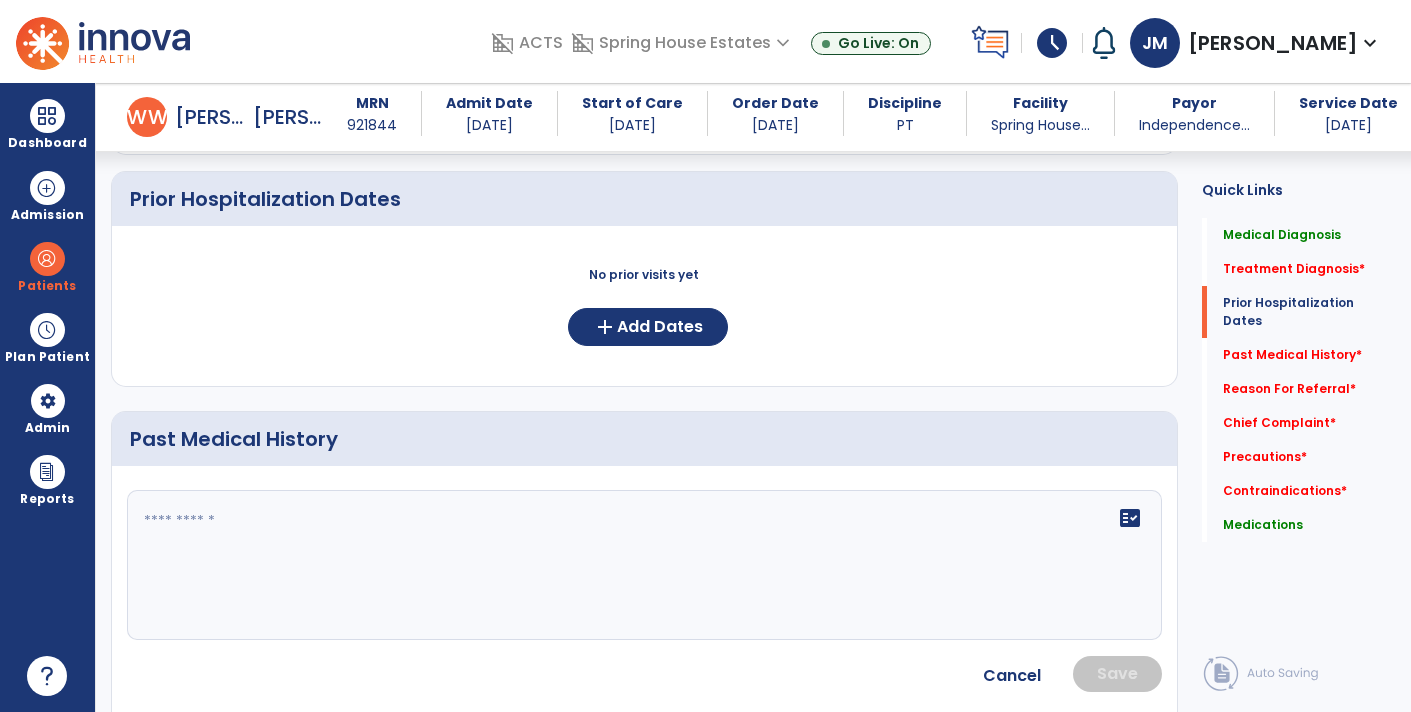 click on "fact_check" 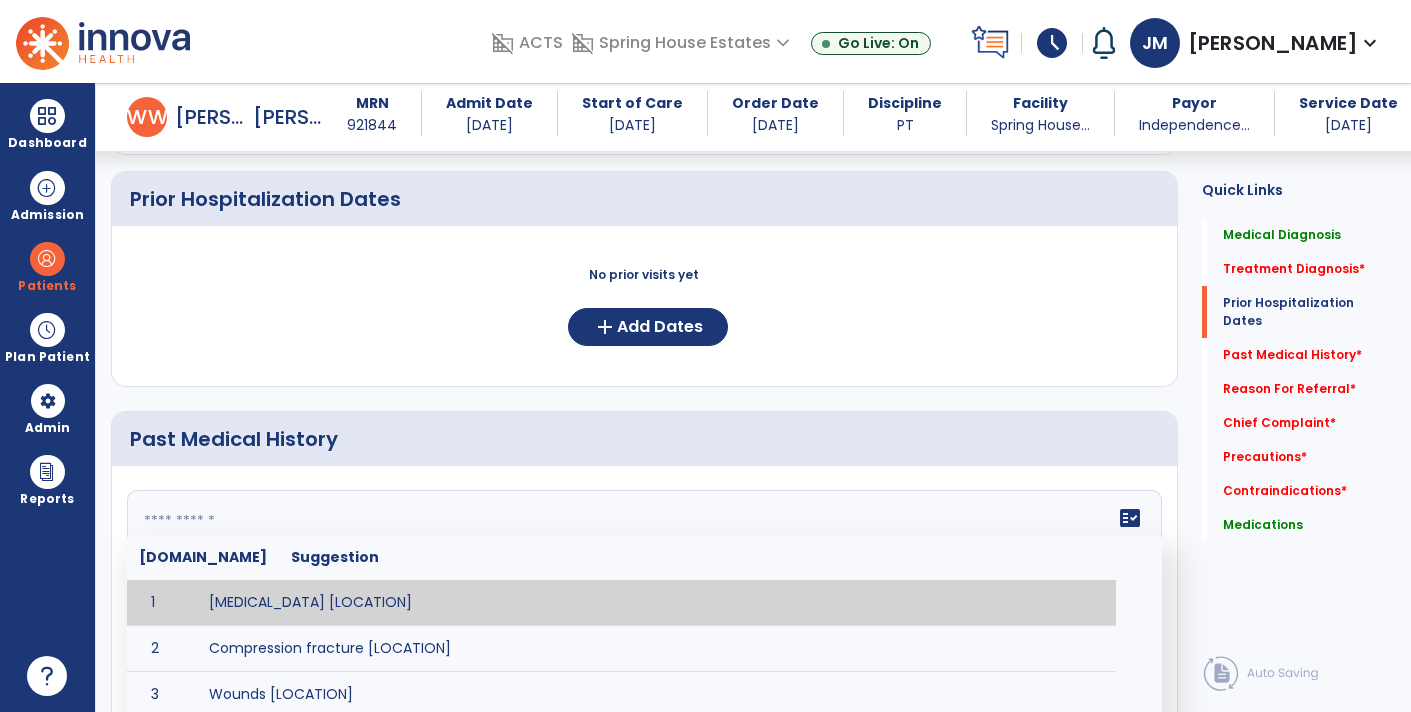 paste on "**********" 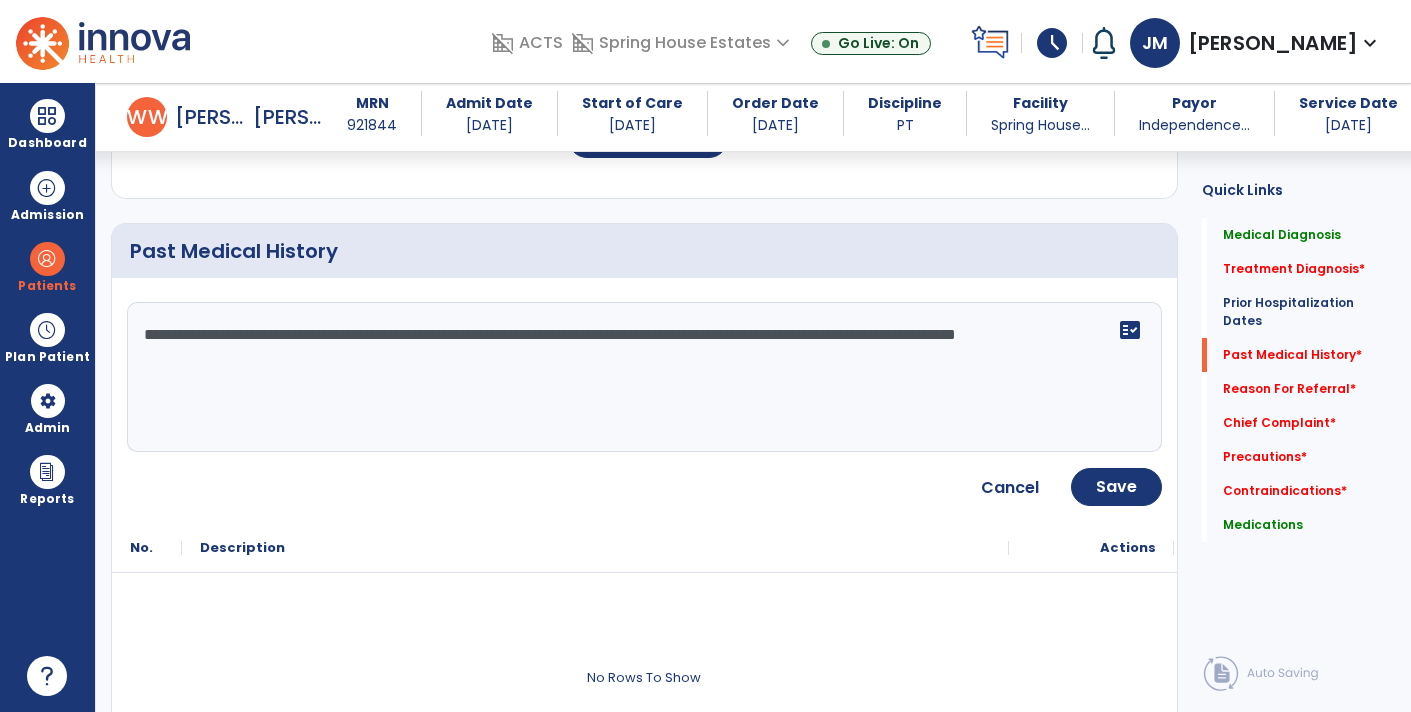 scroll, scrollTop: 968, scrollLeft: 0, axis: vertical 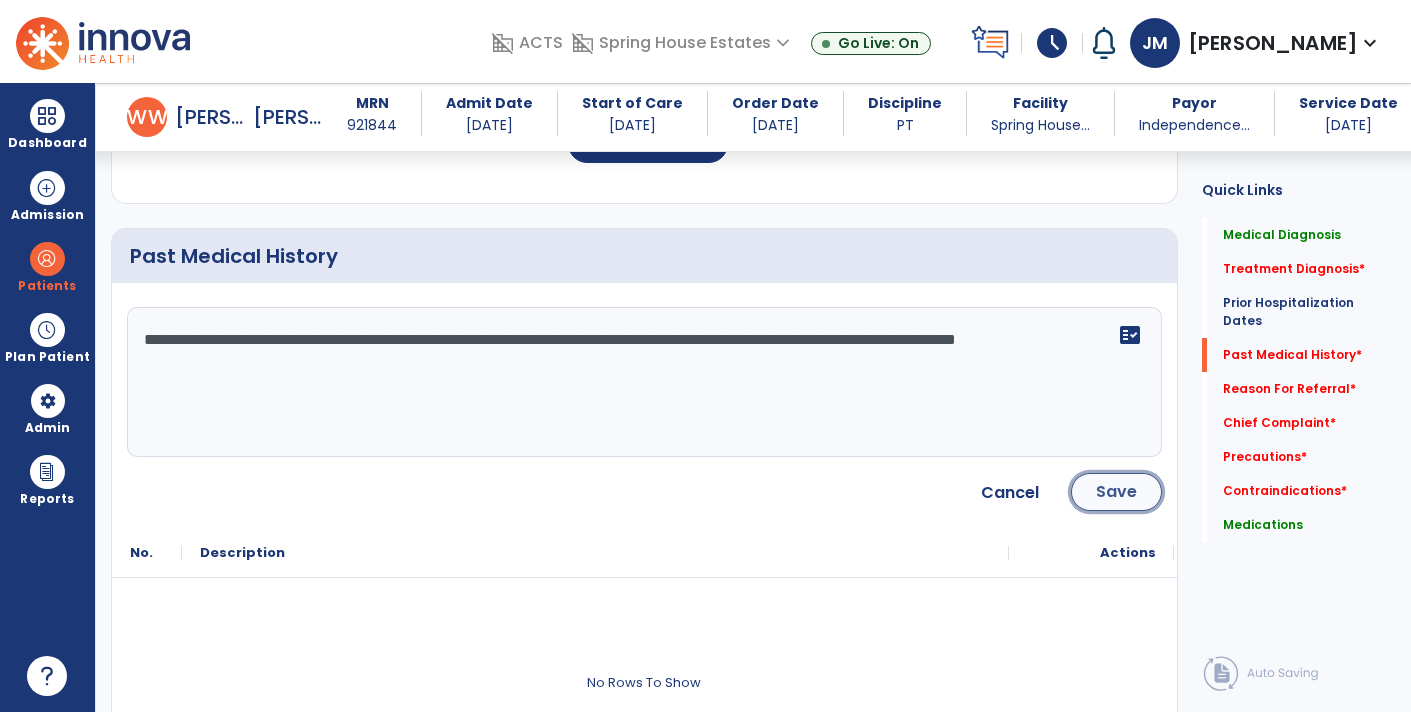 click on "Save" 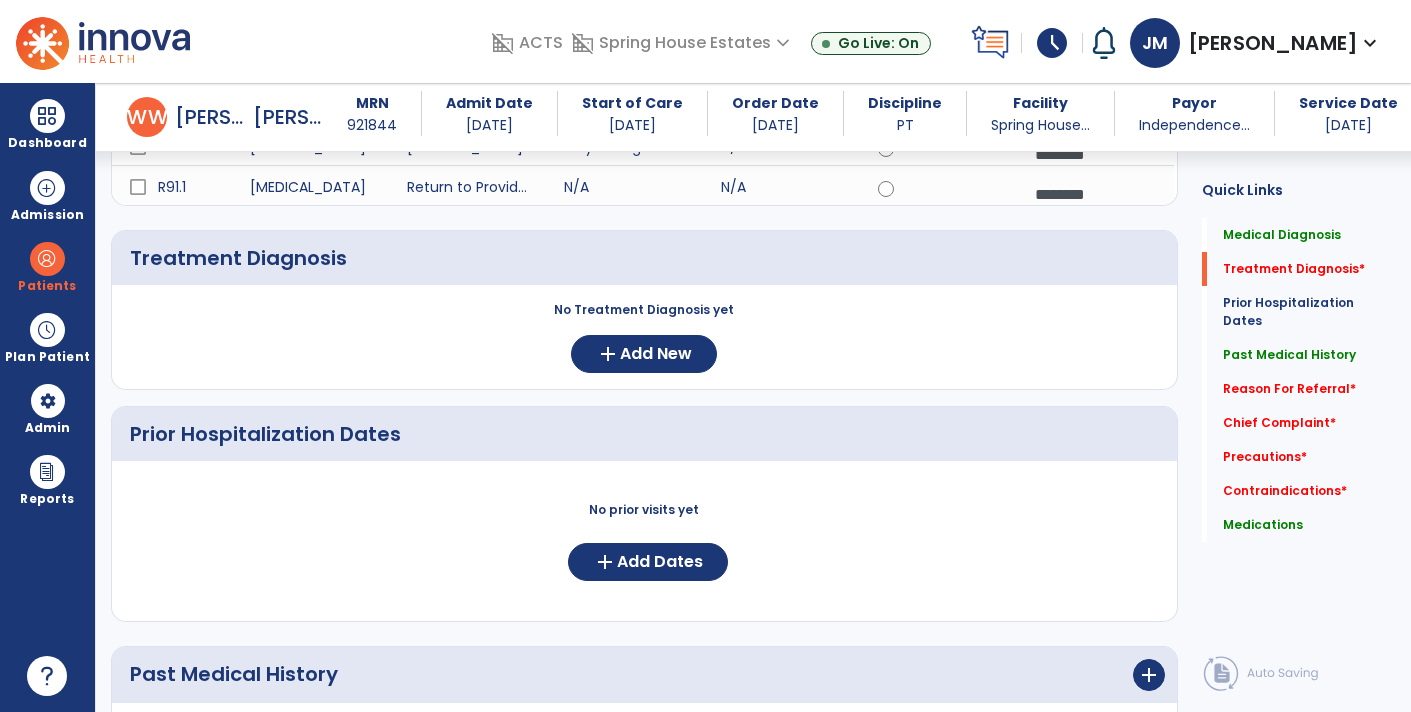 scroll, scrollTop: 554, scrollLeft: 0, axis: vertical 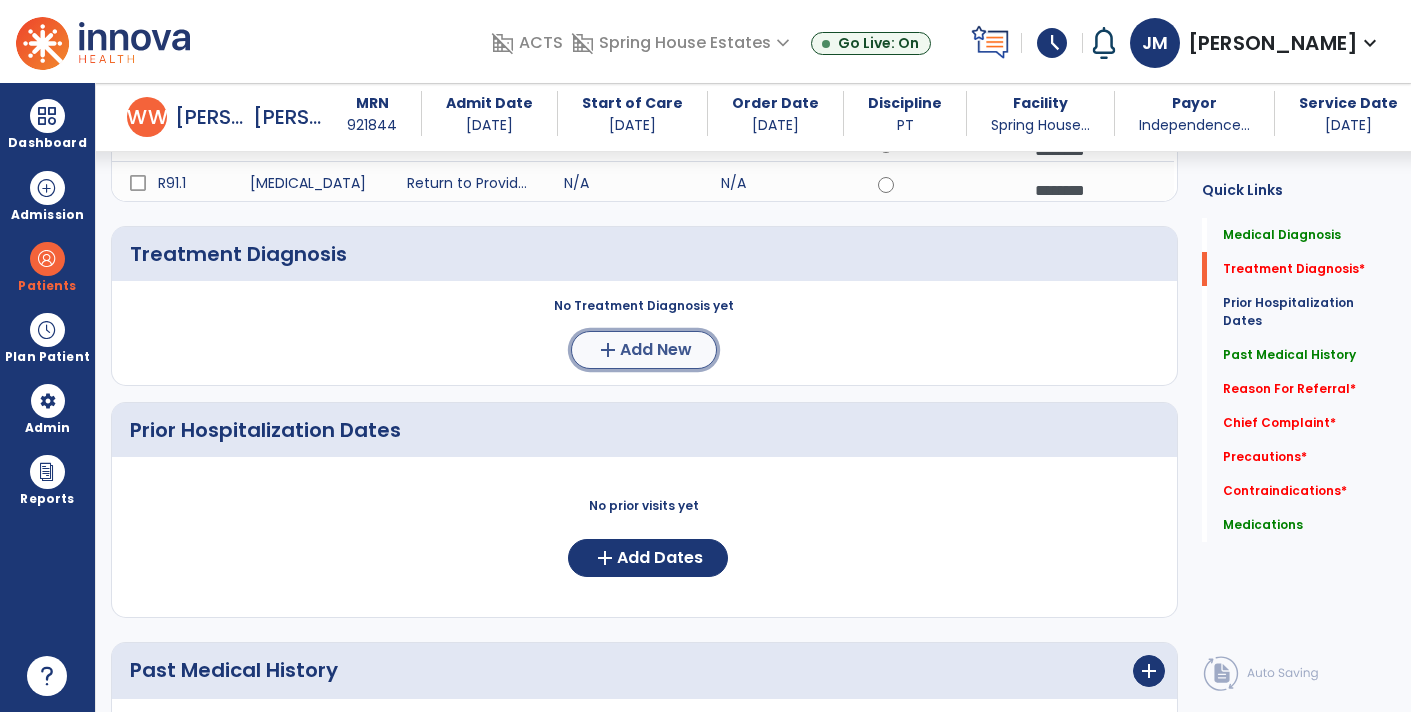 click on "add  Add New" 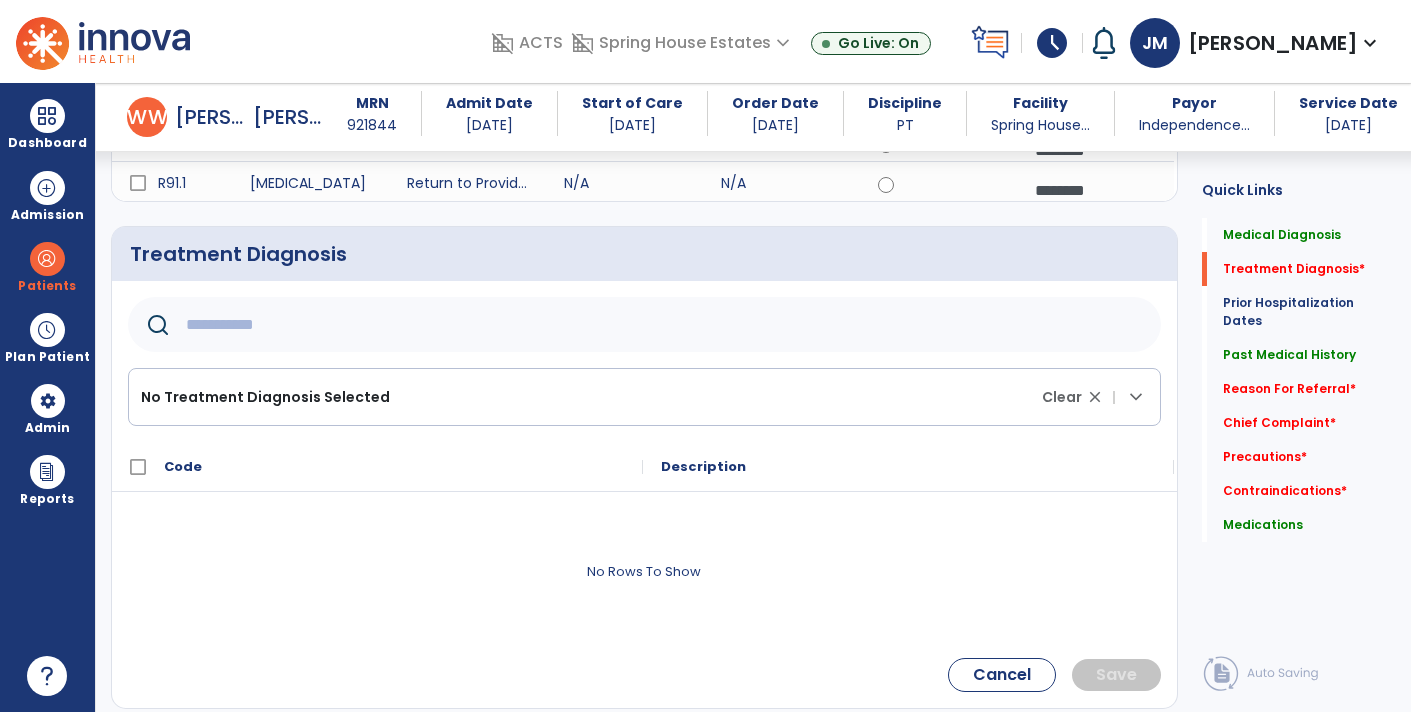 click 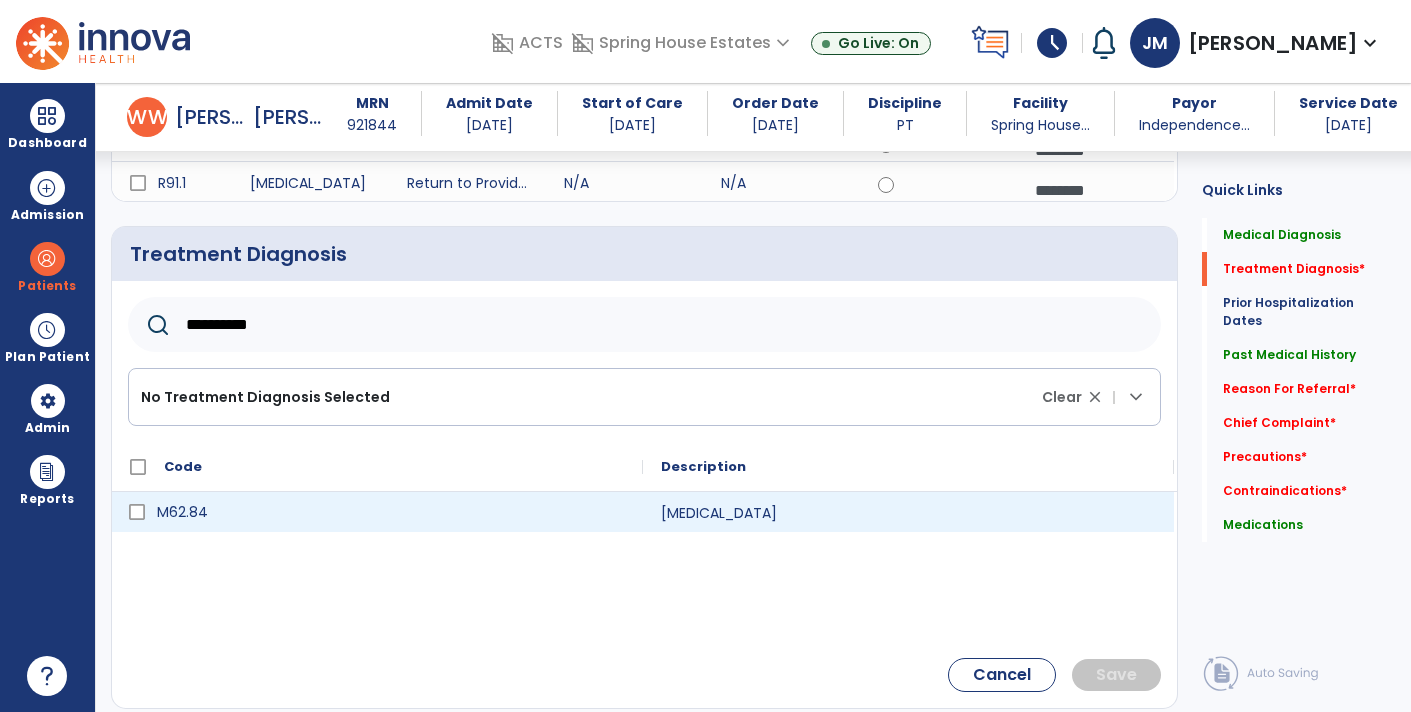 click on "M62.84" at bounding box center (391, 512) 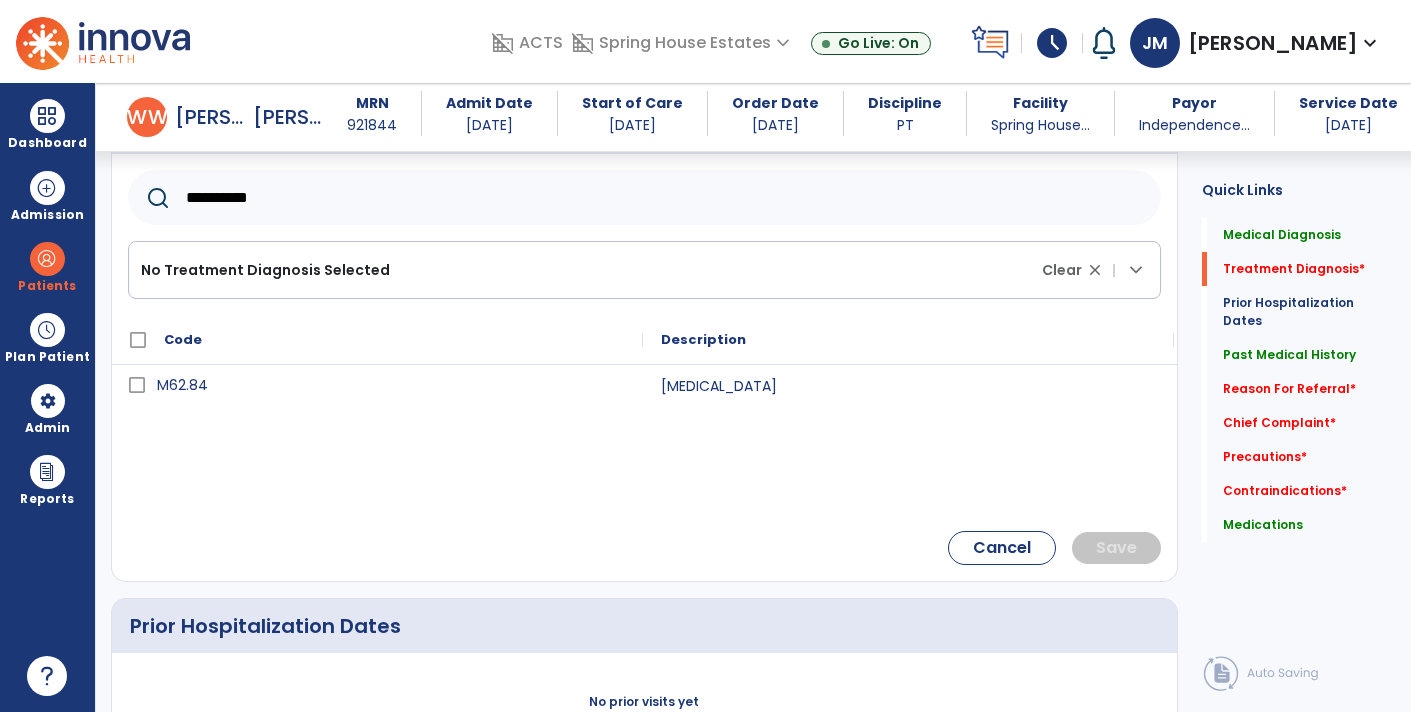 scroll, scrollTop: 682, scrollLeft: 0, axis: vertical 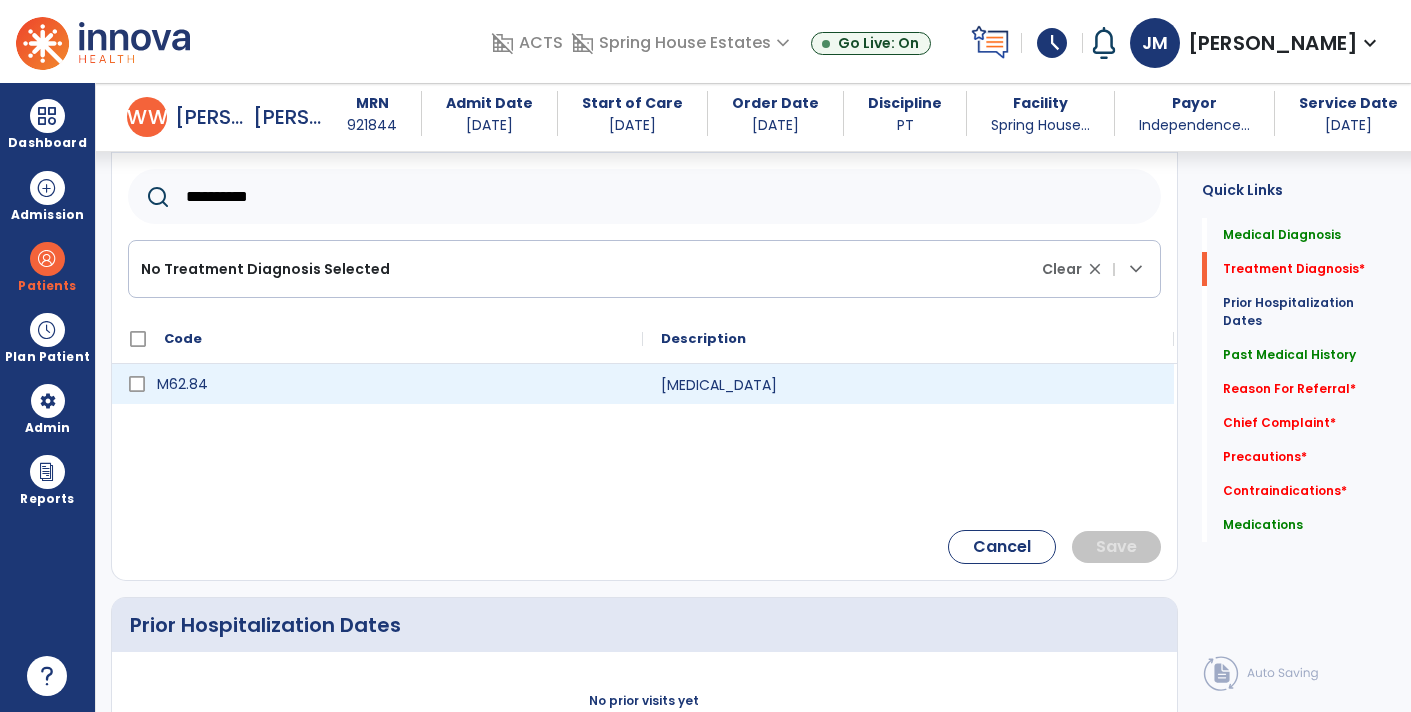 click 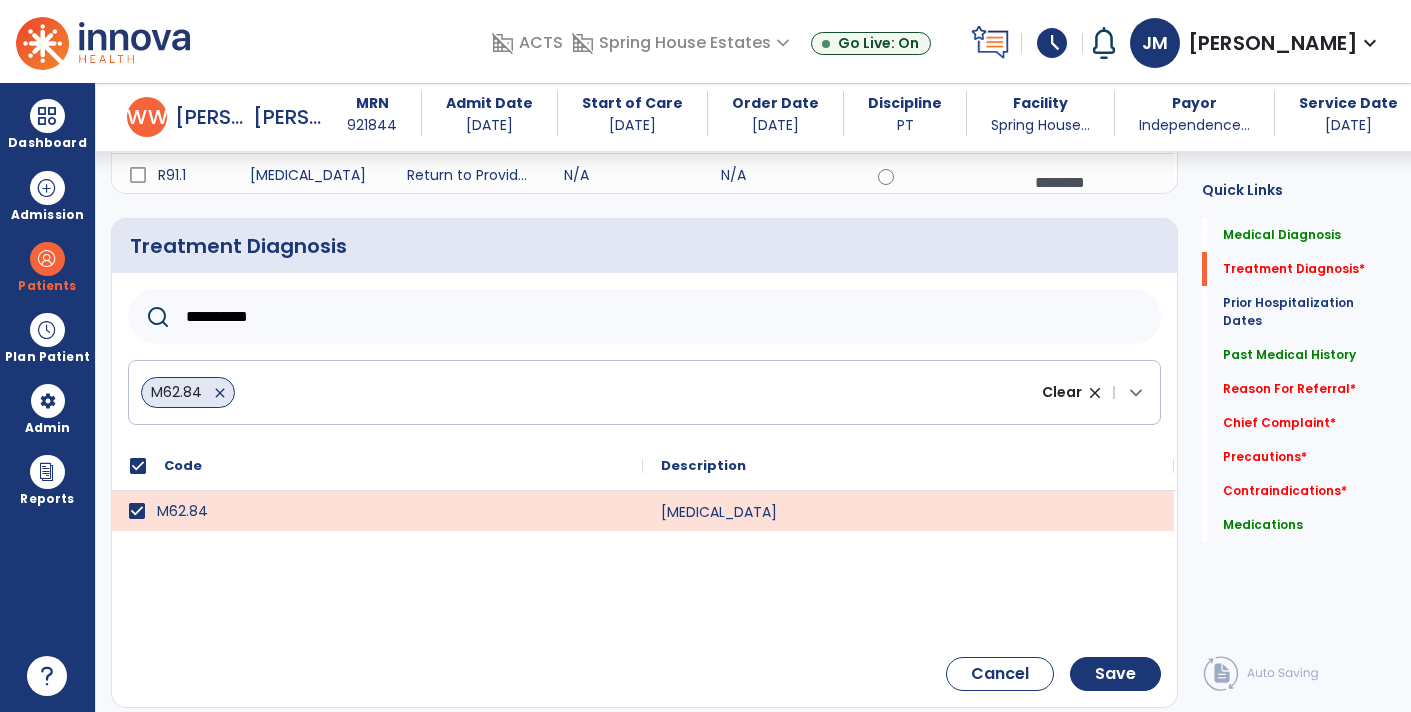 scroll, scrollTop: 529, scrollLeft: 0, axis: vertical 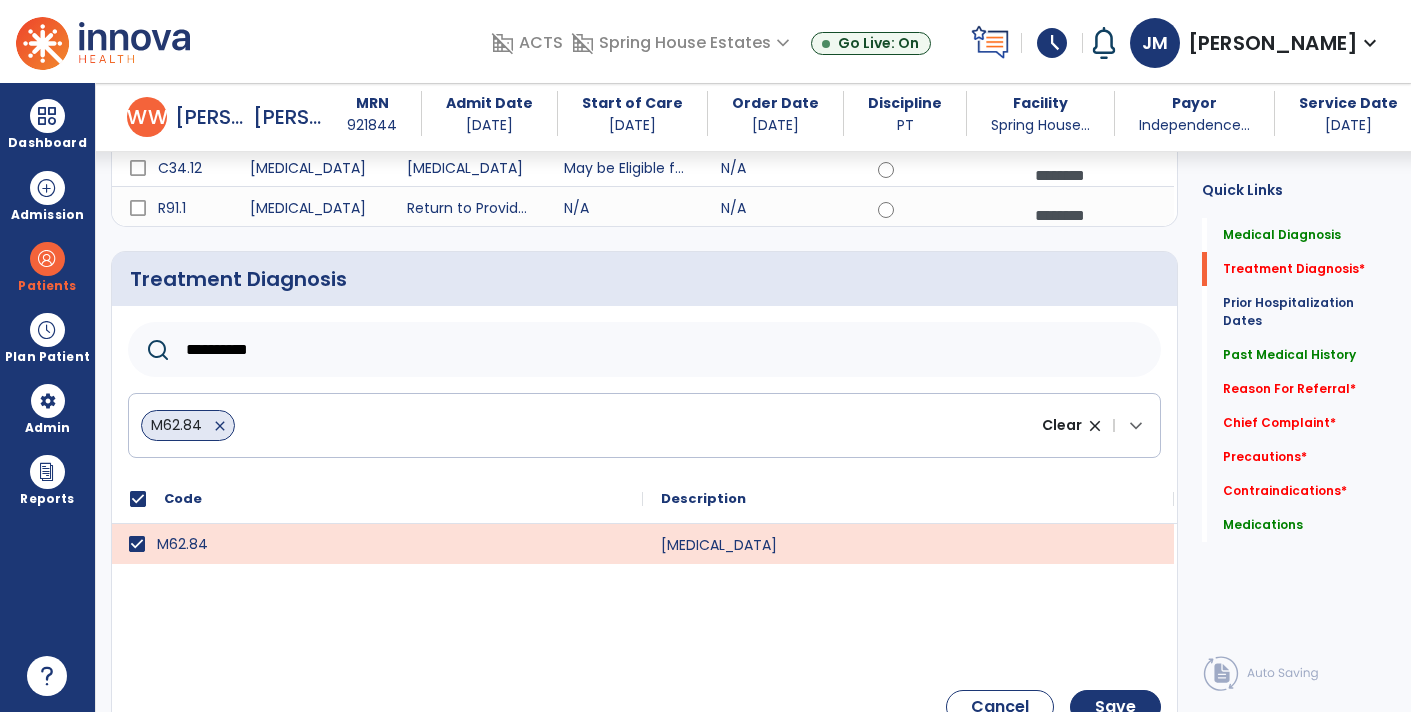 click on "**********" 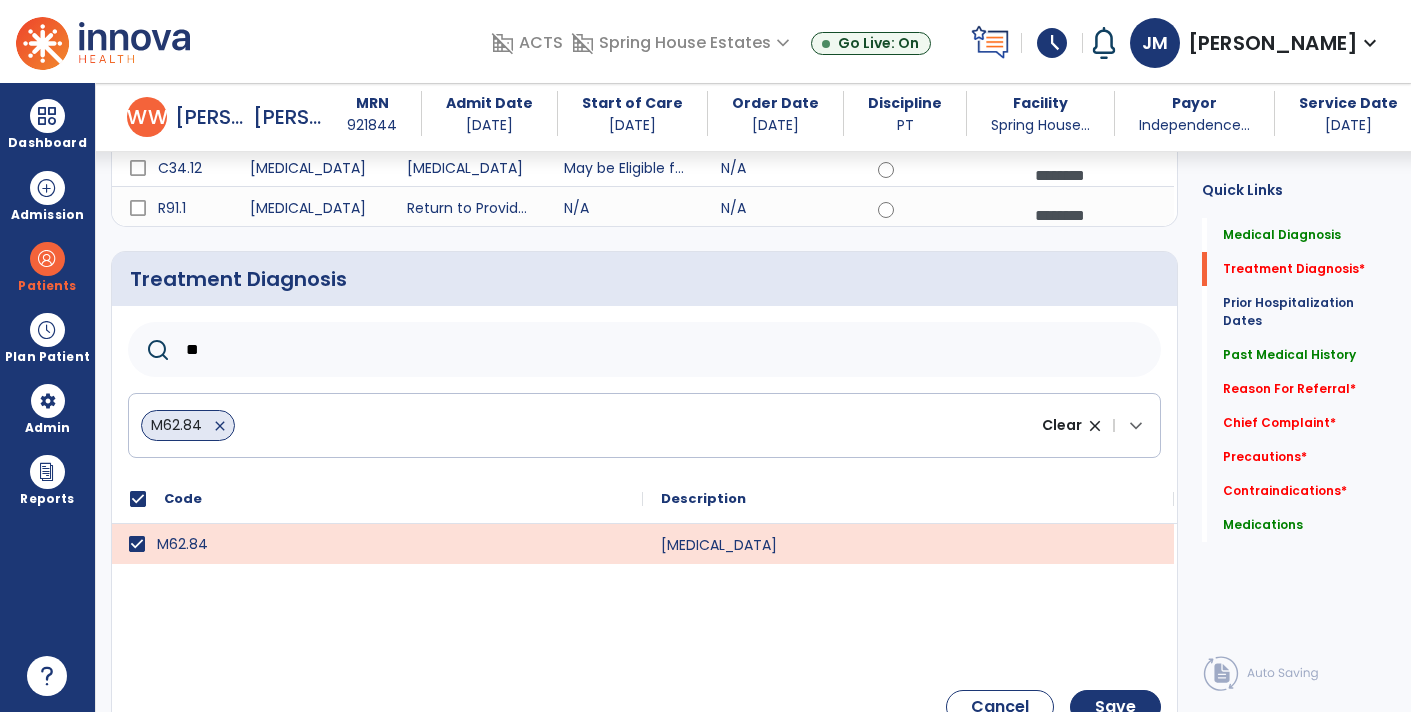 type on "*" 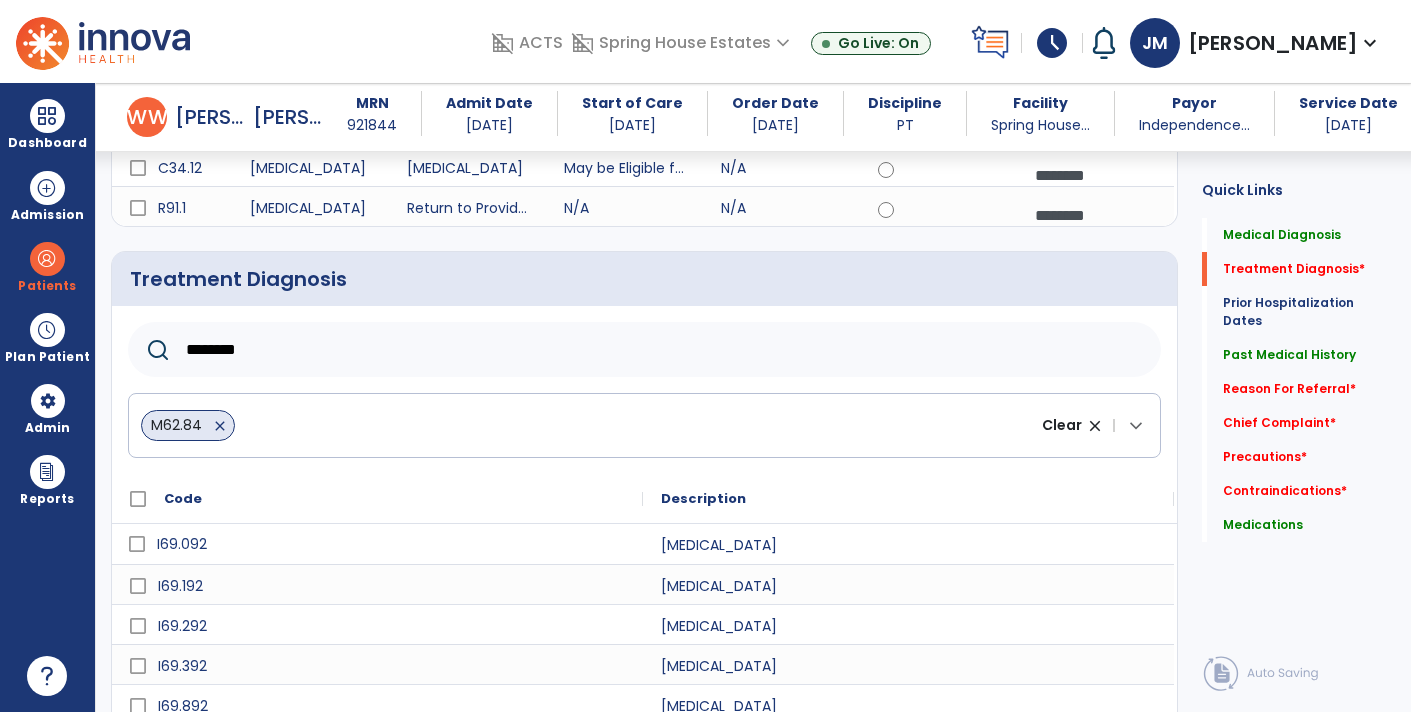 click on "********" 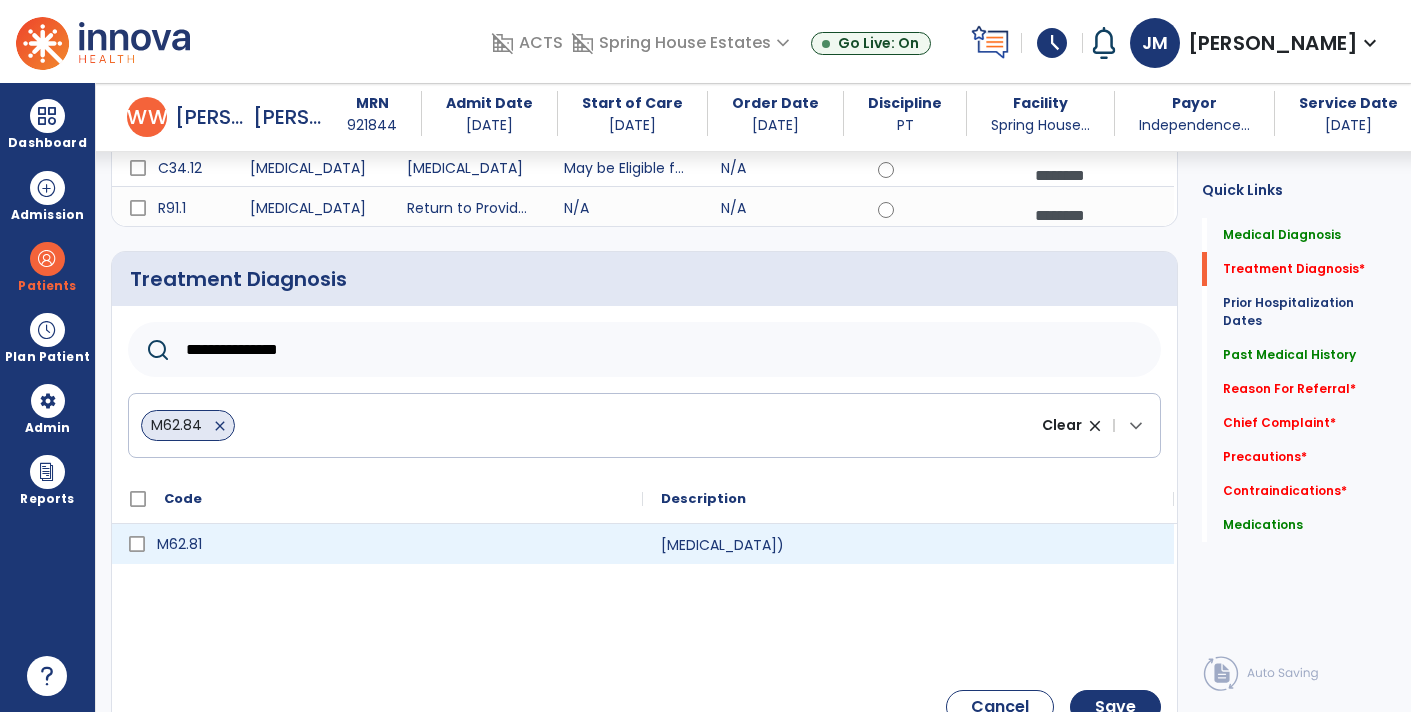 type on "**********" 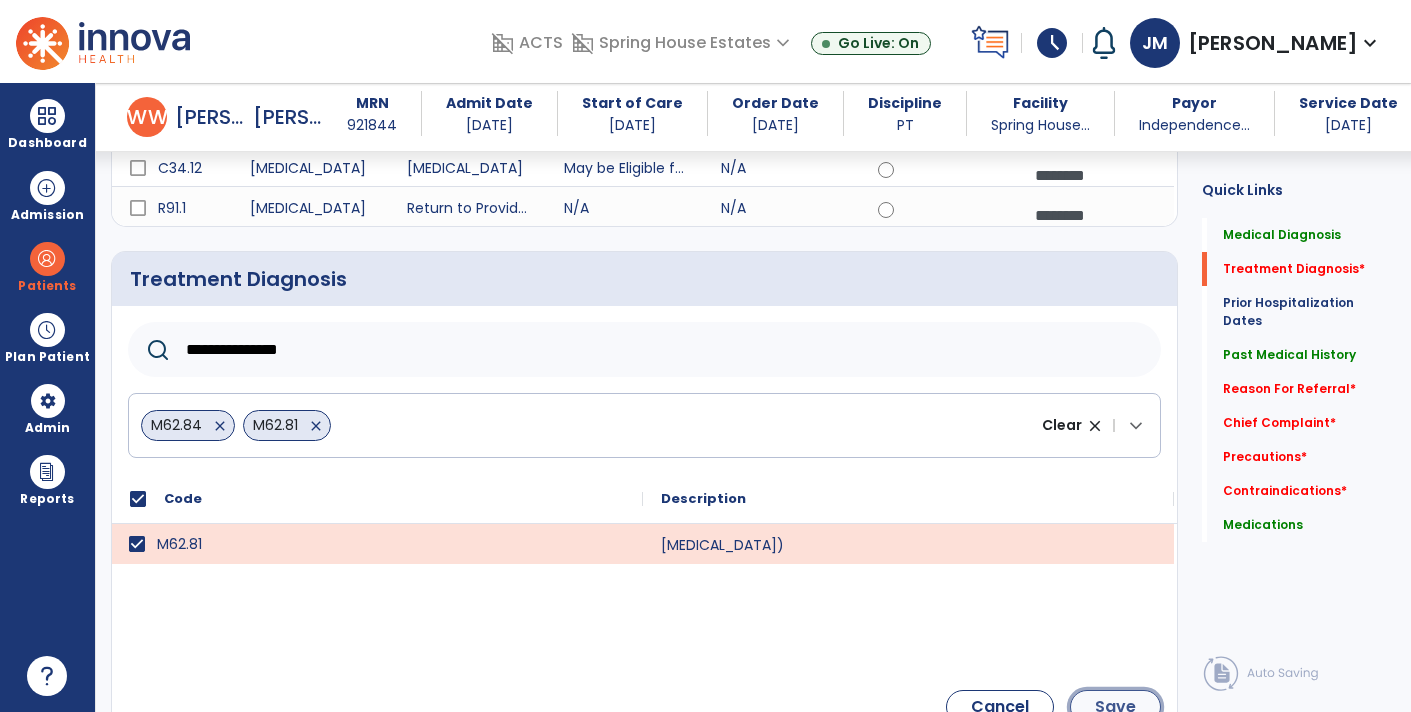 click on "Save" 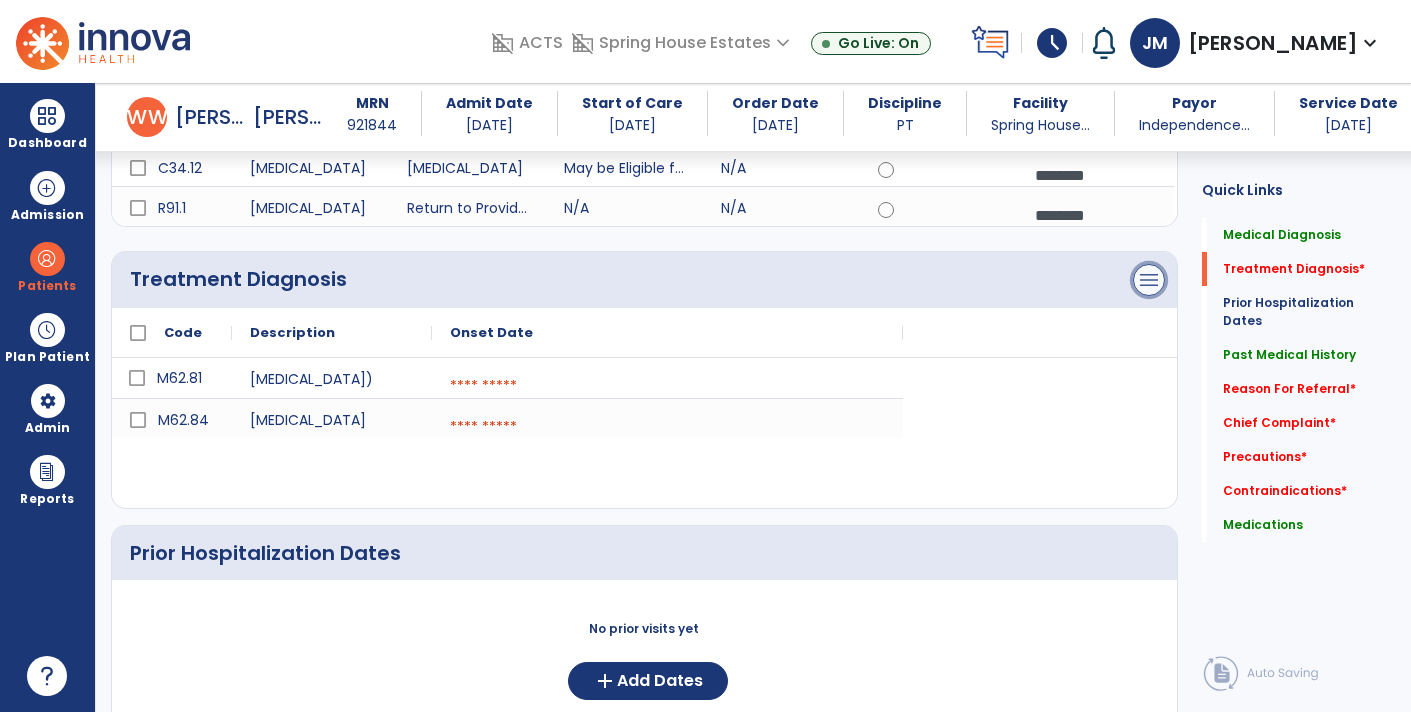 click on "menu" at bounding box center [1149, -172] 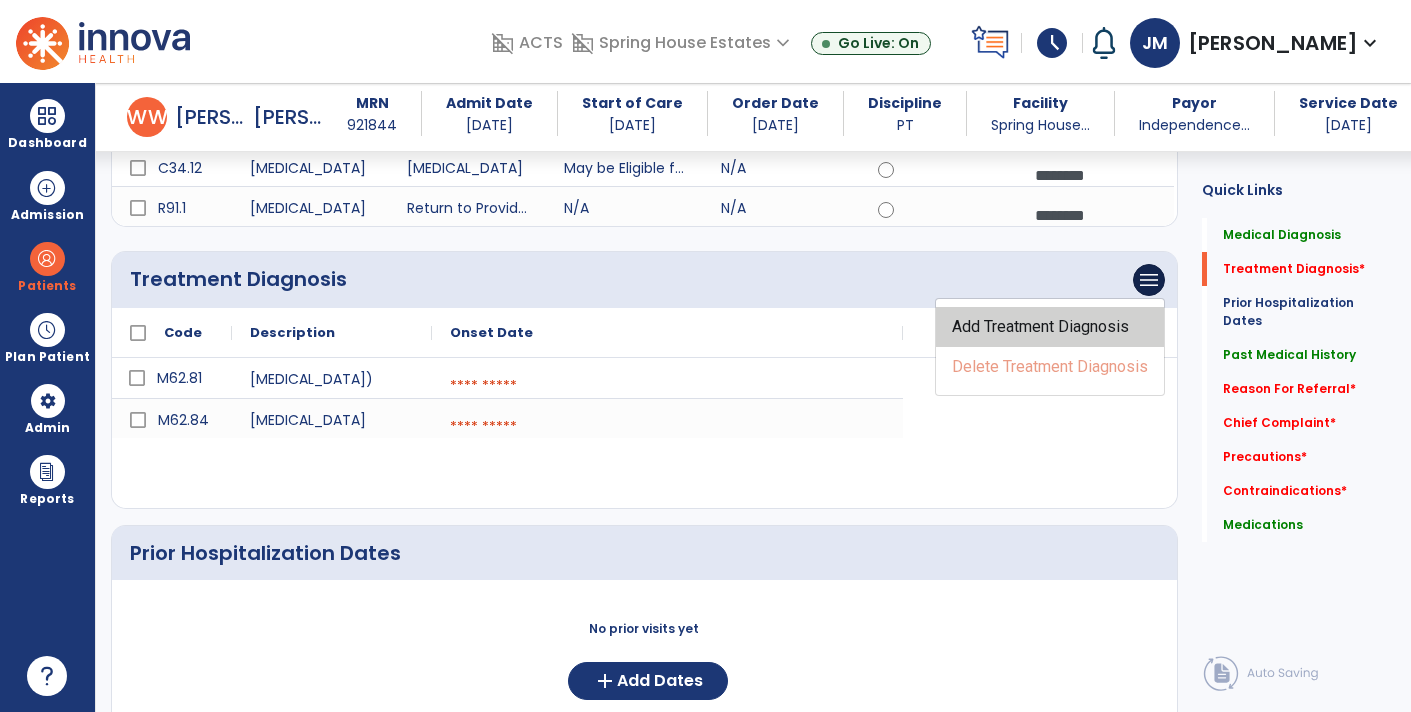 click on "Add Treatment Diagnosis" 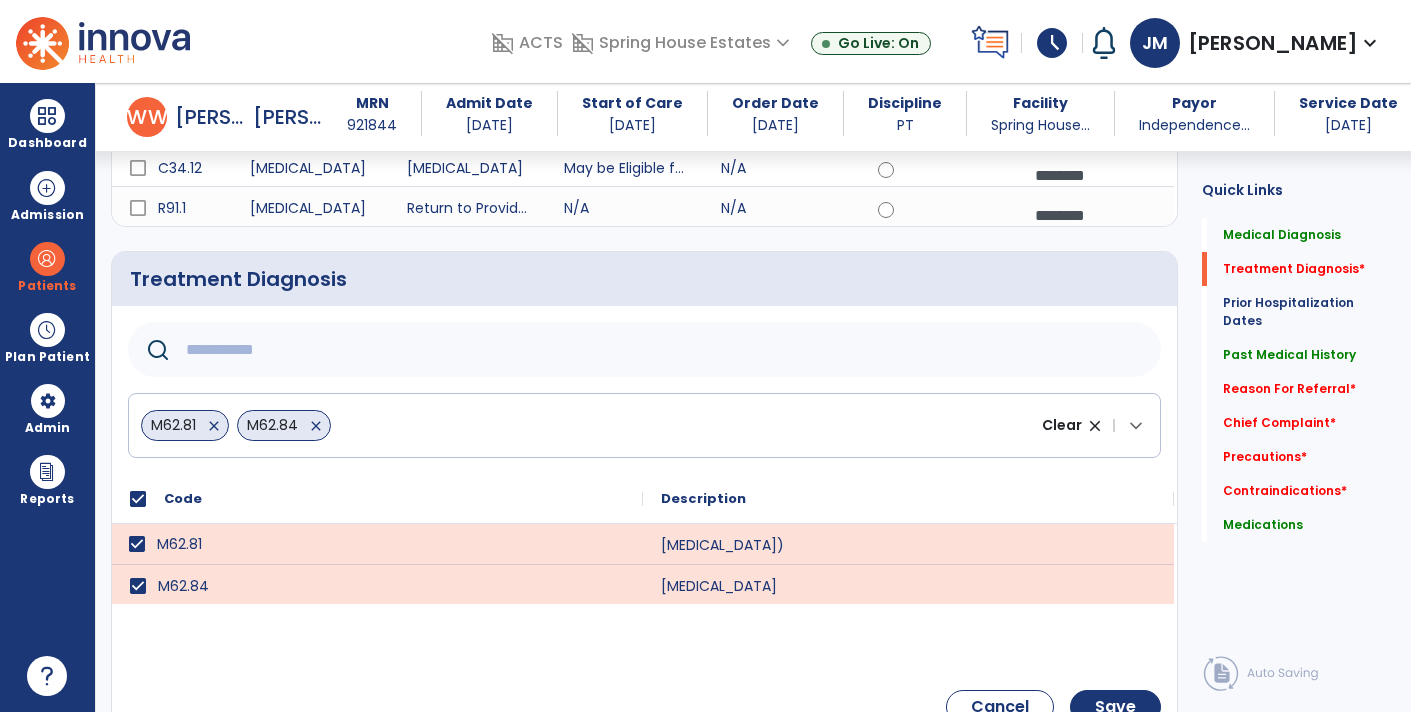 click 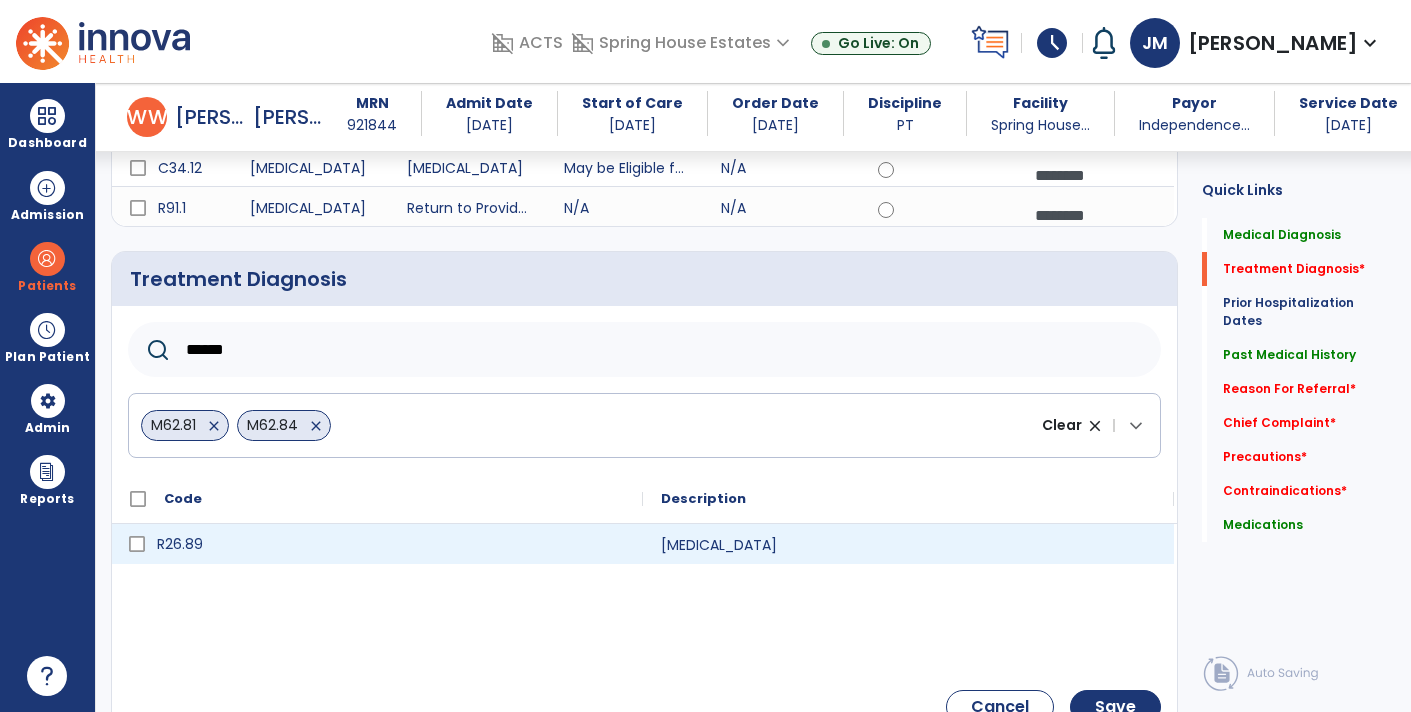 type on "******" 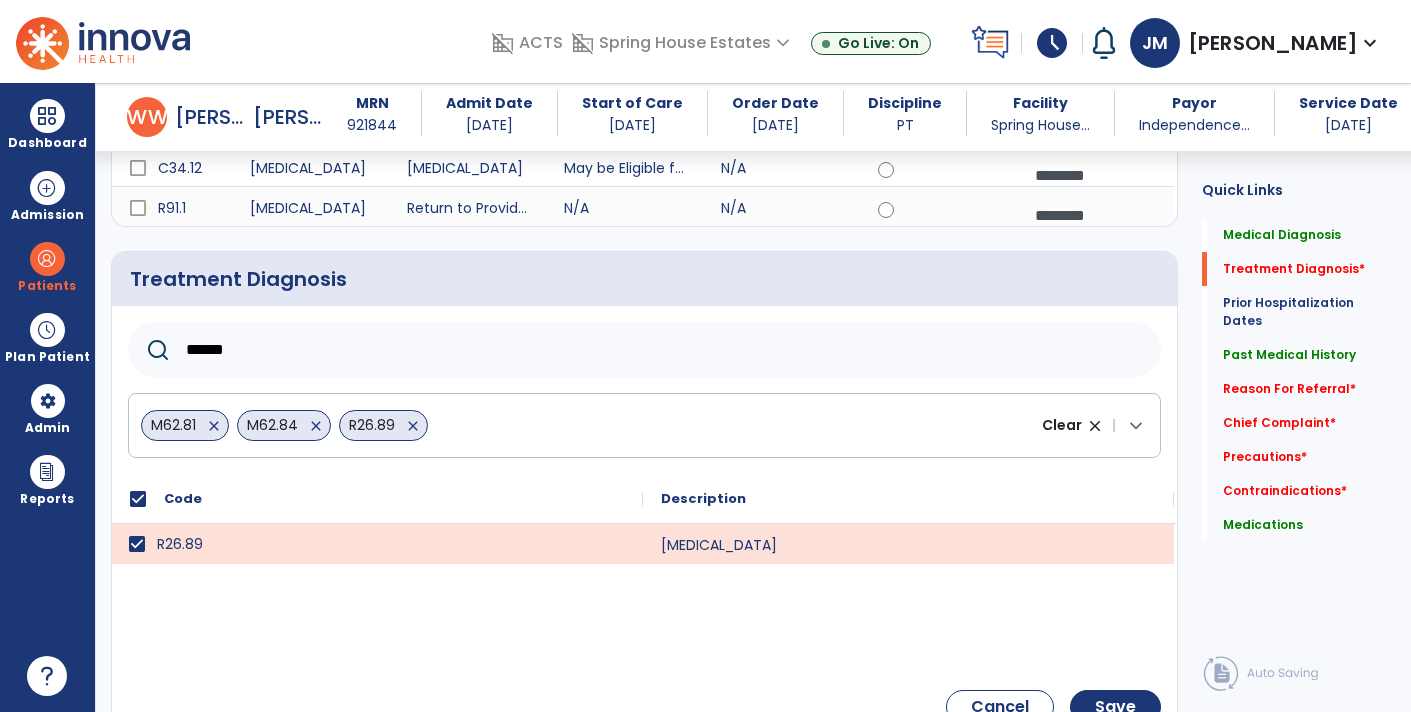 scroll, scrollTop: 575, scrollLeft: 0, axis: vertical 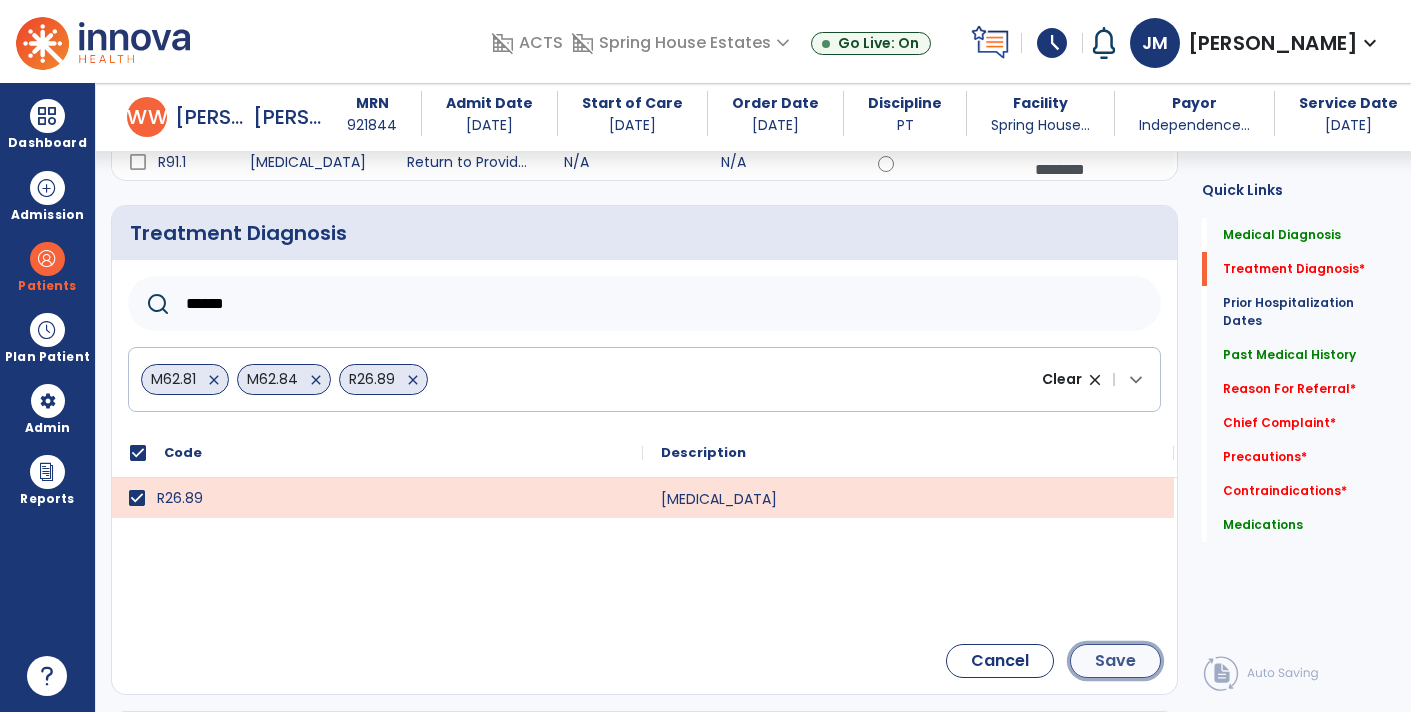 click on "Save" 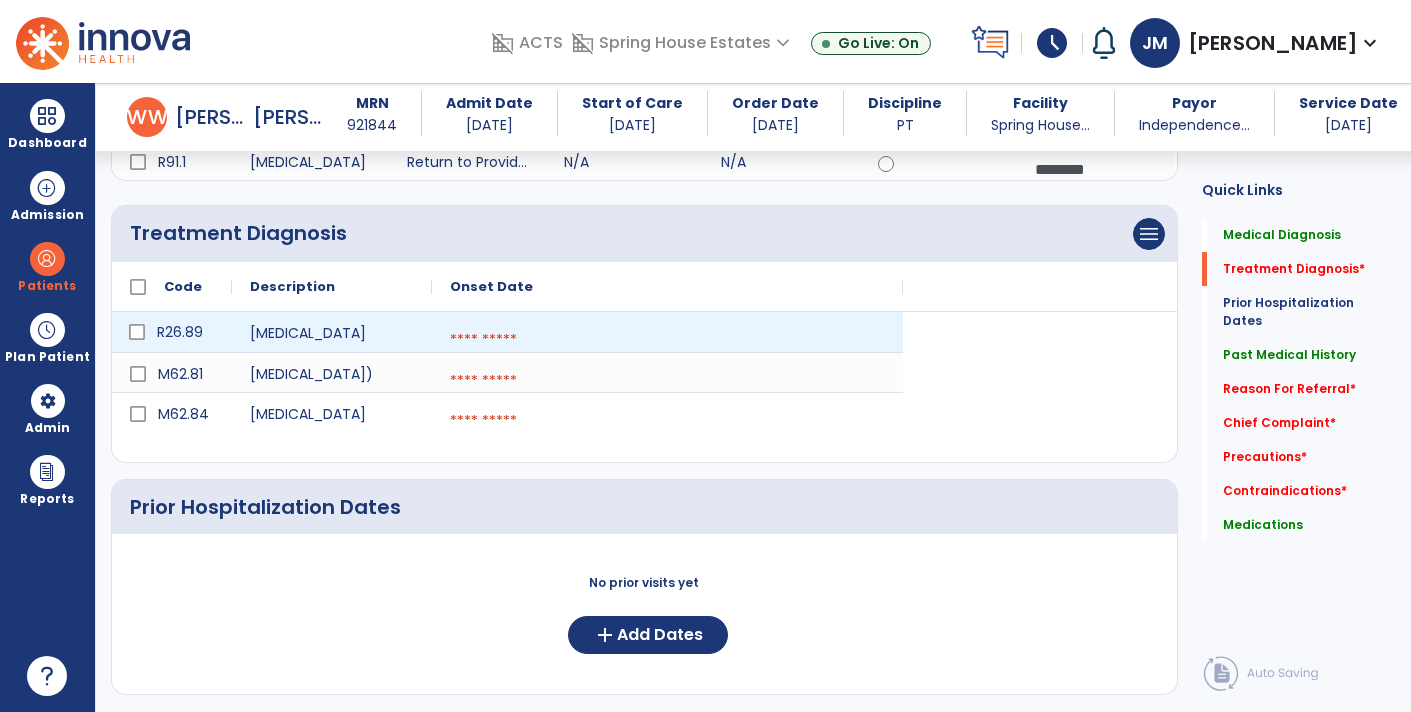 click at bounding box center [667, 340] 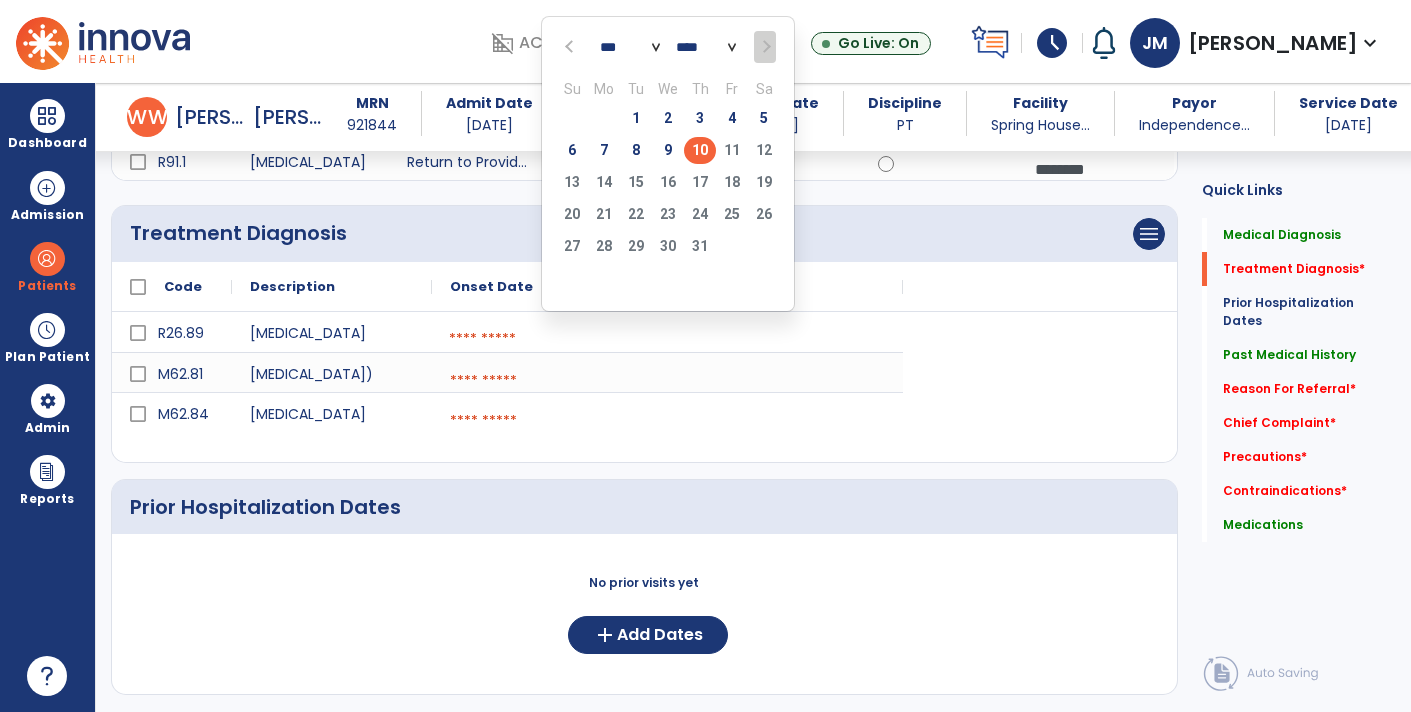 click on "10" 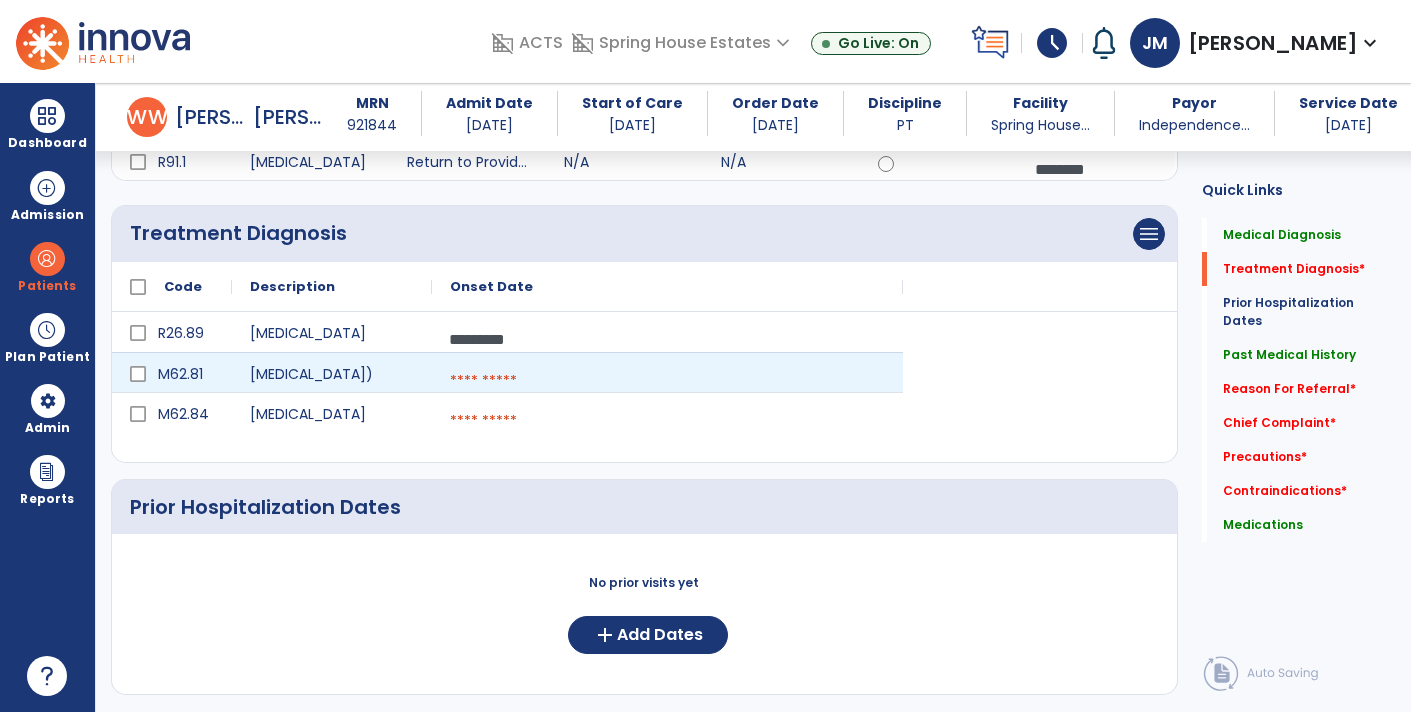 click at bounding box center (667, 381) 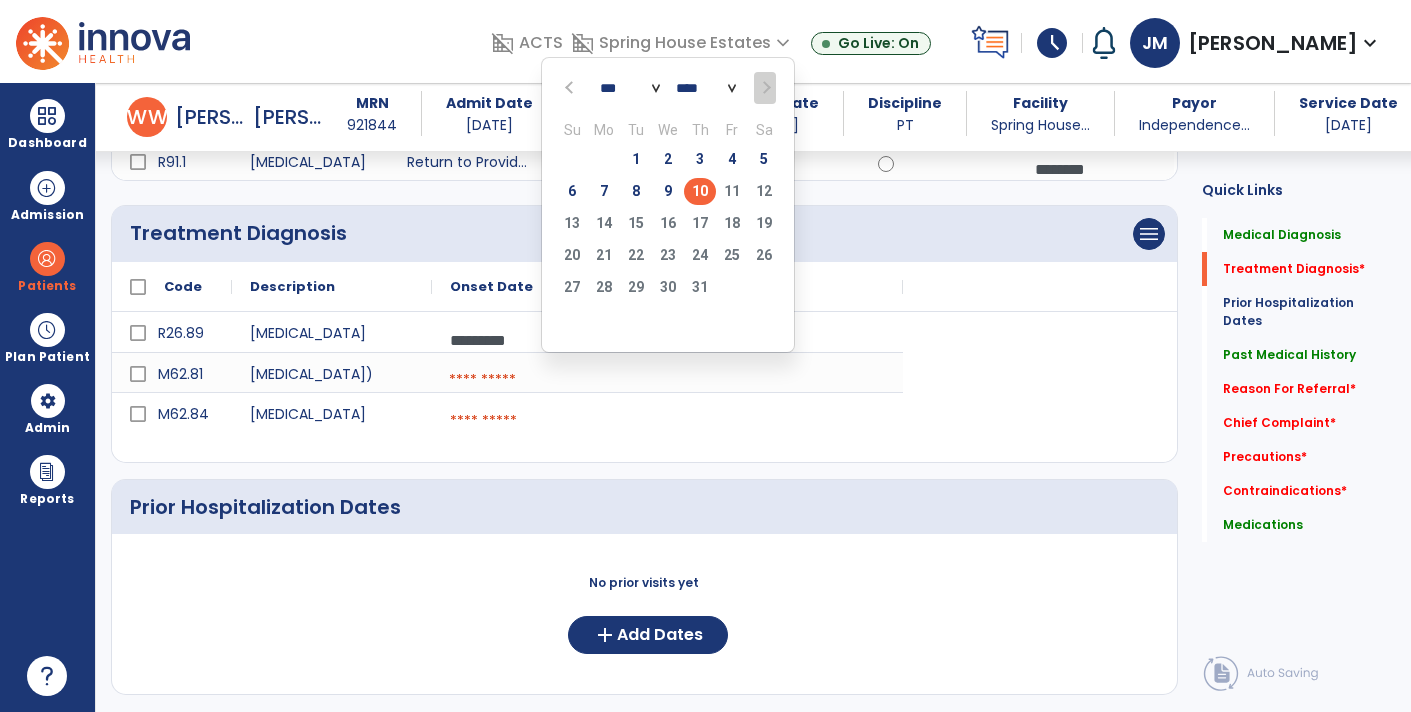 click on "10" 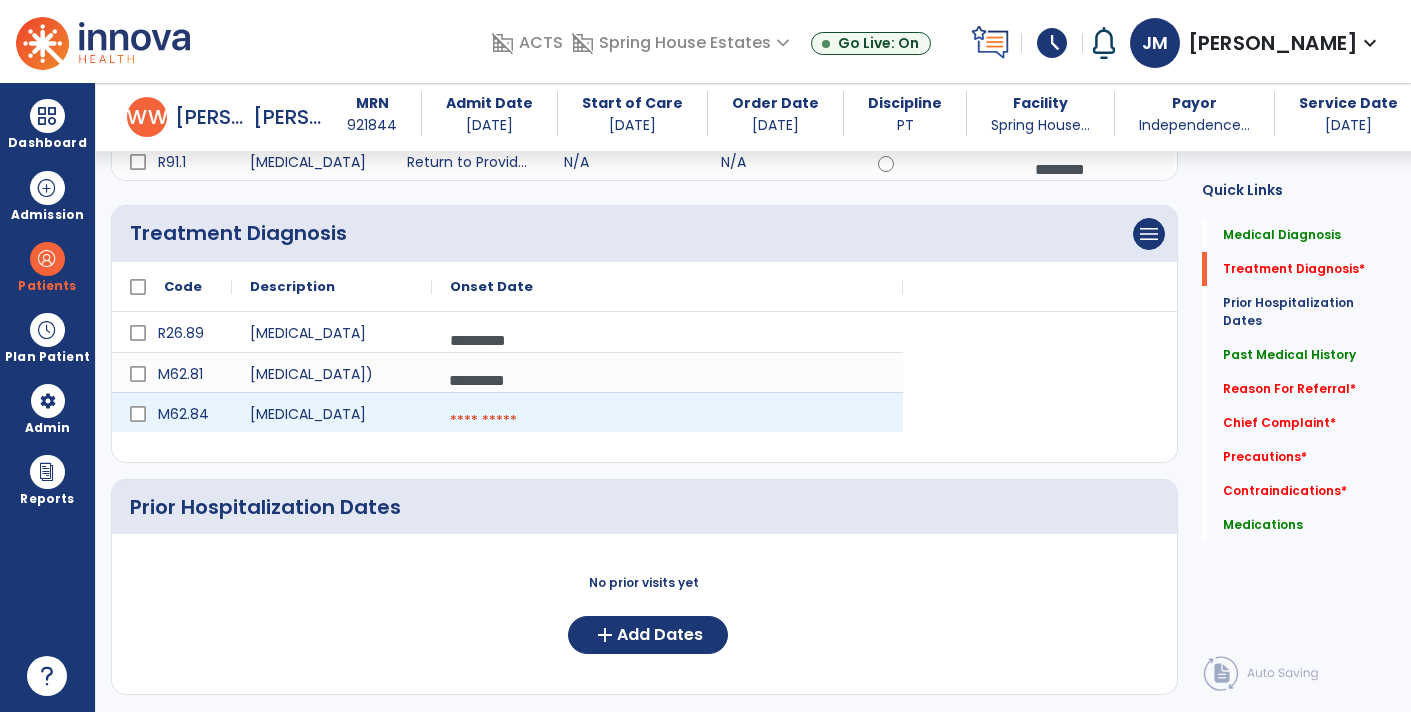 click at bounding box center [667, 421] 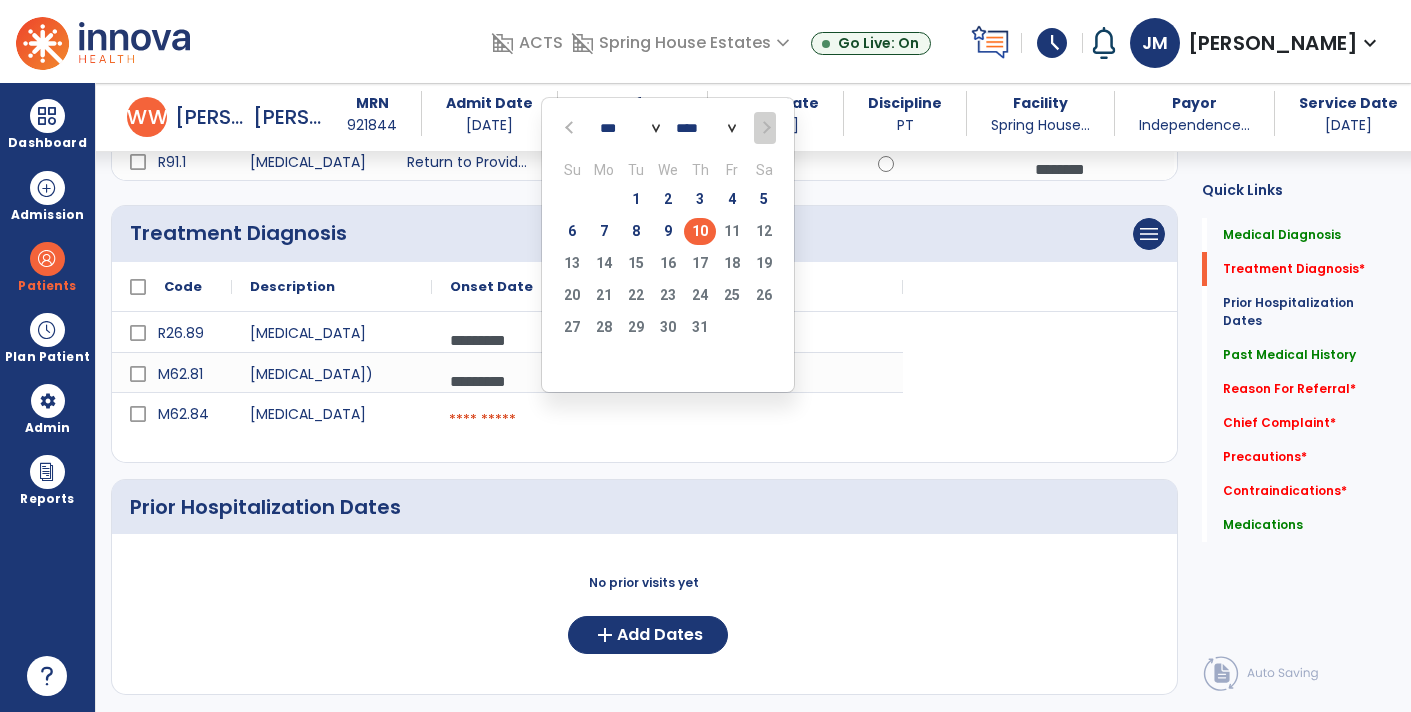 click on "10" 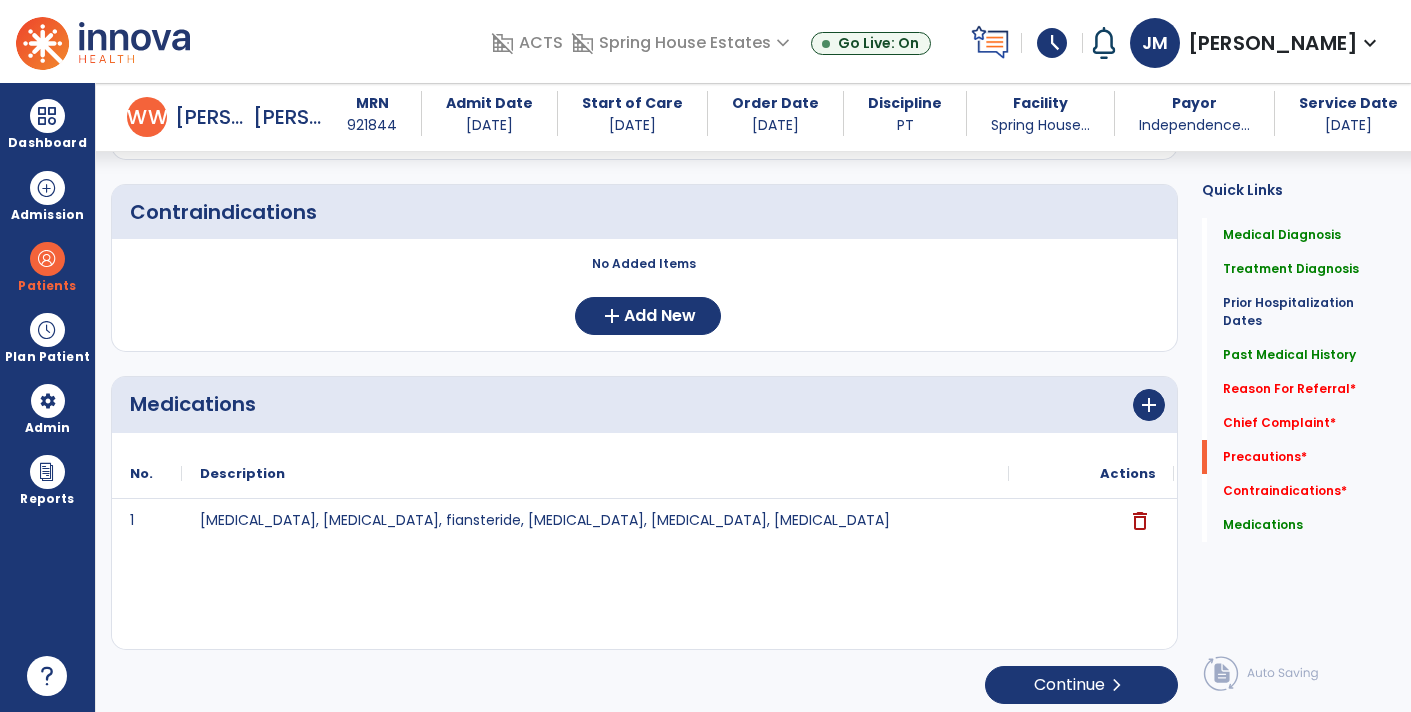 scroll, scrollTop: 0, scrollLeft: 0, axis: both 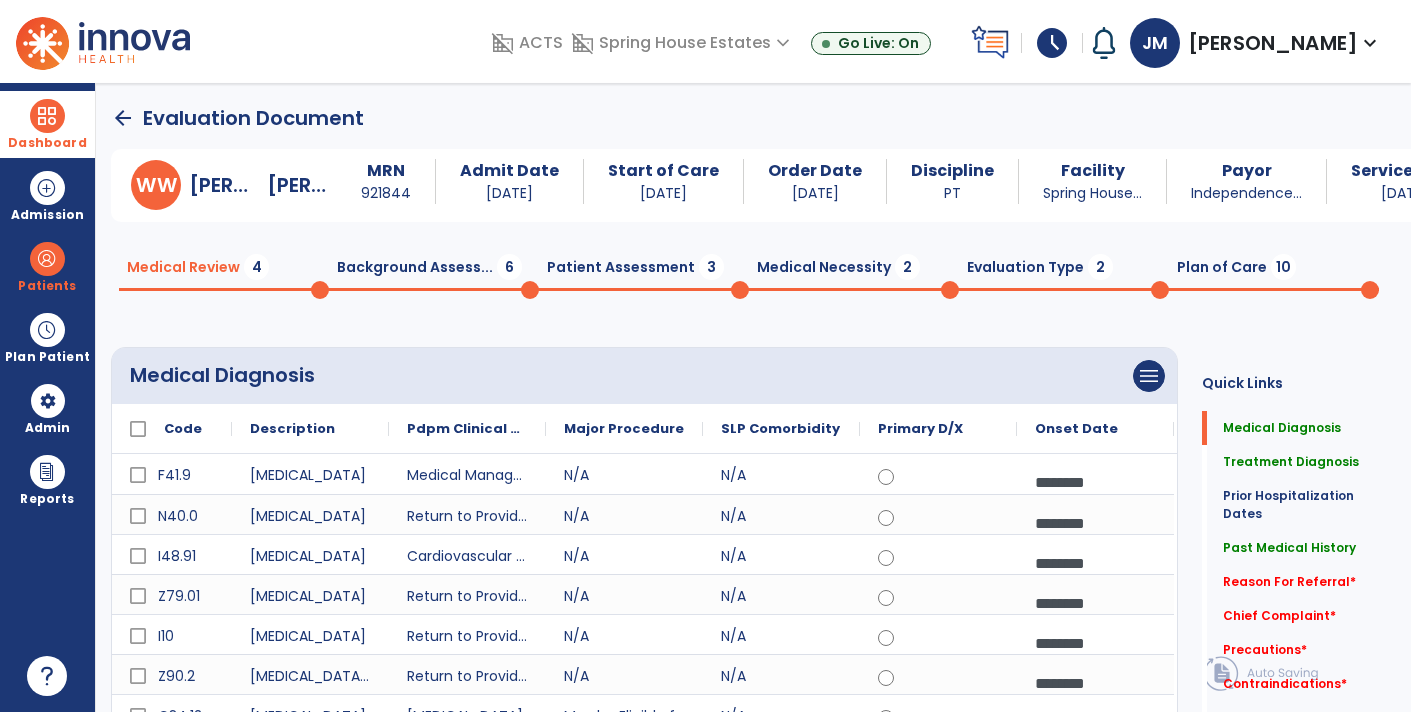 click at bounding box center [47, 116] 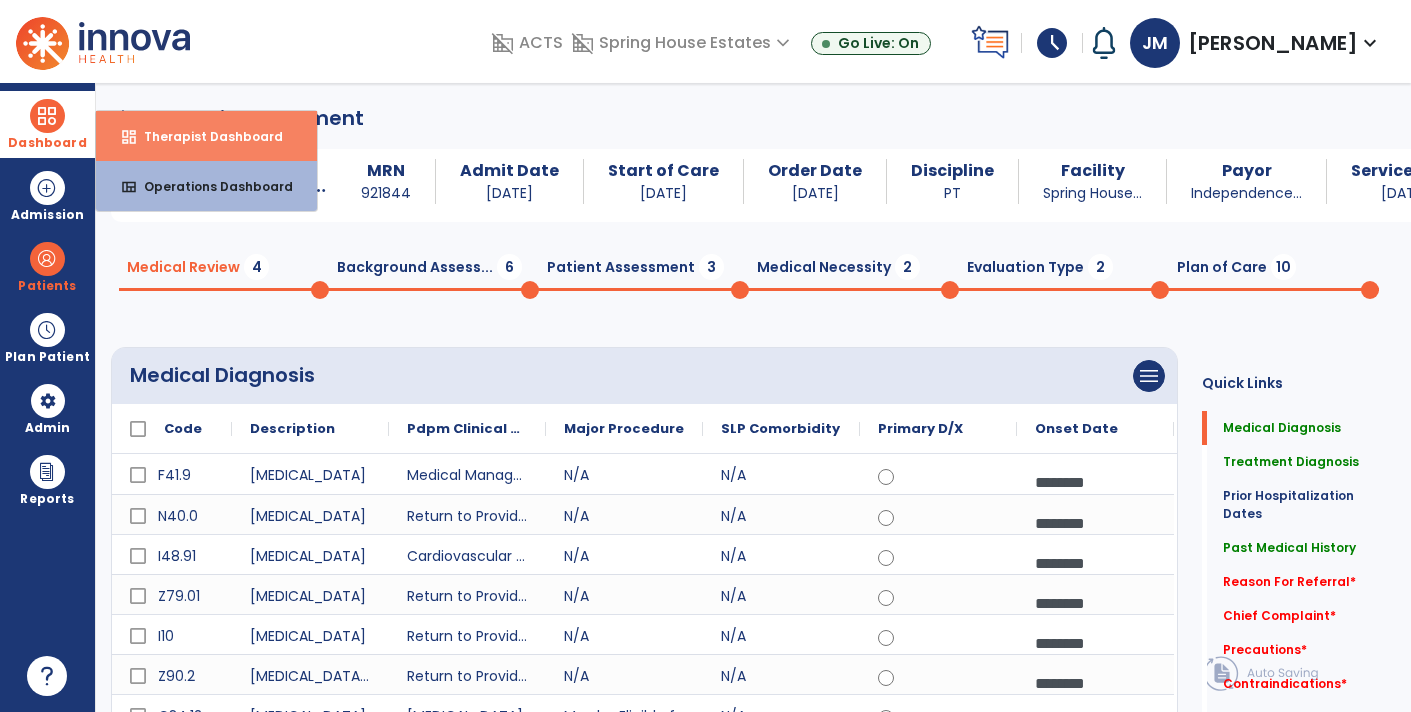 click on "dashboard  Therapist Dashboard" at bounding box center [206, 136] 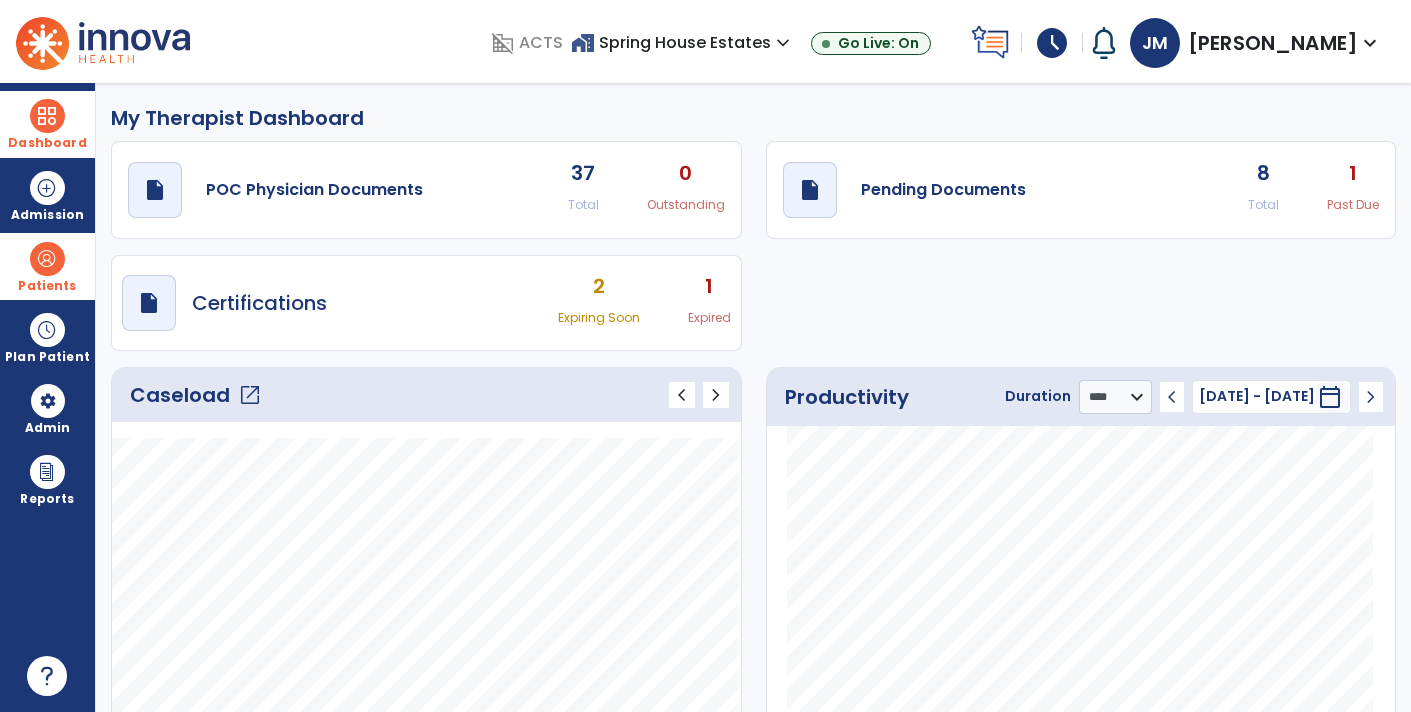 click at bounding box center [47, 259] 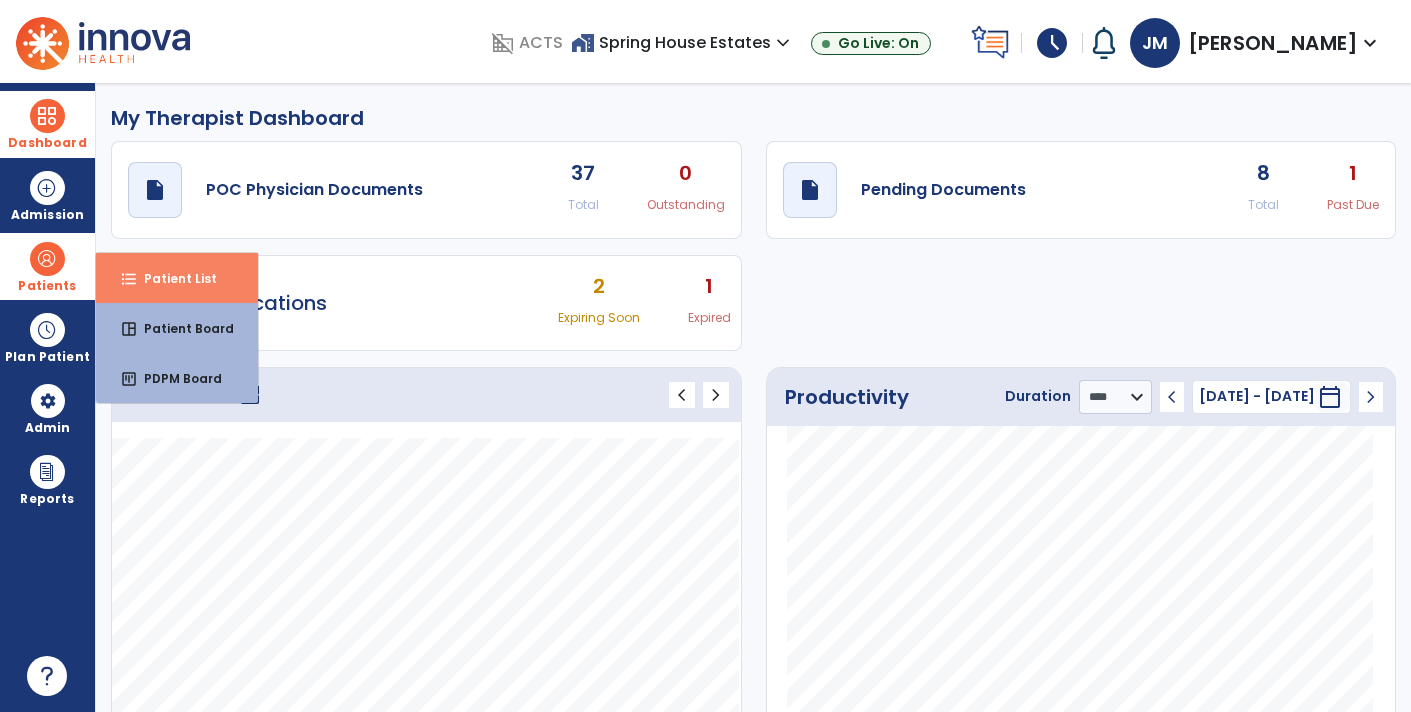 click on "format_list_bulleted  Patient List" at bounding box center (177, 278) 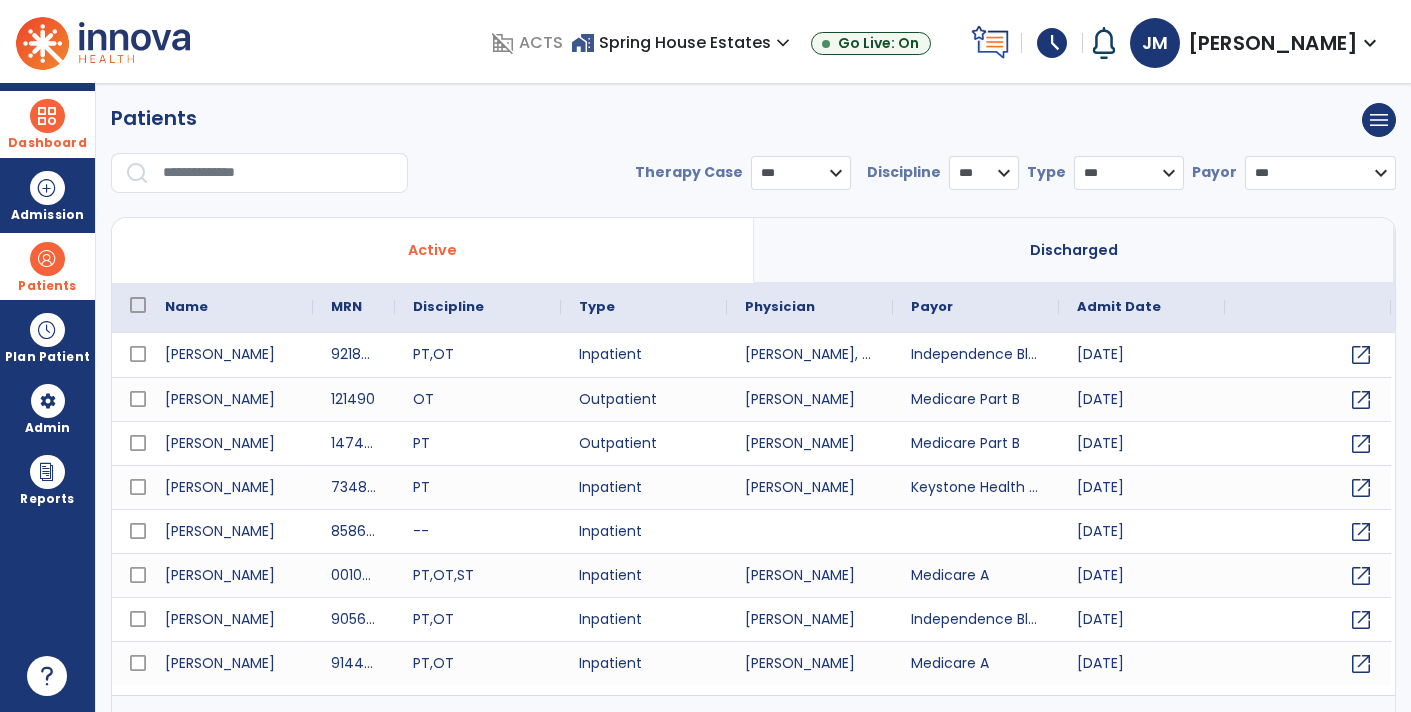 click at bounding box center (278, 173) 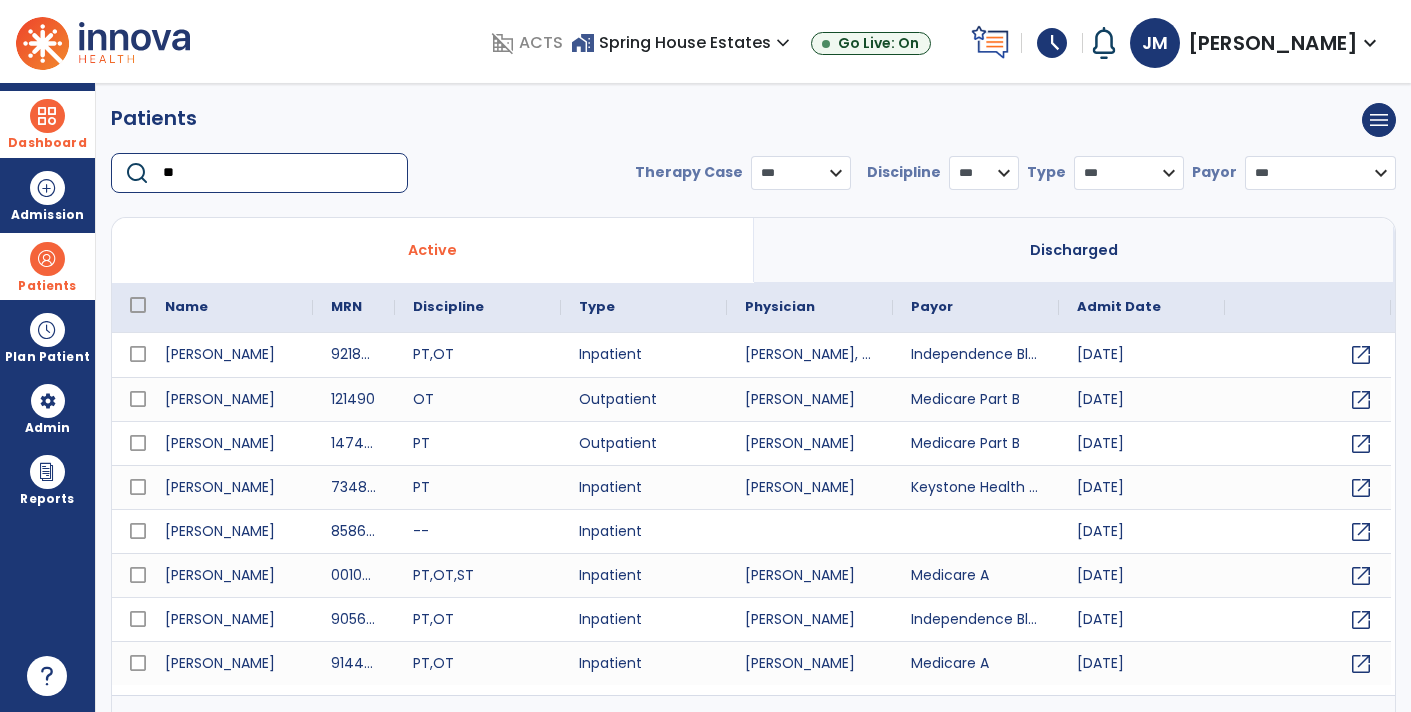 type on "*" 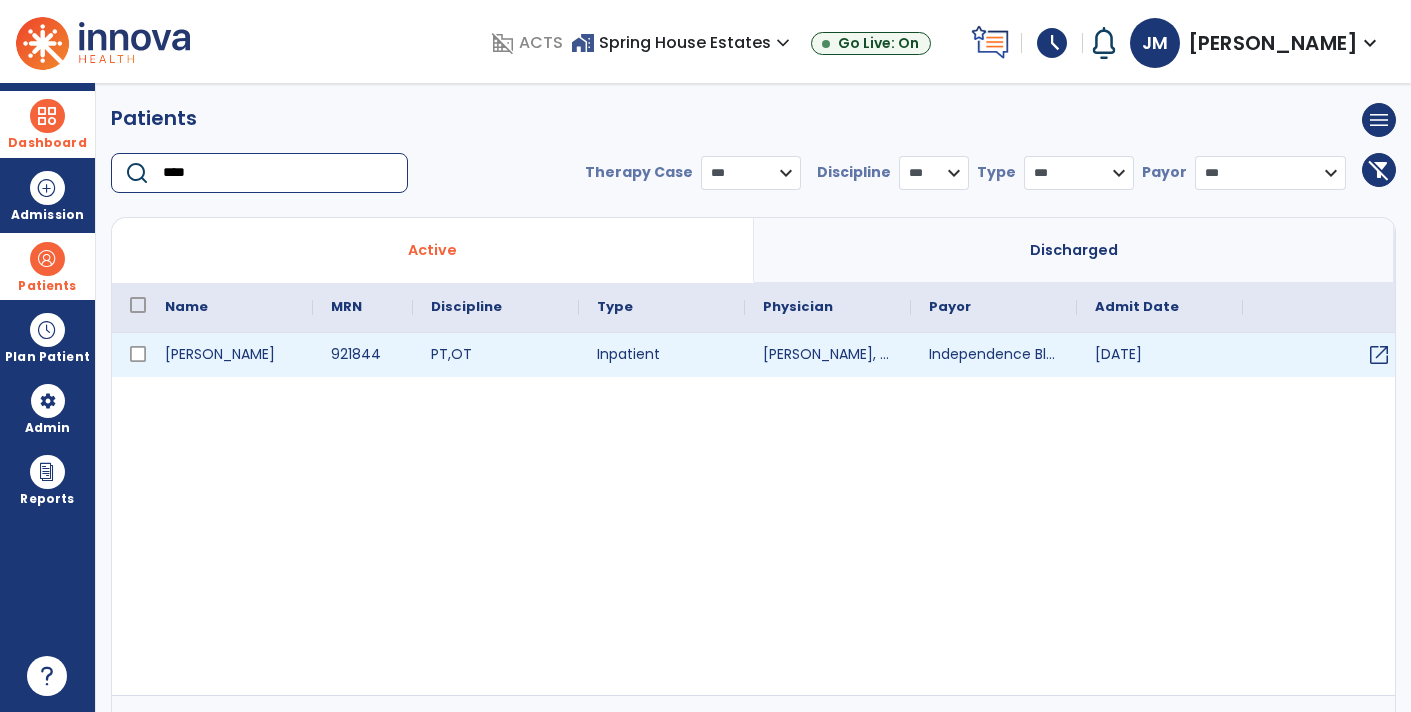 type on "****" 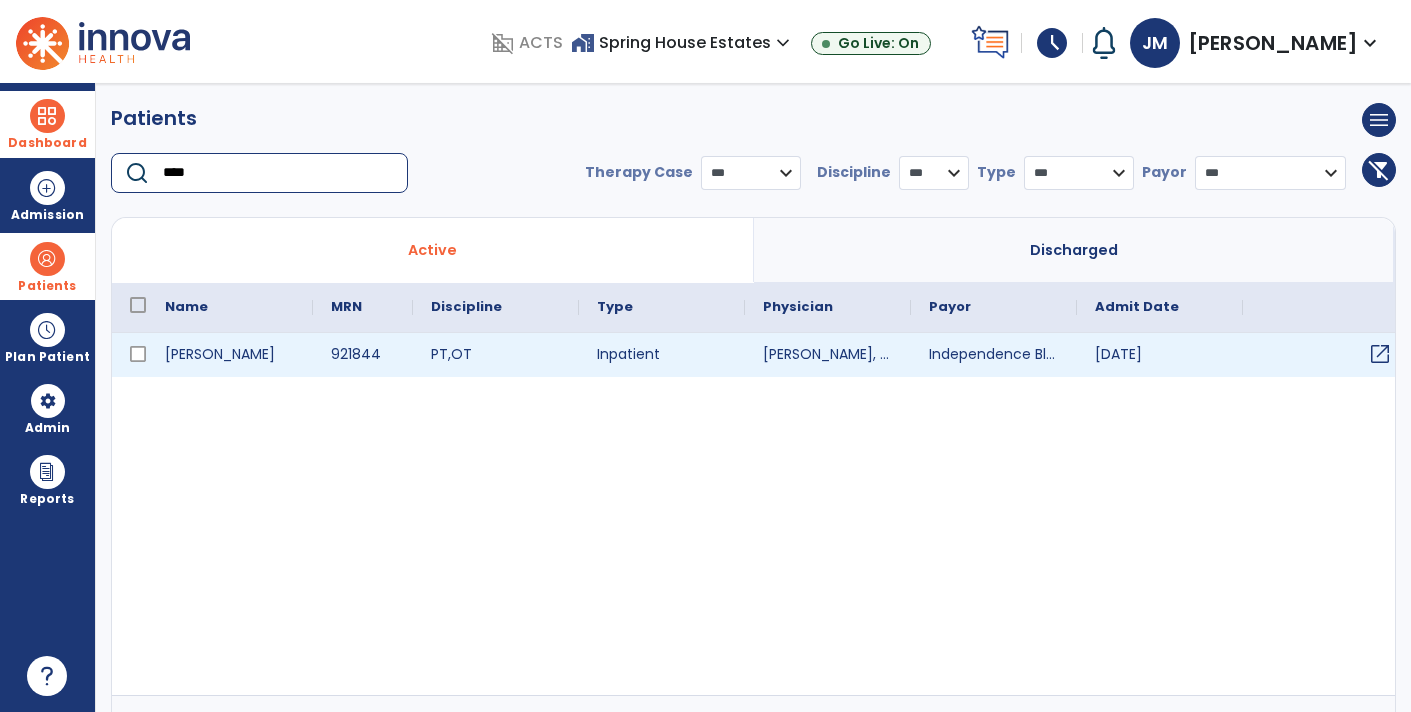 click on "open_in_new" at bounding box center [1380, 354] 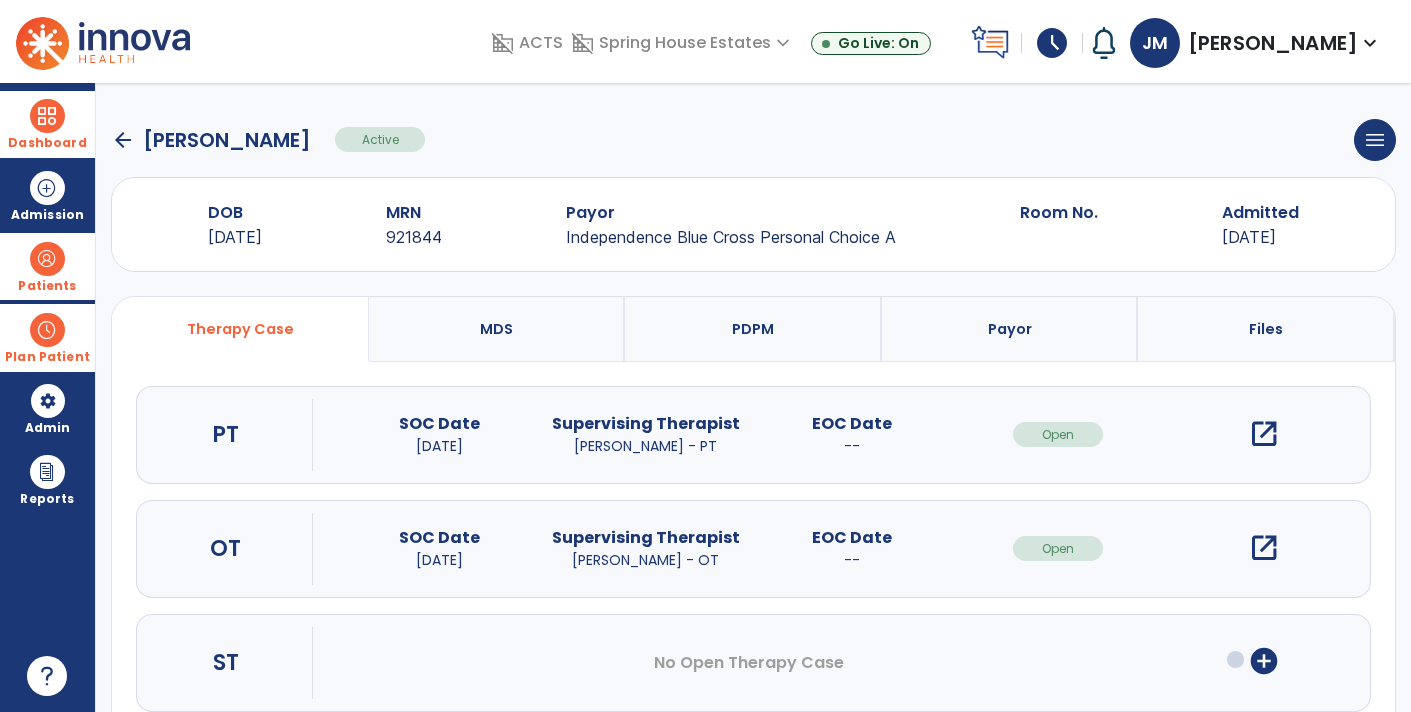 click at bounding box center (47, 330) 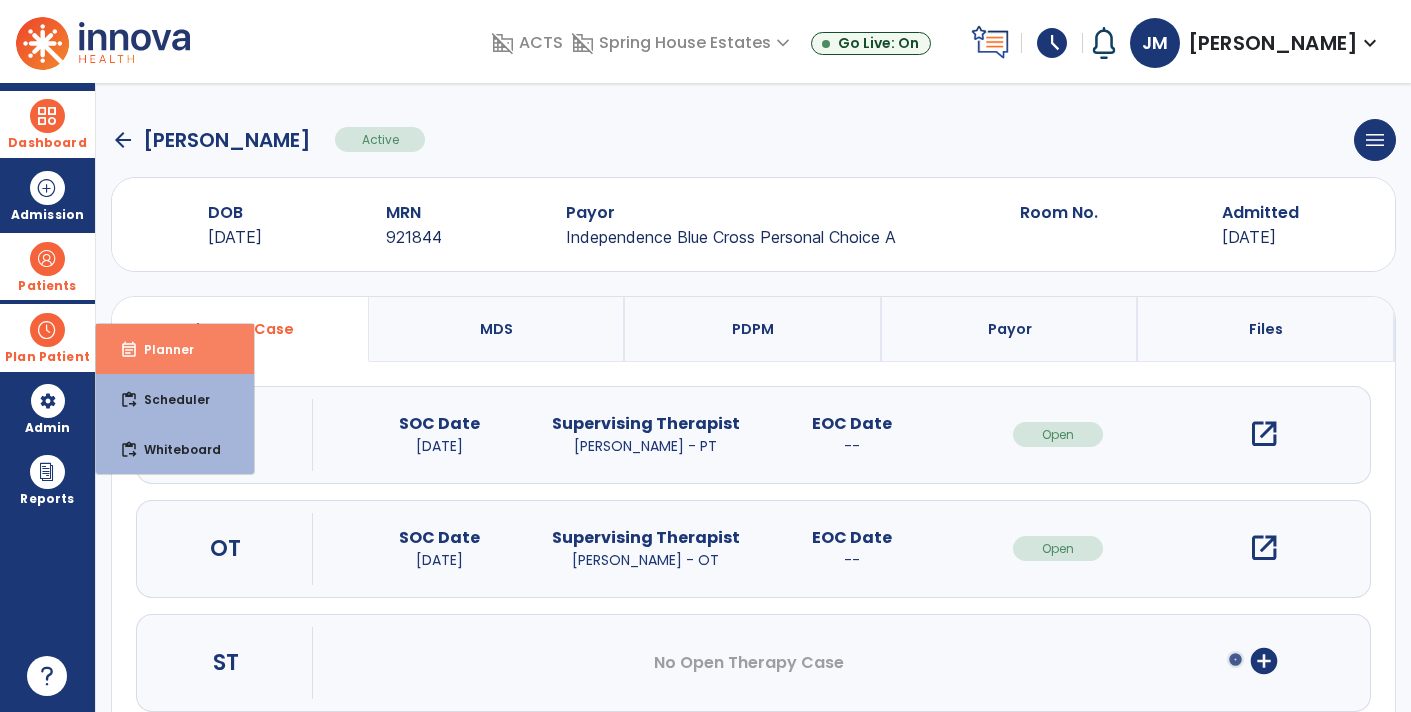 click on "event_note  Planner" at bounding box center [175, 349] 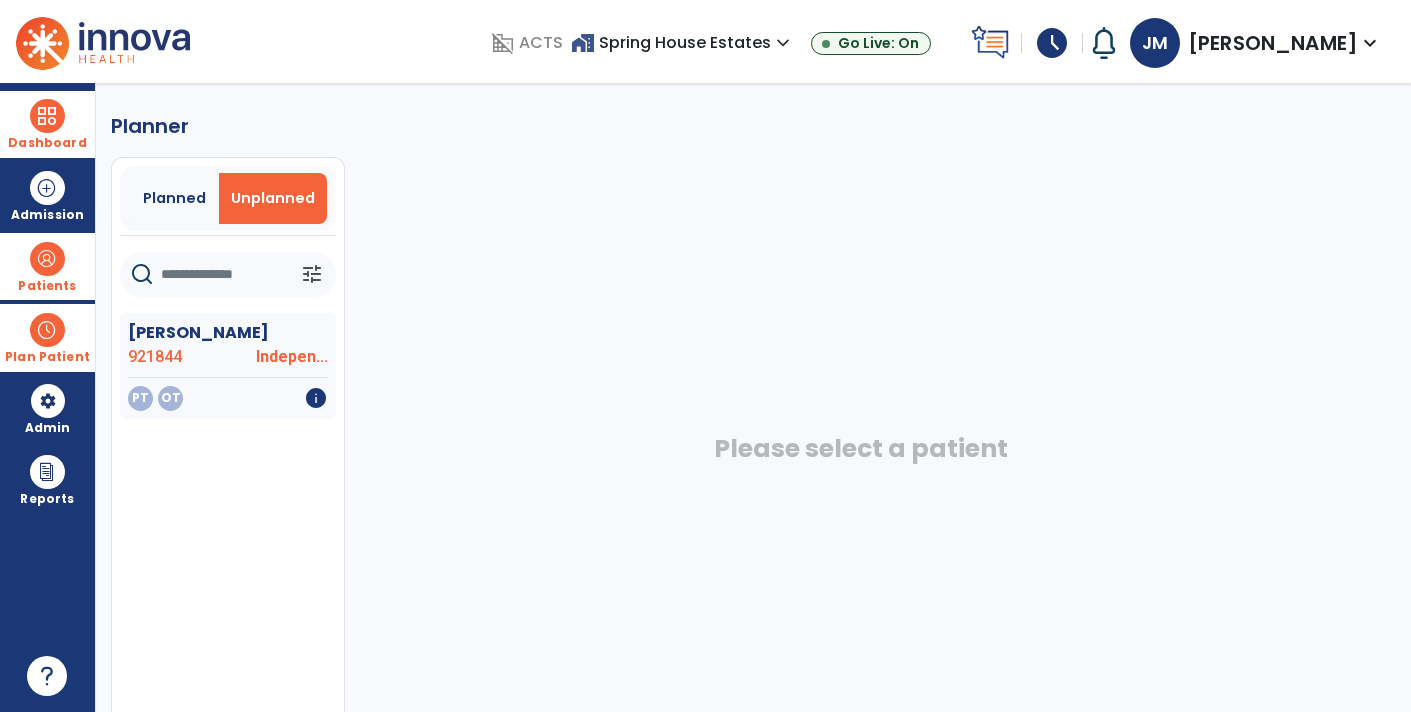 click on "Plan Patient" at bounding box center [47, 357] 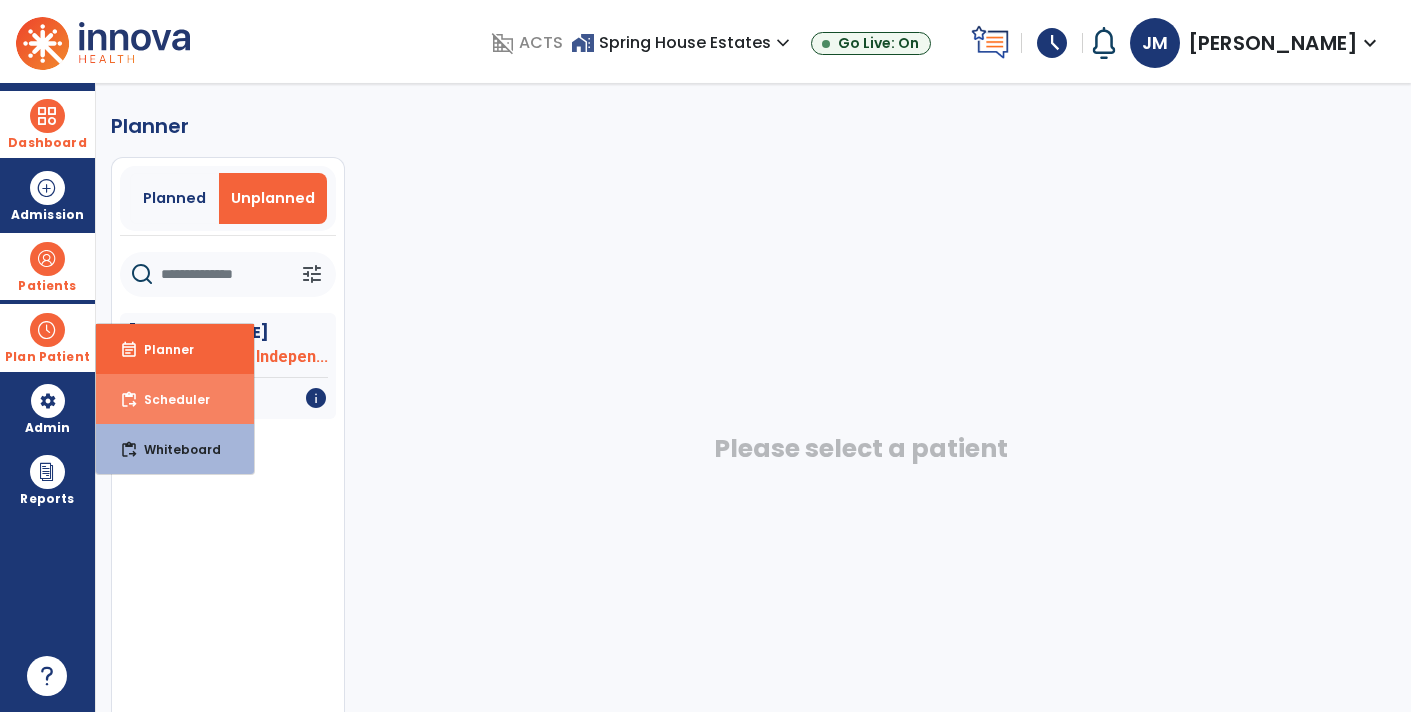 click on "content_paste_go  Scheduler" at bounding box center [175, 399] 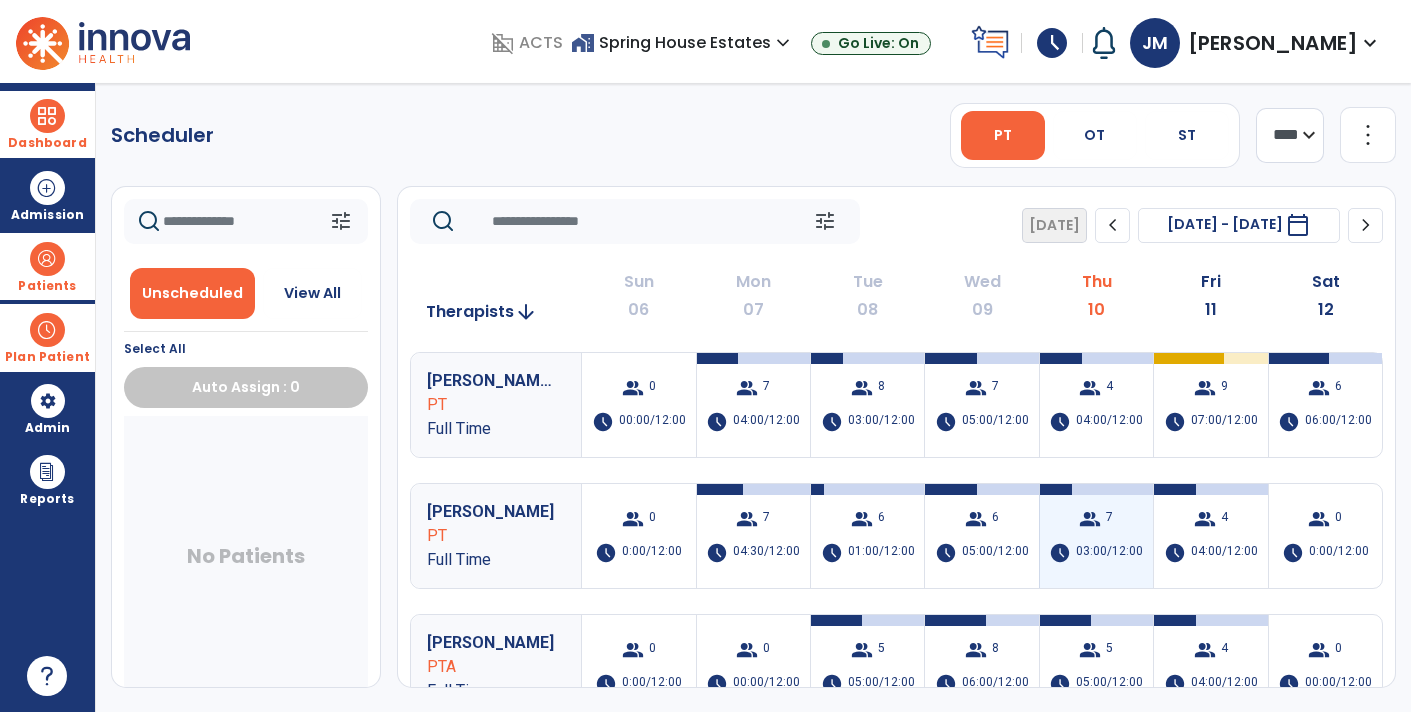 click on "group  7  schedule  03:00/12:00" at bounding box center [1096, 536] 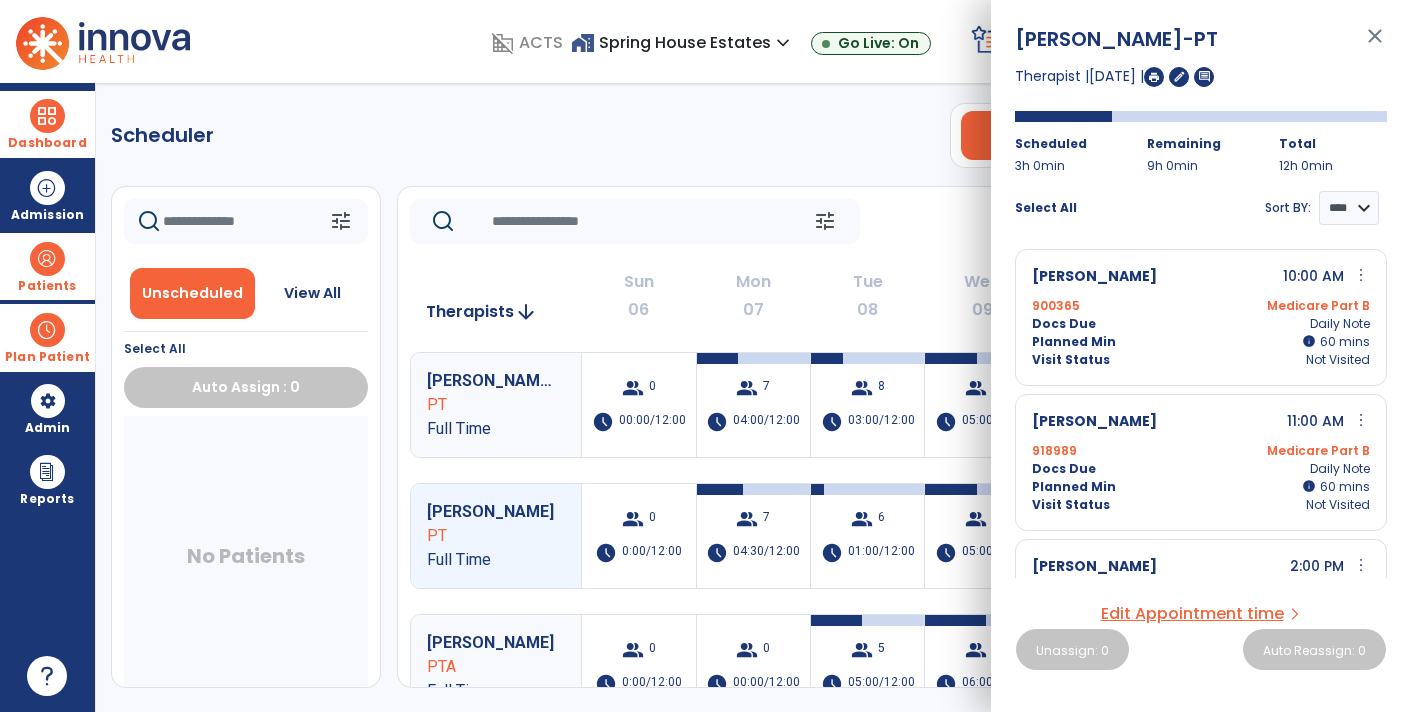 click on "[PERSON_NAME]   10:00 AM  more_vert  edit   Edit Session   alt_route   Split Minutes  900365 Medicare Part B  Docs Due Daily Note   Planned Min  info   60 I 60 mins  Visit Status  Not Visited   [PERSON_NAME]   11:00 AM  more_vert  edit   Edit Session   alt_route   Split Minutes  918989 Medicare Part B  Docs Due Daily Note   Planned Min  info   60 I 60 mins  Visit Status  Not Visited   [GEOGRAPHIC_DATA][PERSON_NAME]   2:00 PM  more_vert  edit   Edit Session   alt_route   Split Minutes  915038 Keystone Health Plan East HMO Mgd B  Docs Due Daily Note   Planned Min  info   60 I 60 mins  Visit Status  Not Visited   [PERSON_NAME]   --  900365 Medicare Part B  Docs Due Progress Note   Planned Min 0 mins  Visit Status  Not Visited   [PERSON_NAME]   --  more_vert  edit   Edit Session  921844 Independence Blue Cross Personal Choice A  Docs Due Daily Note   Planned Min  info  0 mins  Visit Status  Not Visited   [PERSON_NAME]   --  718372 Keystone Health Plan East HMO Mgd B  Docs Due Daily Note   Planned Min 0 mins  --" at bounding box center (1201, 409) 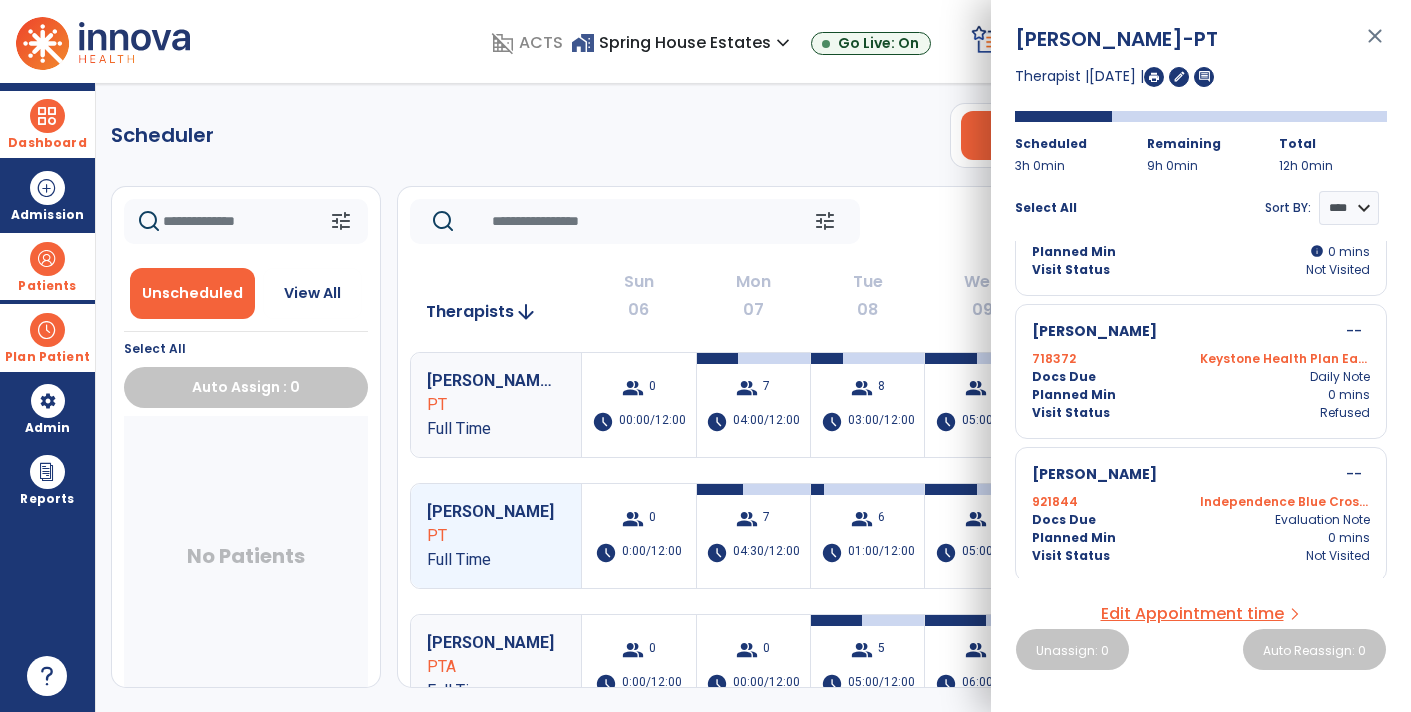 scroll, scrollTop: 0, scrollLeft: 0, axis: both 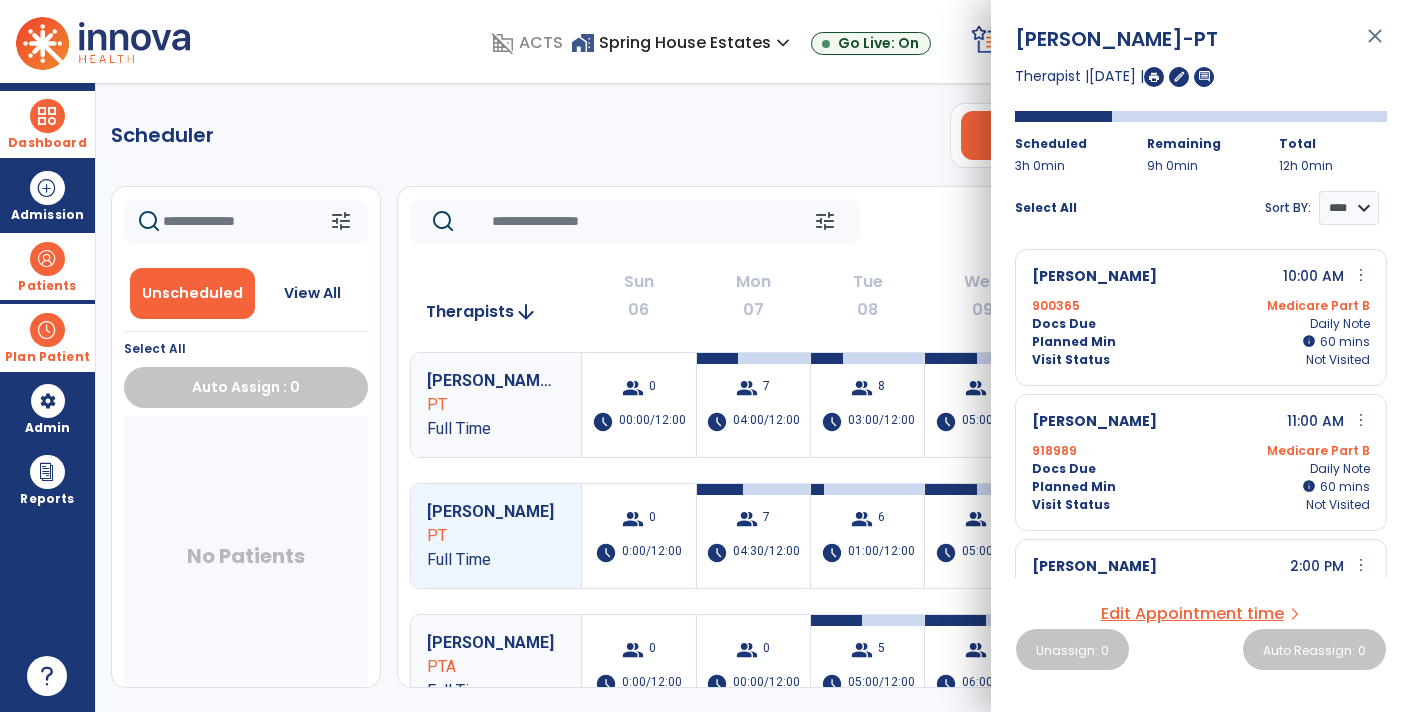 click on "Patients" at bounding box center [47, 286] 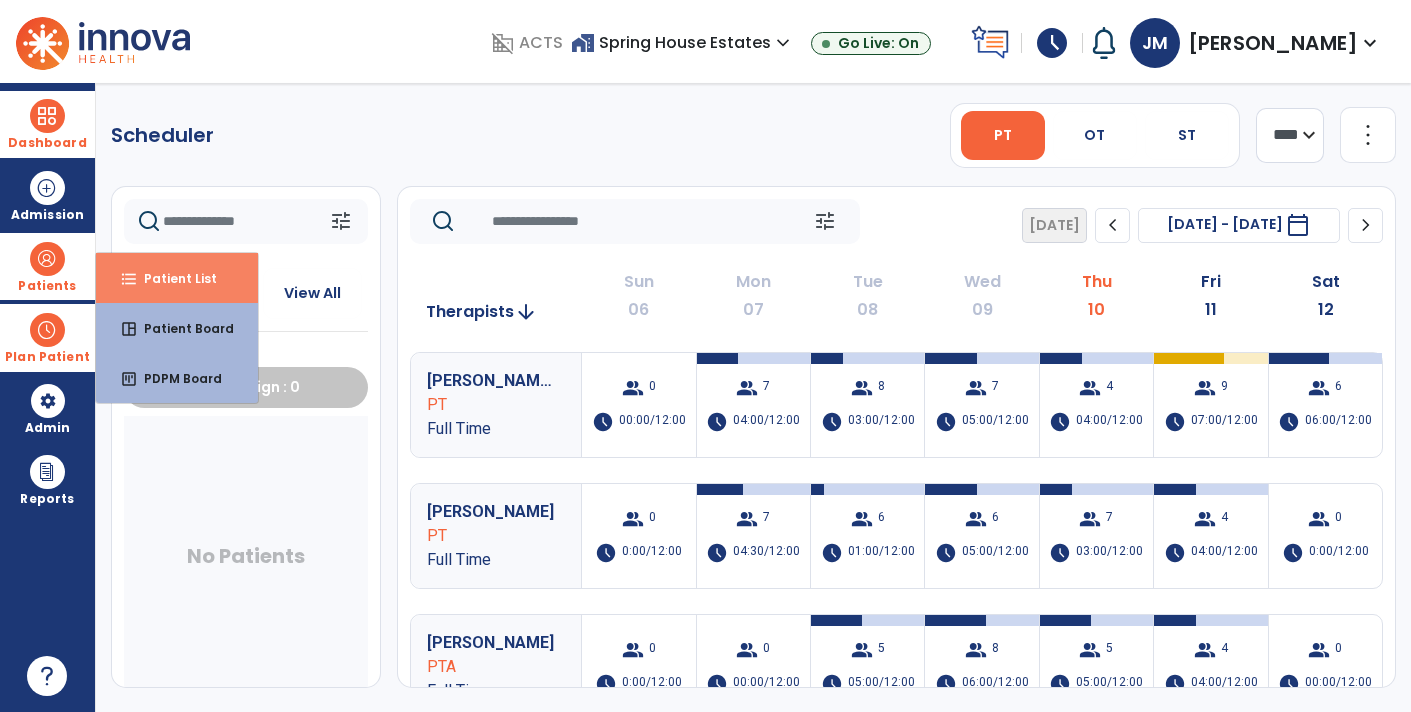 click on "format_list_bulleted  Patient List" at bounding box center (177, 278) 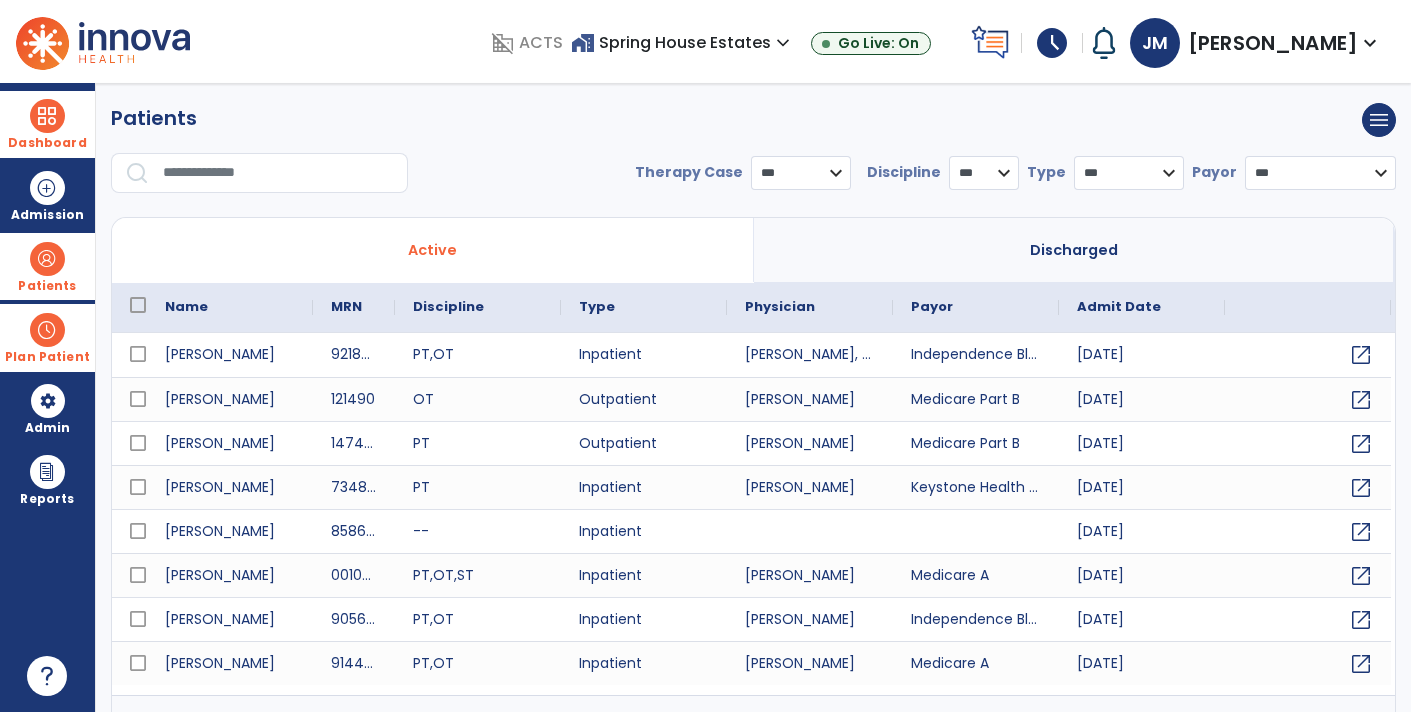 click at bounding box center [278, 173] 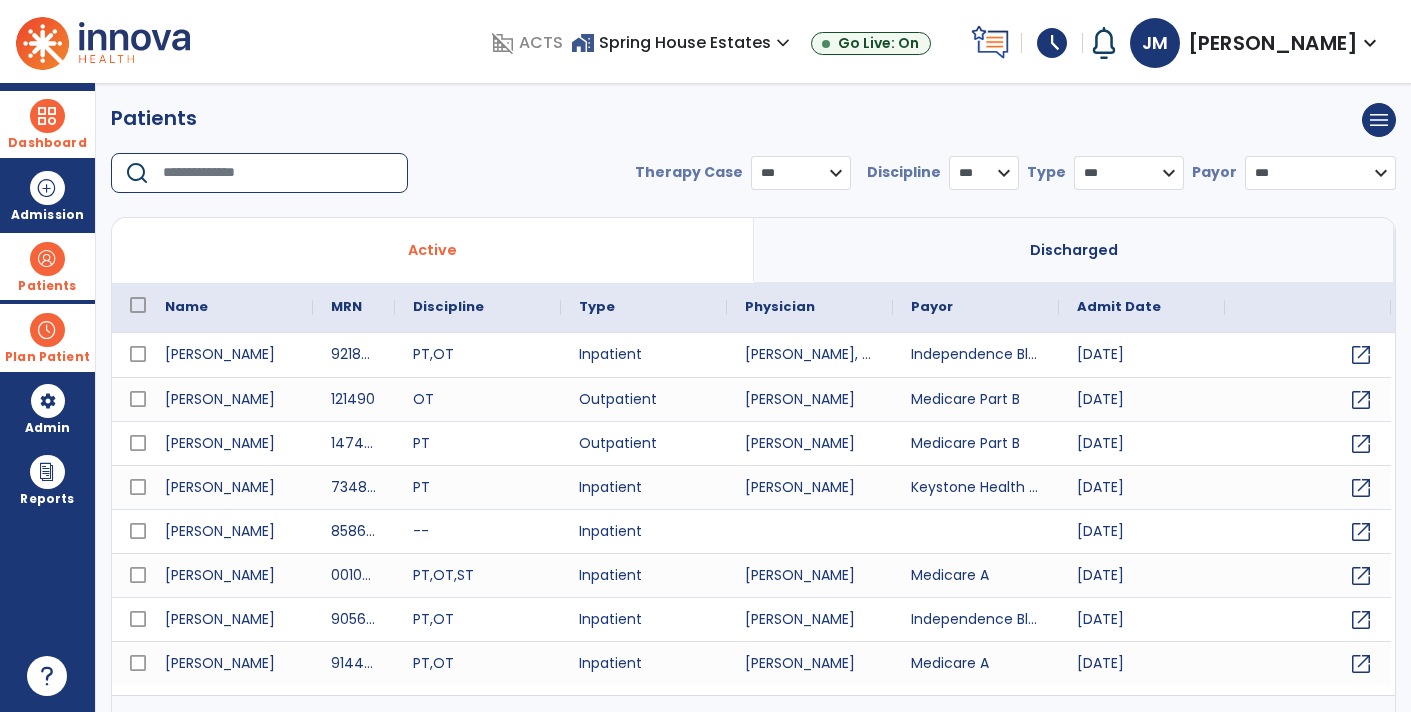 click at bounding box center [278, 173] 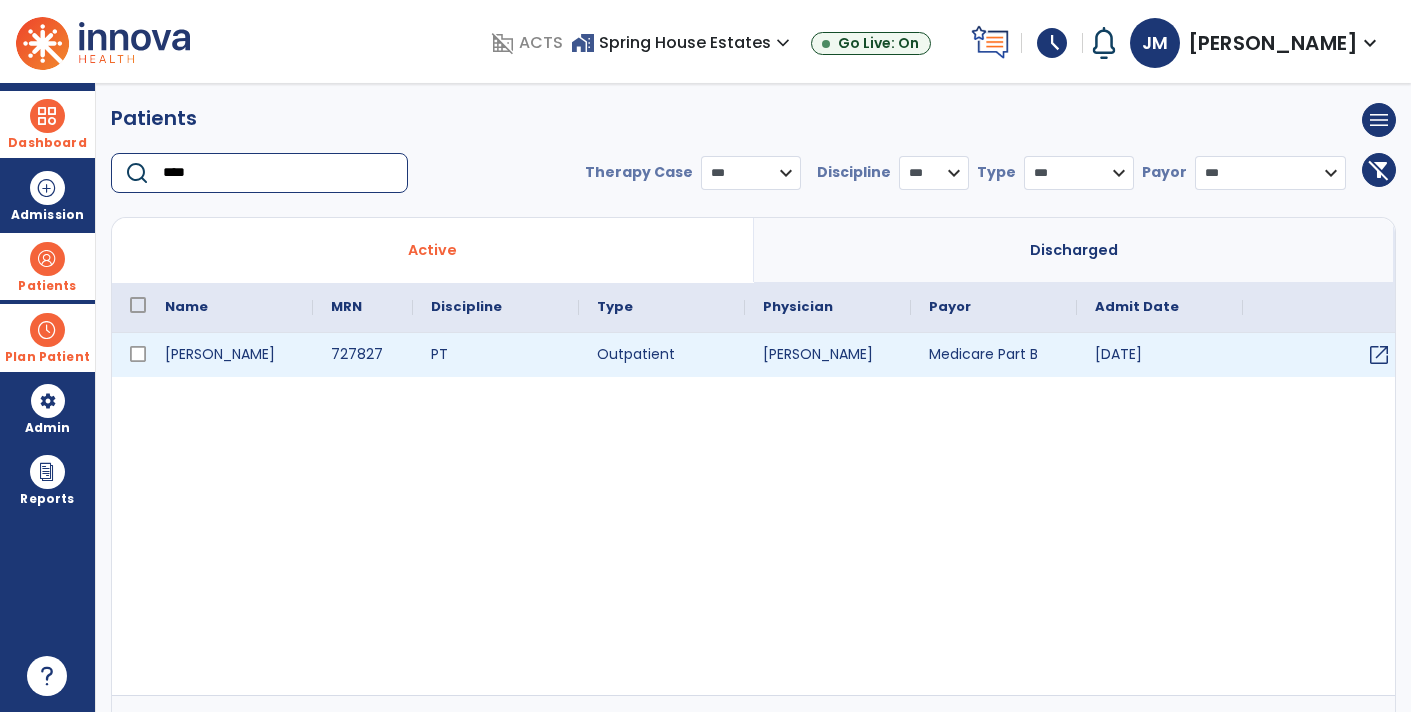 type on "****" 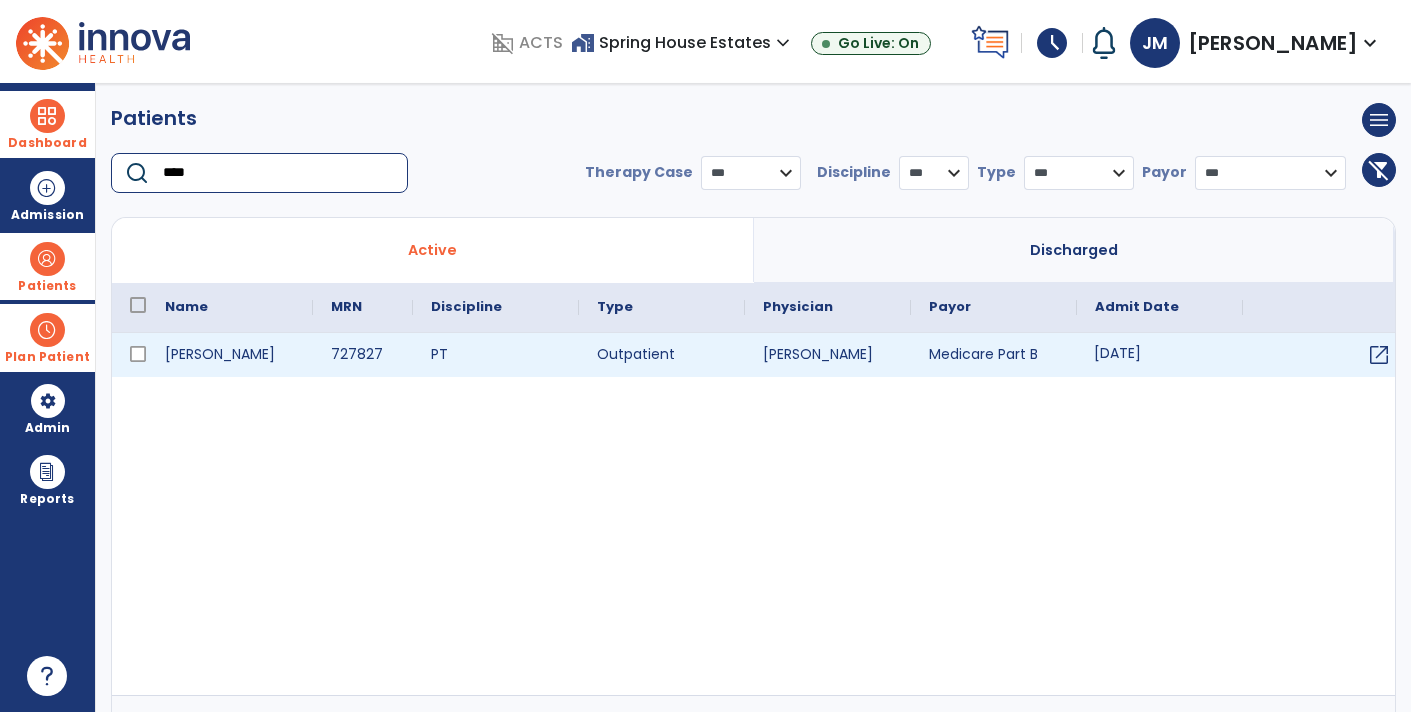 click on "[DATE]" at bounding box center [1160, 355] 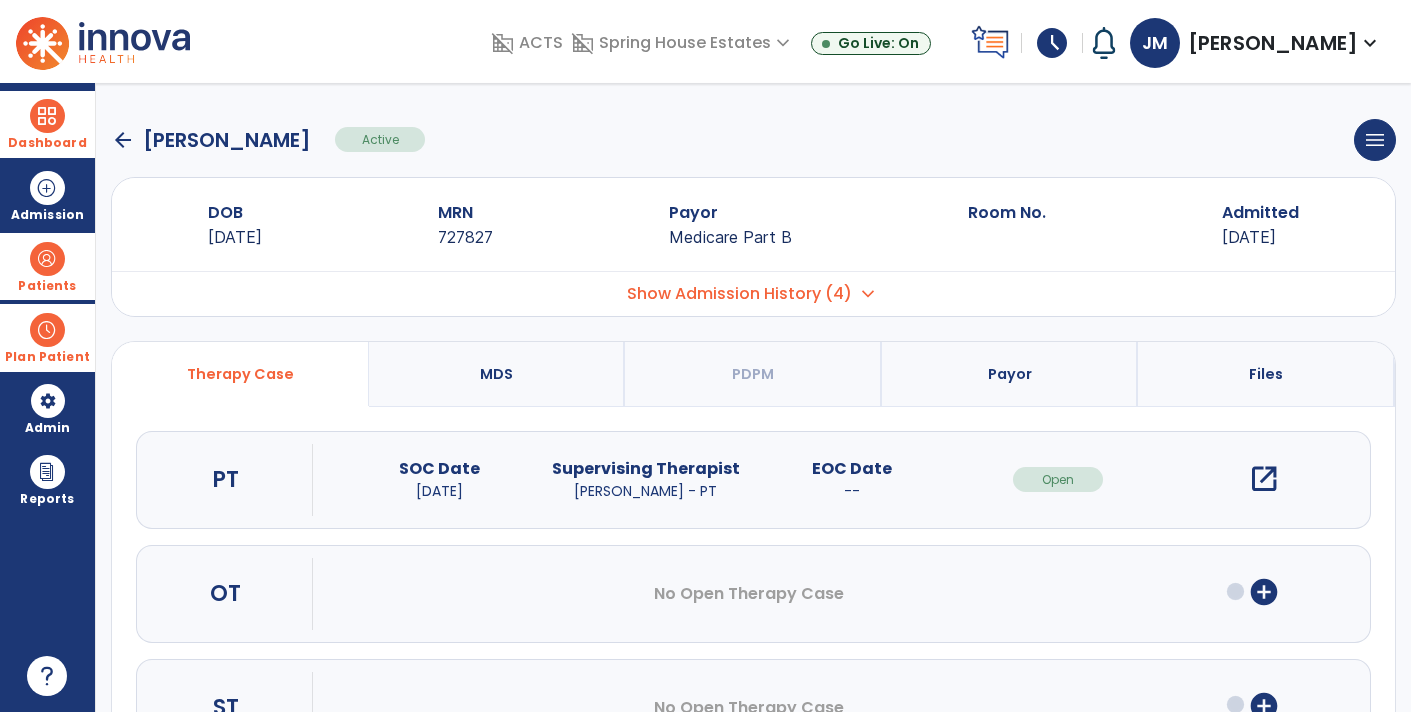 click on "open_in_new" at bounding box center [1264, 479] 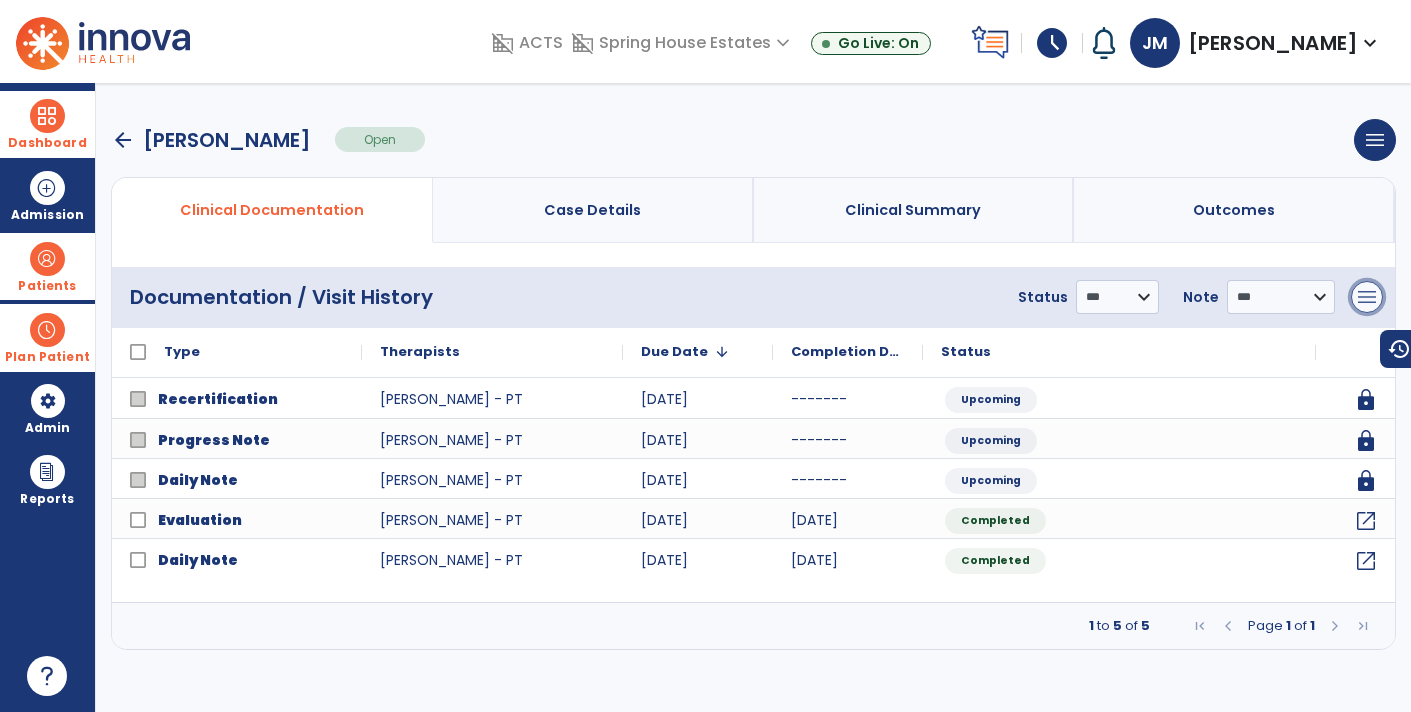 click on "menu" at bounding box center (1367, 297) 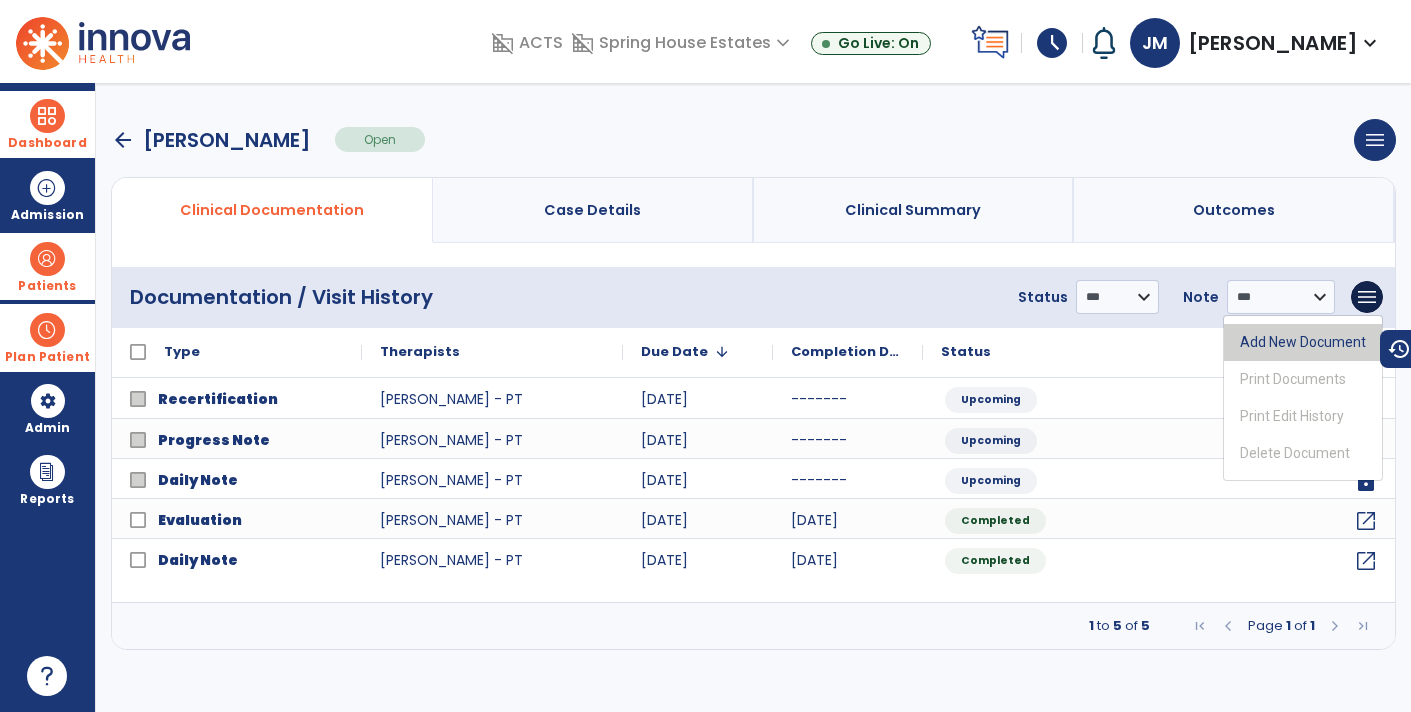 click on "Add New Document" at bounding box center (1303, 342) 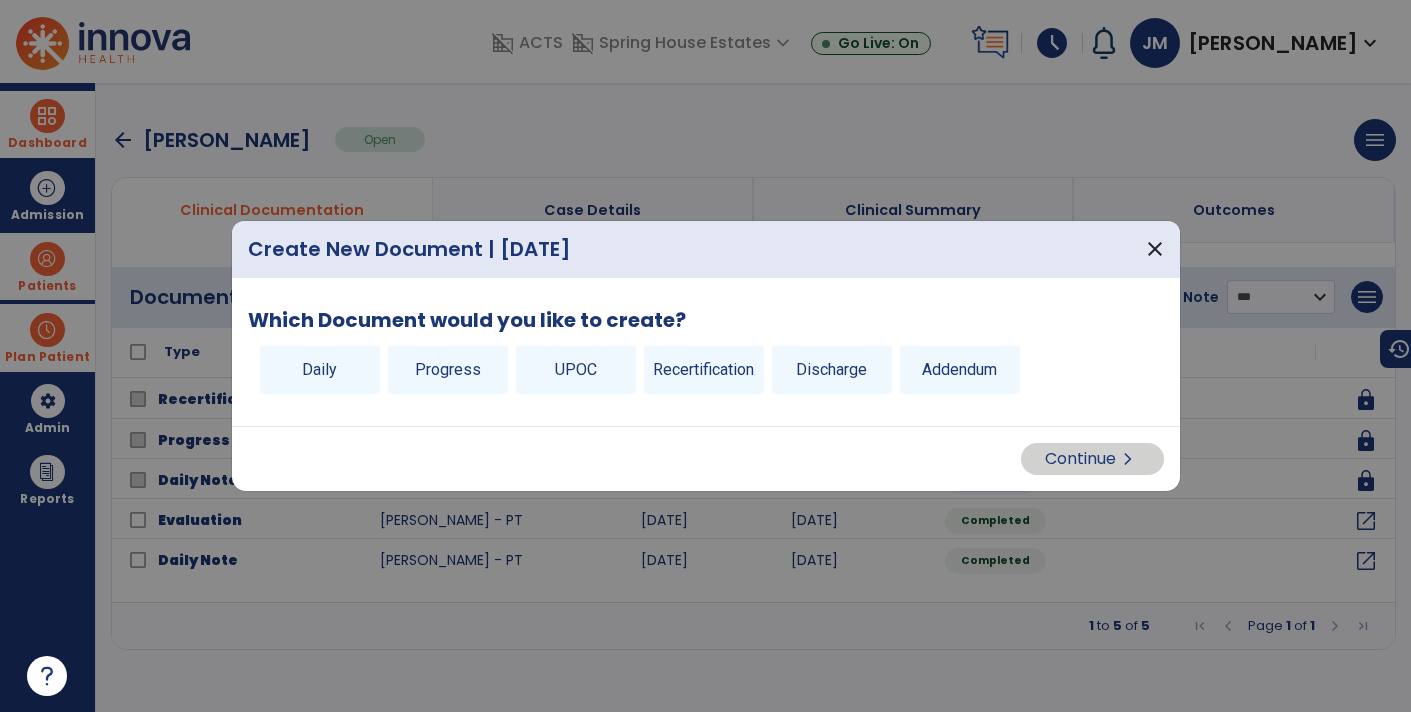 click on "Daily   Progress   UPOC   Recertification   Discharge   Addendum" at bounding box center [706, 374] 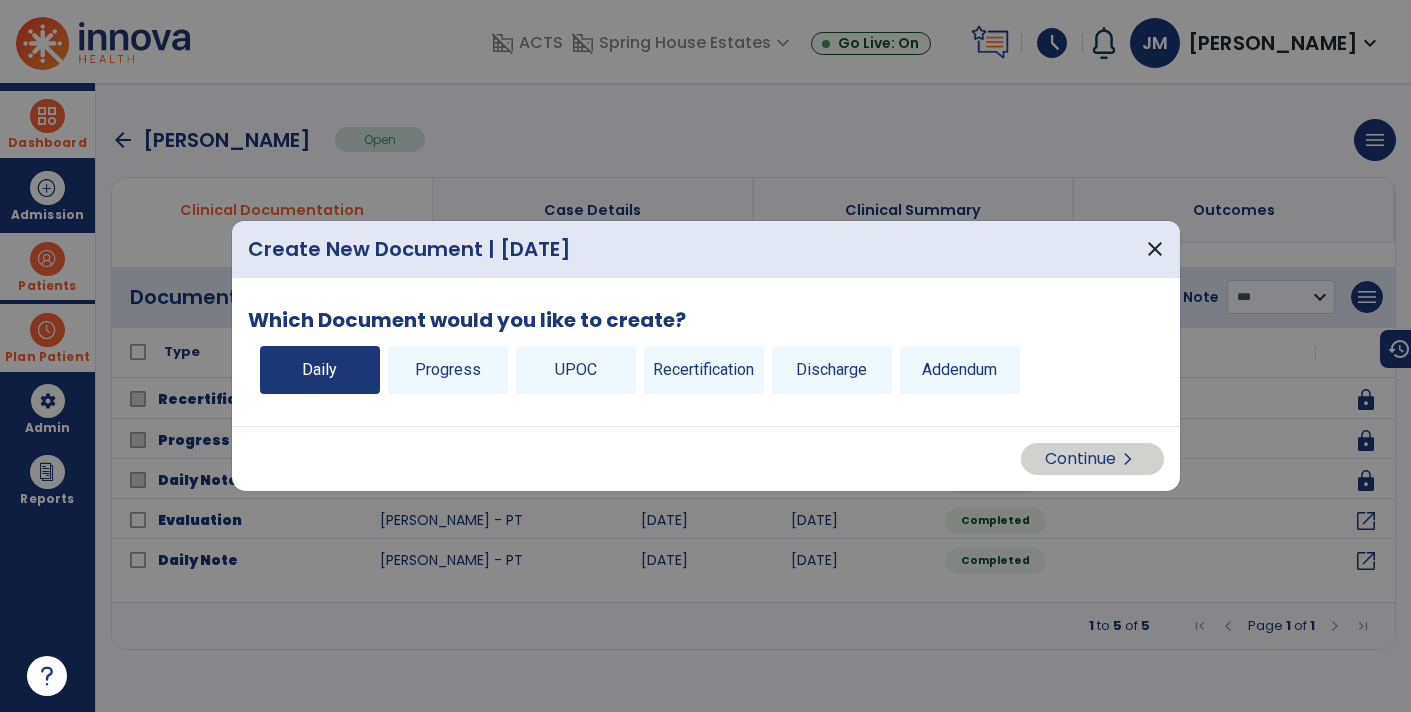 click on "Daily" at bounding box center (320, 370) 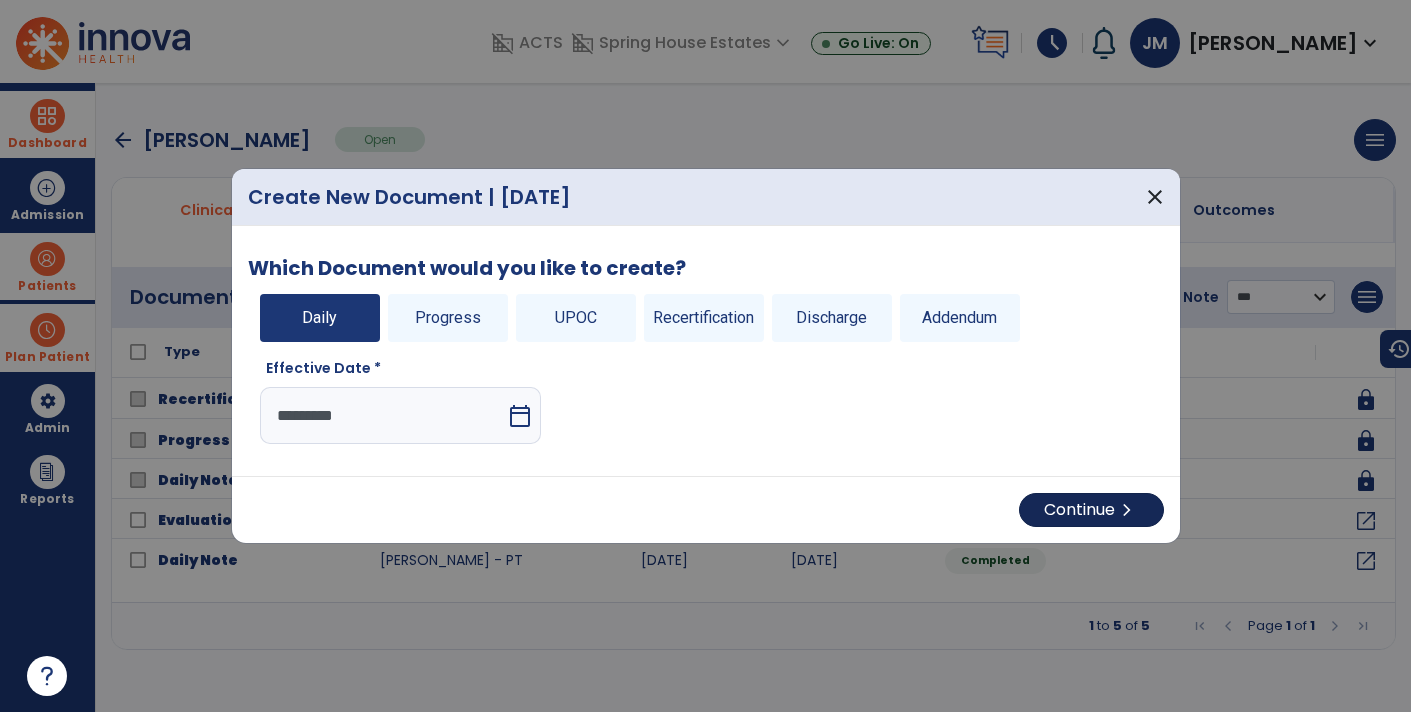 click on "chevron_right" at bounding box center (1127, 510) 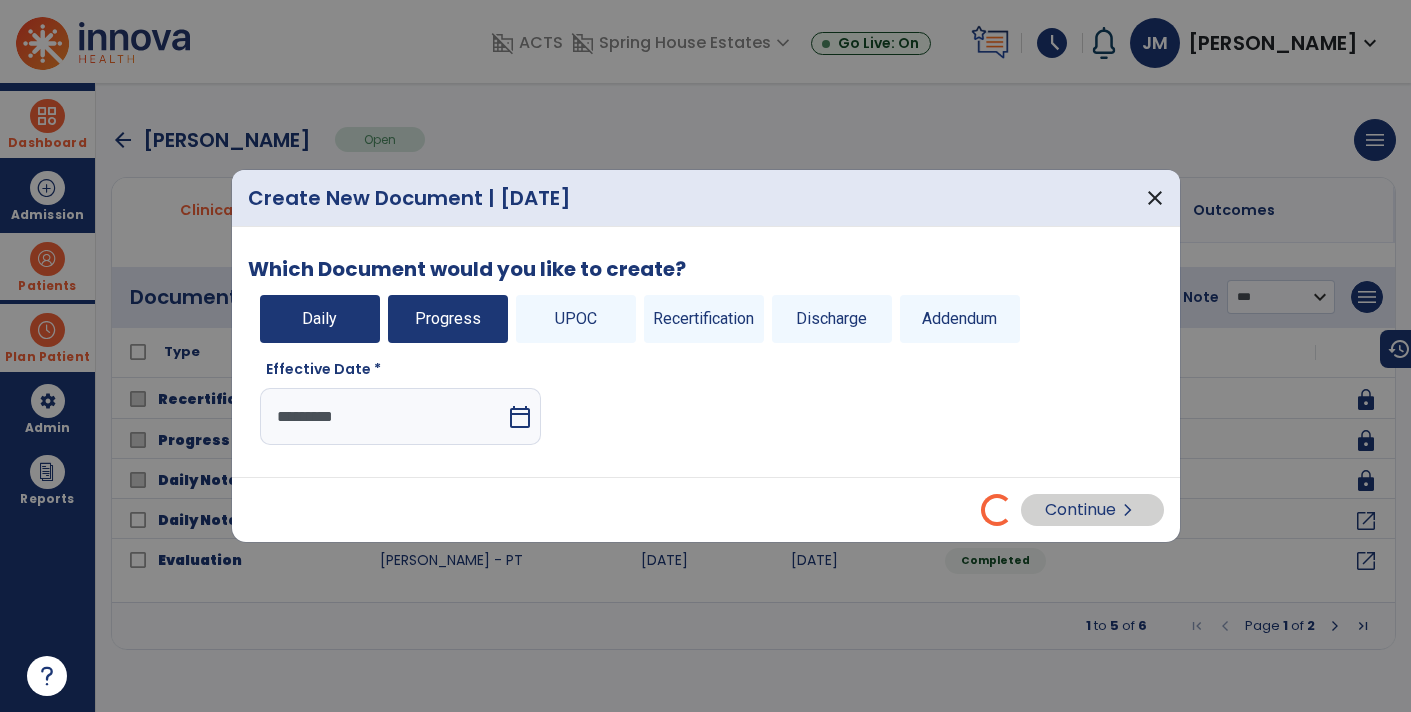 select on "*" 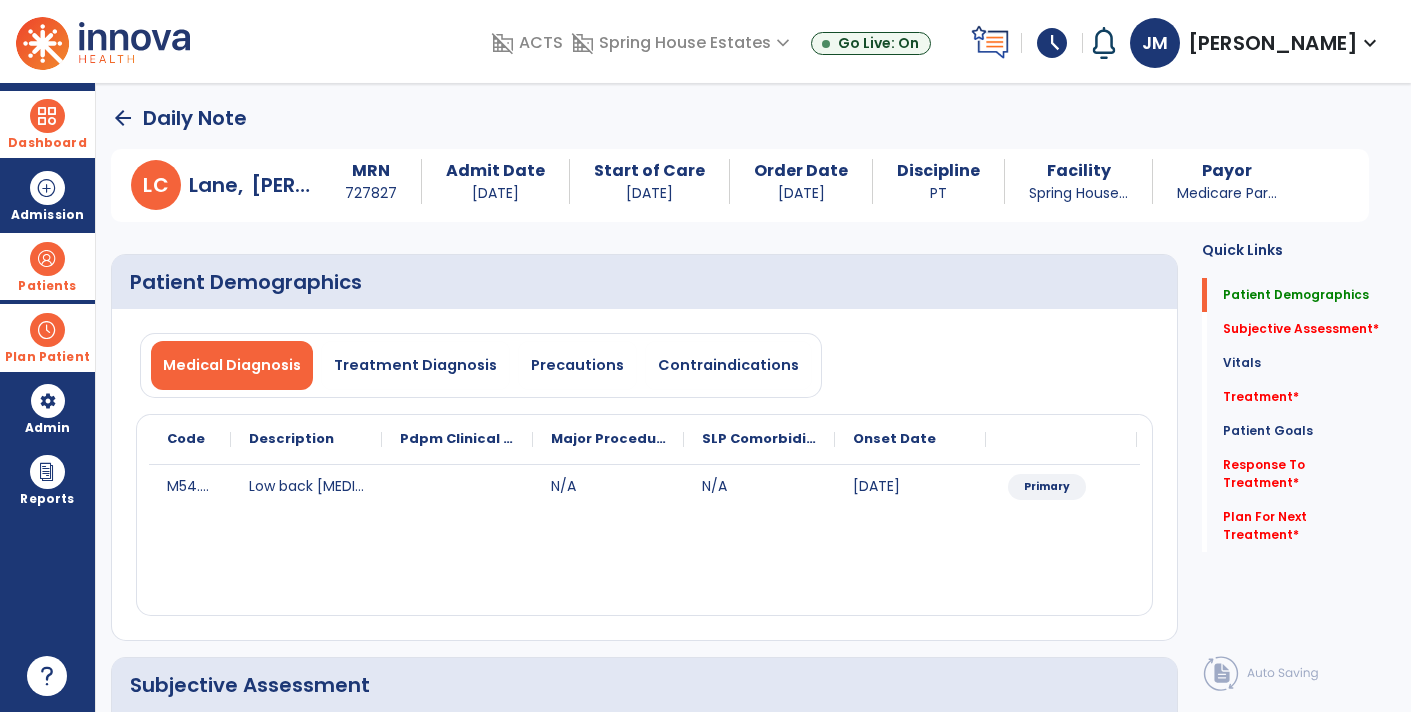 click at bounding box center (47, 330) 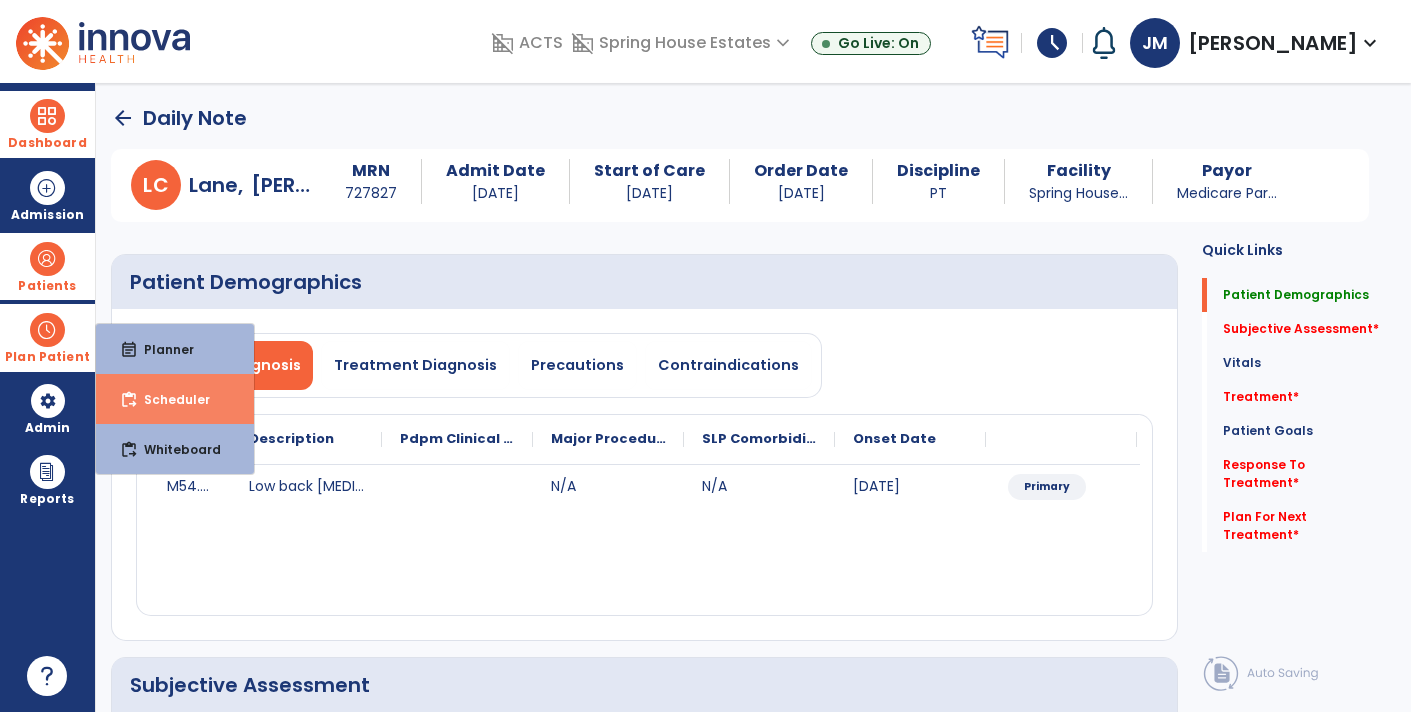 click on "content_paste_go" at bounding box center (129, 400) 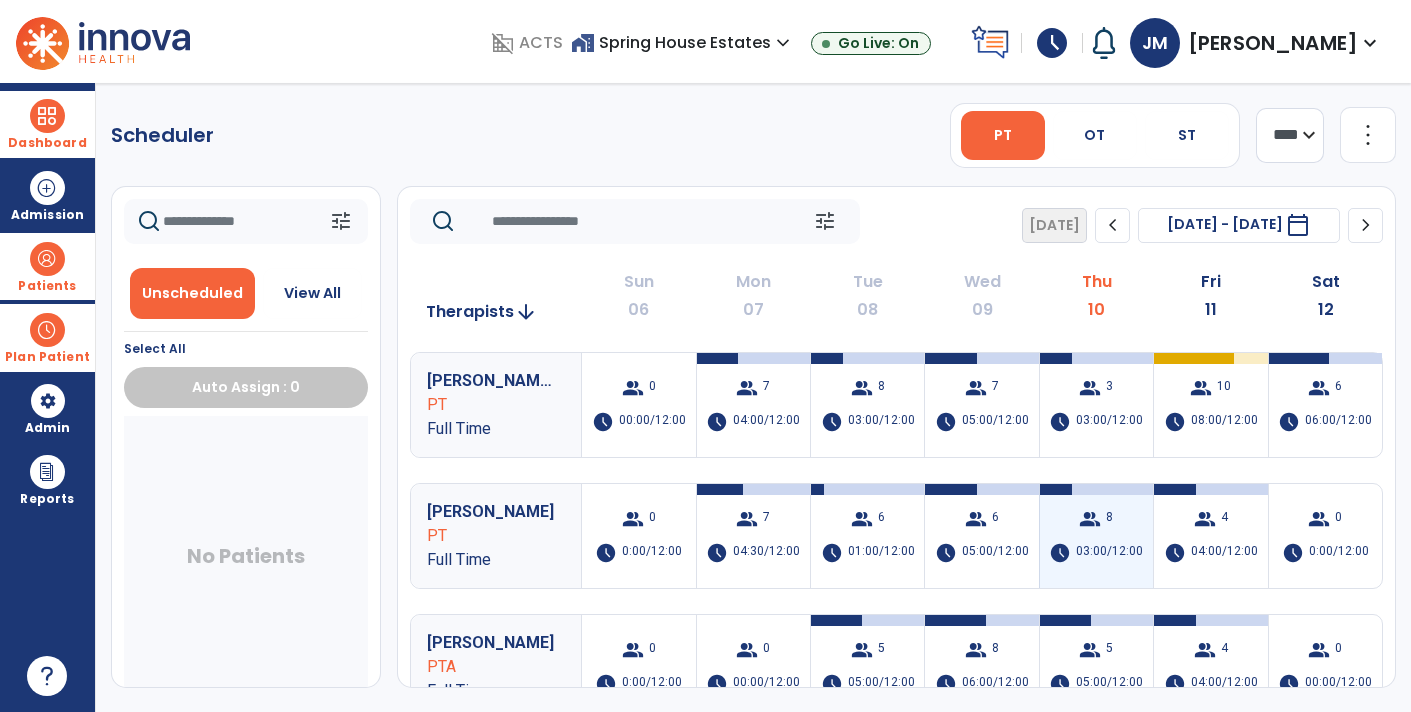 click on "8" at bounding box center [1109, 519] 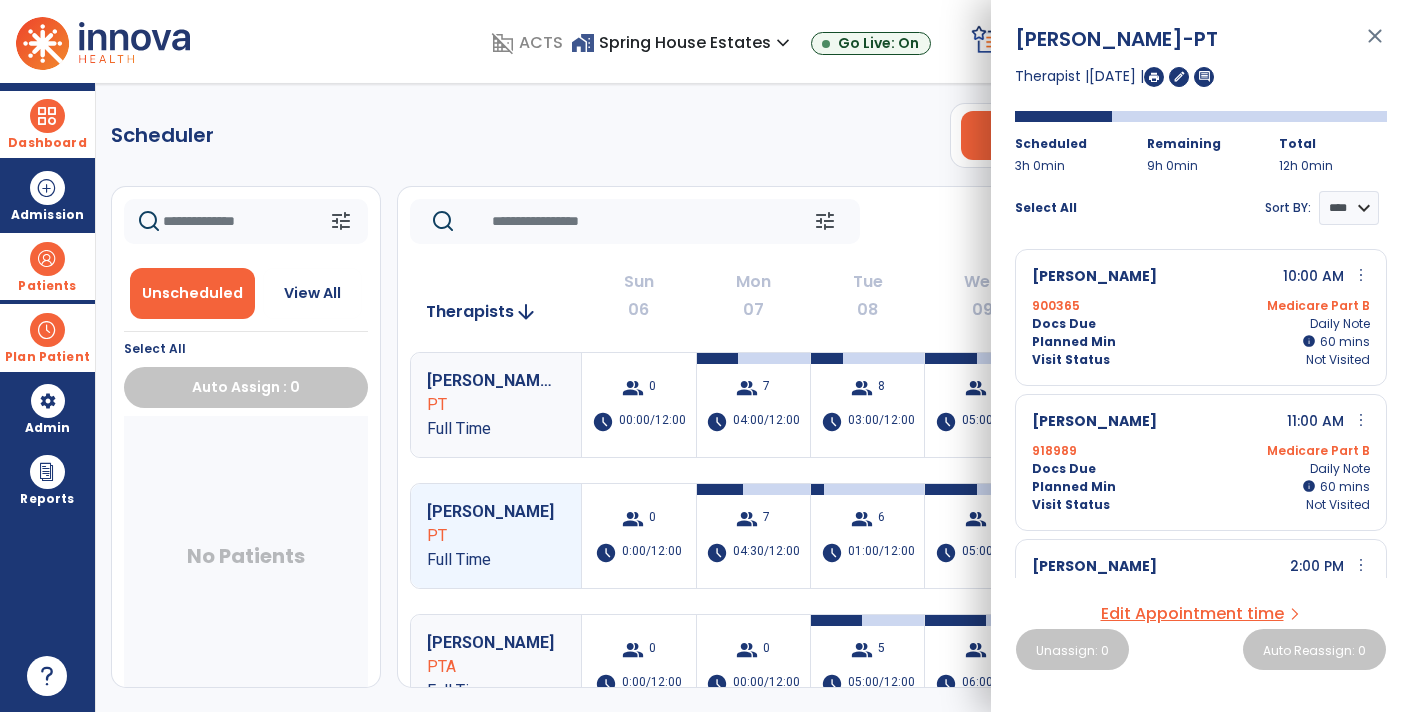 click on "[PERSON_NAME]   11:00 AM  more_vert  edit   Edit Session   alt_route   Split Minutes  918989 Medicare Part B  Docs Due Daily Note   Planned Min  info   60 I 60 mins  Visit Status  Not Visited" at bounding box center [1201, 462] 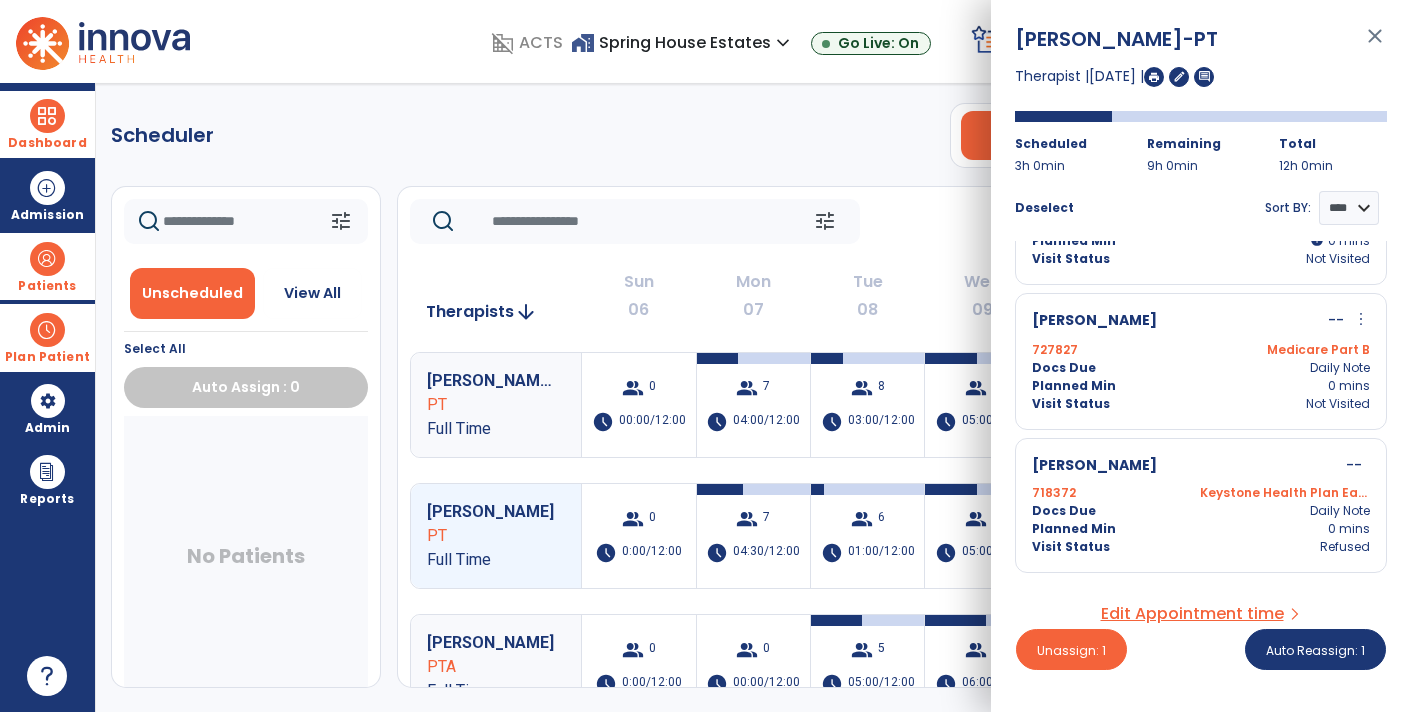 scroll, scrollTop: 683, scrollLeft: 0, axis: vertical 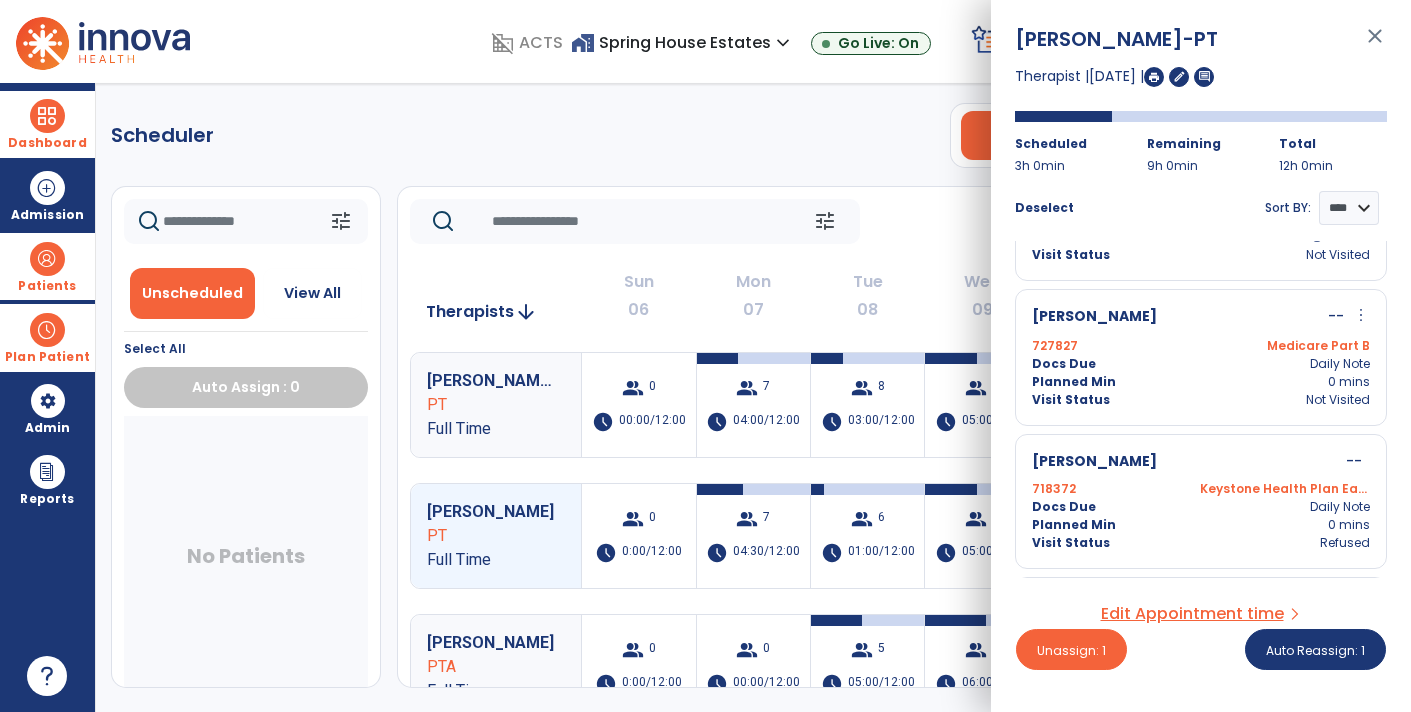 click on "more_vert" at bounding box center [1361, 315] 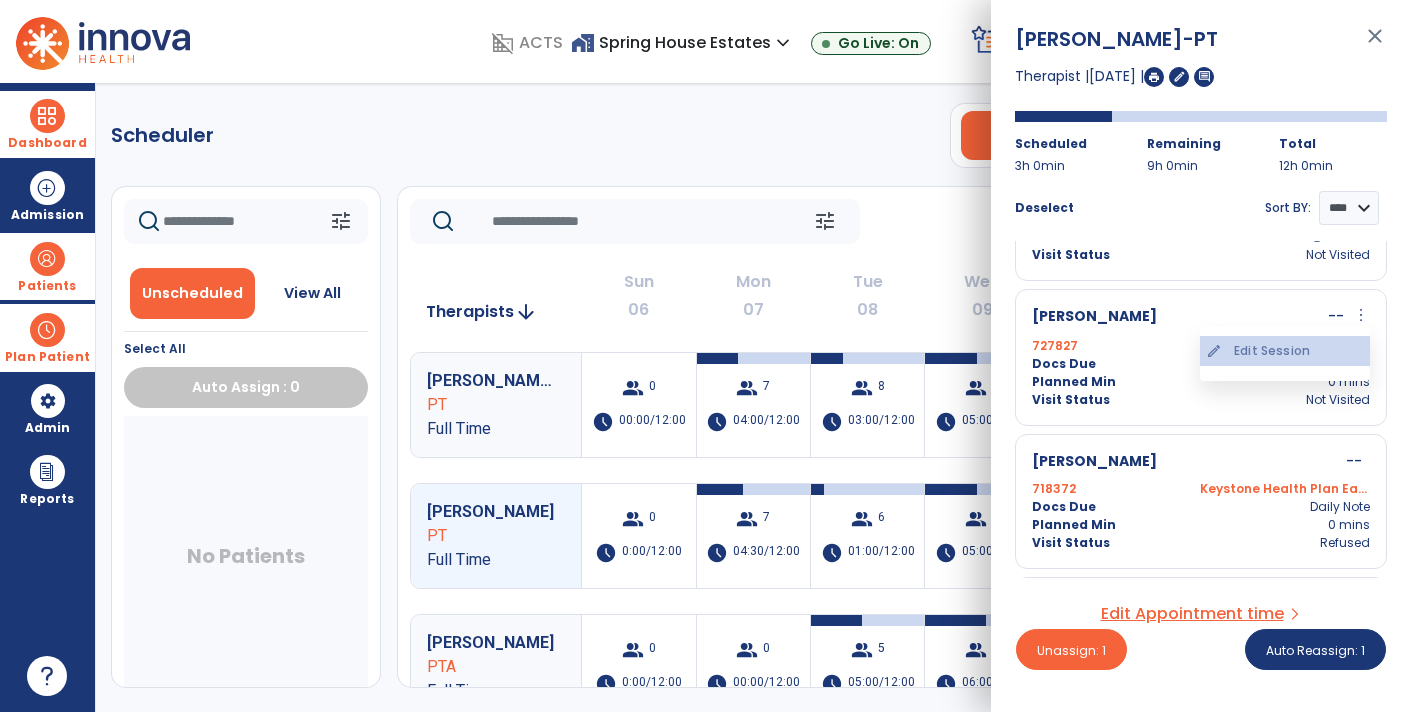 click on "edit   Edit Session" at bounding box center (1285, 351) 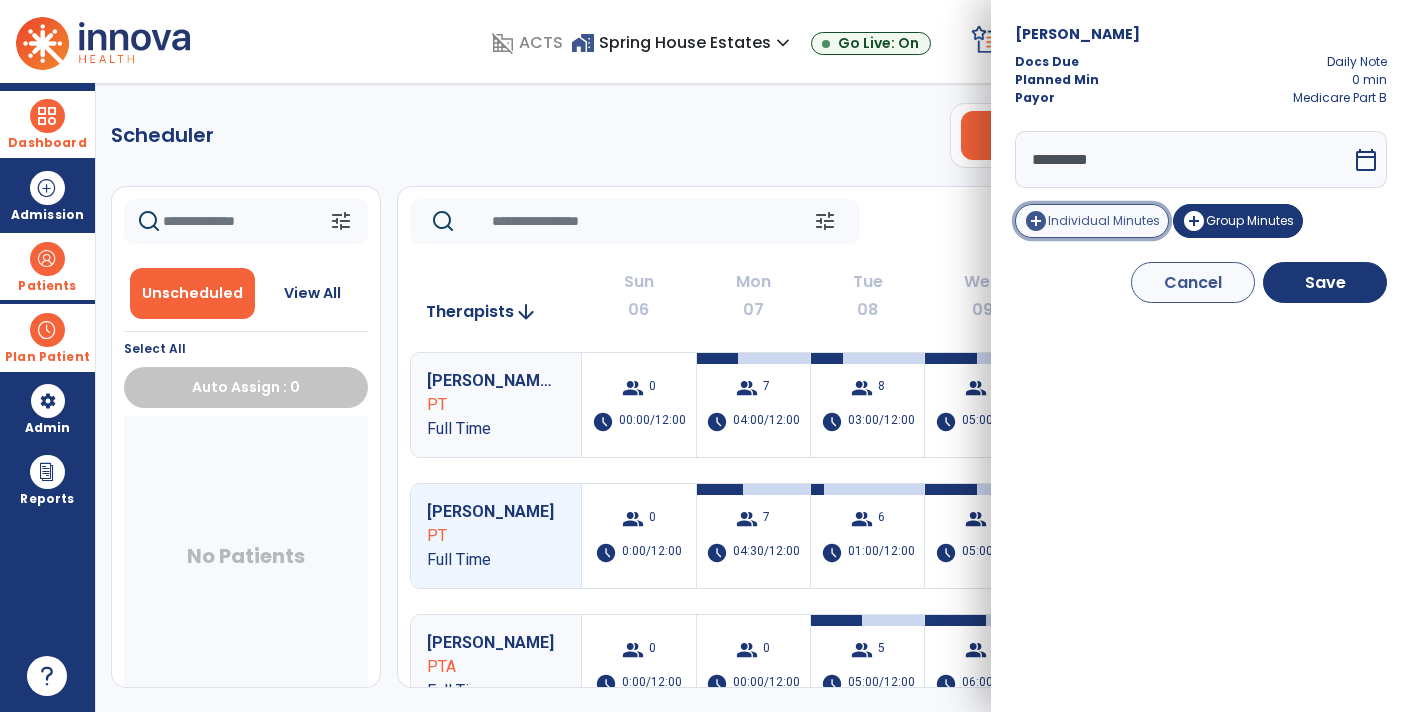 click on "Individual Minutes" at bounding box center [1104, 220] 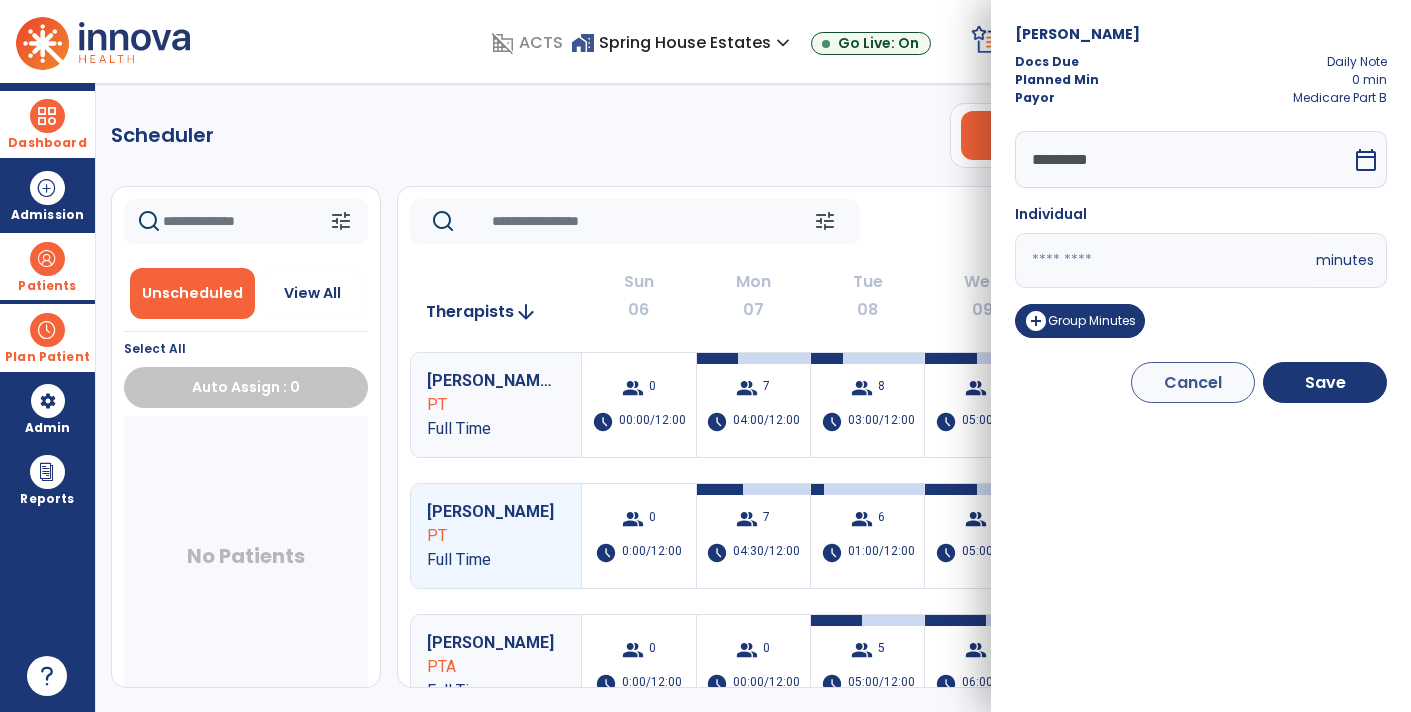 click on "*" at bounding box center [1163, 260] 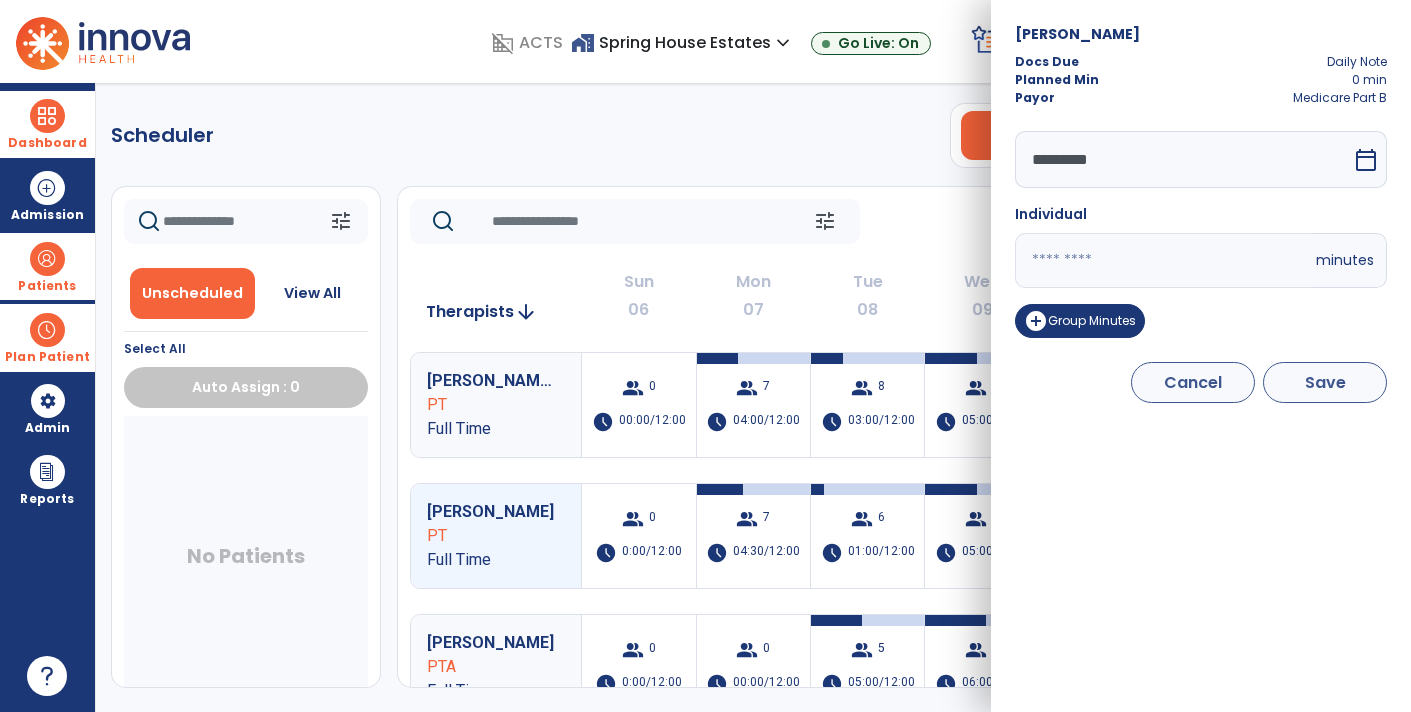 type on "**" 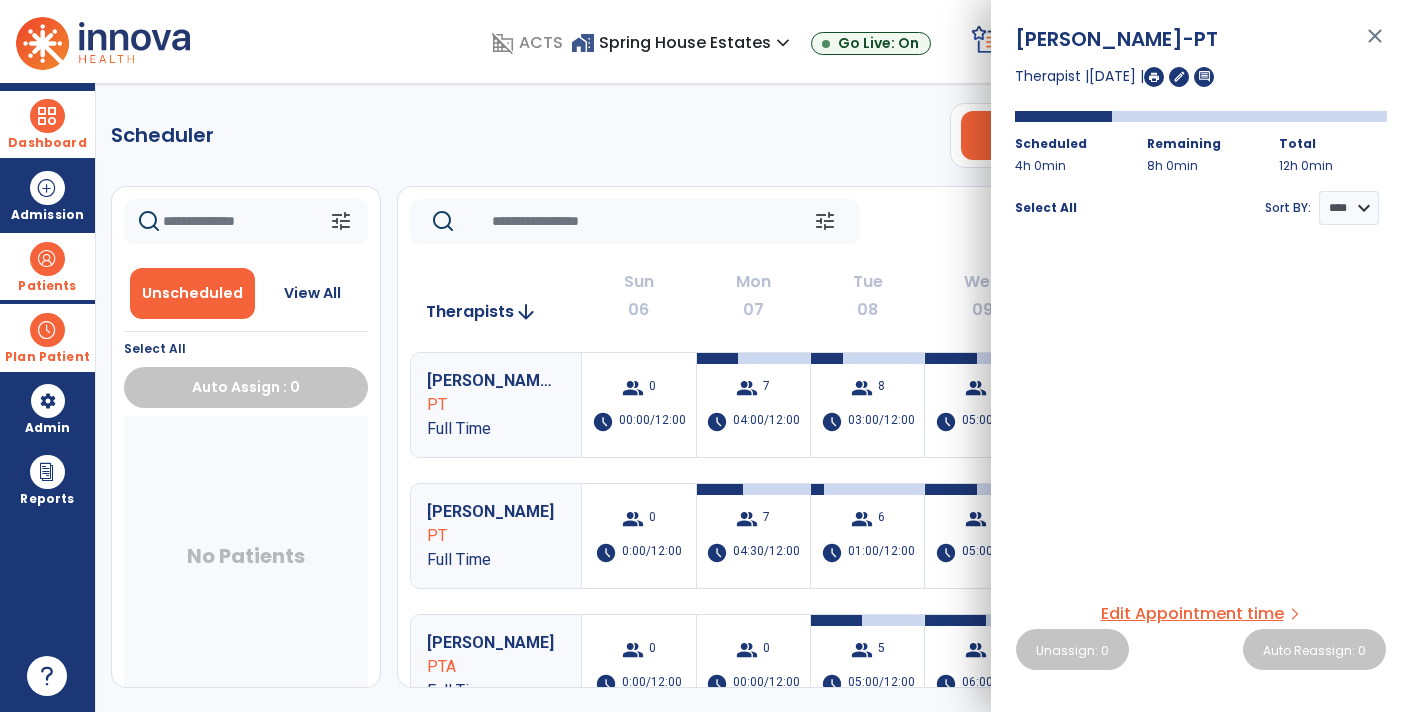 click on "close" at bounding box center (1375, 45) 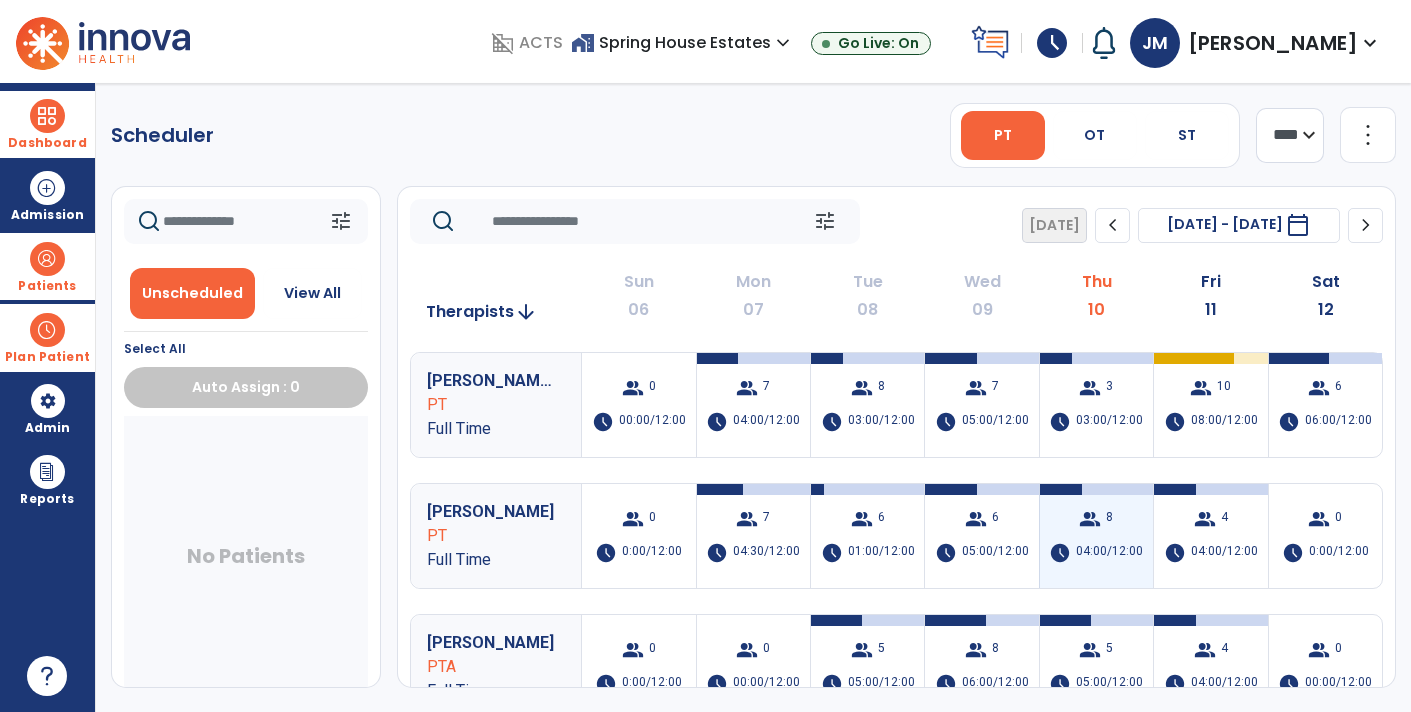 click on "8" at bounding box center [1109, 519] 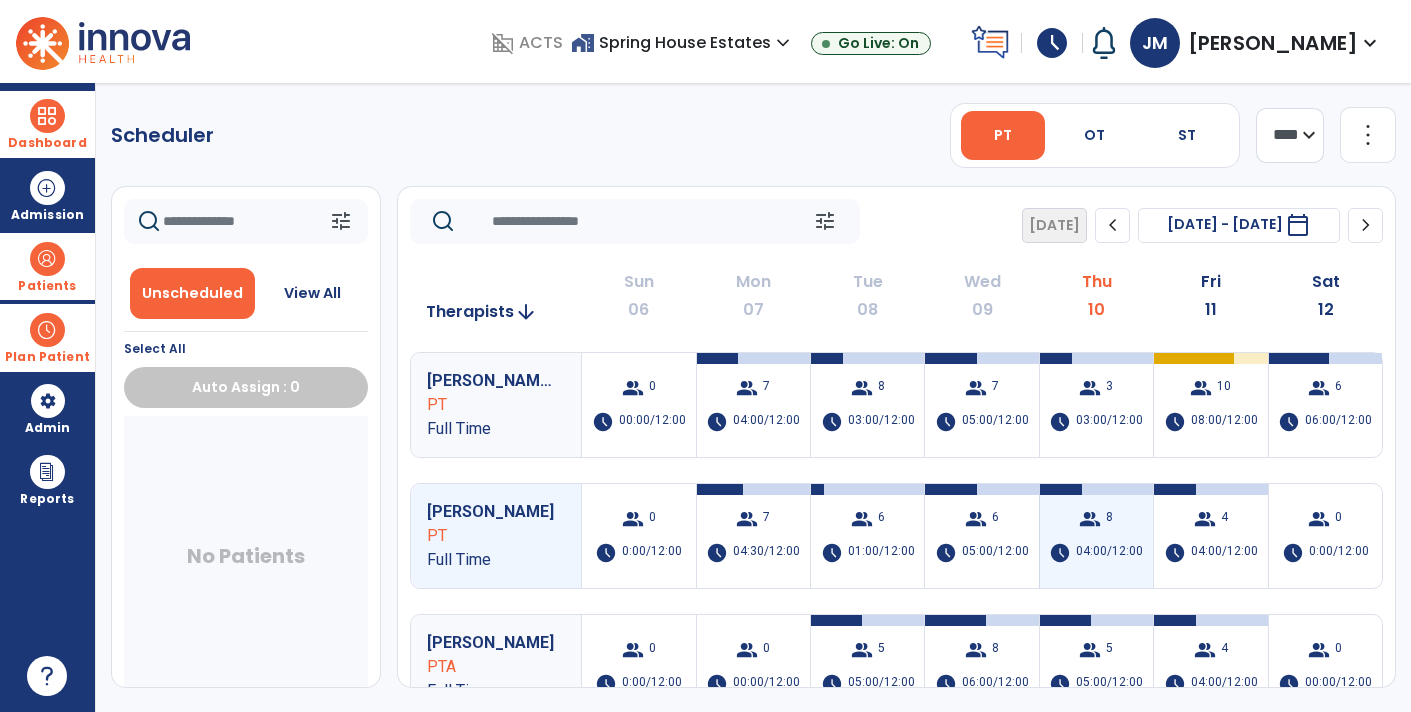 click on "group  8  schedule  04:00/12:00" at bounding box center [1096, 536] 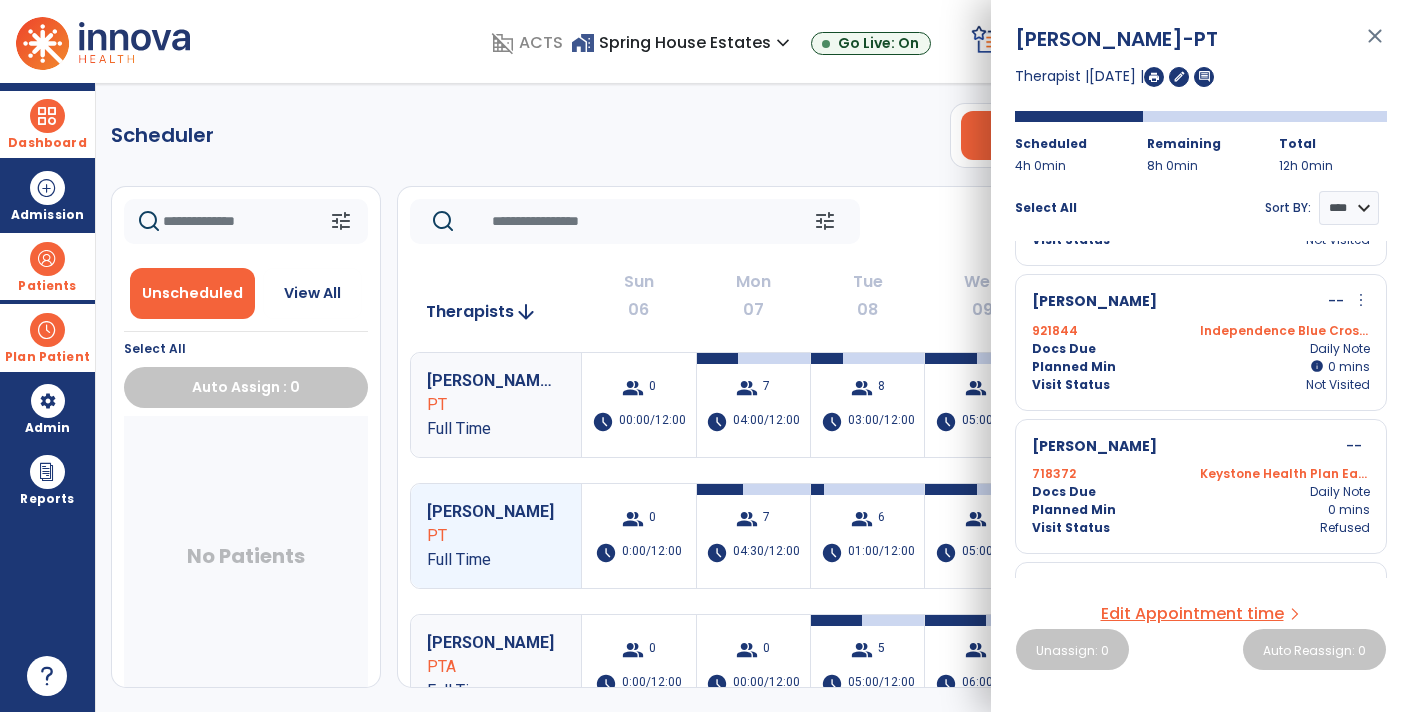 scroll, scrollTop: 697, scrollLeft: 0, axis: vertical 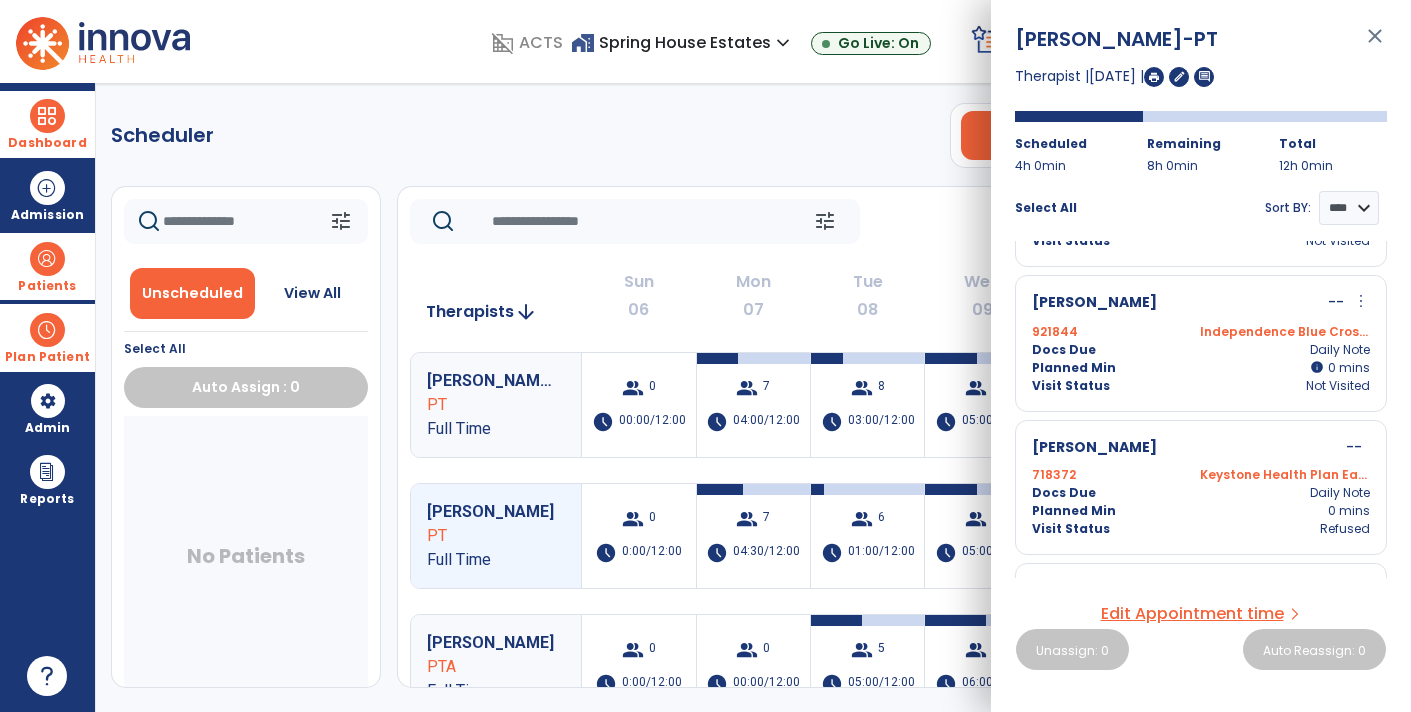 click on "more_vert" at bounding box center [1361, 301] 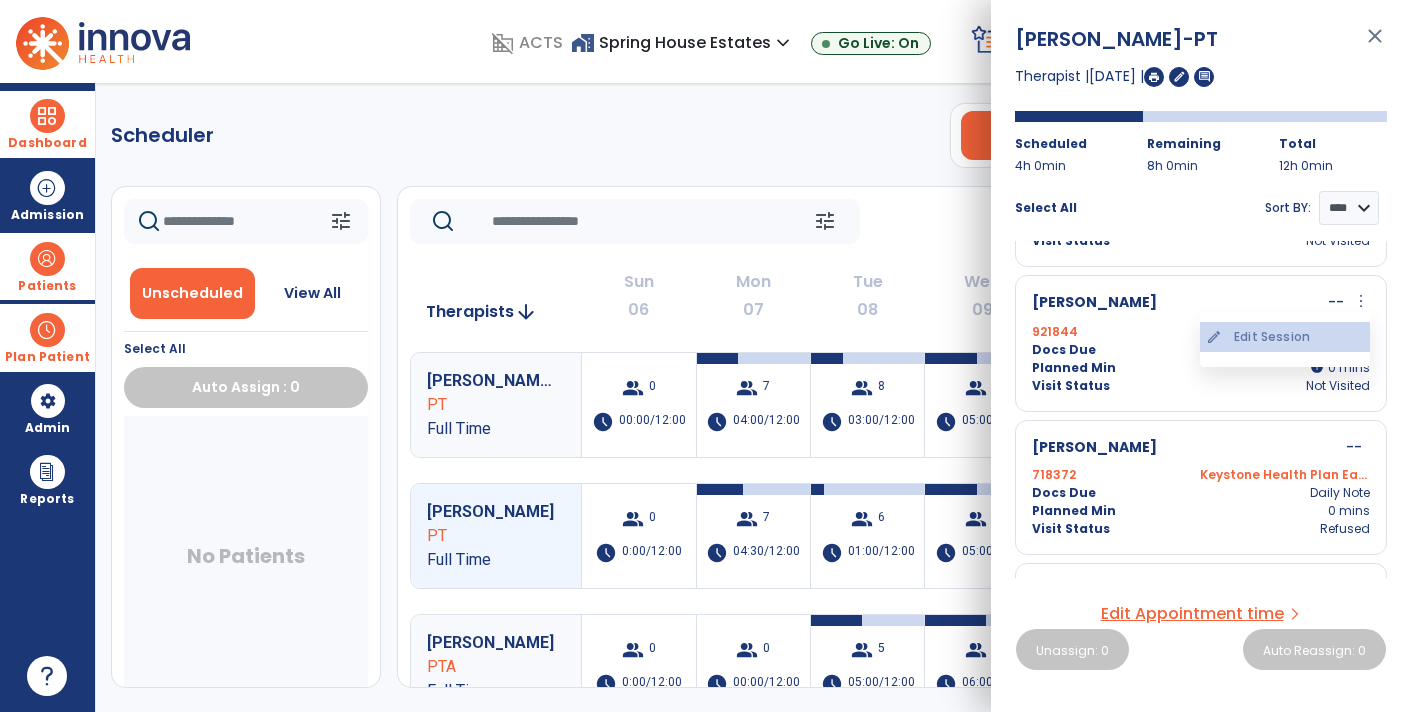 click on "edit   Edit Session" at bounding box center (1285, 337) 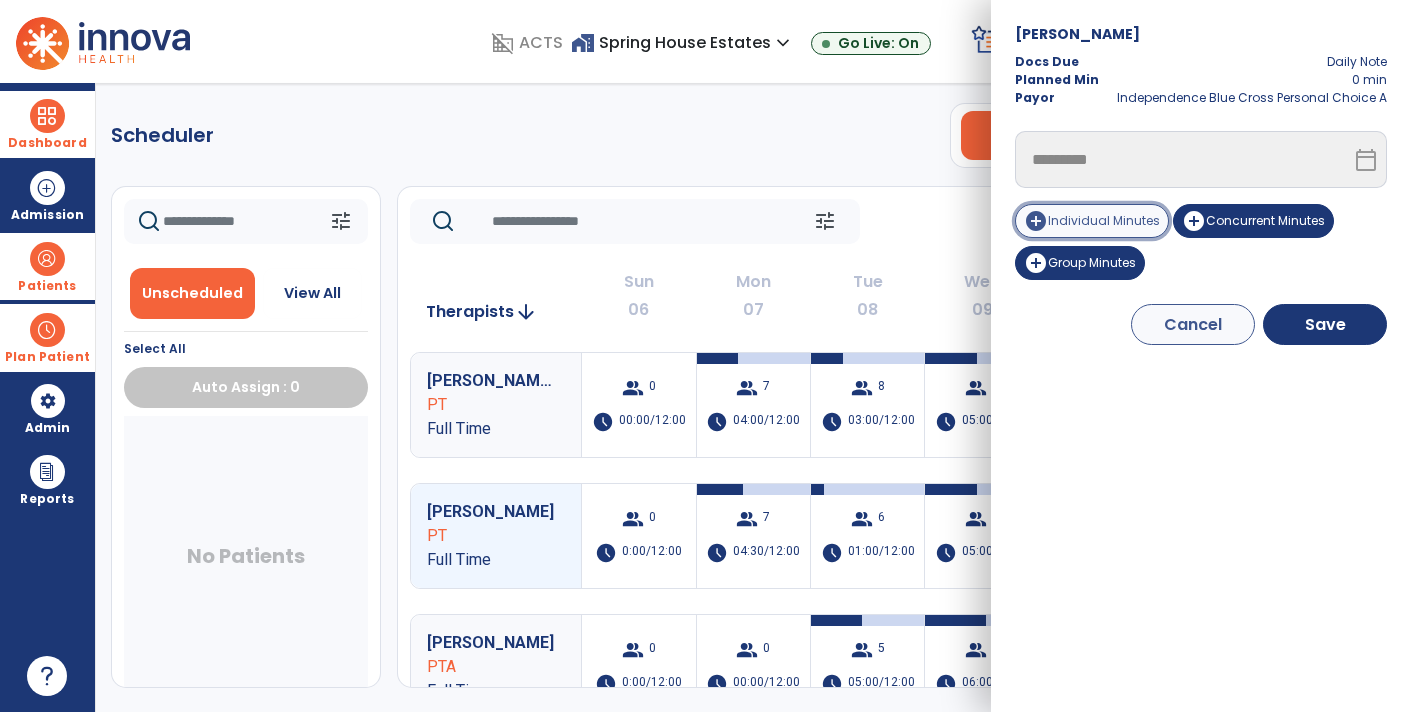 click on "add_circle   Individual Minutes" at bounding box center [1092, 221] 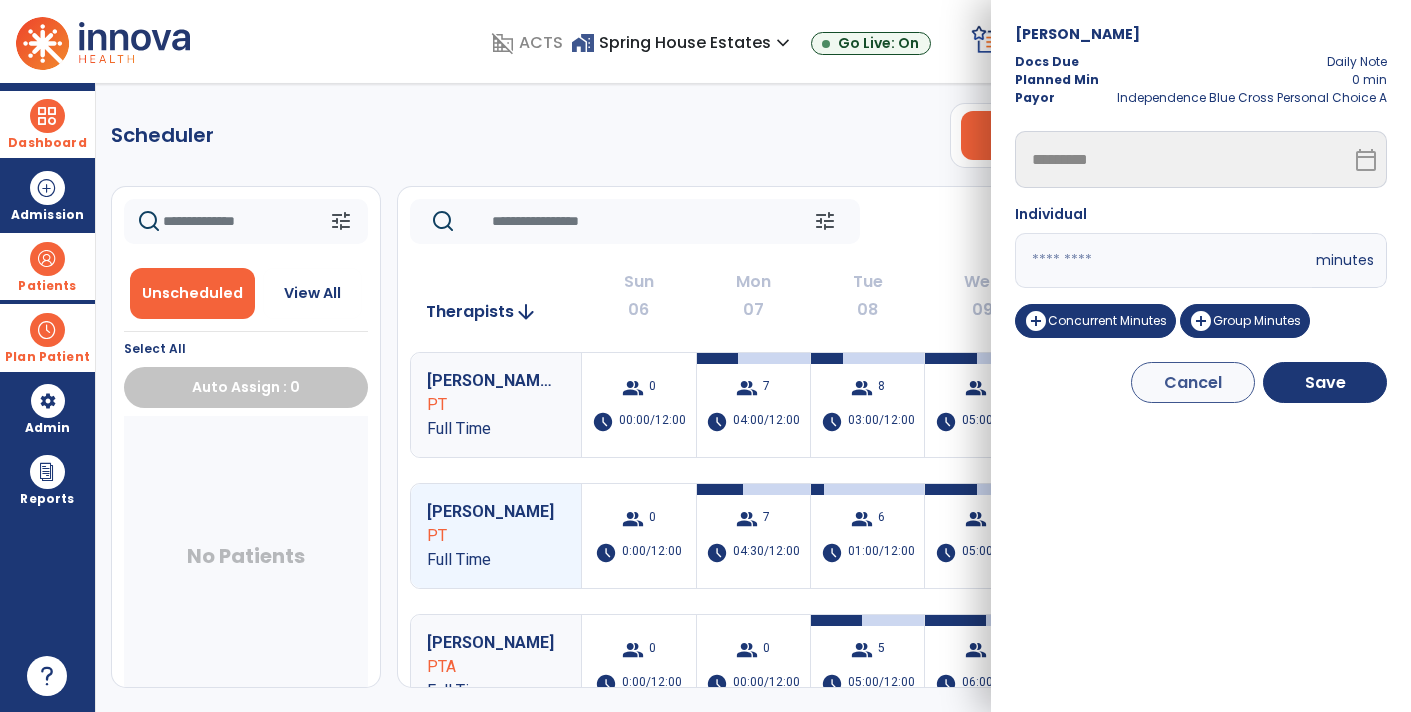 click on "*" at bounding box center [1163, 260] 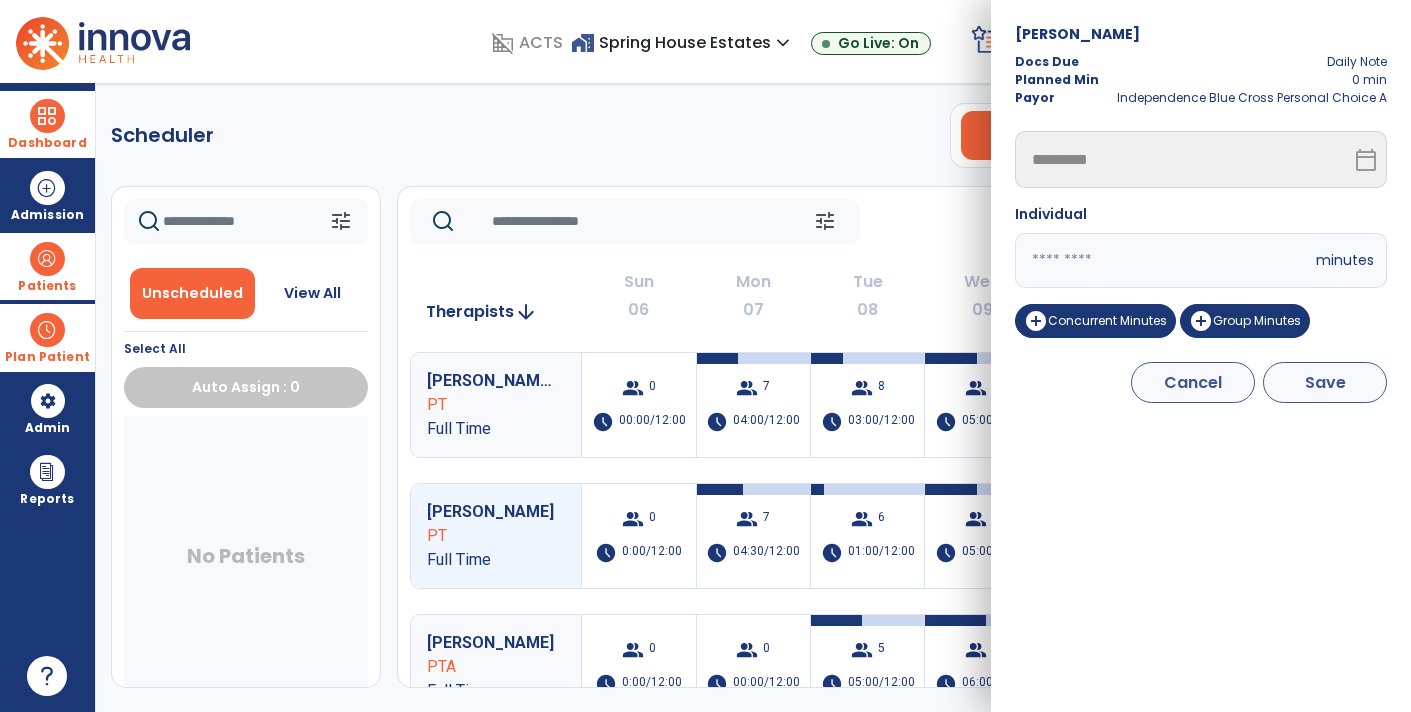 type on "**" 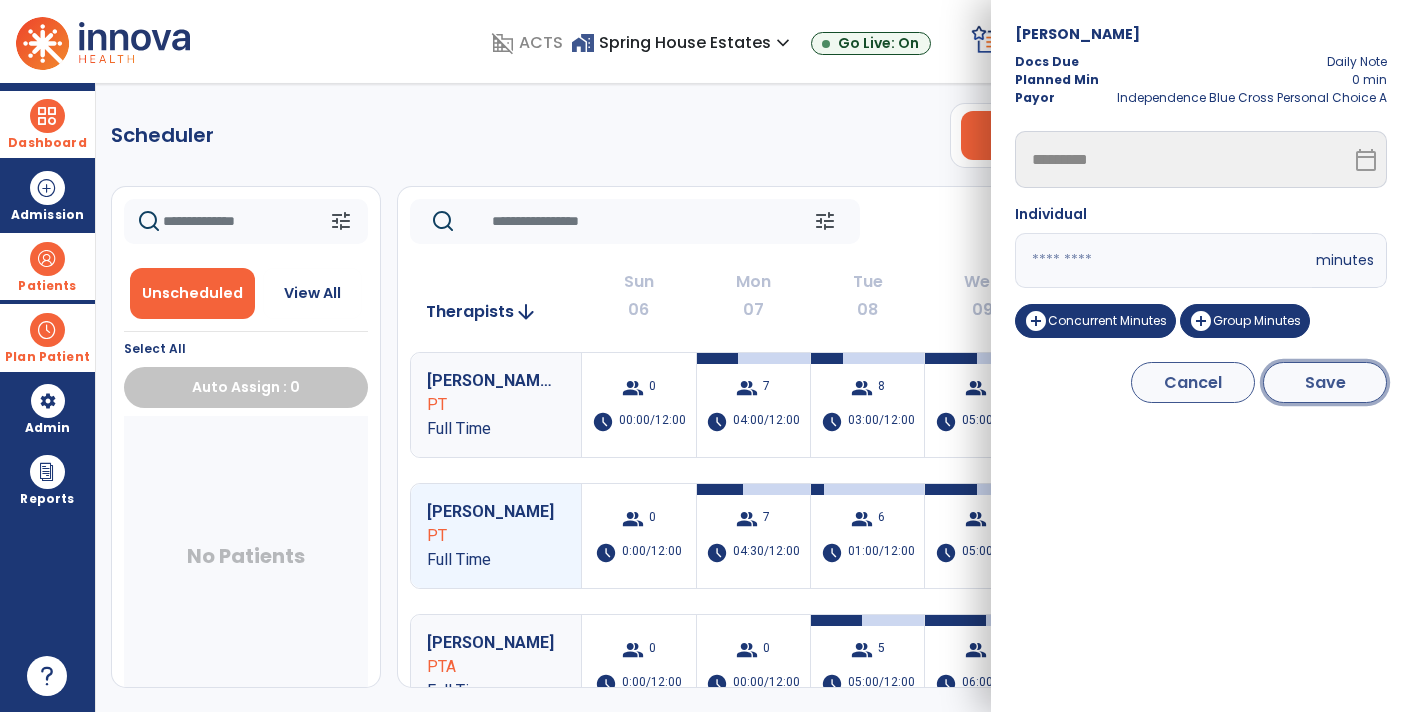 click on "Save" at bounding box center (1325, 382) 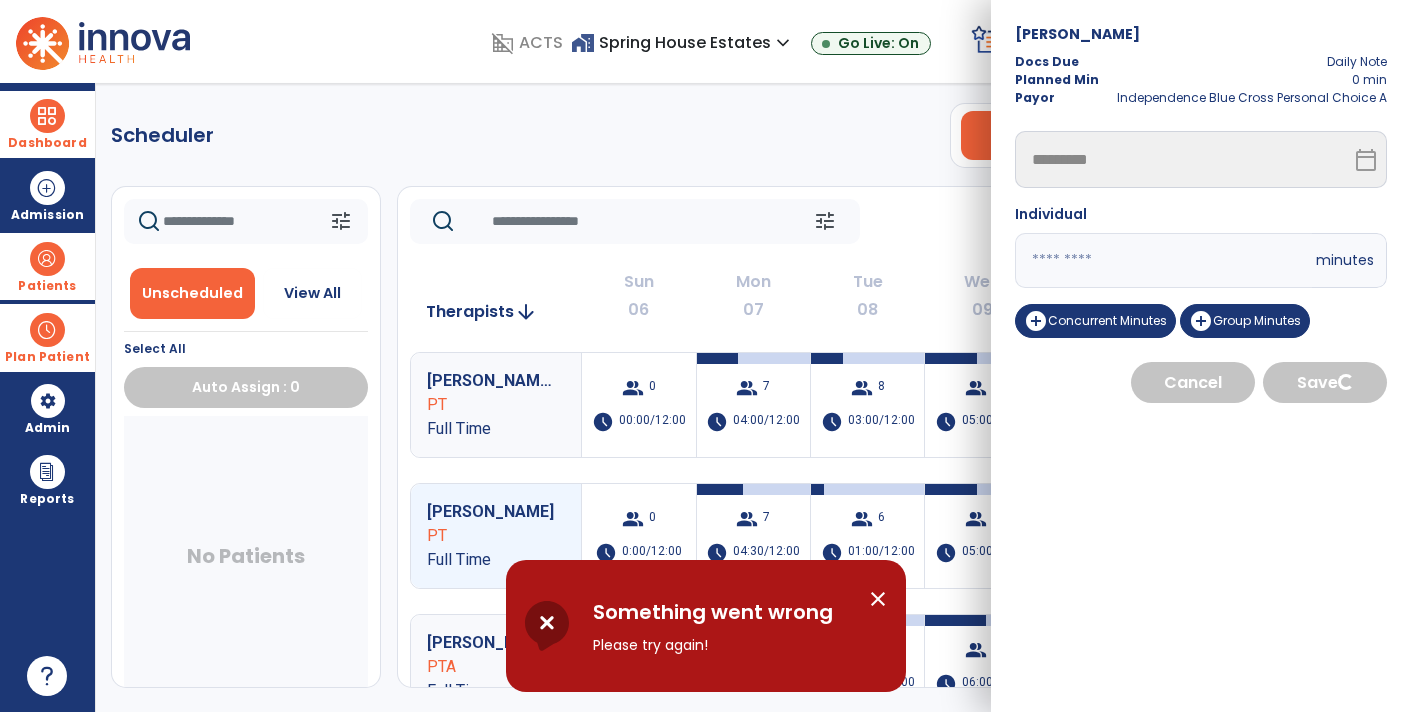 click on "close" at bounding box center (878, 599) 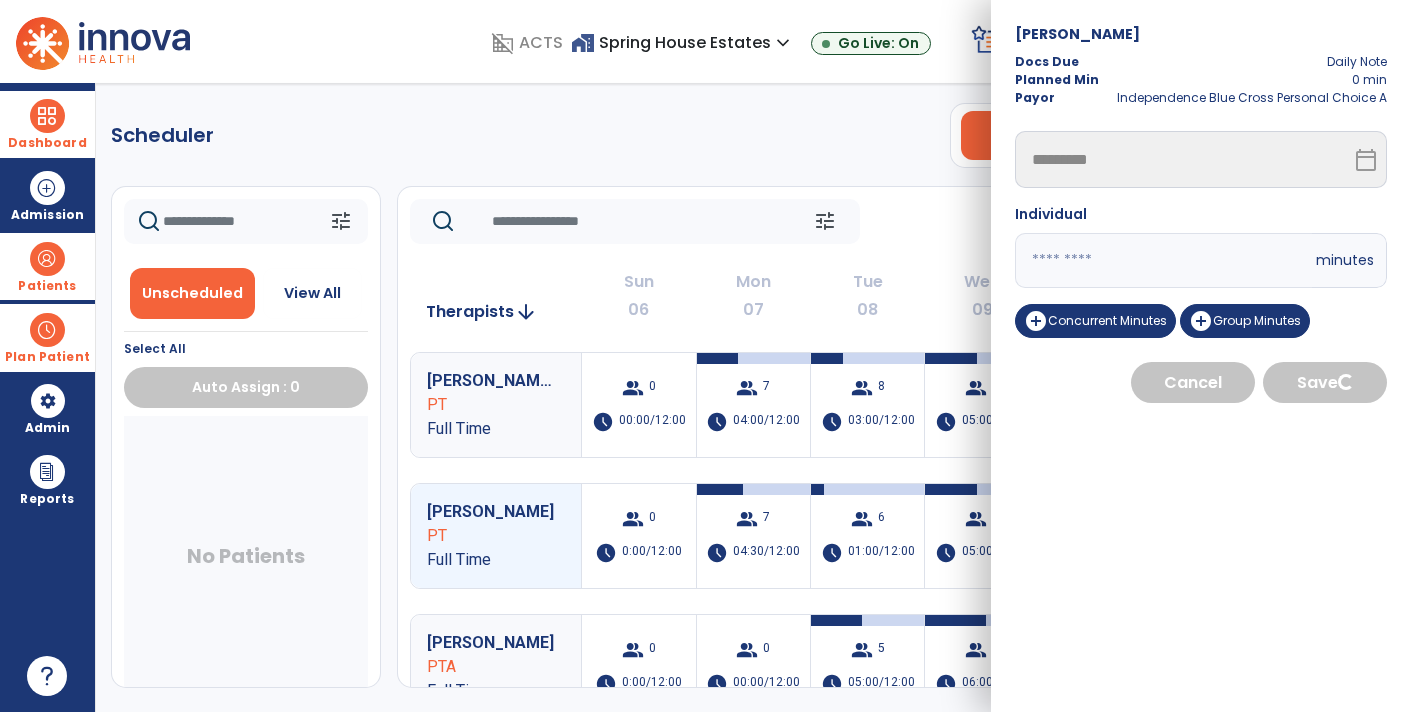 click on "Scheduler   PT   OT   ST  **** *** more_vert  Manage Labor   View All Therapists   Print" 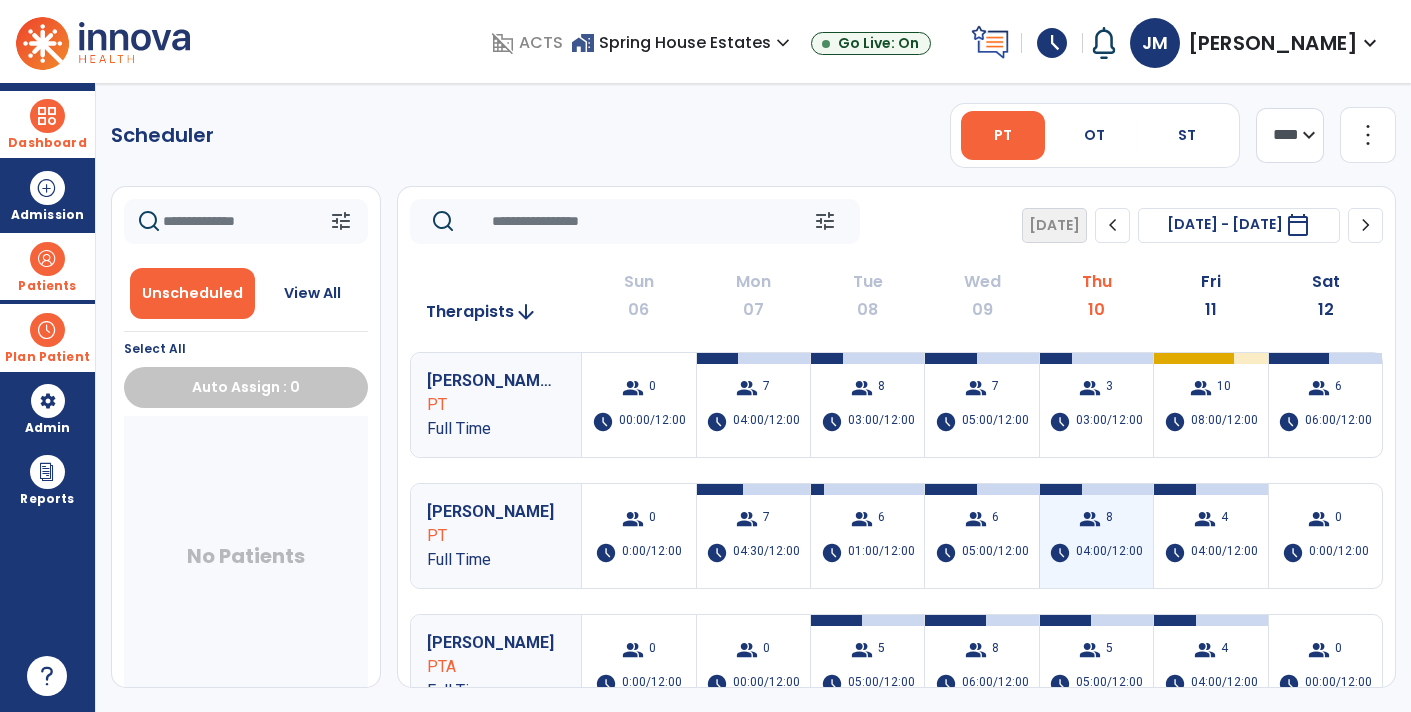 click on "group  8  schedule  04:00/12:00" at bounding box center [1096, 536] 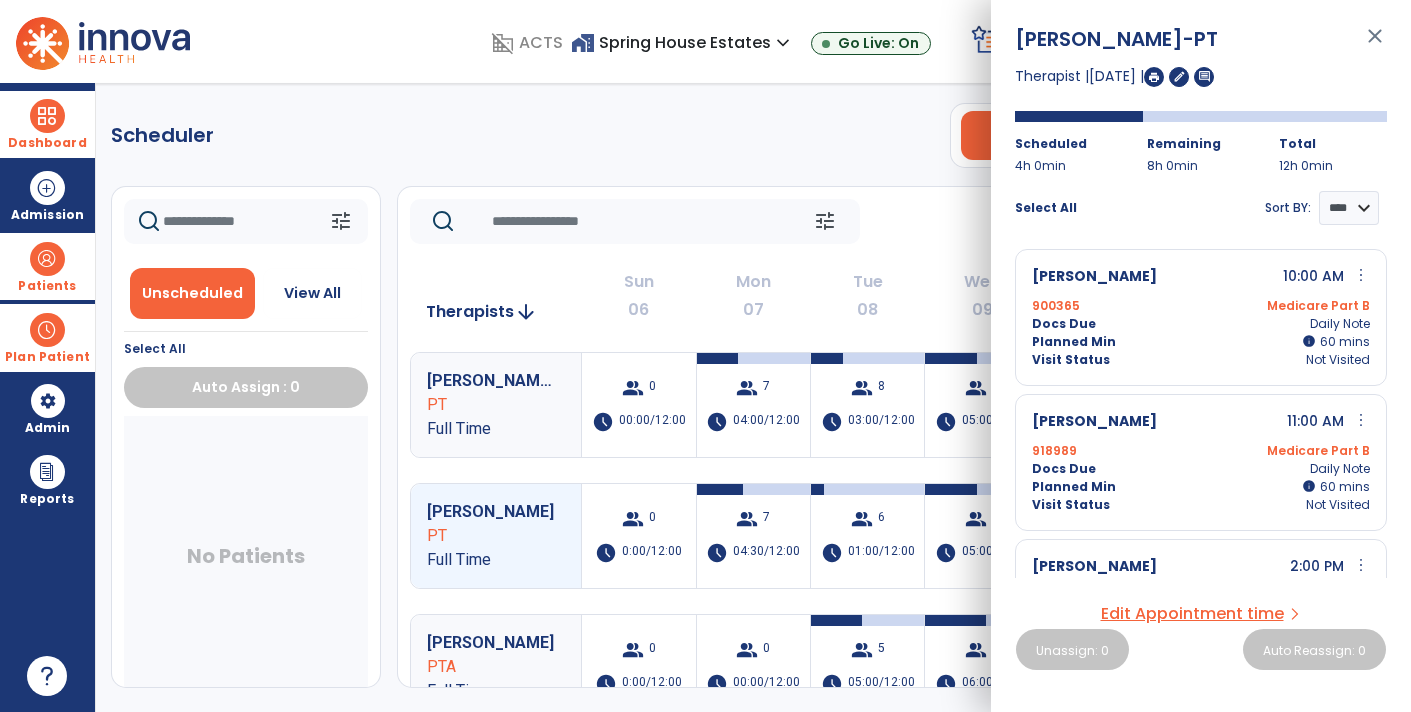 click on "[PERSON_NAME]  -PT close  Therapist |   [DATE] |   edit   comment  Scheduled 4h 0min Remaining  8h 0min  Total 12h 0min  Select All   Sort BY:  **** ****  [PERSON_NAME]   10:00 AM  more_vert  edit   Edit Session   alt_route   Split Minutes  900365 Medicare Part B  Docs Due Daily Note   Planned Min  info   60 I 60 mins  Visit Status  Not Visited   [PERSON_NAME]   11:00 AM  more_vert  edit   Edit Session   alt_route   Split Minutes  918989 Medicare Part B  Docs Due Daily Note   Planned Min  info   60 I 60 mins  Visit Status  Not Visited   [GEOGRAPHIC_DATA][PERSON_NAME]   2:00 PM  more_vert  edit   Edit Session   alt_route   Split Minutes  915038 Keystone Health Plan East HMO Mgd B  Docs Due Daily Note   Planned Min  info   60 I 60 mins  Visit Status  Not Visited   [PERSON_NAME]   --  more_vert  edit   Edit Session   alt_route   Split Minutes  727827 Medicare Part B  Docs Due Daily Note   Planned Min 60 mins  Visit Status  Not Visited   [PERSON_NAME]   --  900365 Medicare Part B  Docs Due Progress Note" at bounding box center [1201, 356] 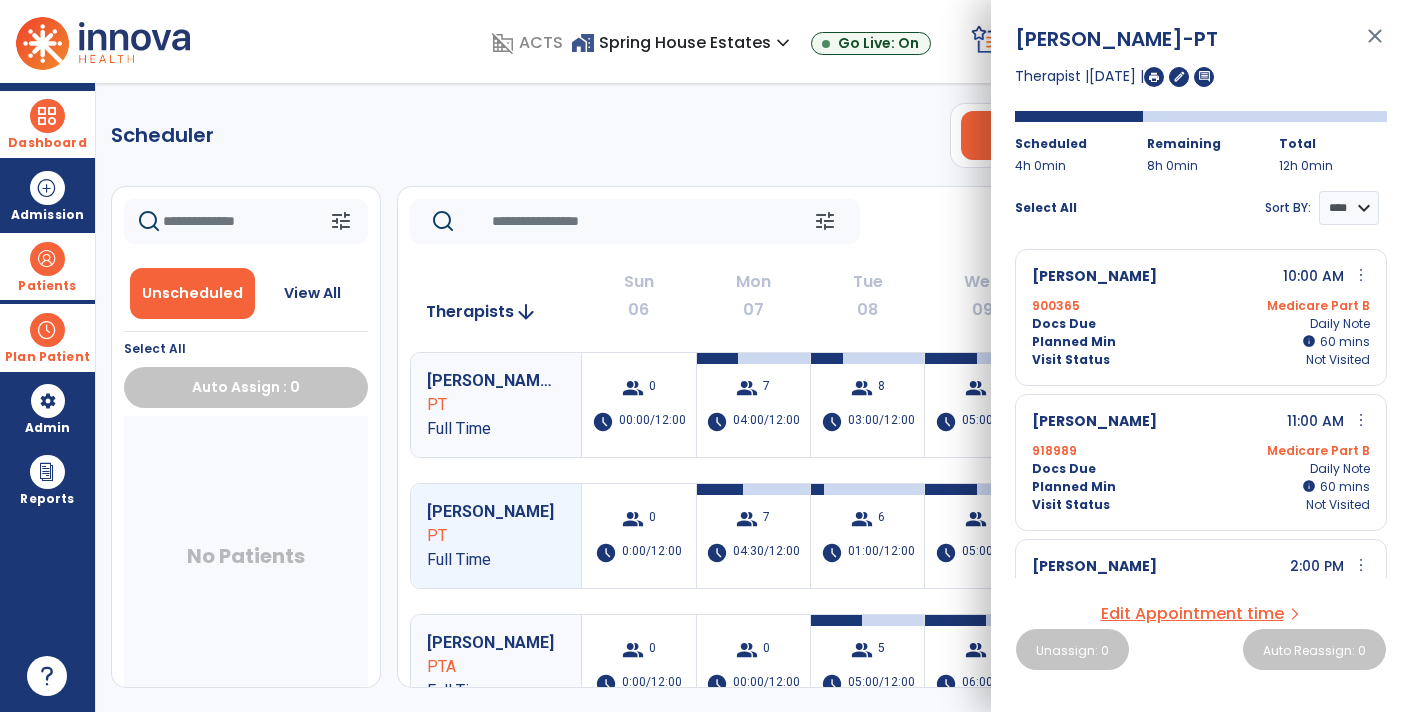 click on "Edit Appointment time" at bounding box center [1192, 614] 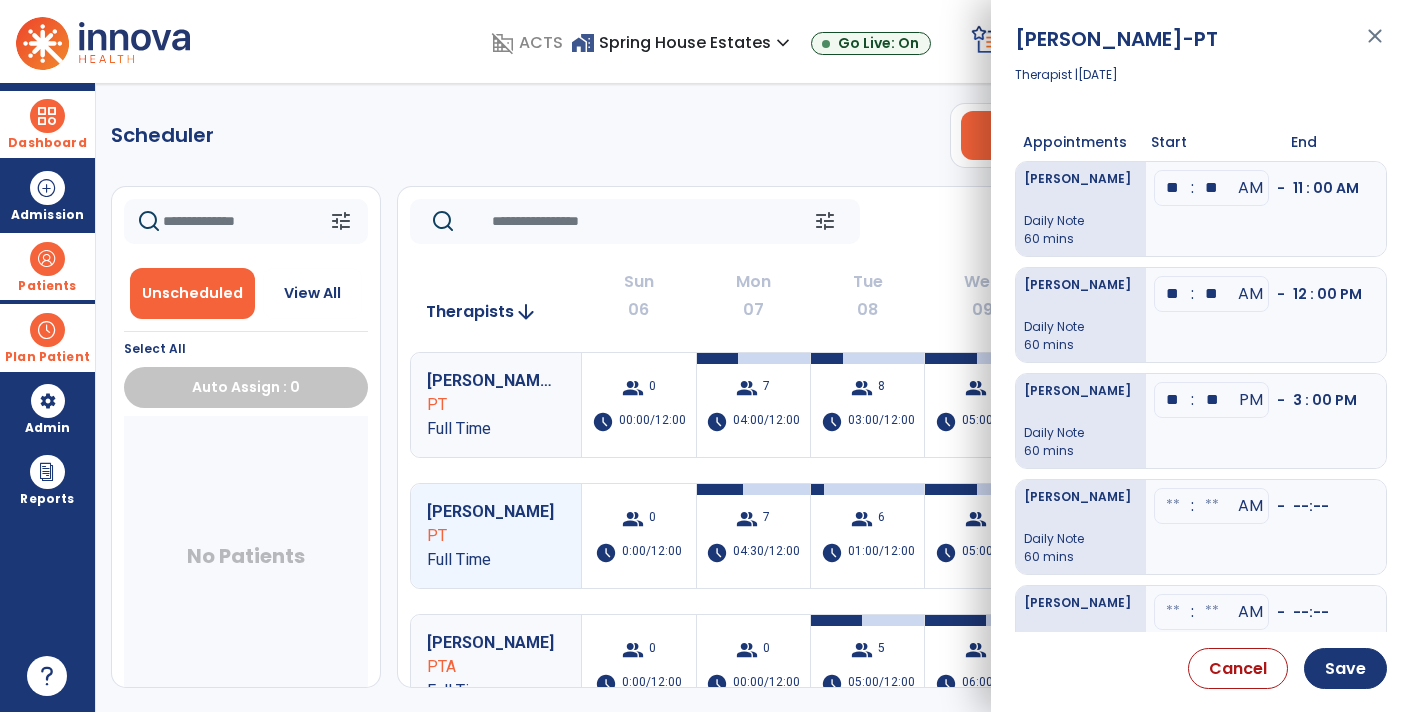 click at bounding box center (1173, 188) 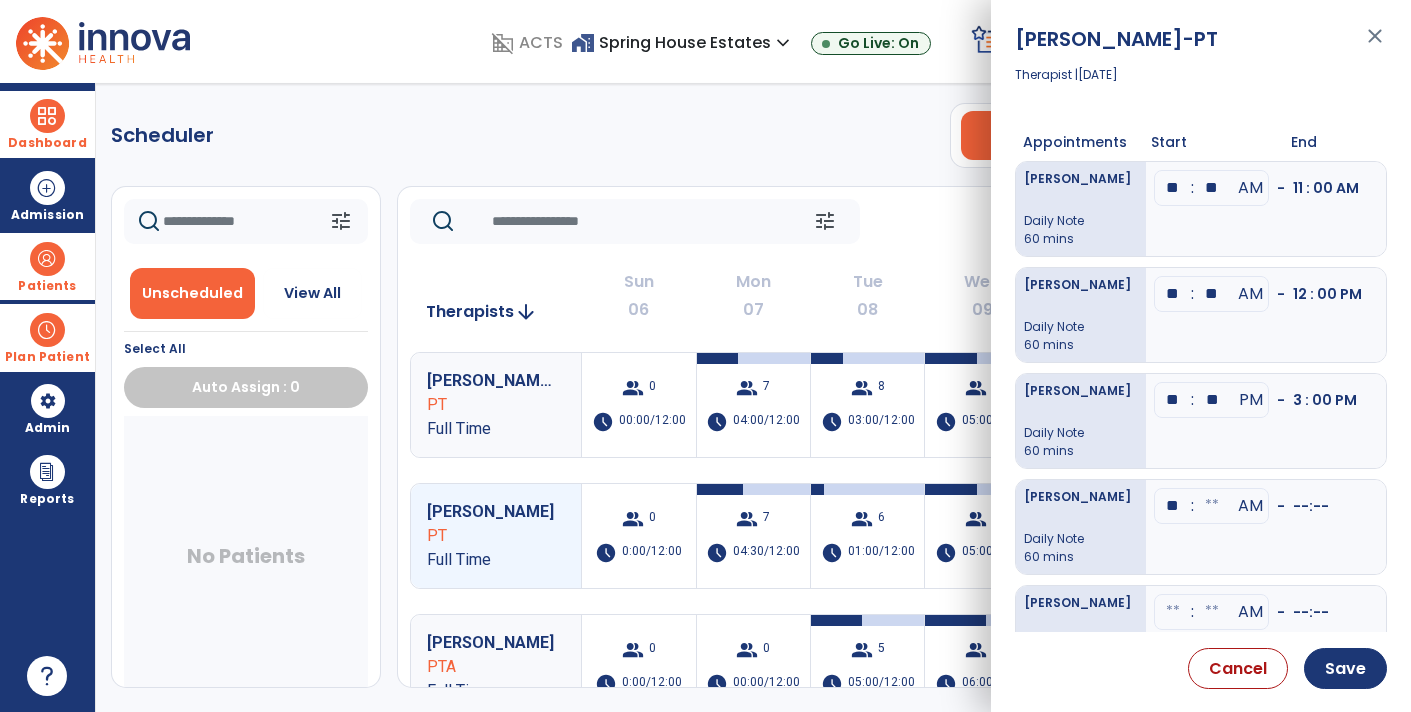 type on "**" 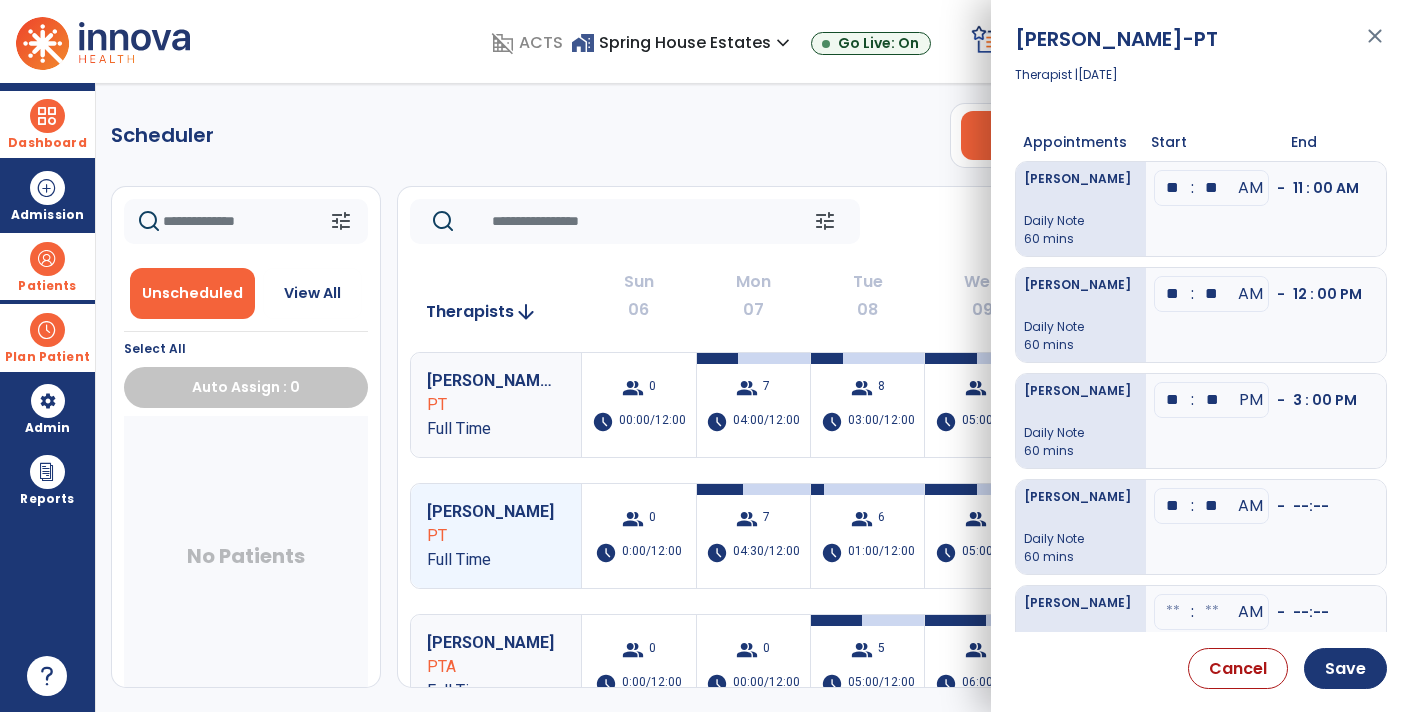 type on "**" 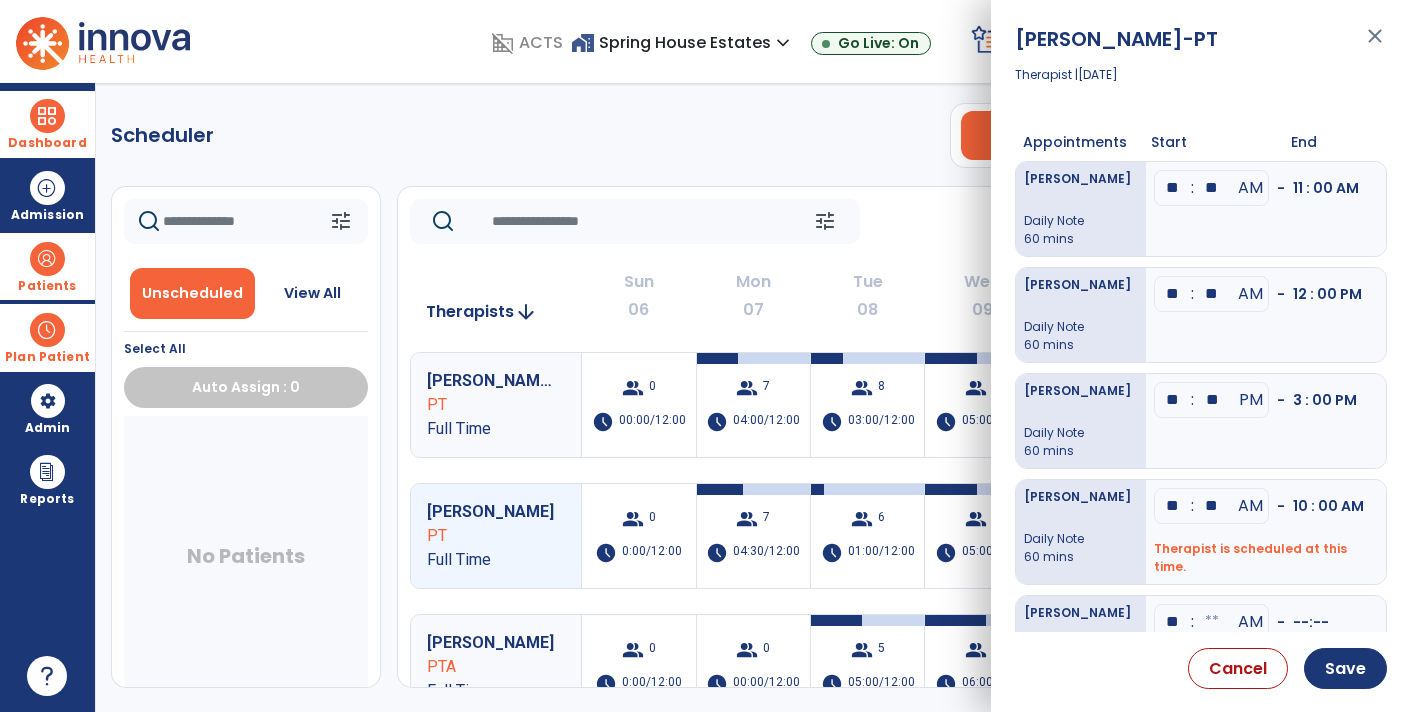 type on "*" 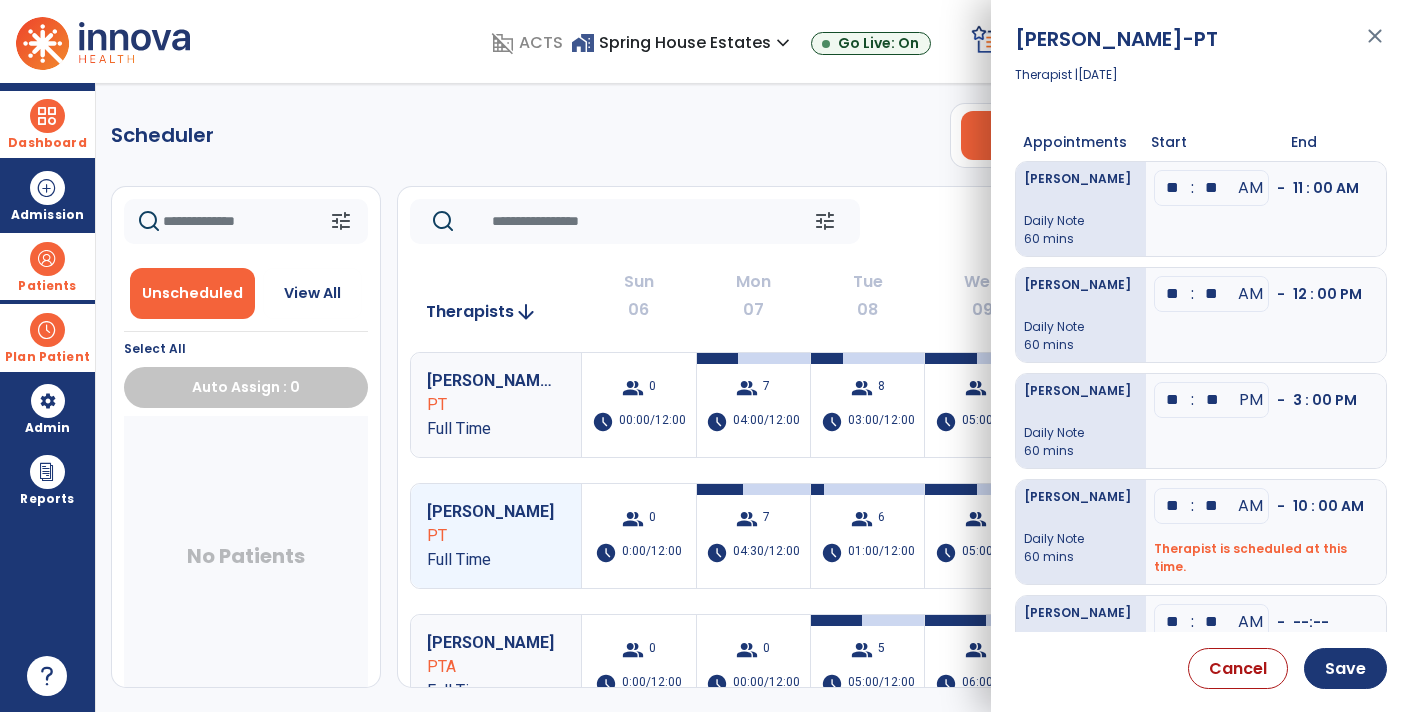 type on "**" 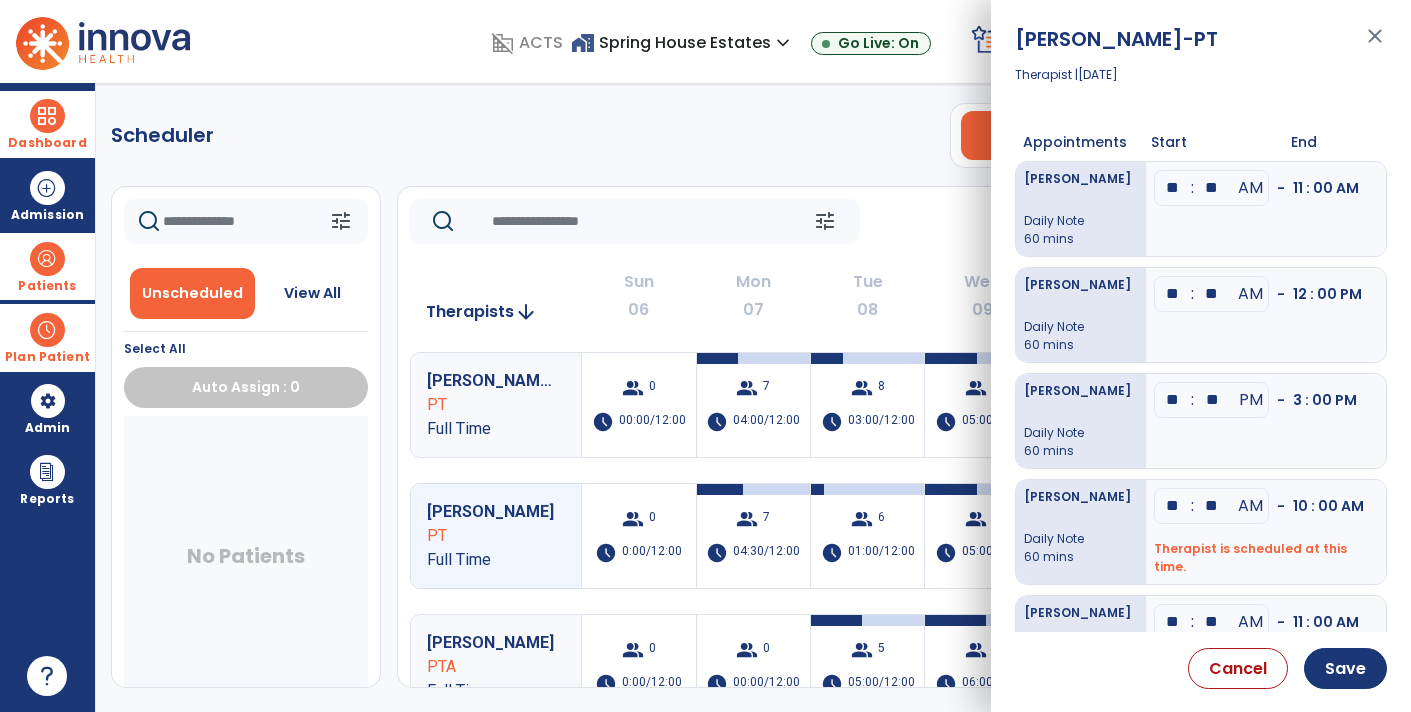 click on "**" at bounding box center (1173, 188) 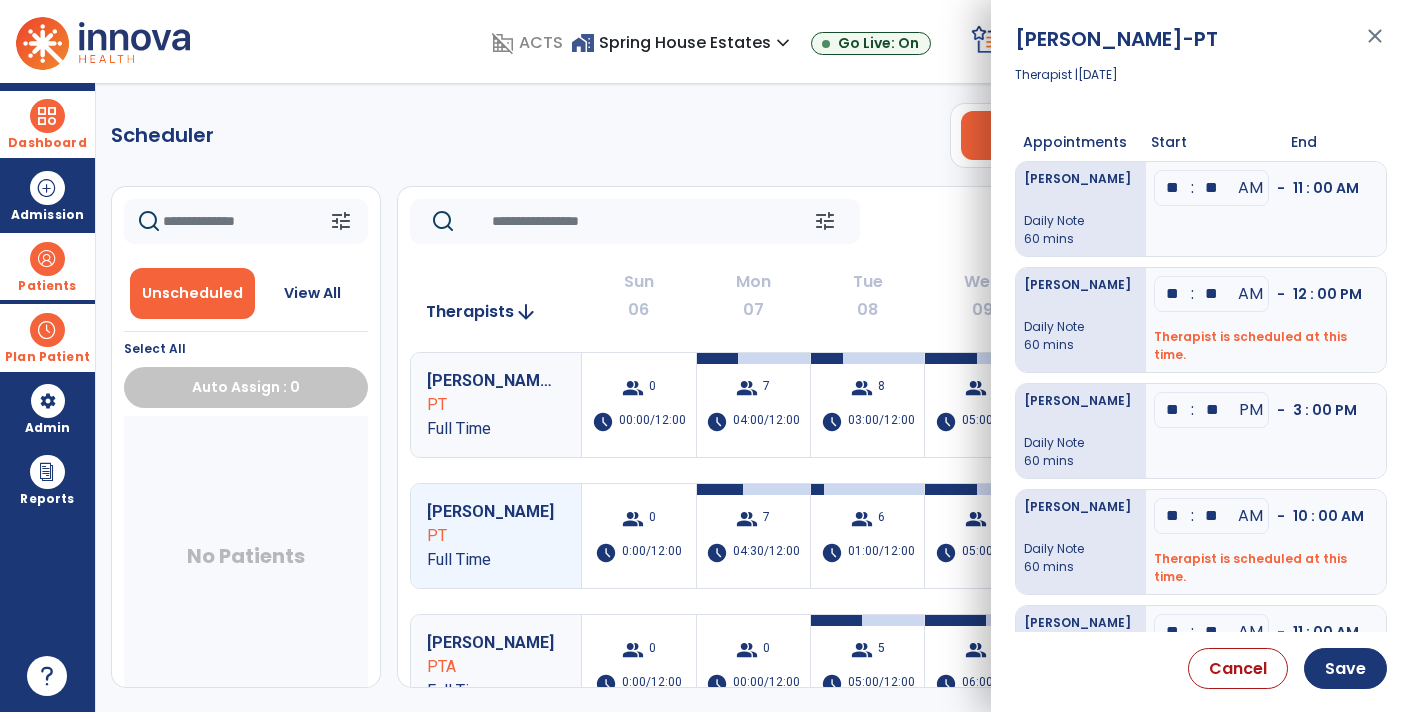 type on "*" 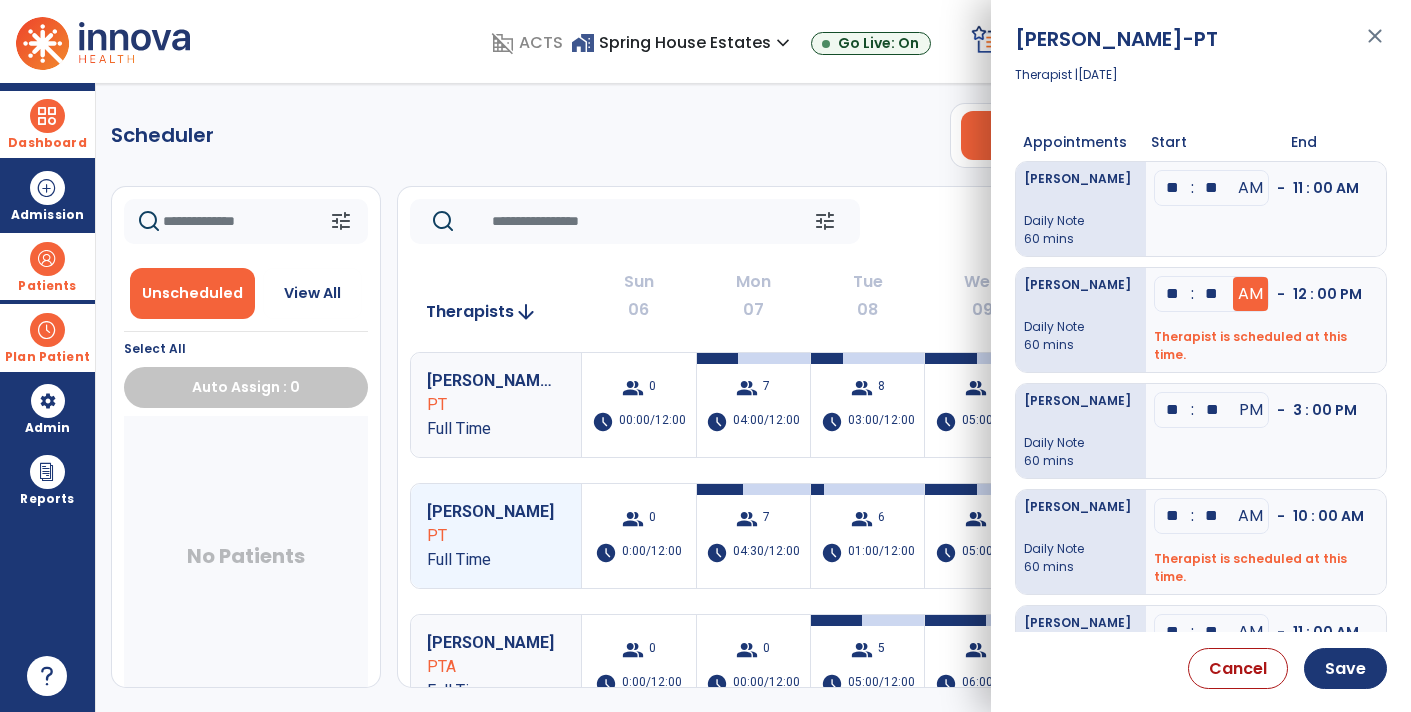type on "**" 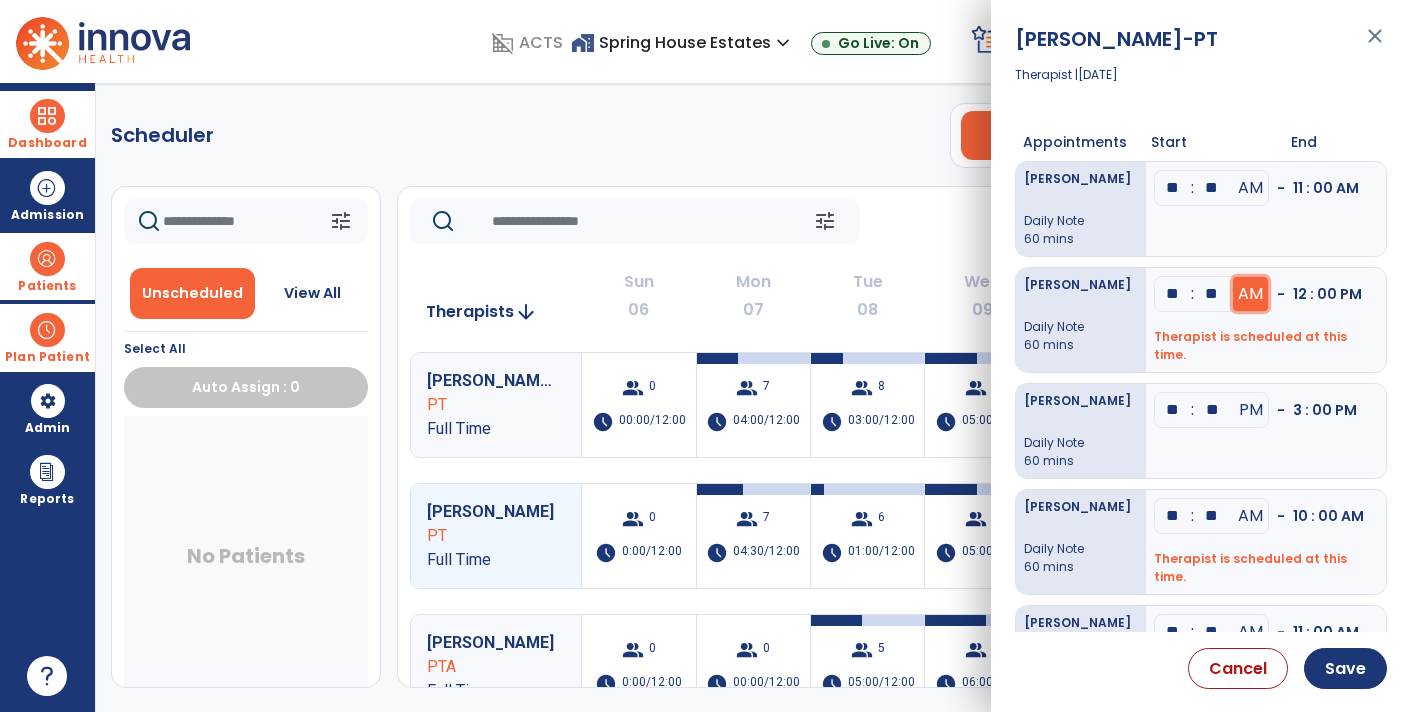 click on "AM" at bounding box center (1250, 188) 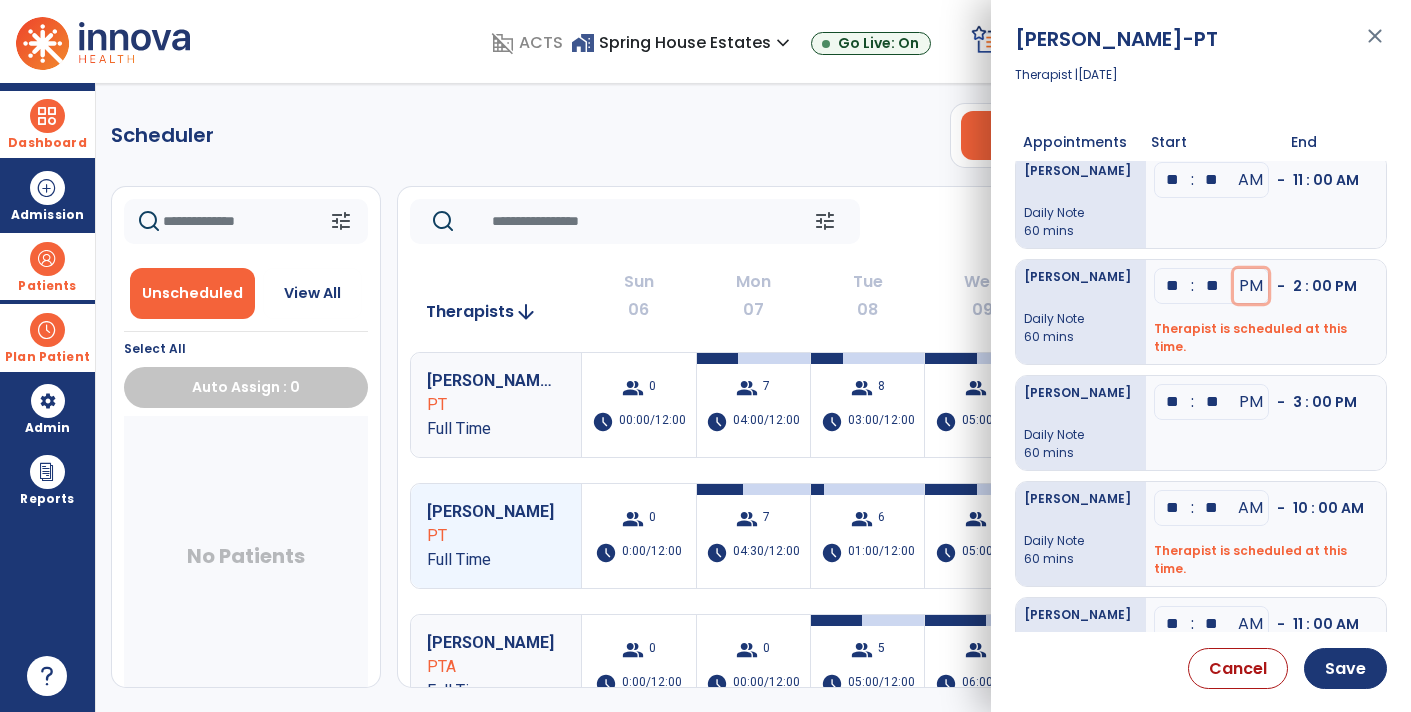 scroll, scrollTop: 0, scrollLeft: 0, axis: both 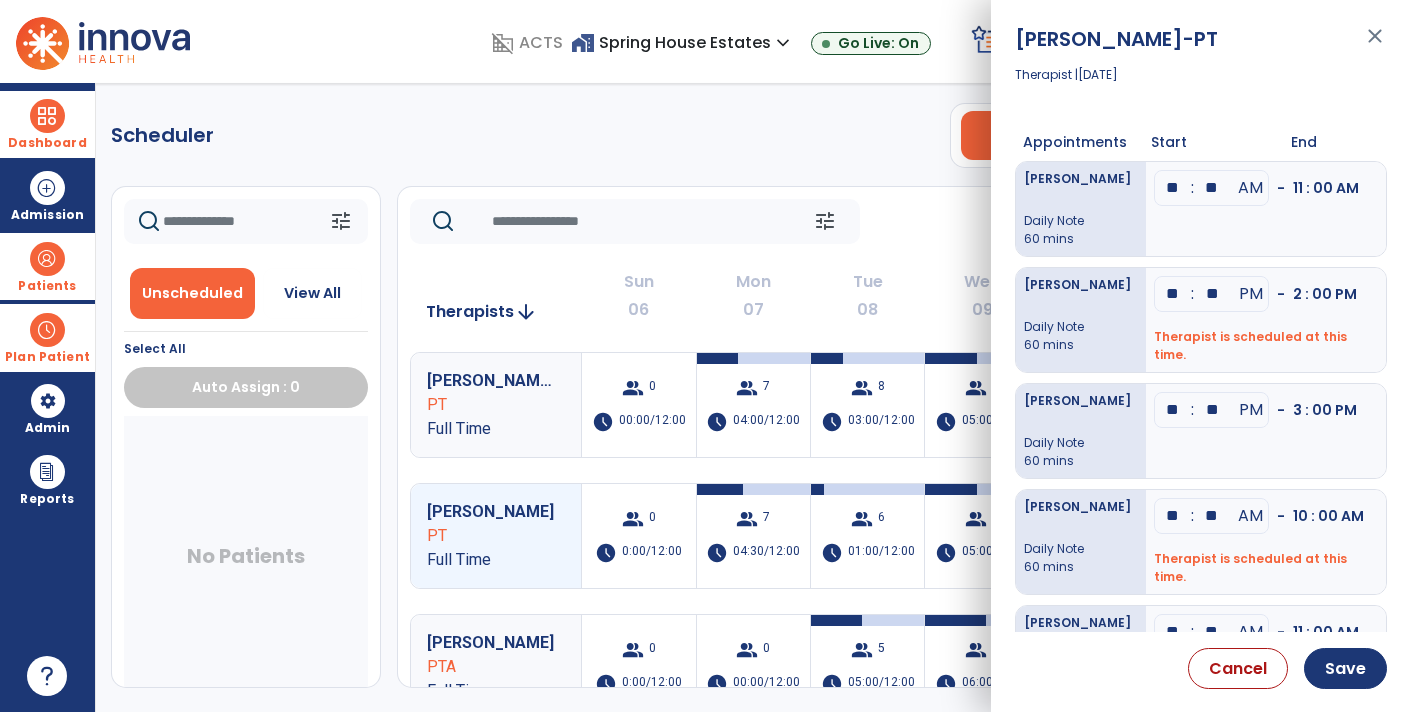 click on "[PERSON_NAME]  Daily Note 60 mins" at bounding box center [1081, 431] 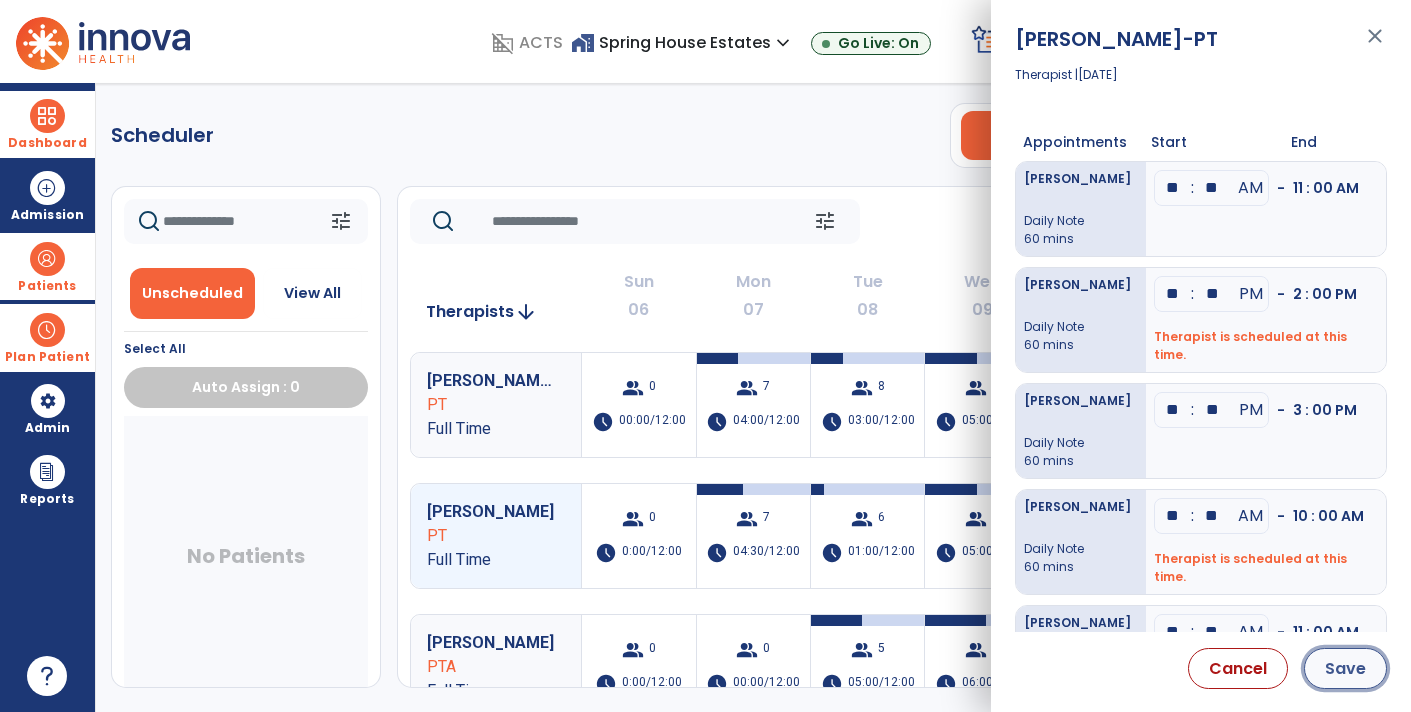 click on "Save" at bounding box center [1345, 668] 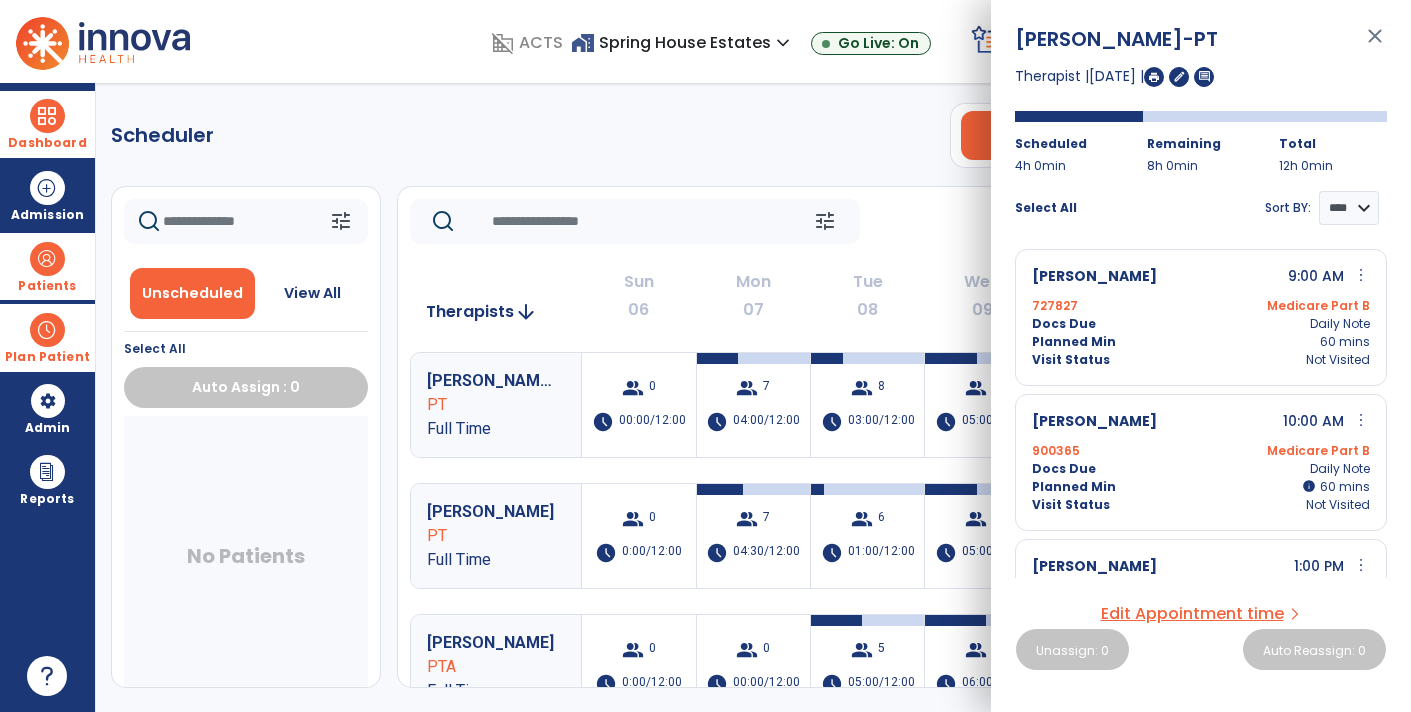 click on "close" at bounding box center [1375, 45] 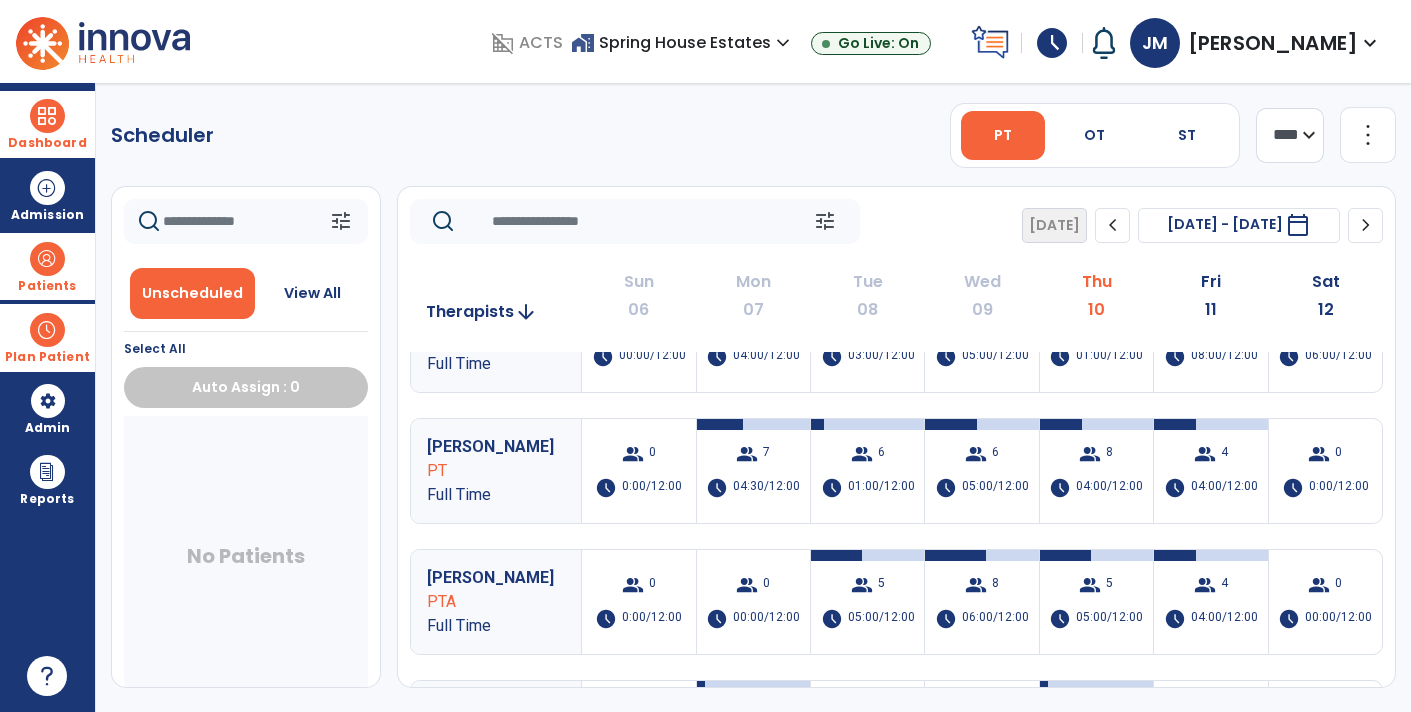 scroll, scrollTop: 69, scrollLeft: 0, axis: vertical 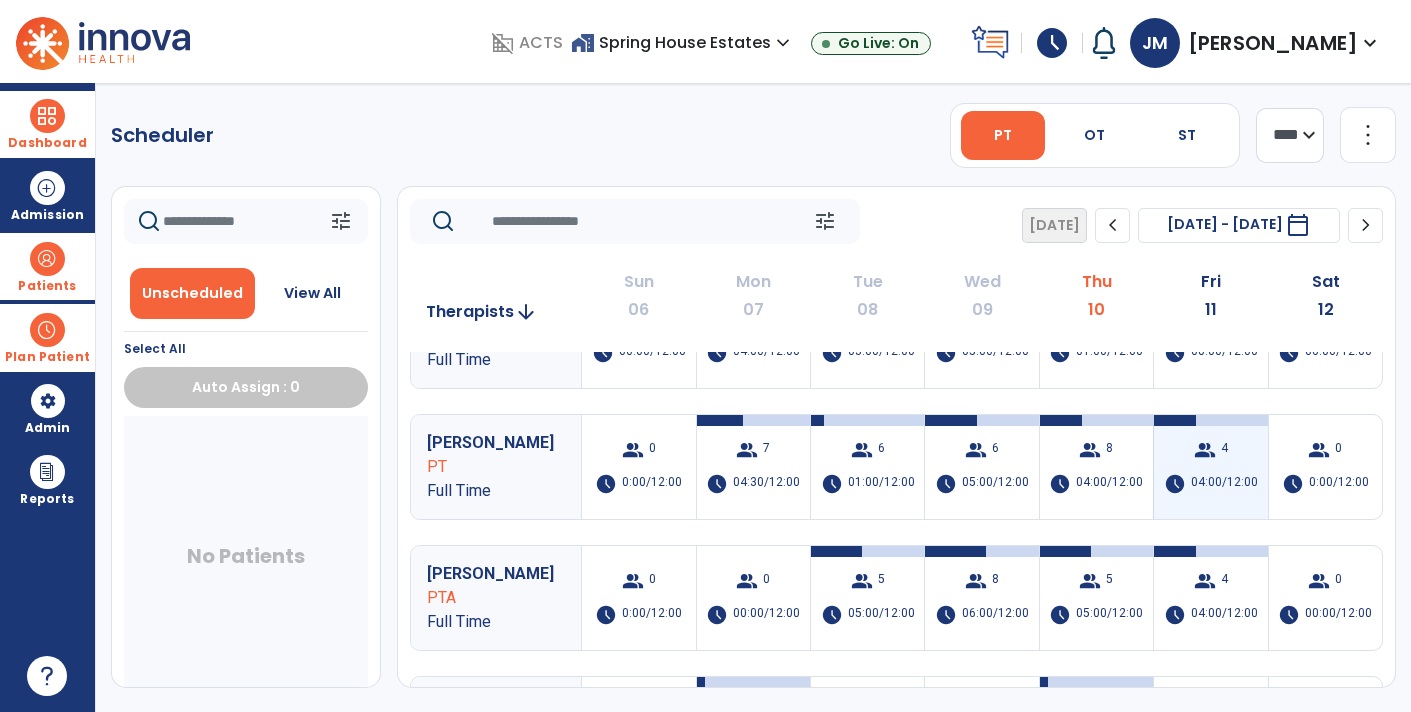 click on "group  4  schedule  04:00/12:00" at bounding box center (1210, 467) 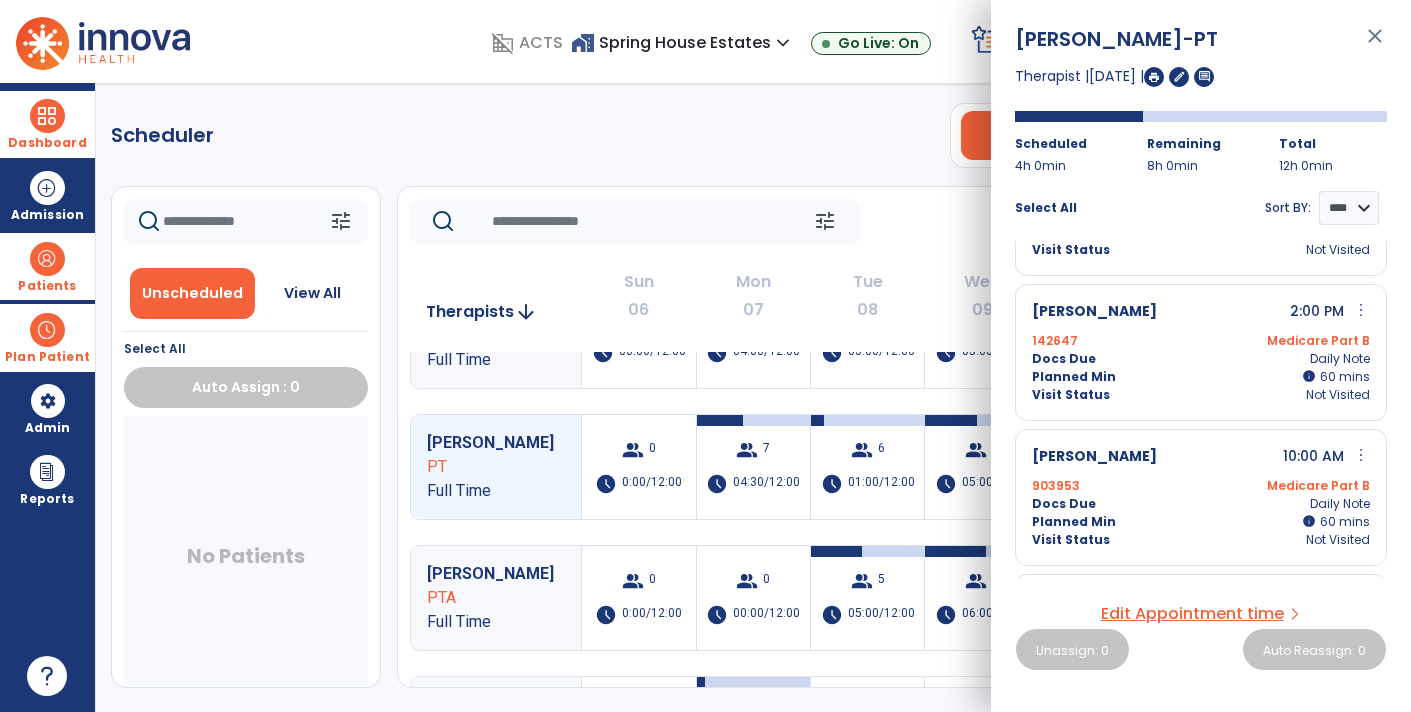 scroll, scrollTop: 241, scrollLeft: 0, axis: vertical 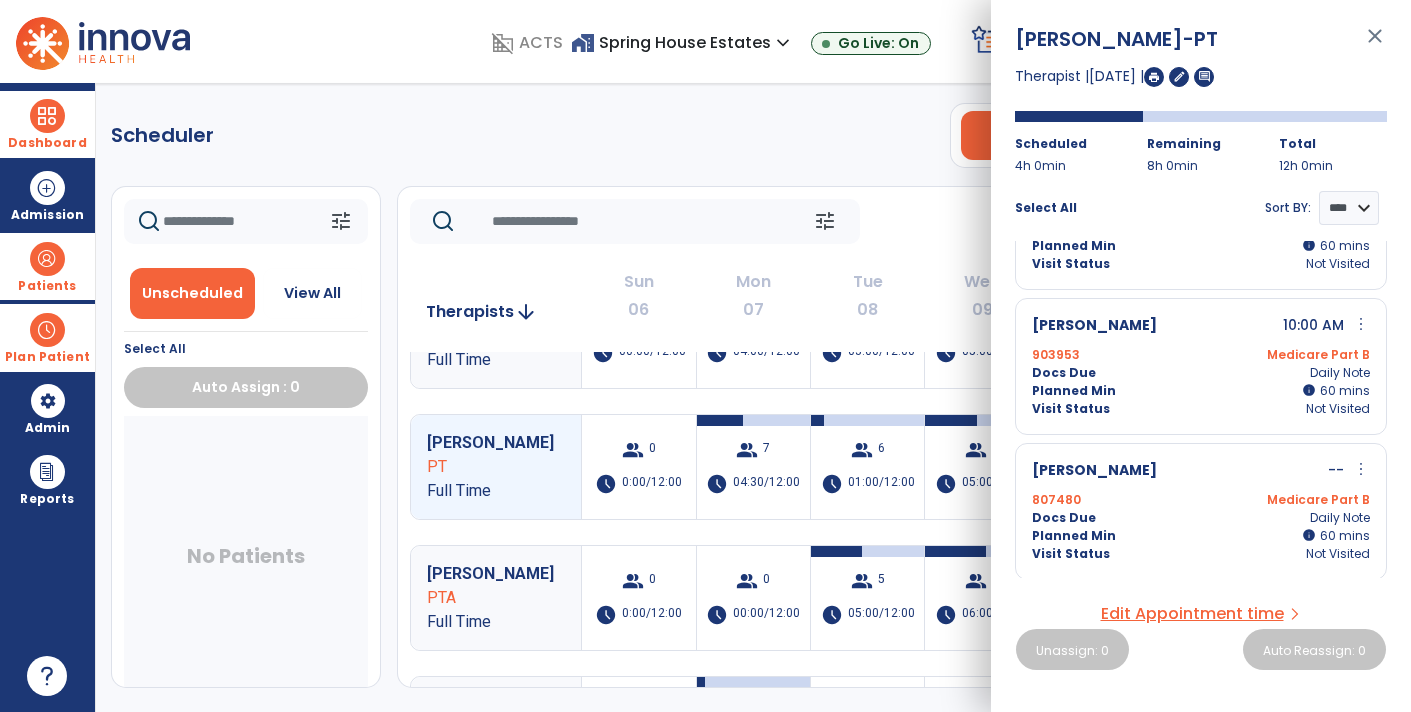 click on "Edit Appointment time" at bounding box center (1192, 614) 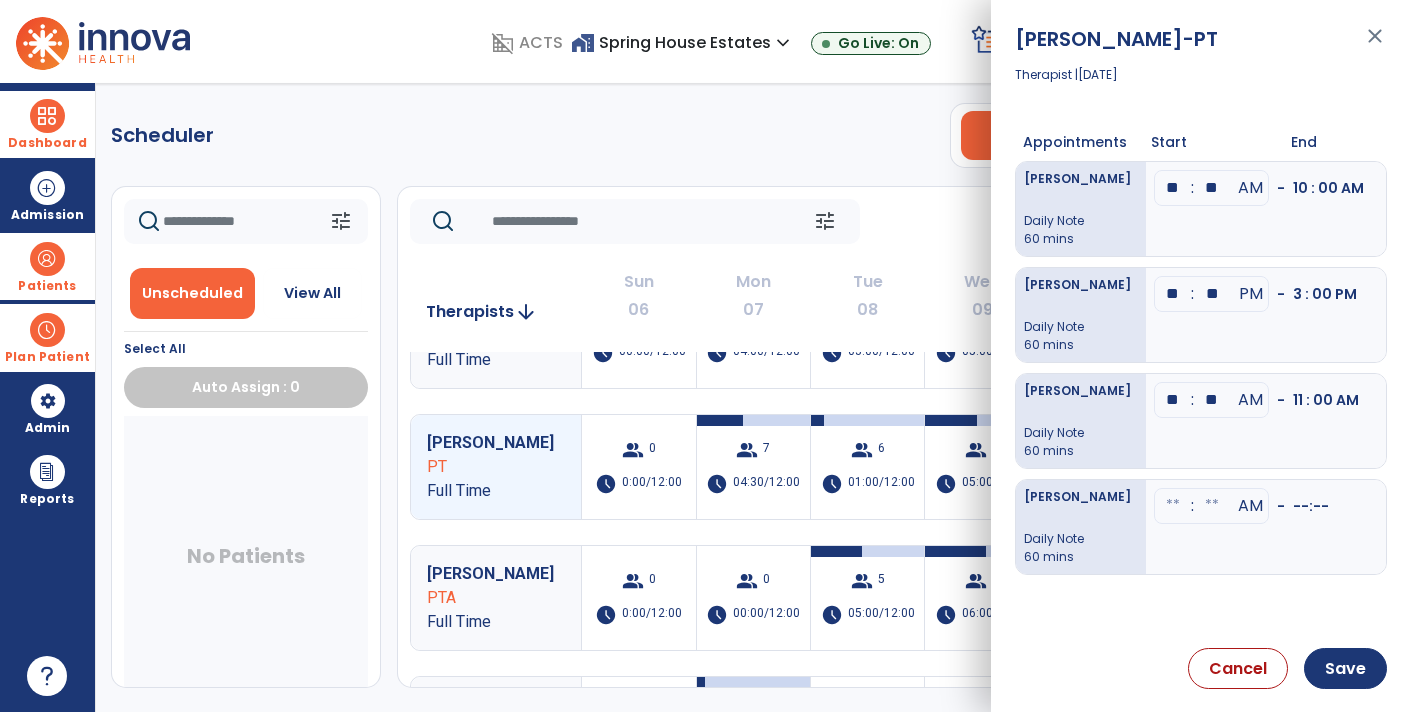 click at bounding box center (1173, 188) 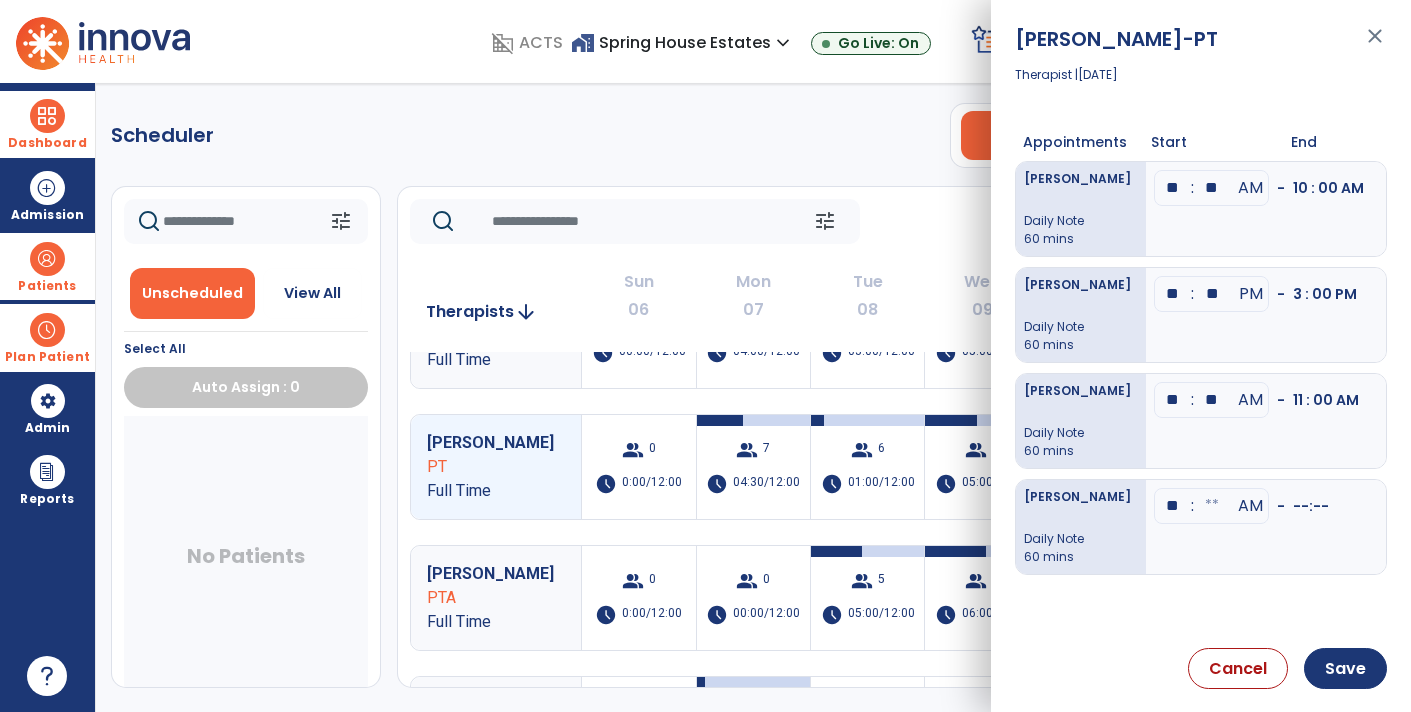 type on "**" 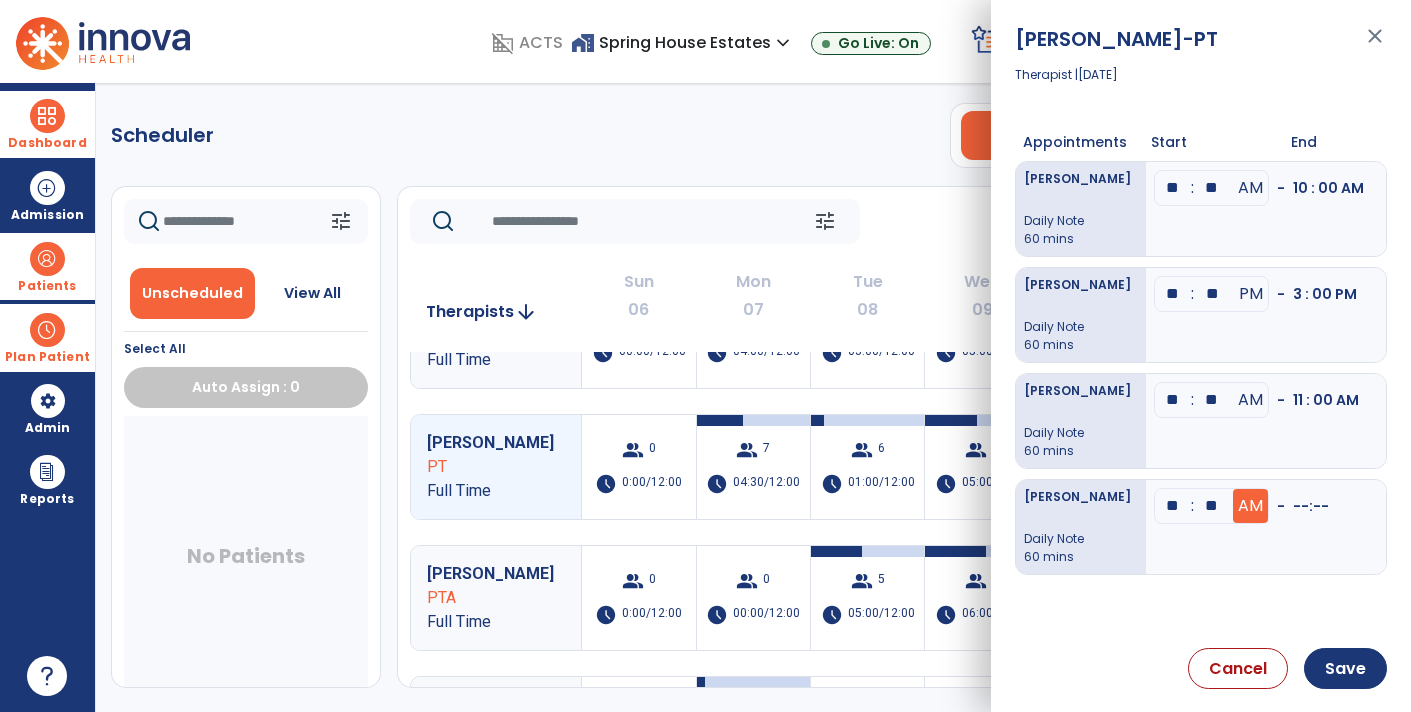 type on "**" 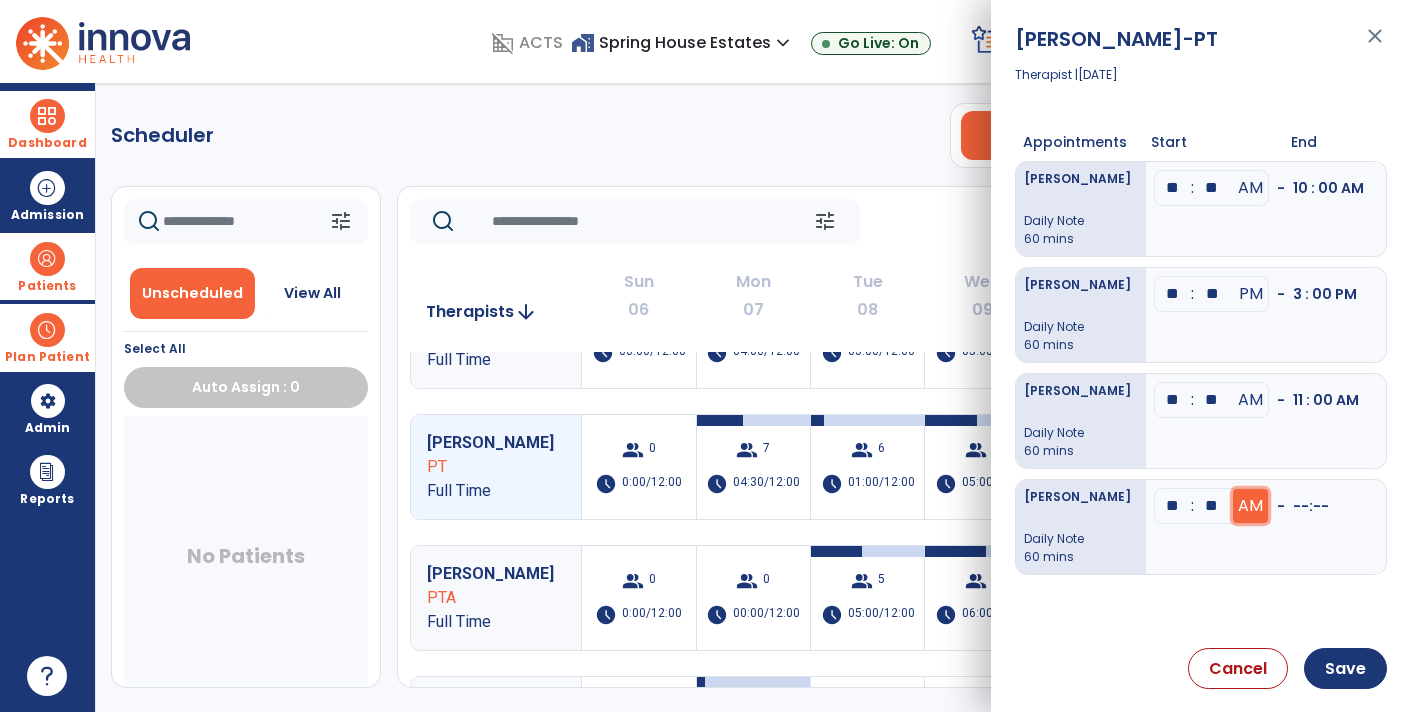 click on "AM" at bounding box center (1250, 506) 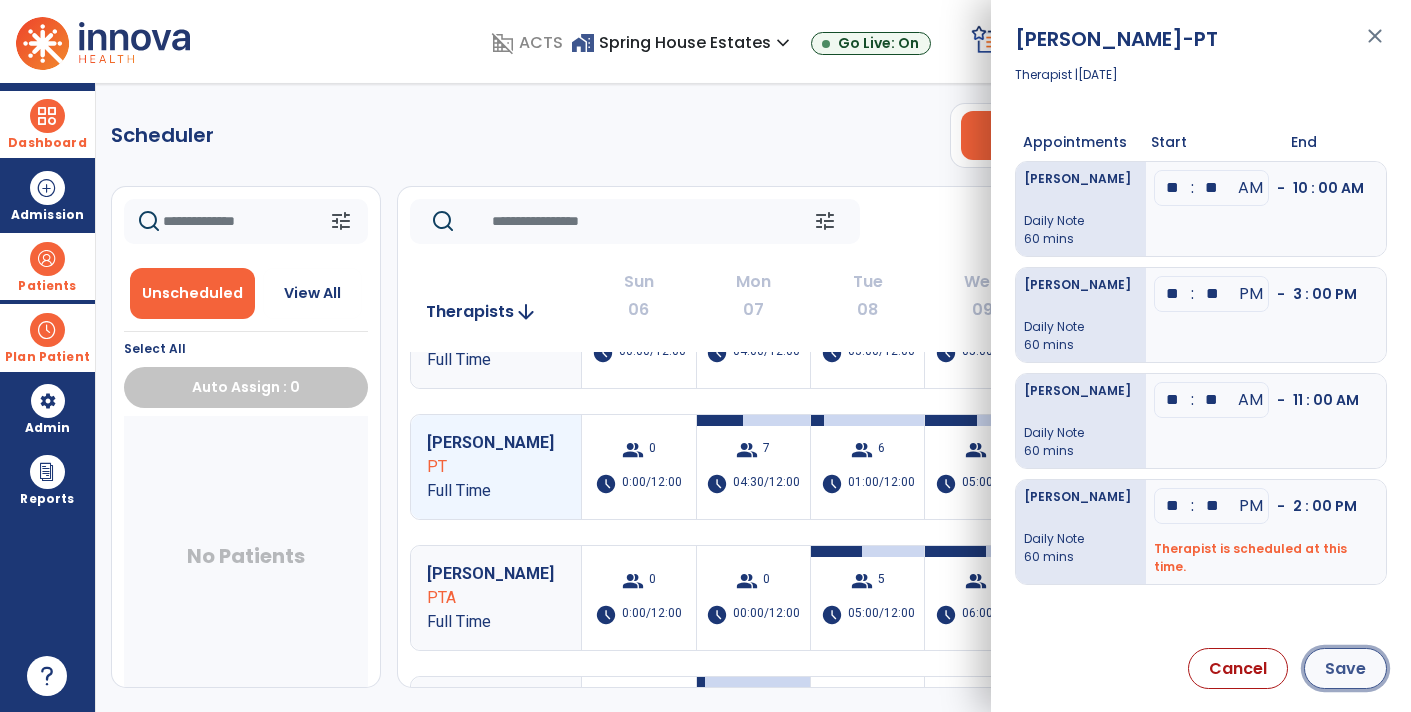 click on "Save" at bounding box center [1345, 668] 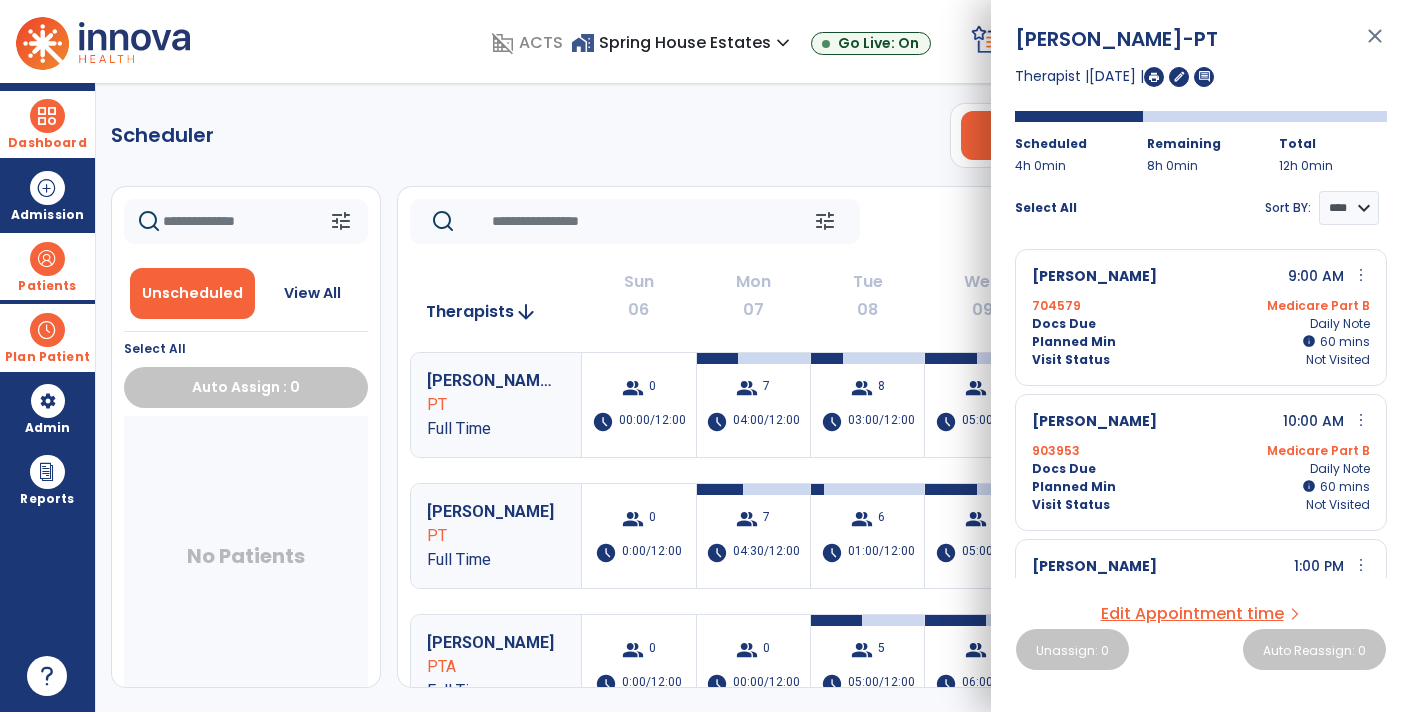 click at bounding box center [47, 330] 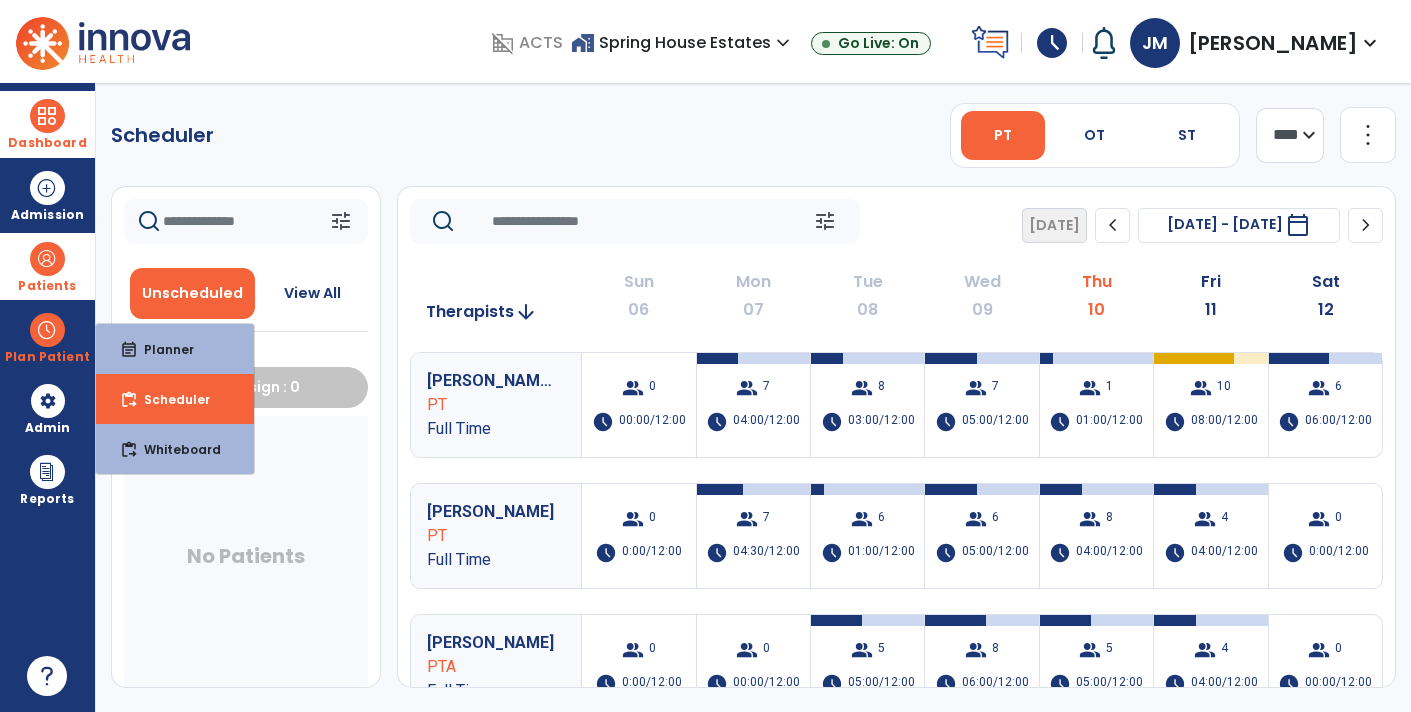 click at bounding box center [47, 116] 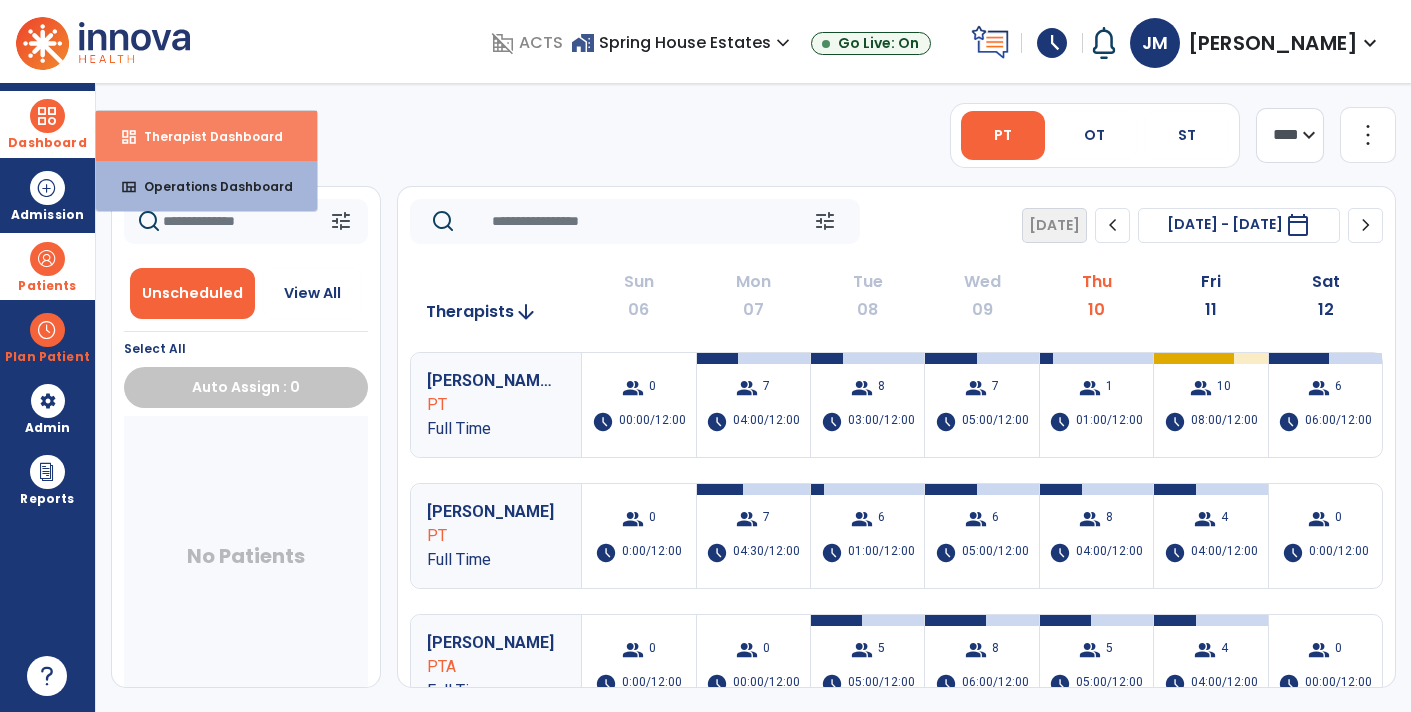 click on "Therapist Dashboard" at bounding box center [205, 136] 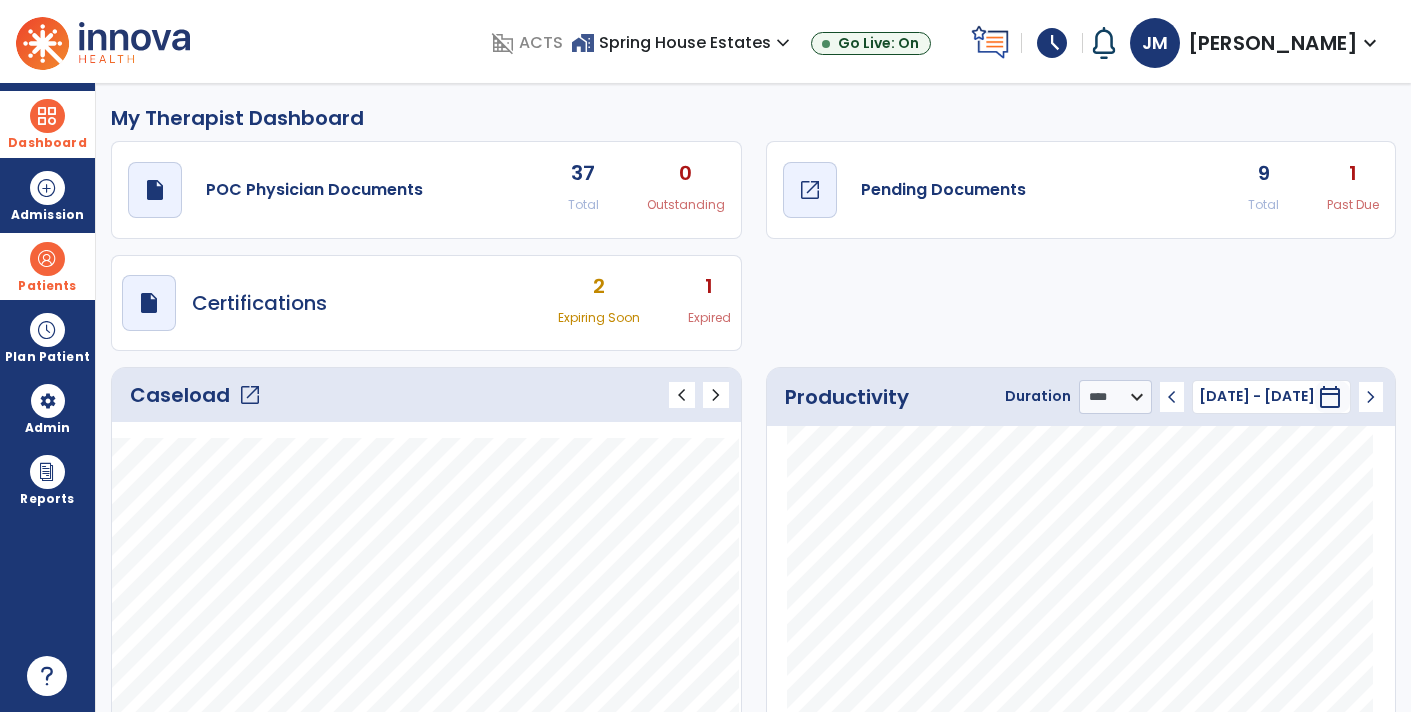 click on "Pending Documents" 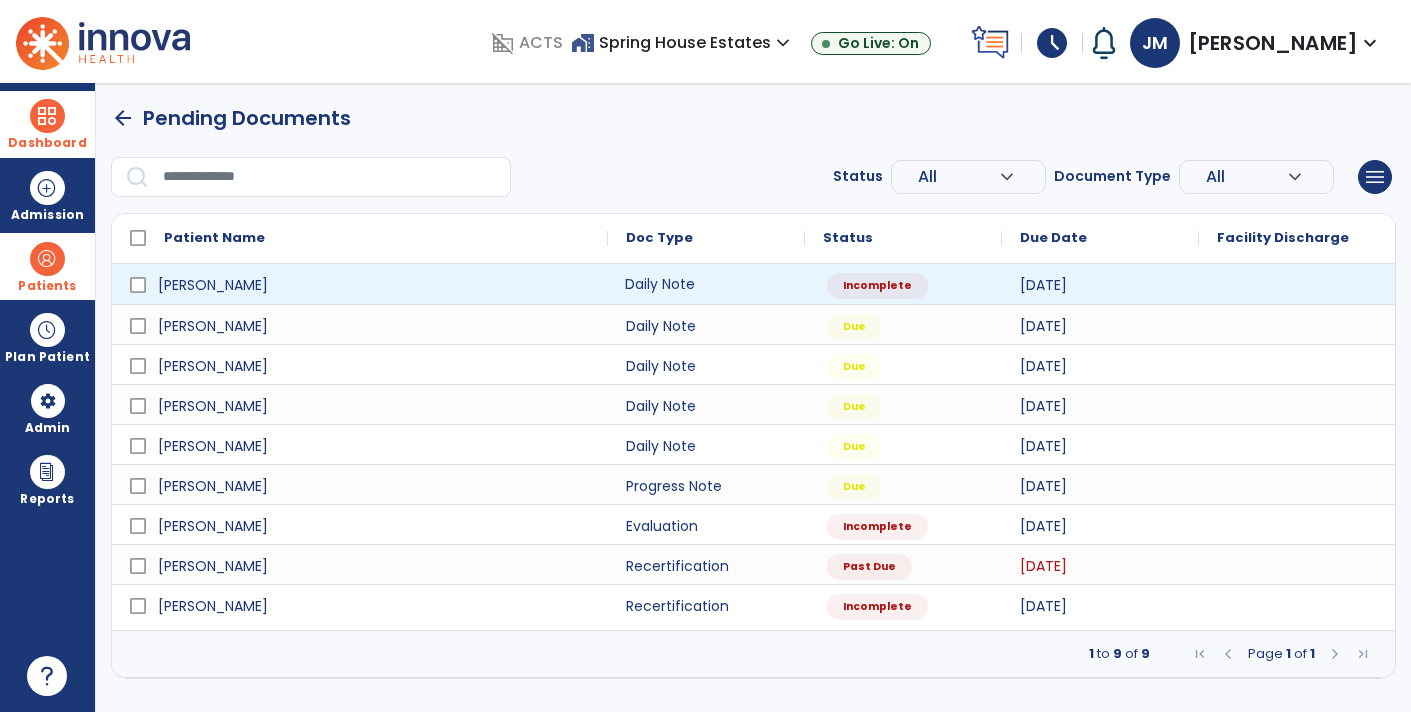 click on "Daily Note" at bounding box center (706, 284) 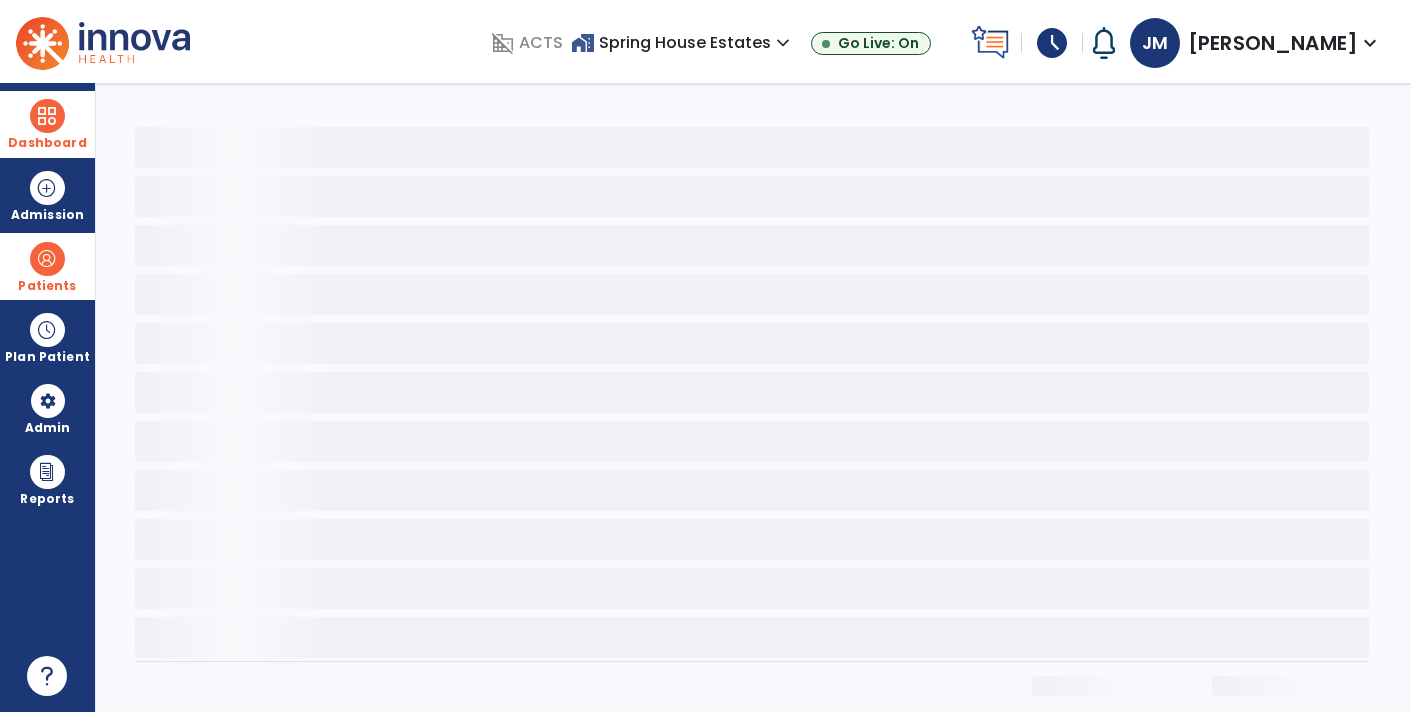 select on "*" 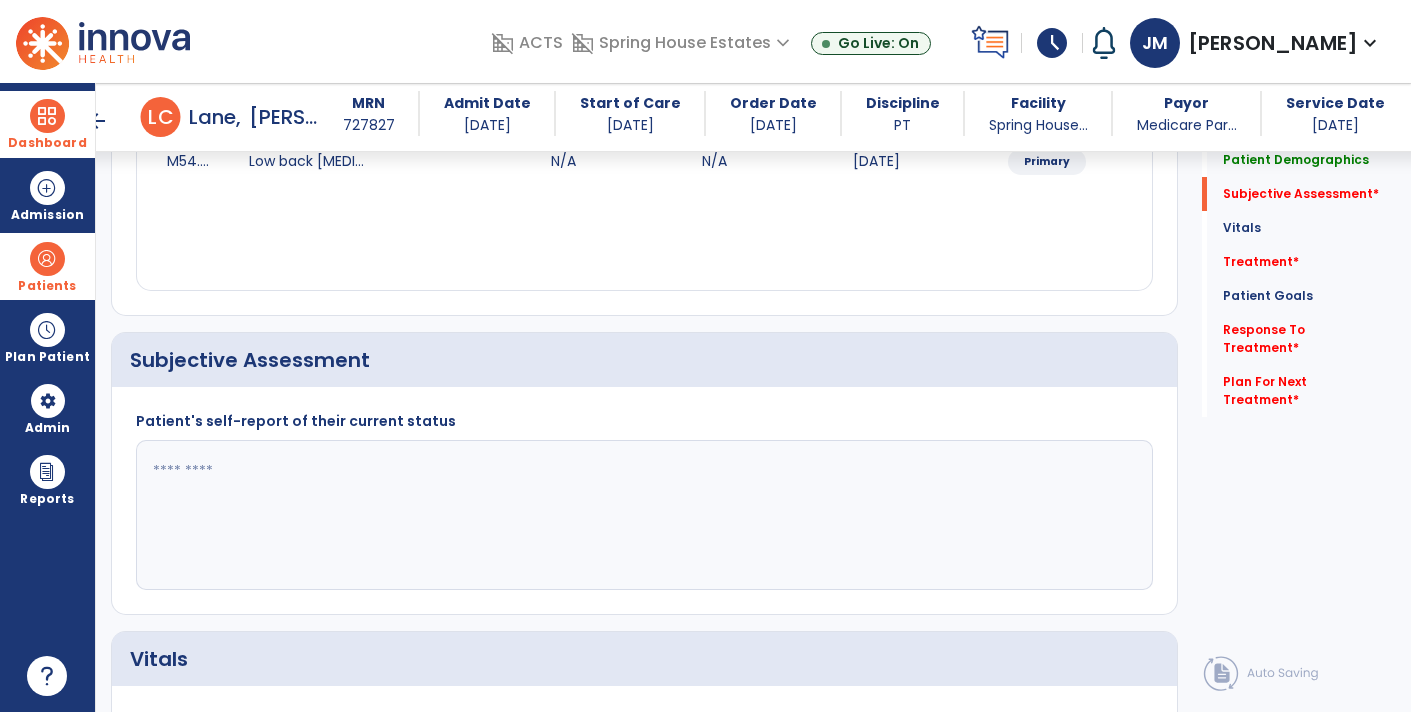 scroll, scrollTop: 324, scrollLeft: 0, axis: vertical 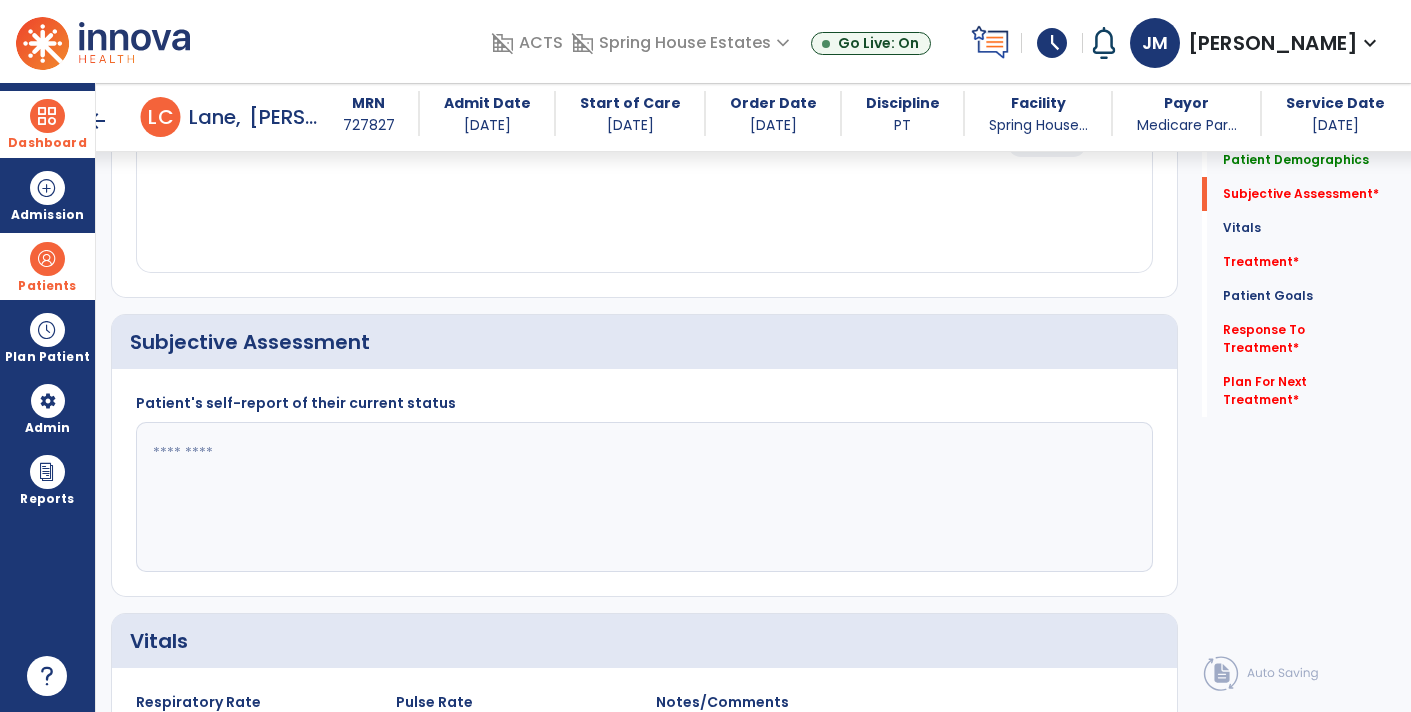 click 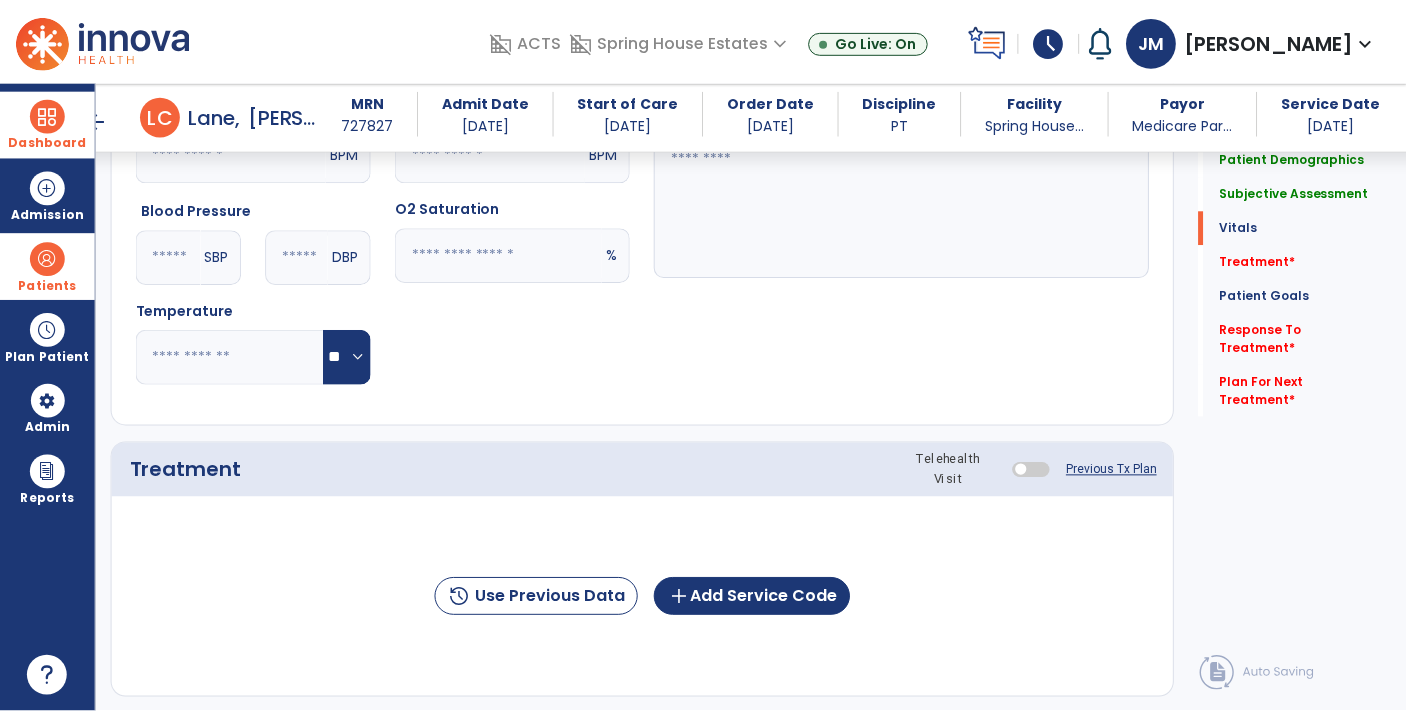 scroll, scrollTop: 920, scrollLeft: 0, axis: vertical 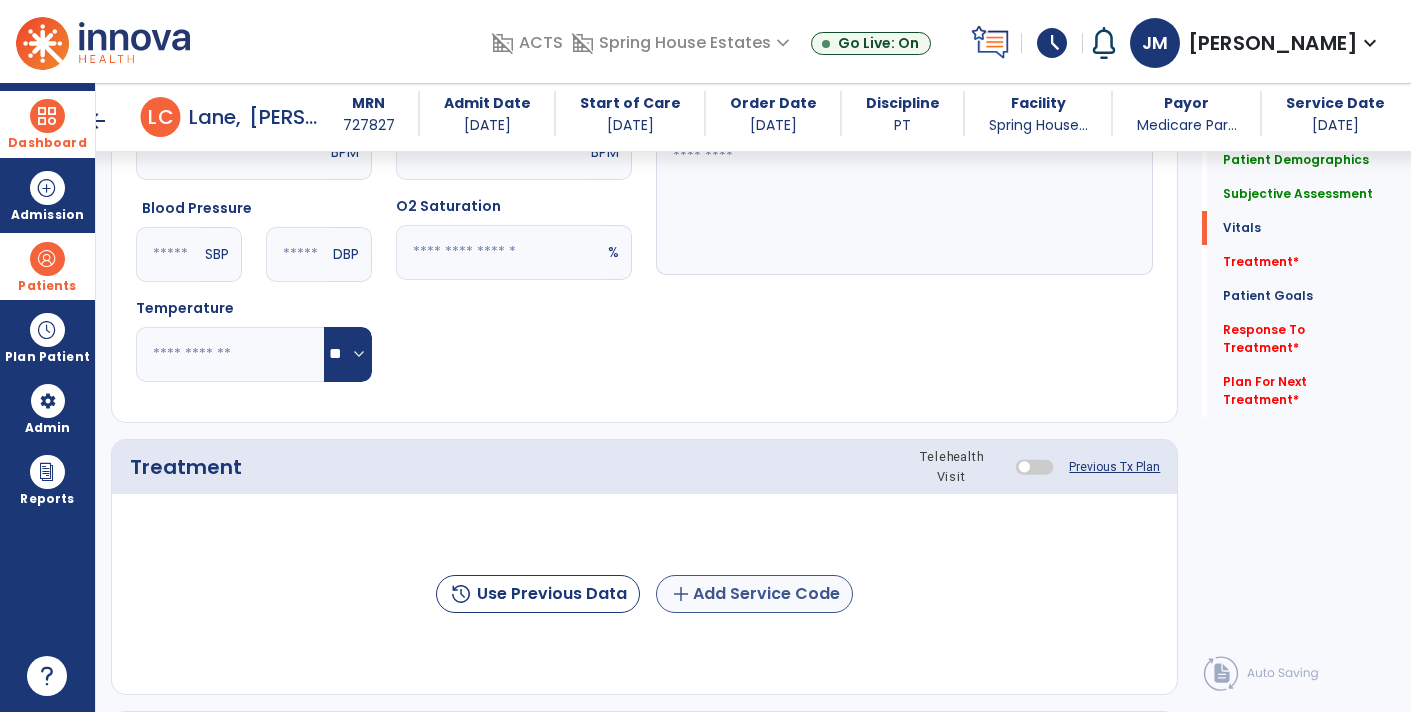 type on "**********" 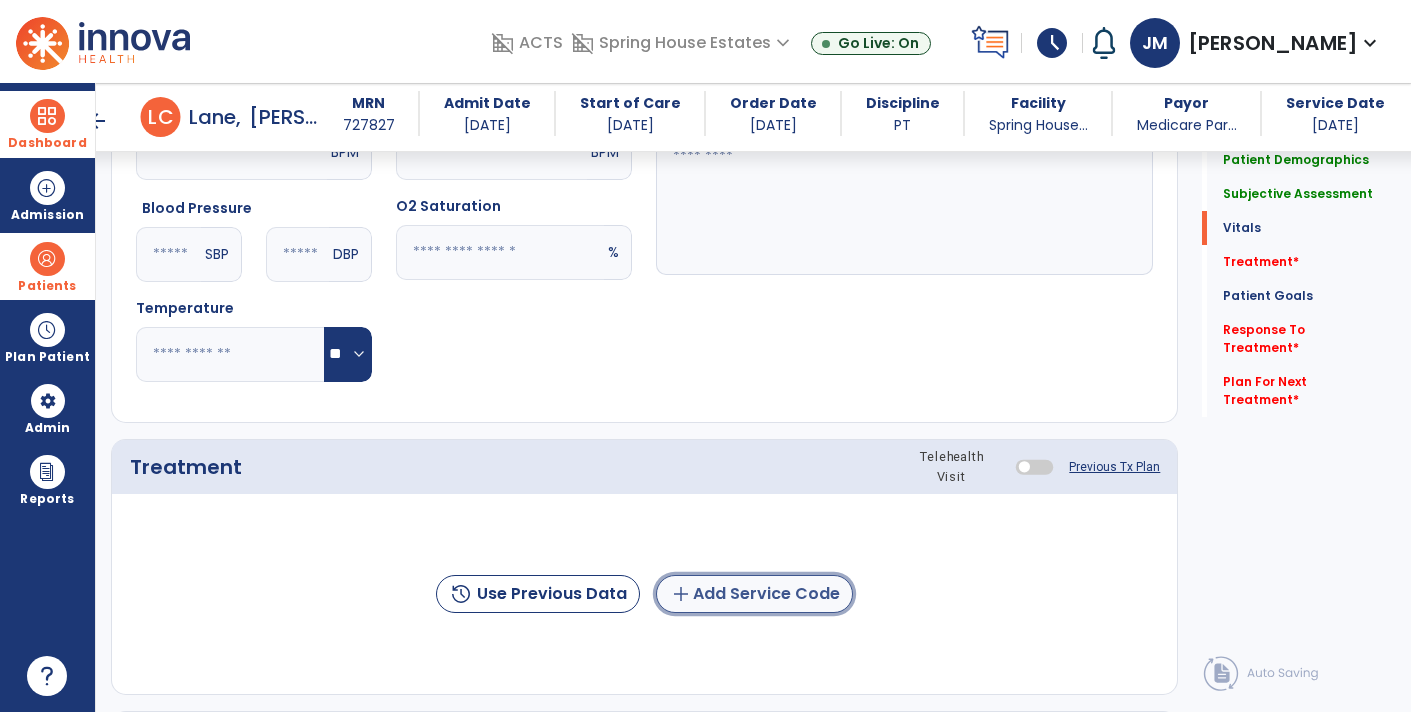 click on "add  Add Service Code" 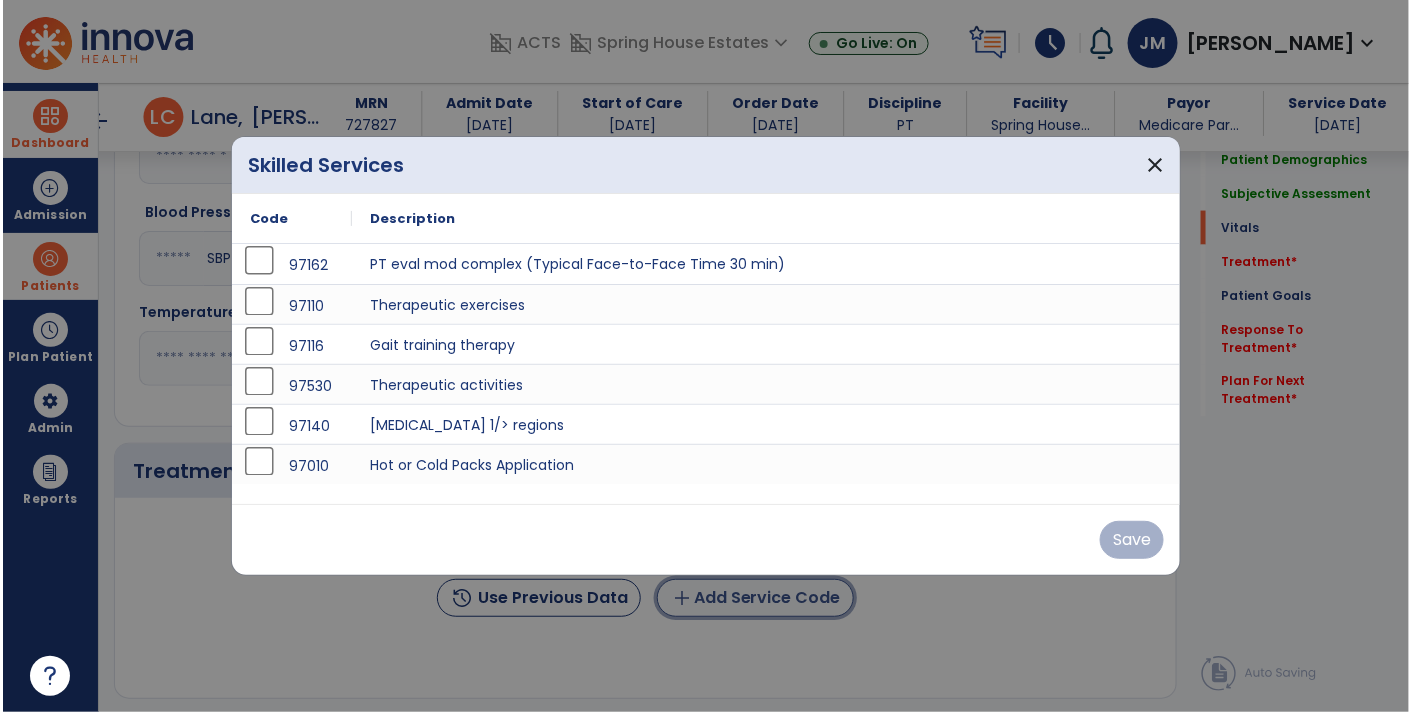 scroll, scrollTop: 920, scrollLeft: 0, axis: vertical 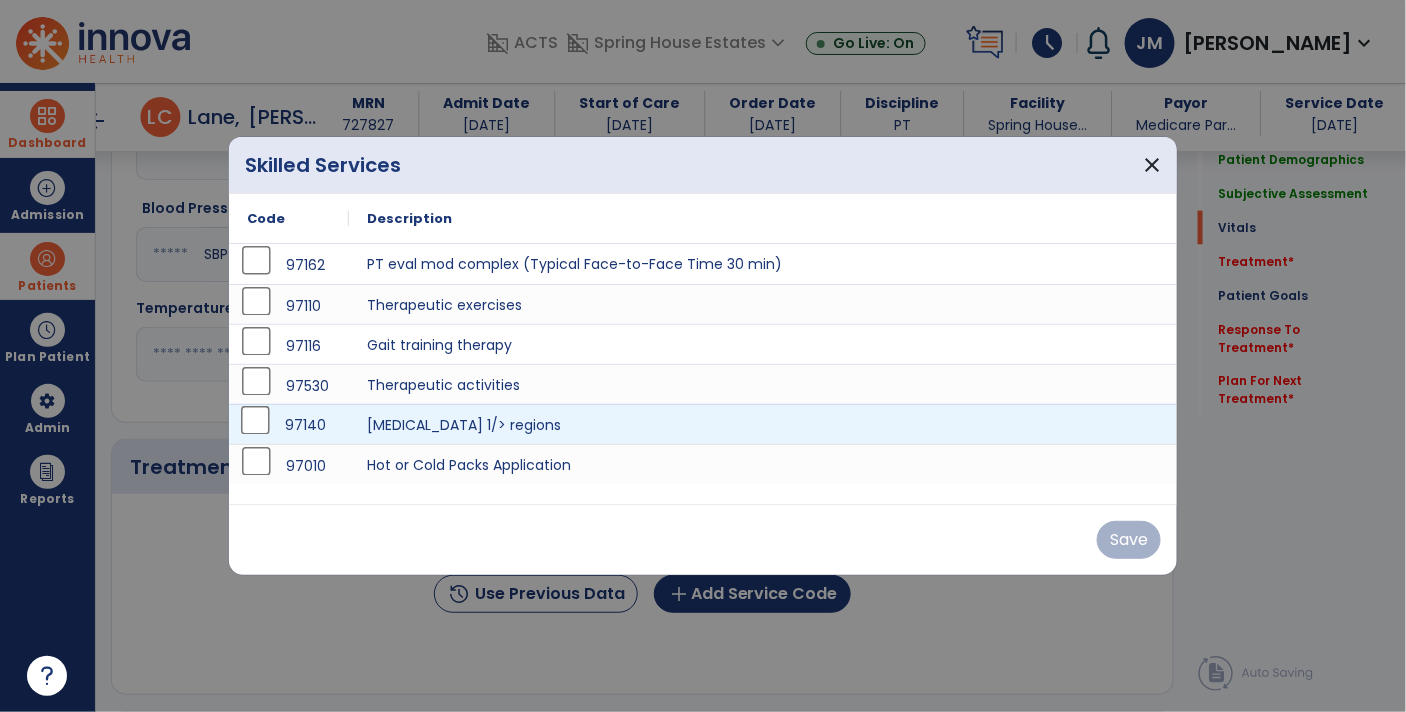 click on "97140" at bounding box center [289, 425] 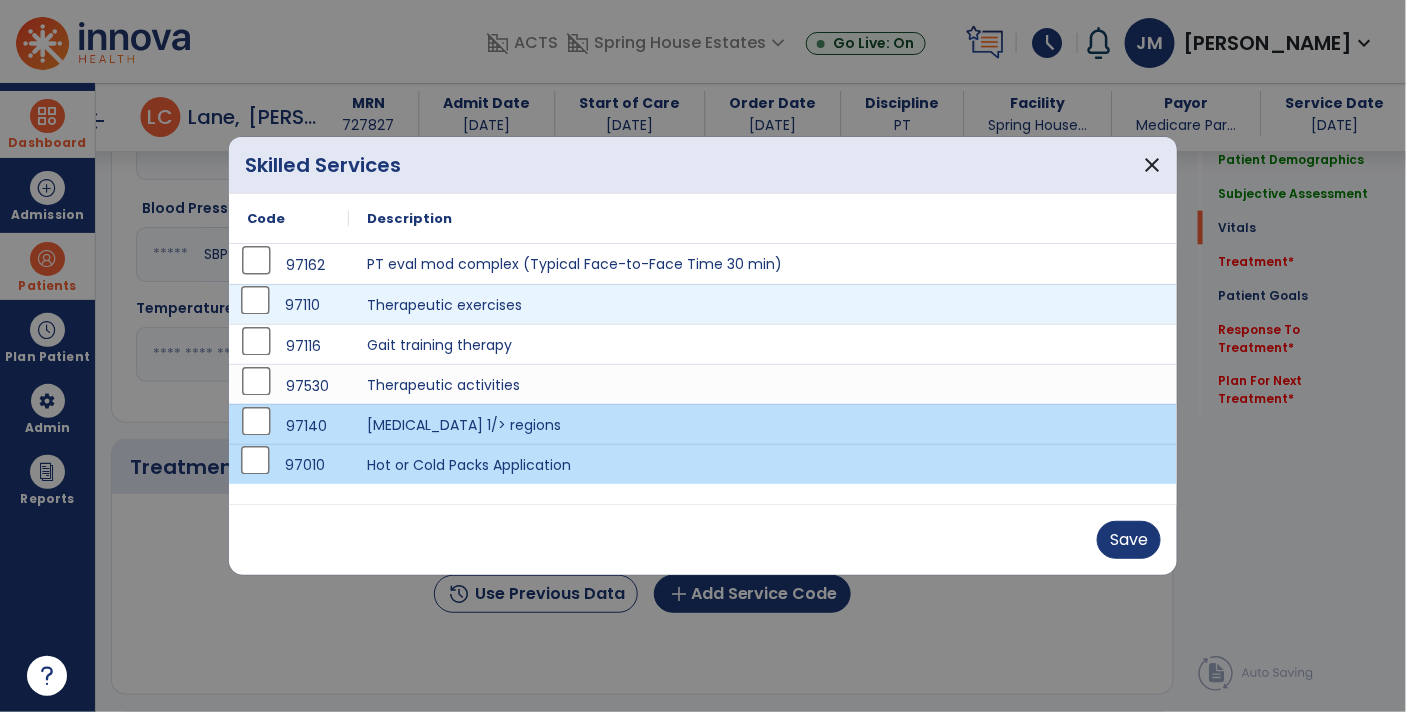 click on "97110" at bounding box center (289, 305) 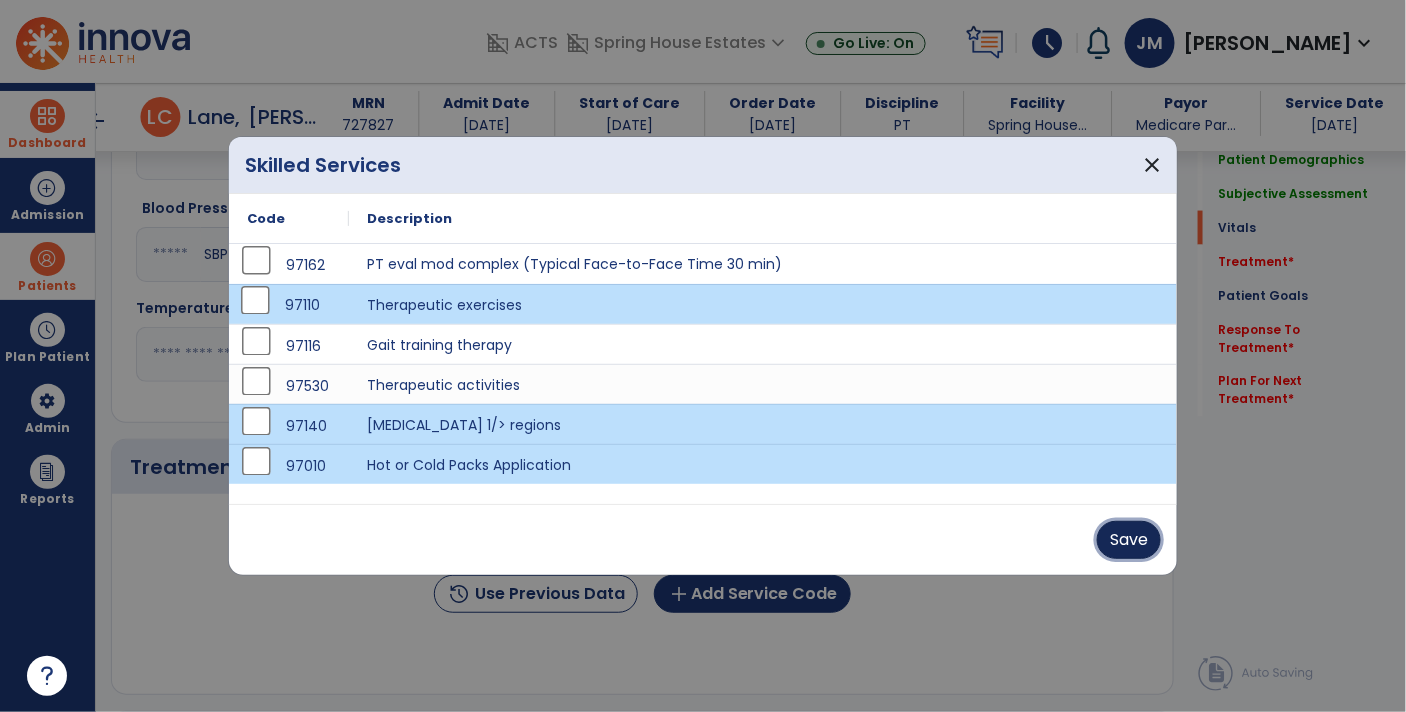 click on "Save" at bounding box center (1129, 540) 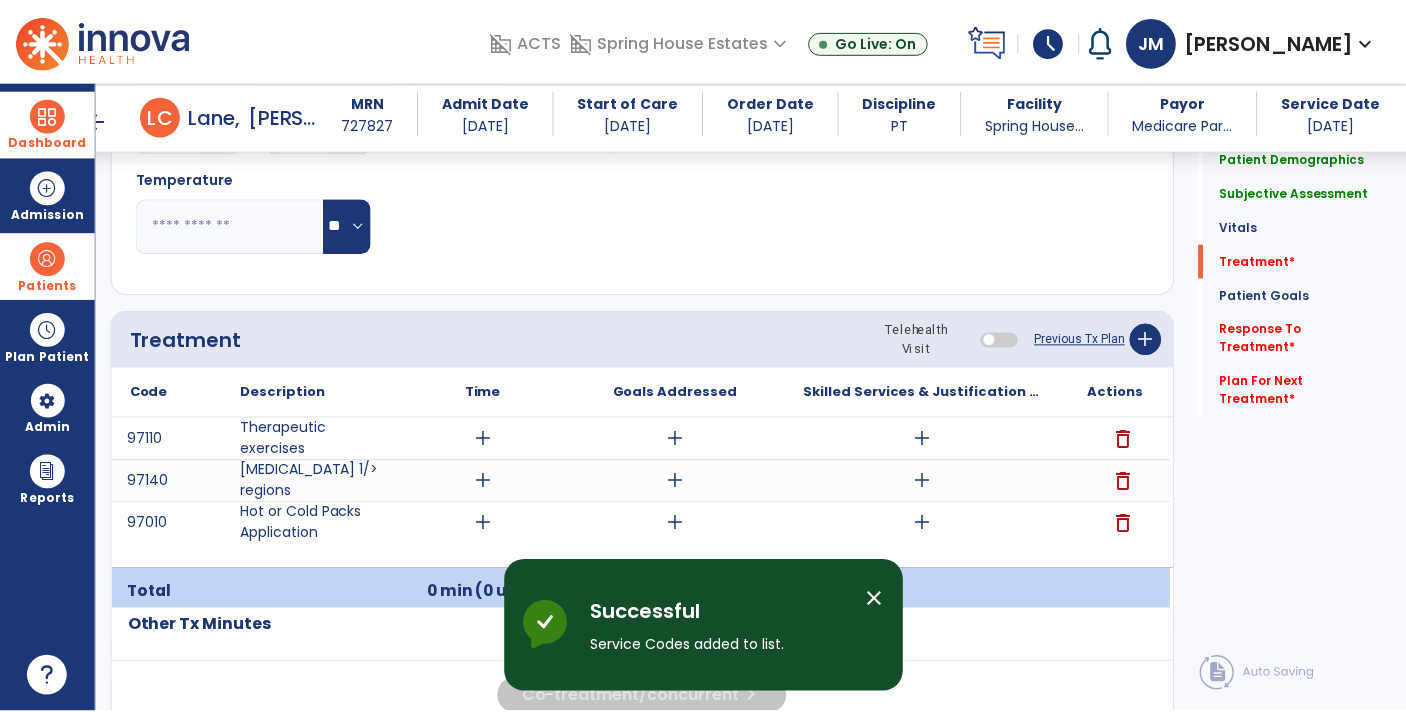 scroll, scrollTop: 1057, scrollLeft: 0, axis: vertical 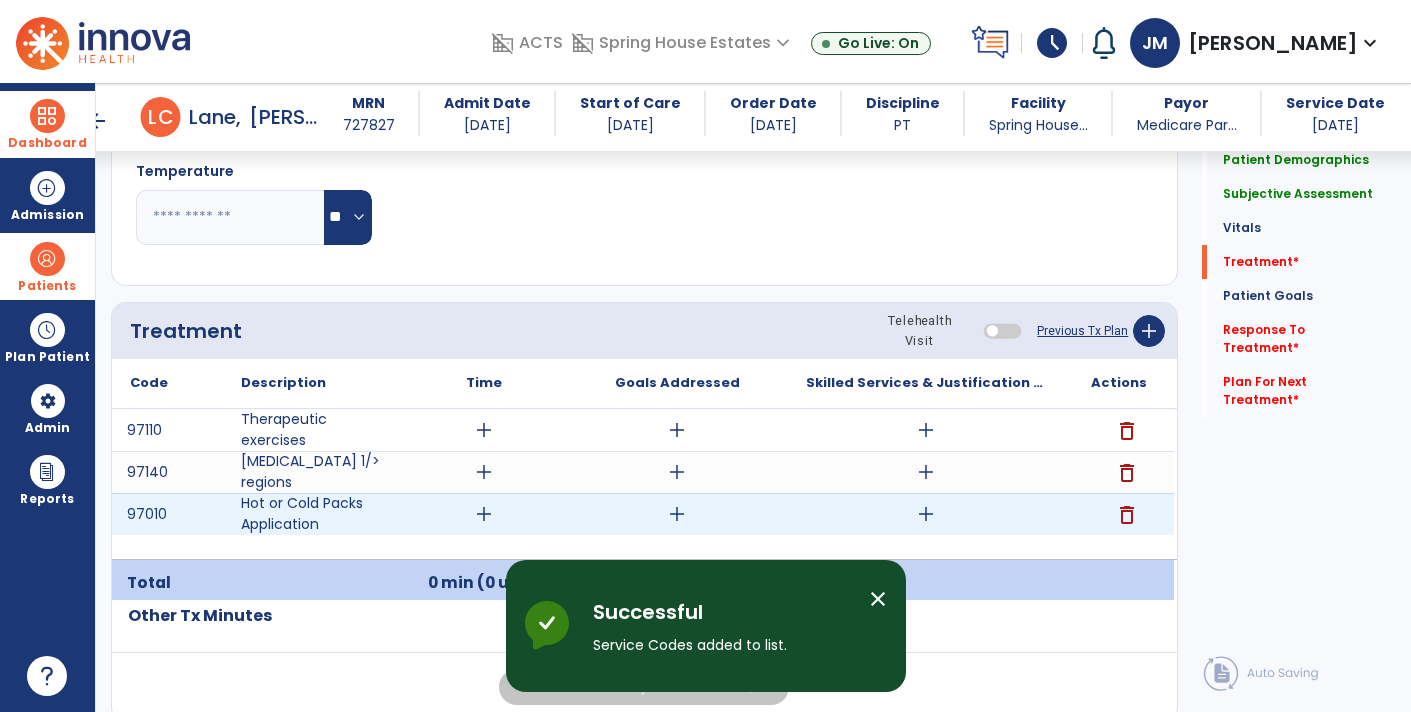 click on "add" at bounding box center (484, 514) 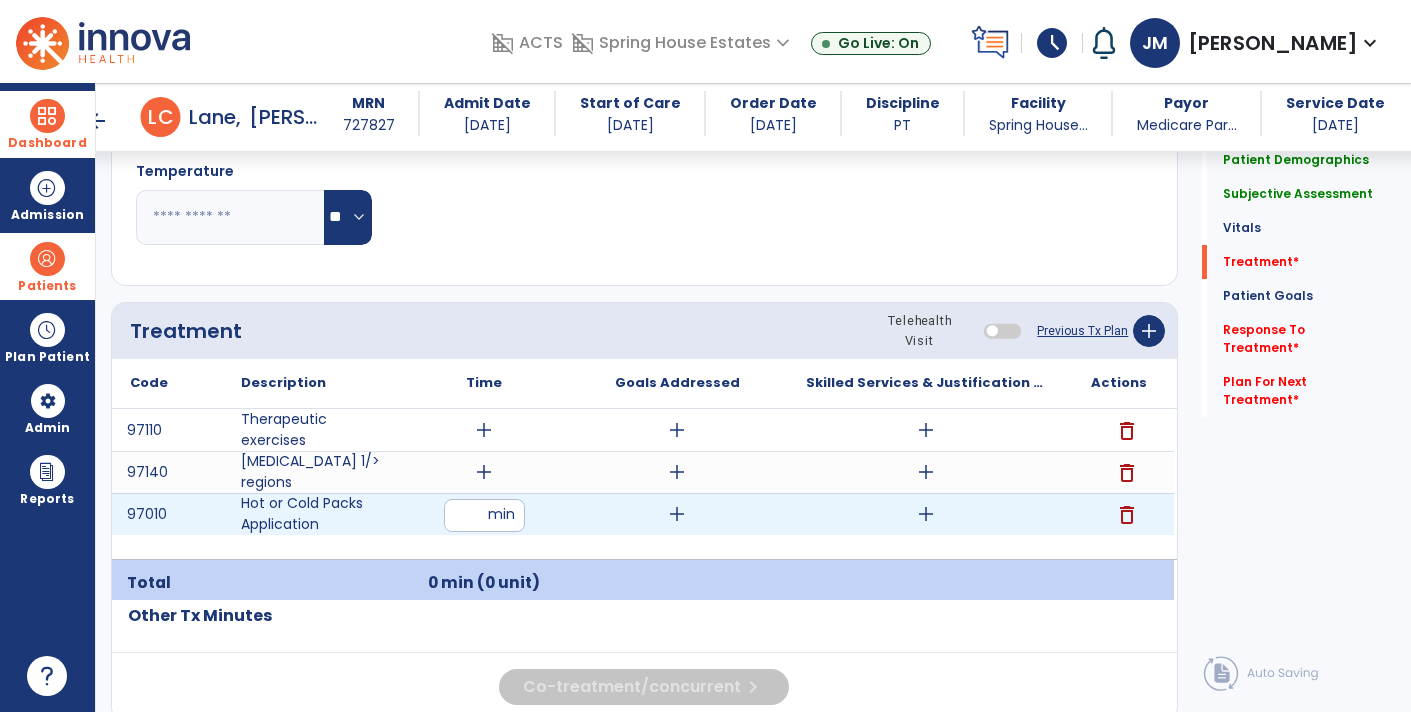 type on "*" 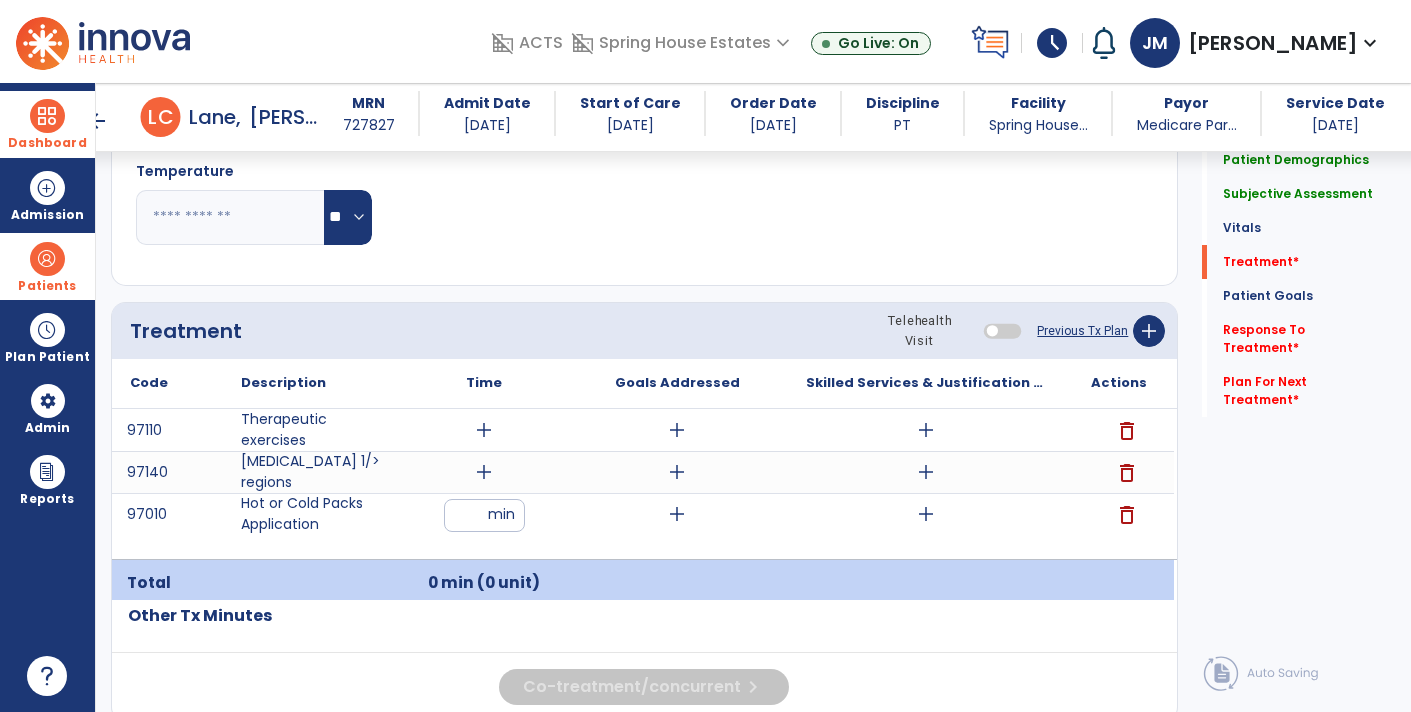 click at bounding box center [47, 676] 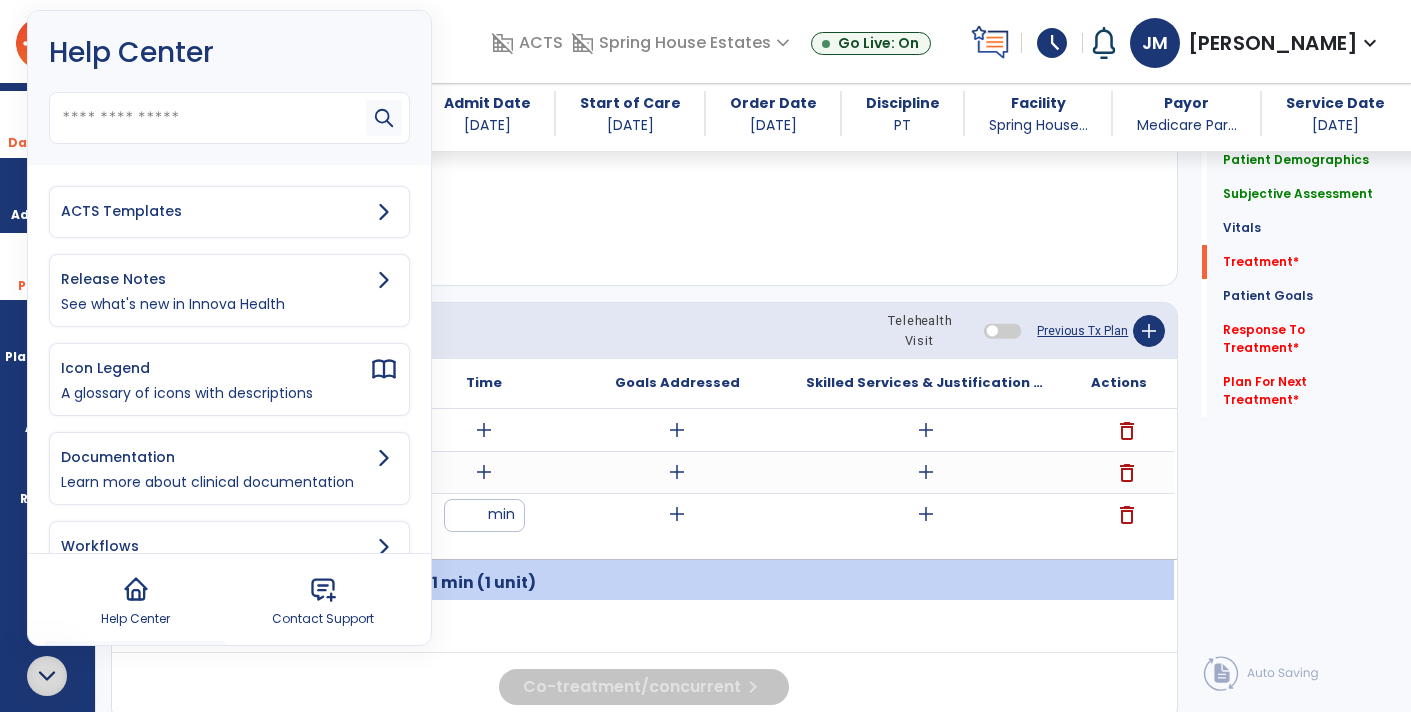 click on "ACTS Templates" at bounding box center (215, 211) 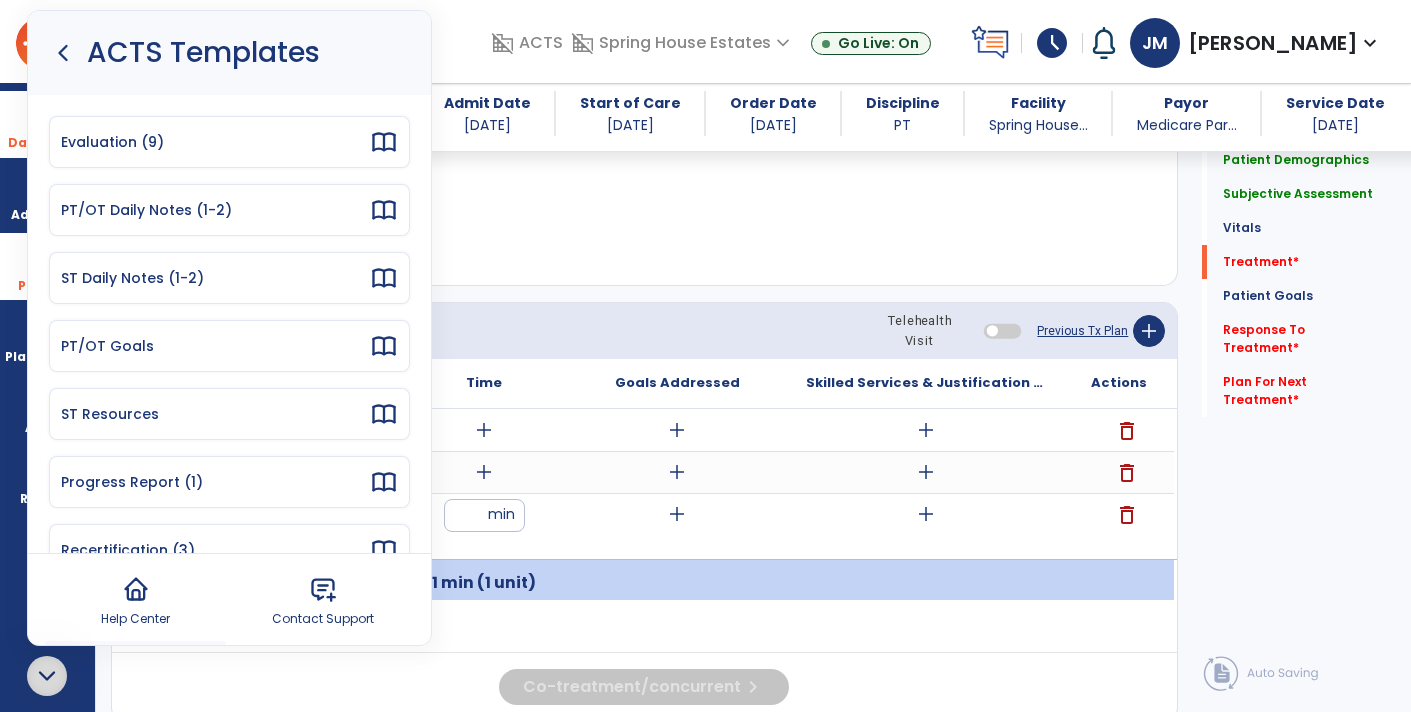 click on "PT/OT Daily Notes (1-2)" at bounding box center (215, 210) 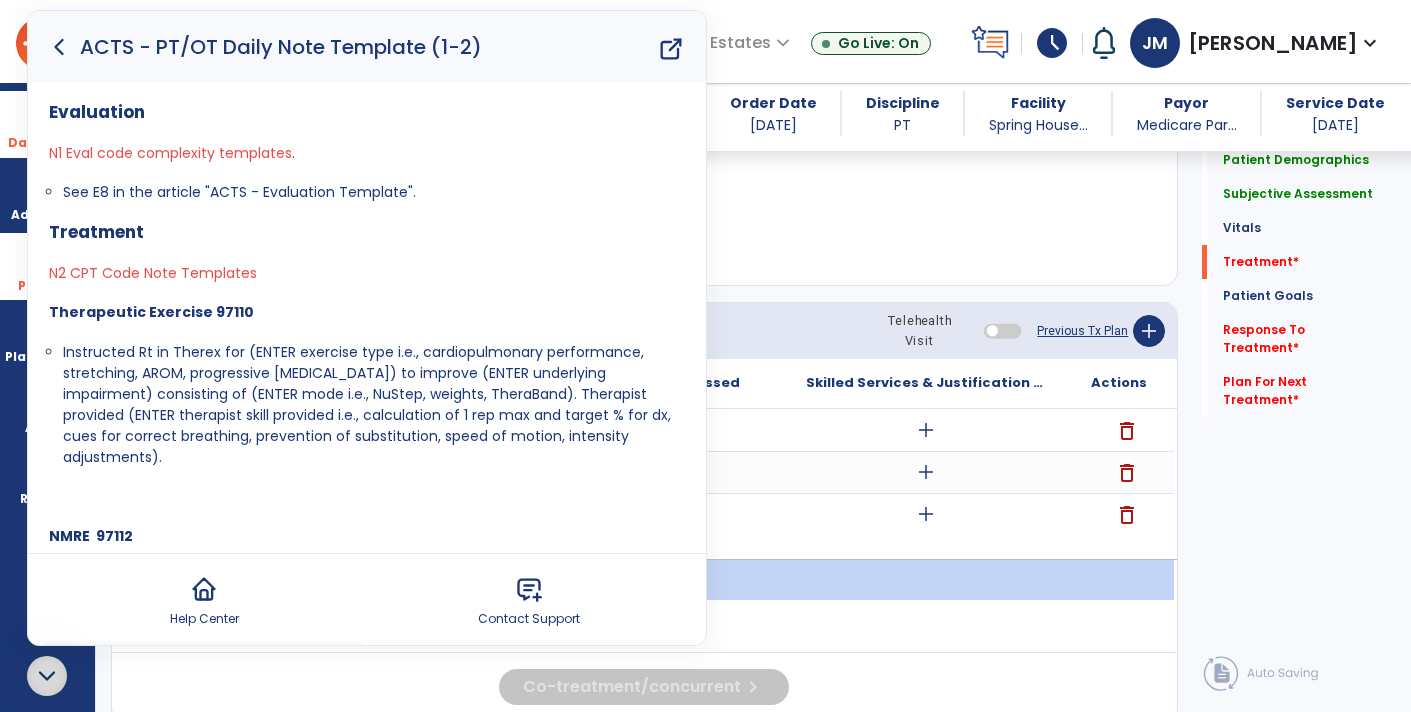 click 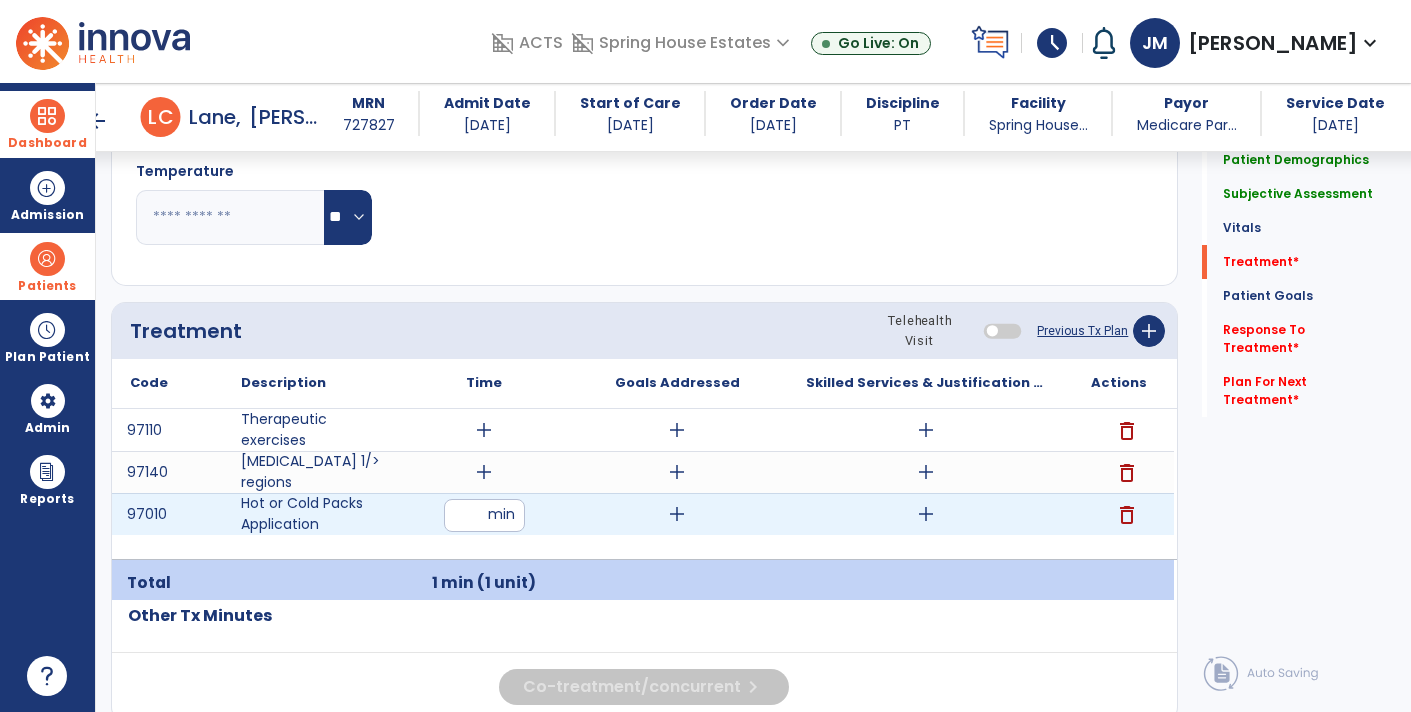 click on "add" at bounding box center [926, 514] 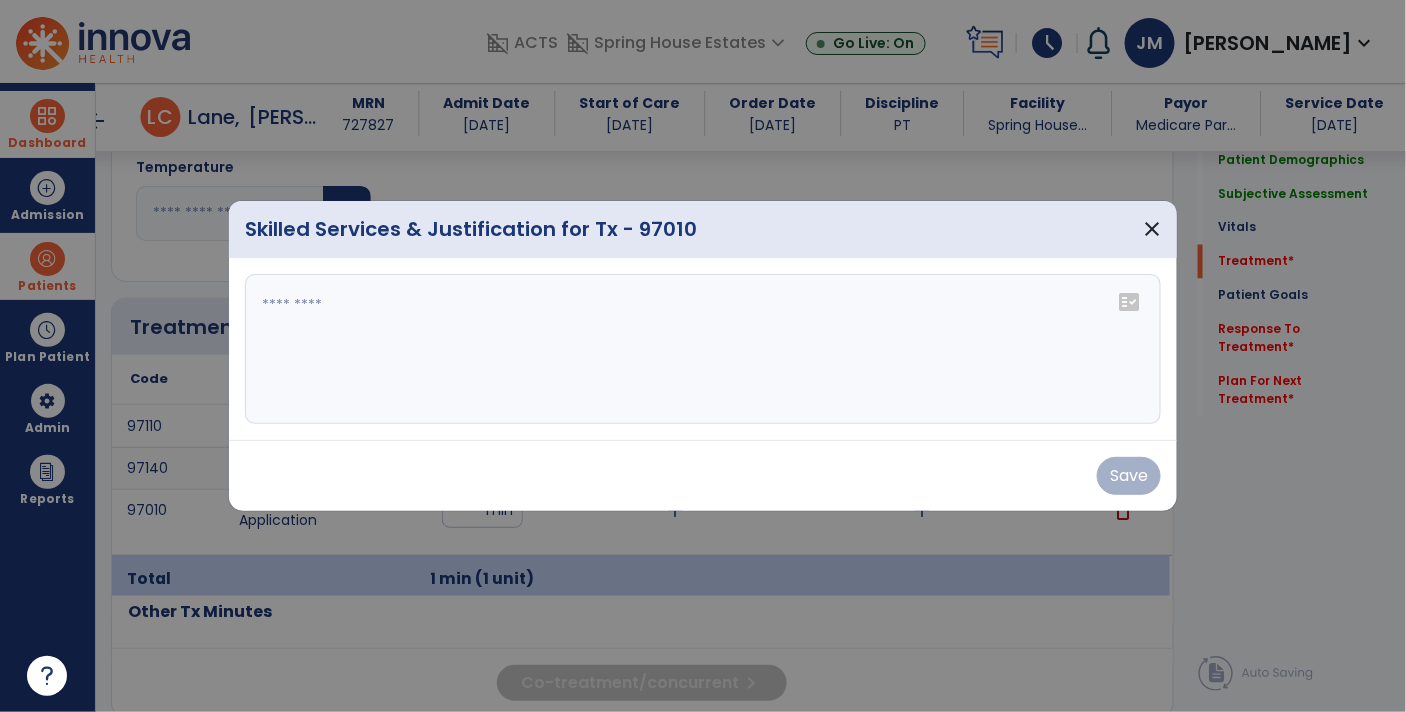 scroll, scrollTop: 1057, scrollLeft: 0, axis: vertical 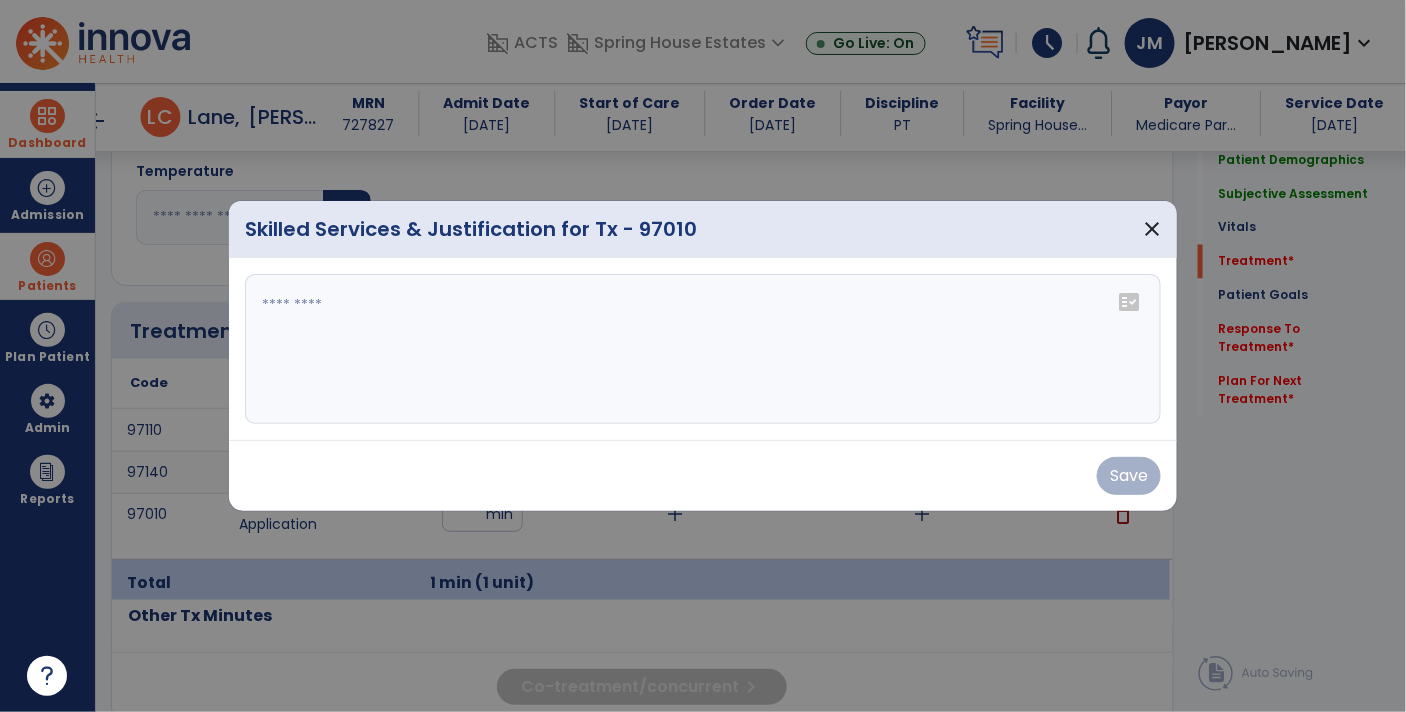 click at bounding box center [703, 349] 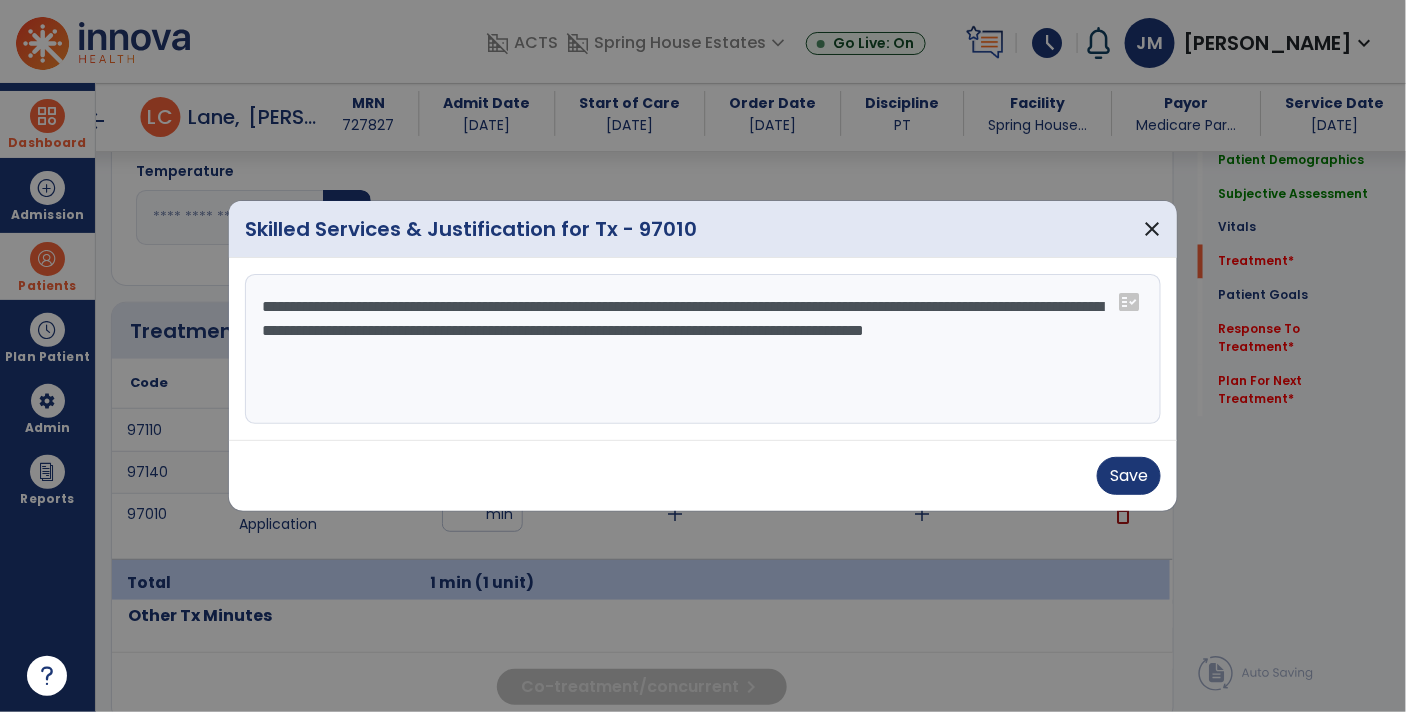 click on "**********" at bounding box center (703, 349) 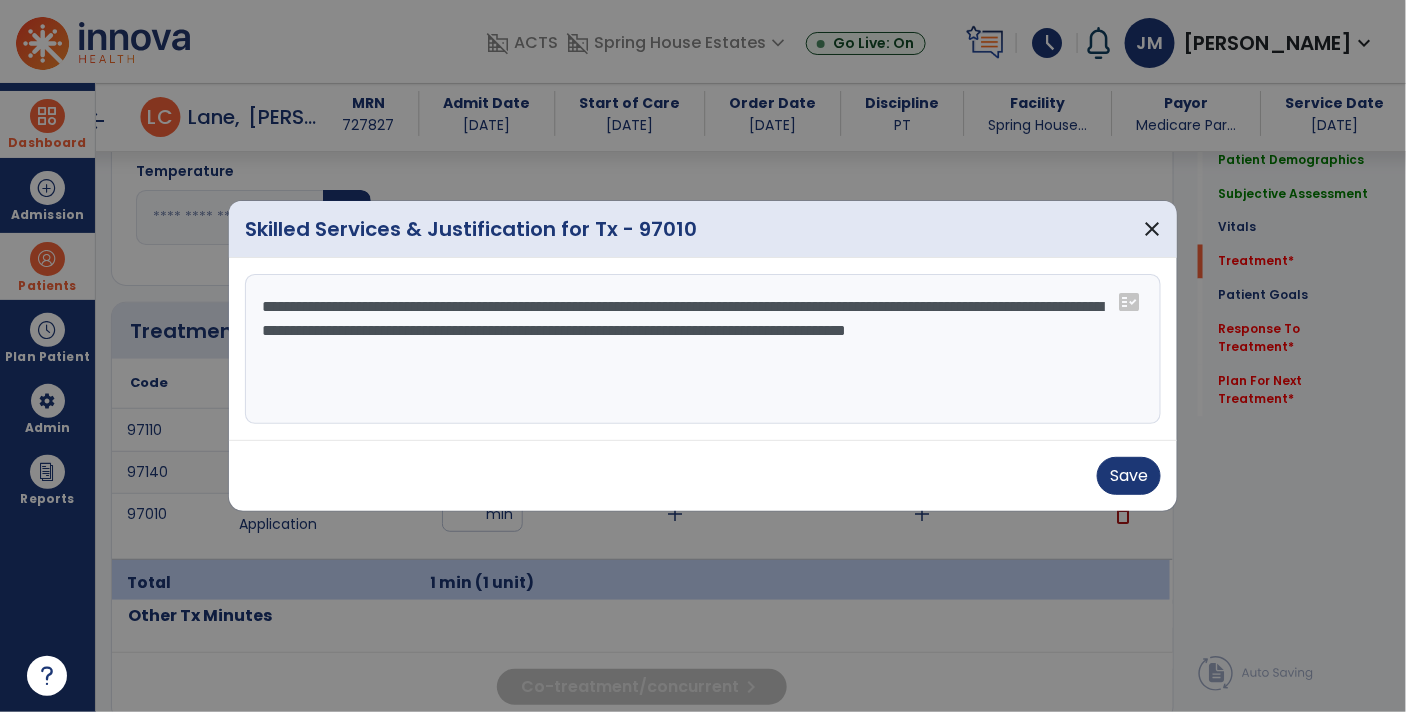 click on "**********" at bounding box center (703, 349) 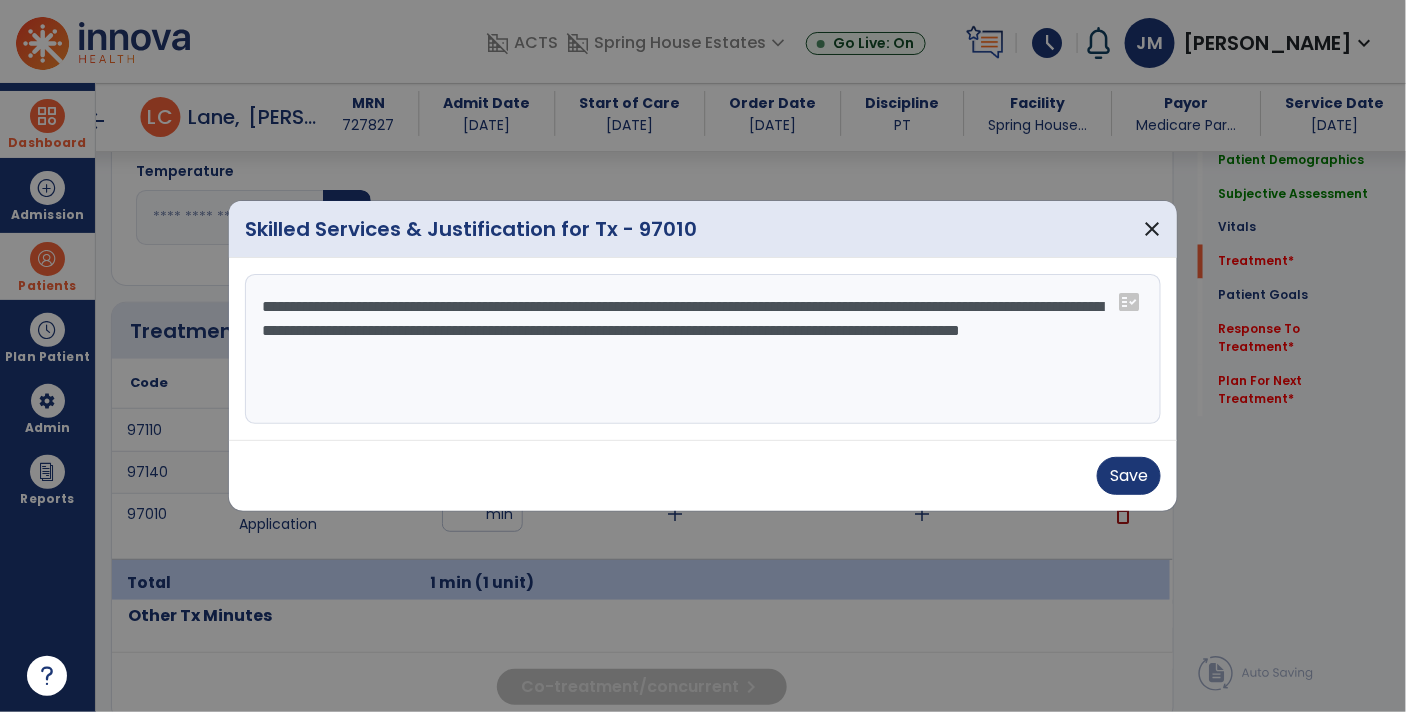 click on "**********" at bounding box center (703, 349) 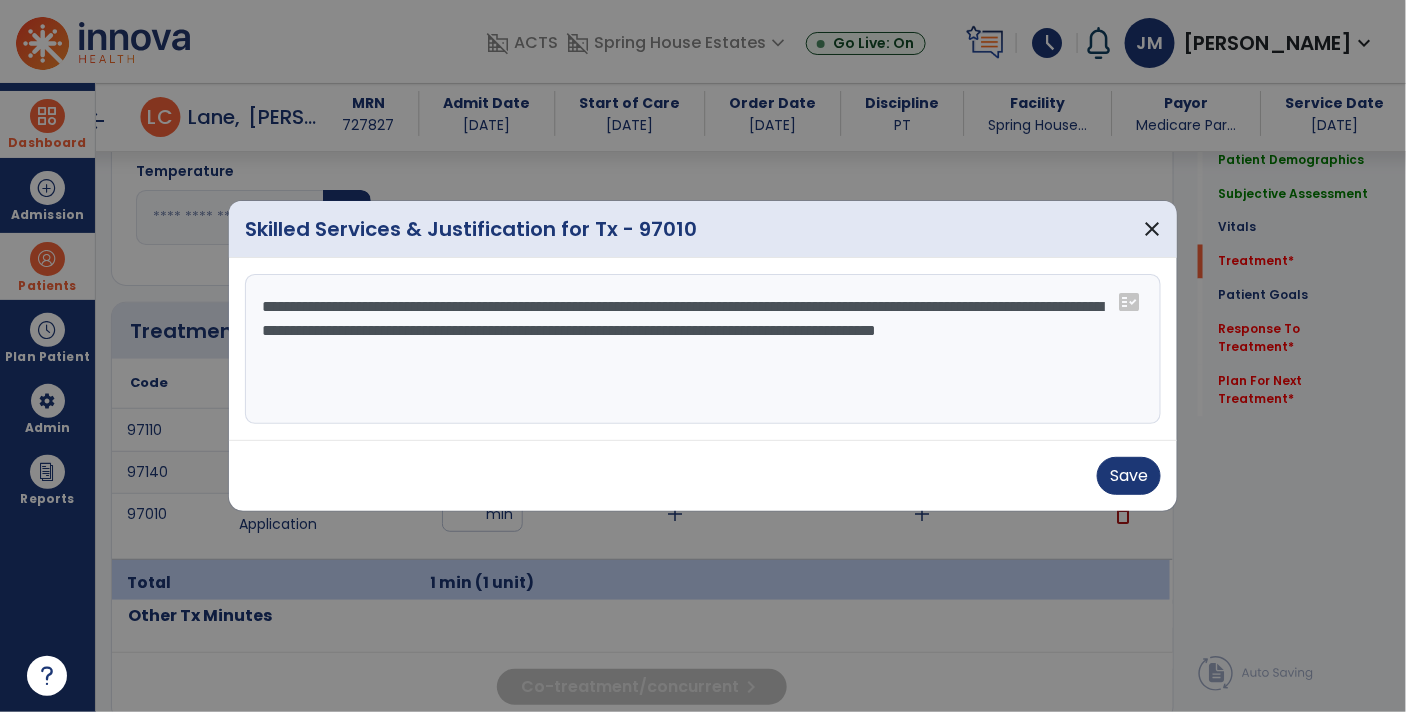 click on "**********" at bounding box center (703, 349) 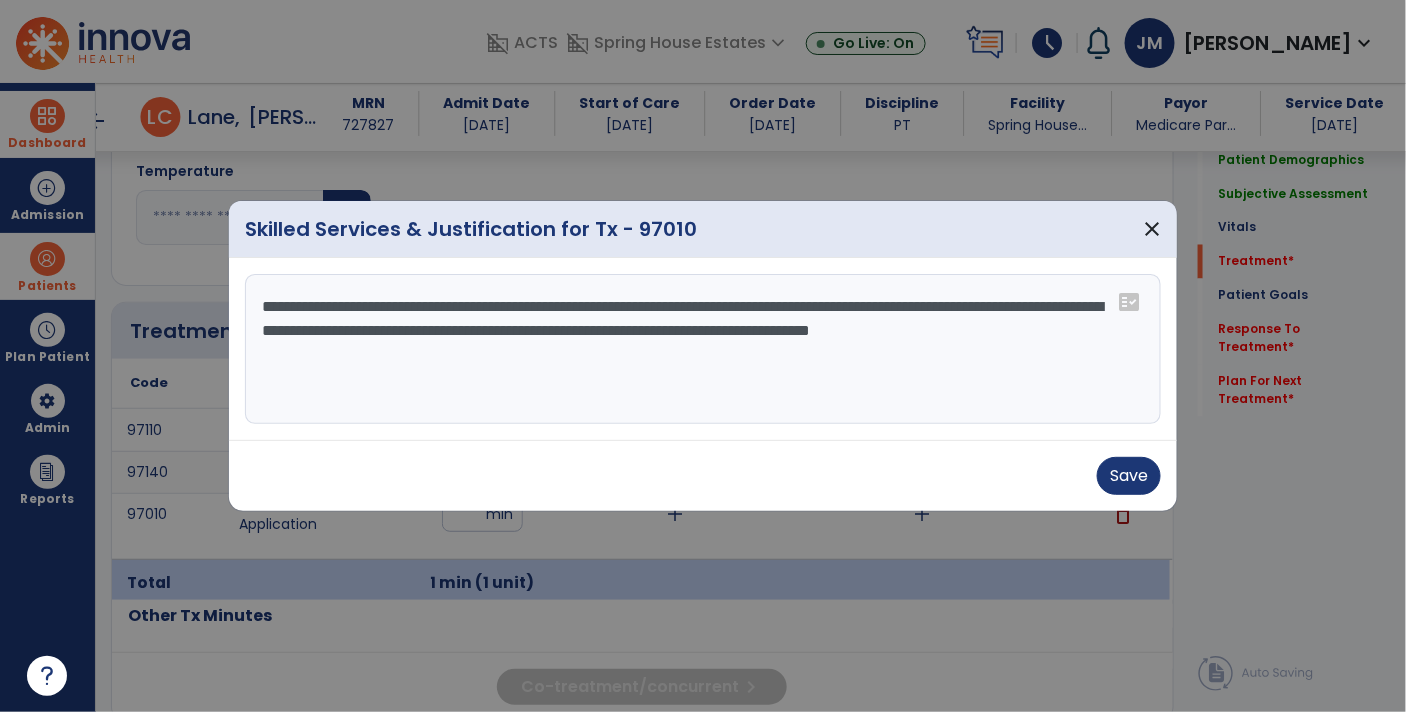 click on "**********" at bounding box center (703, 349) 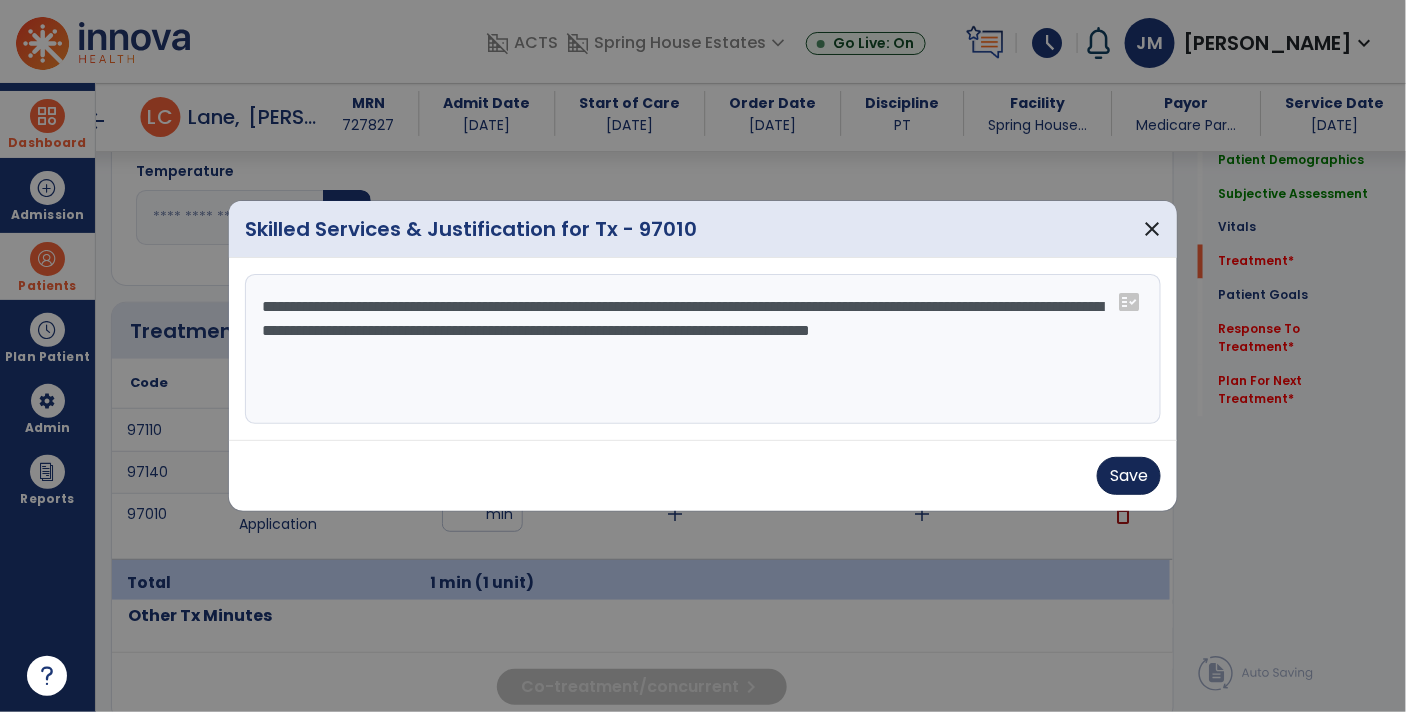 type on "**********" 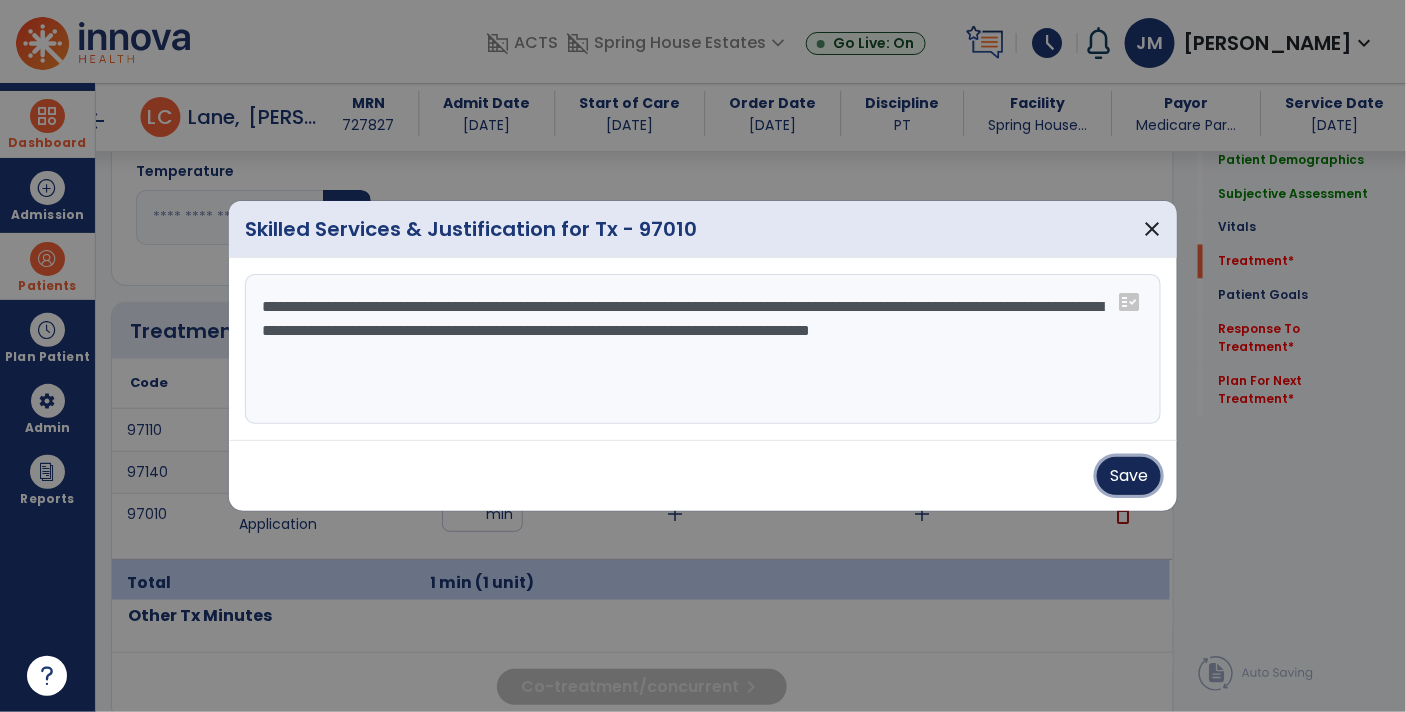 click on "Save" at bounding box center [1129, 476] 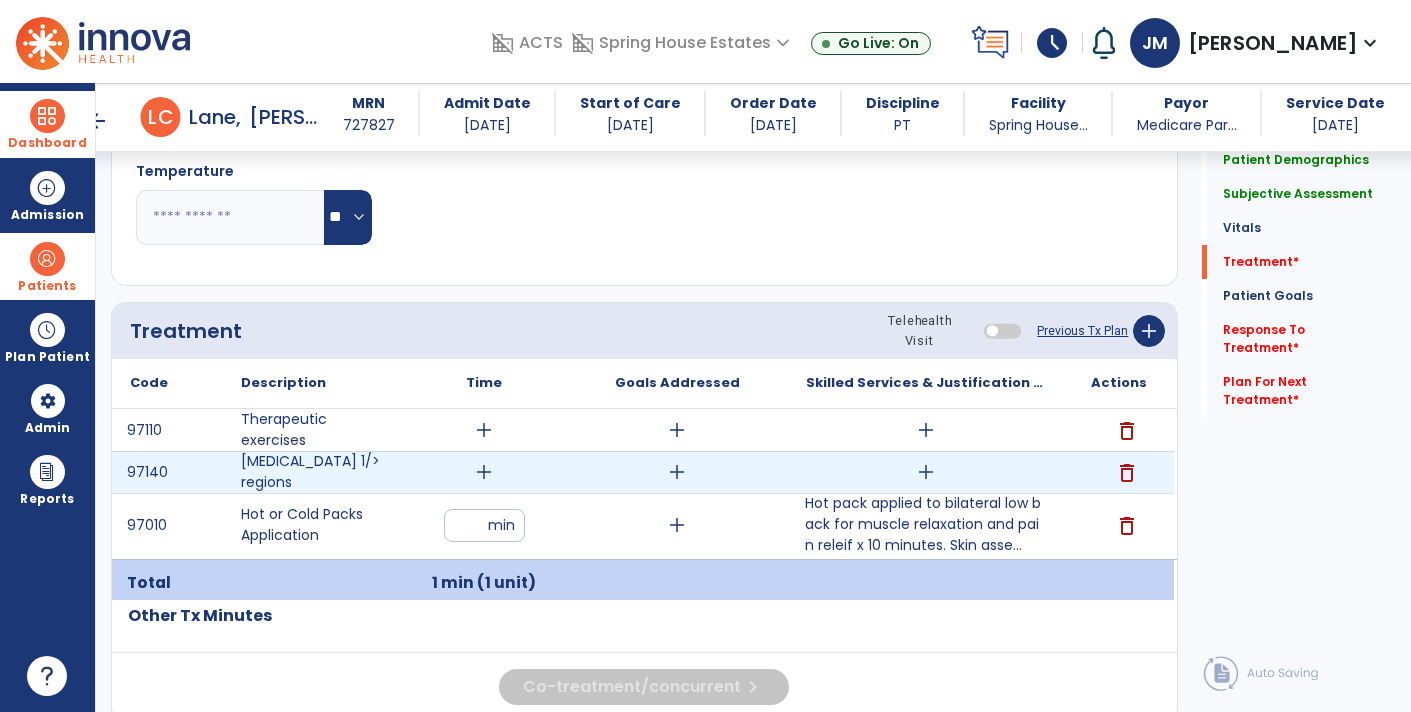click on "add" at bounding box center (926, 472) 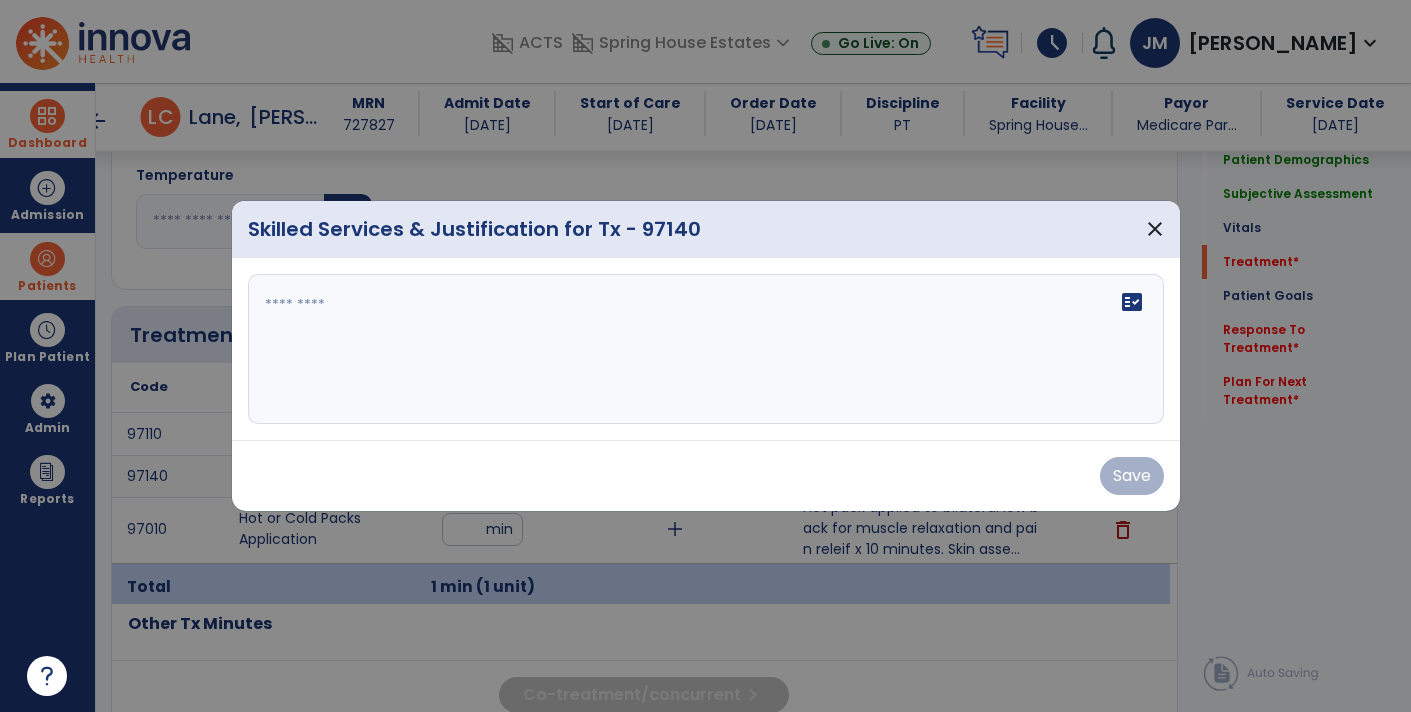 scroll, scrollTop: 1057, scrollLeft: 0, axis: vertical 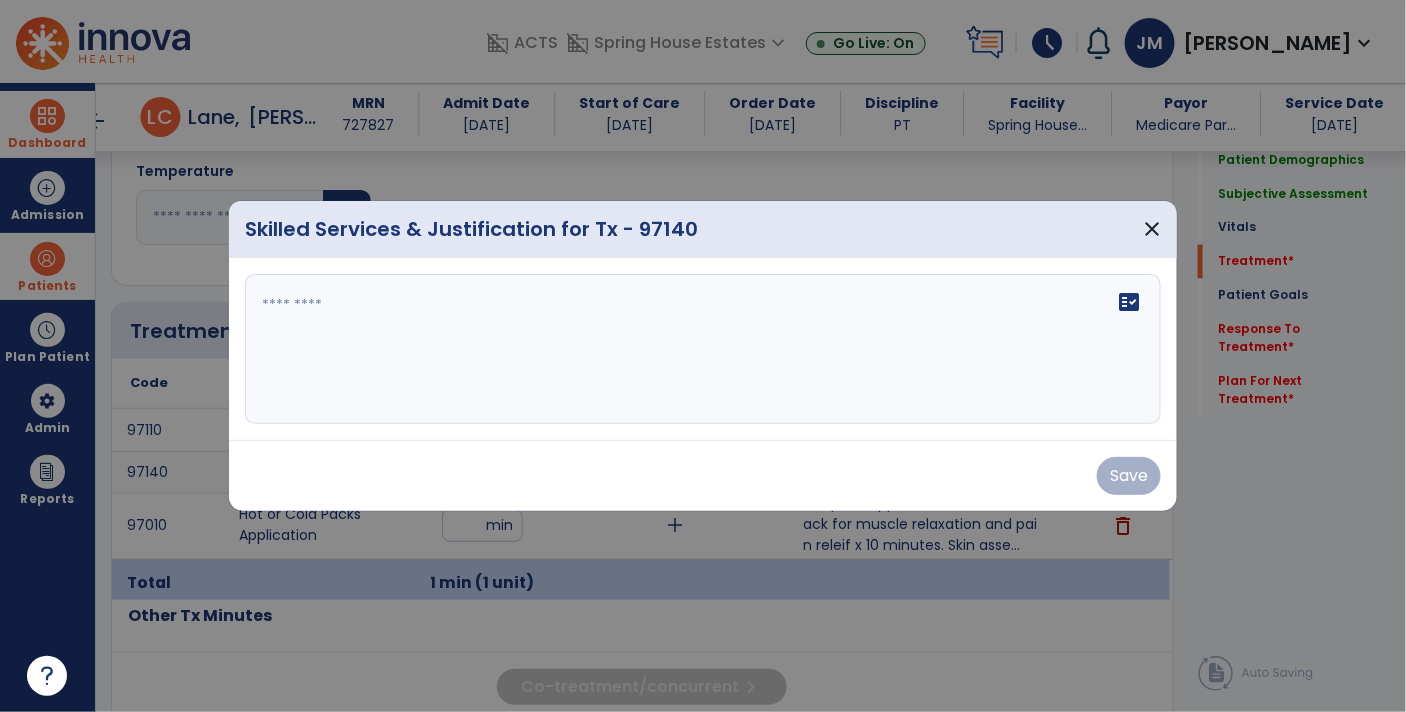 click at bounding box center [703, 349] 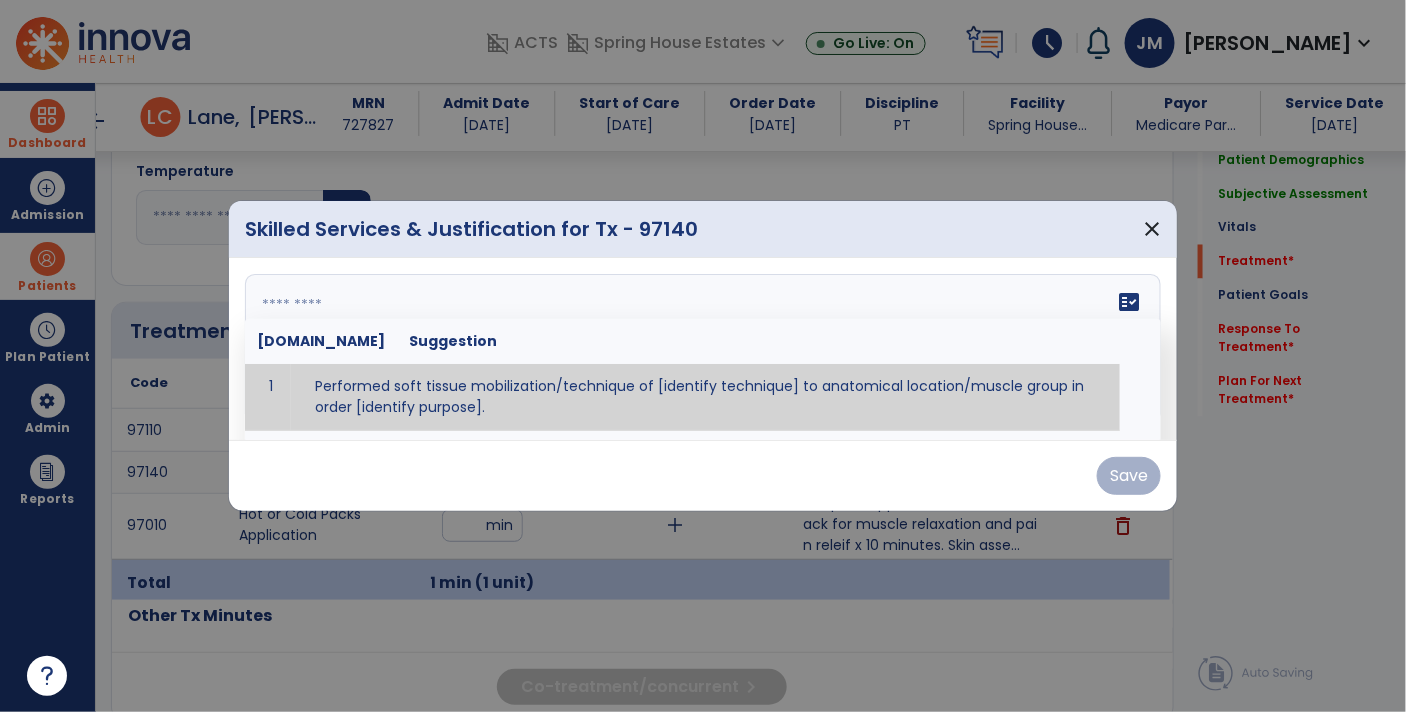 paste on "**********" 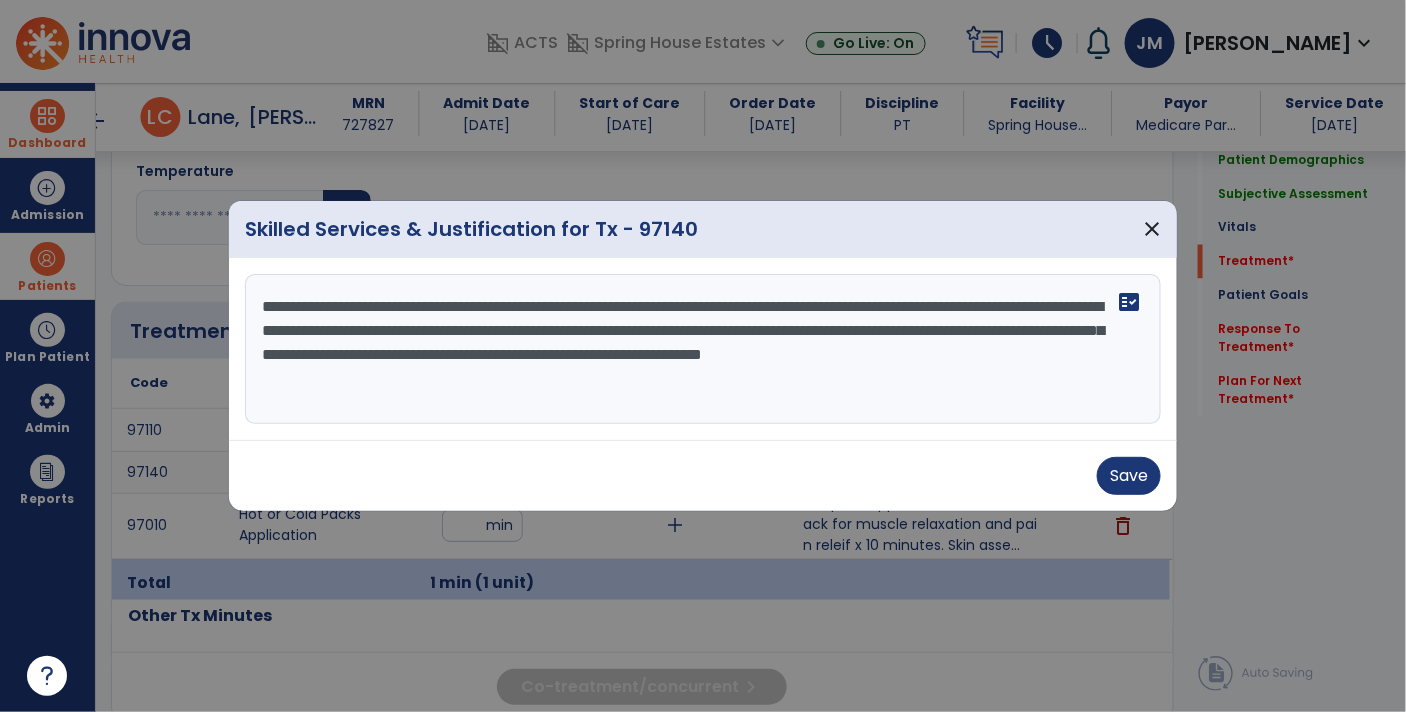 click on "**********" at bounding box center [703, 349] 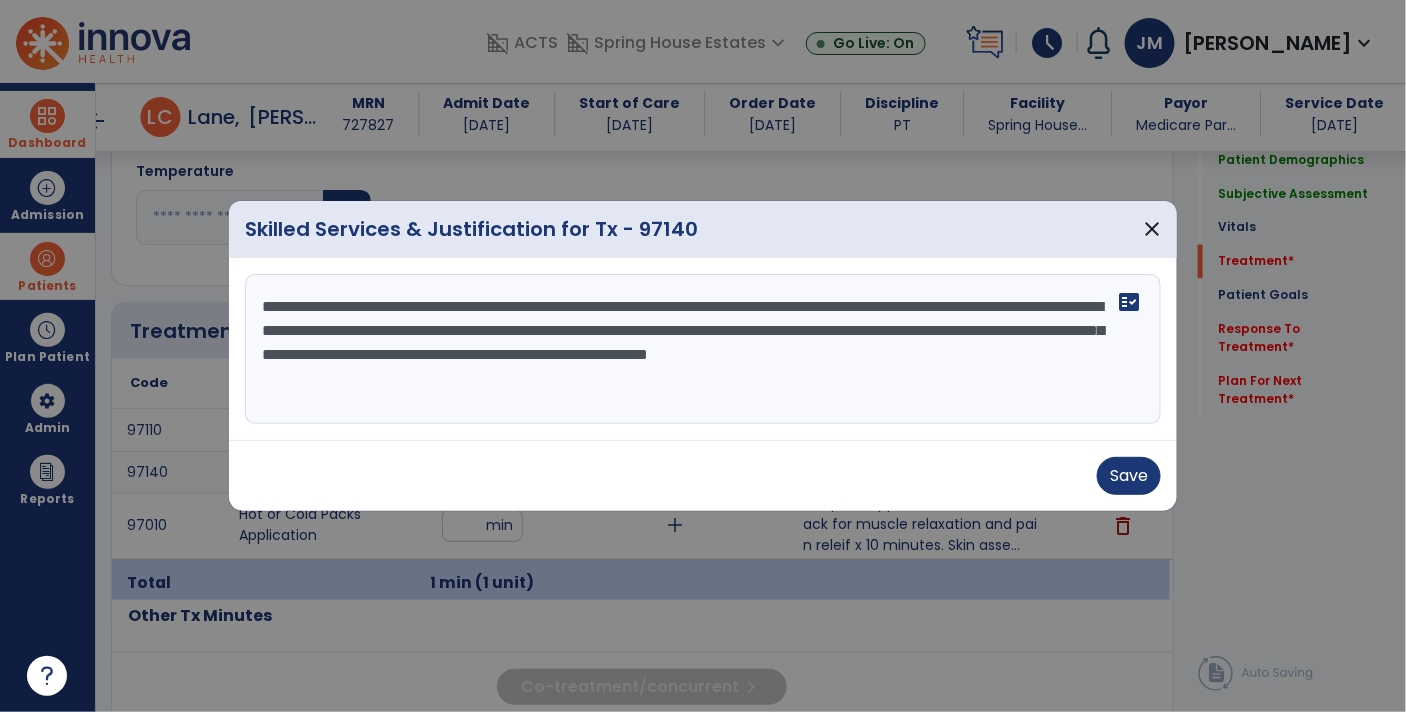 click on "**********" at bounding box center (703, 349) 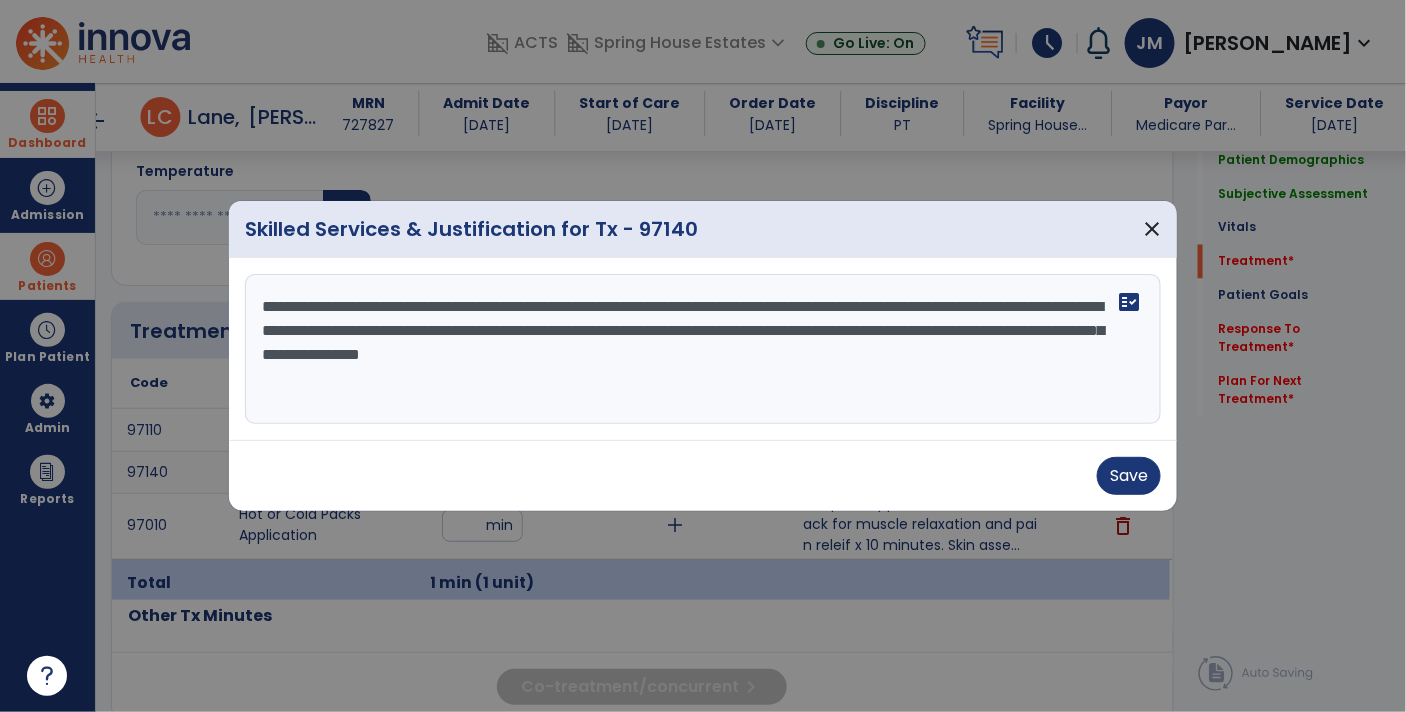 click on "**********" at bounding box center (703, 349) 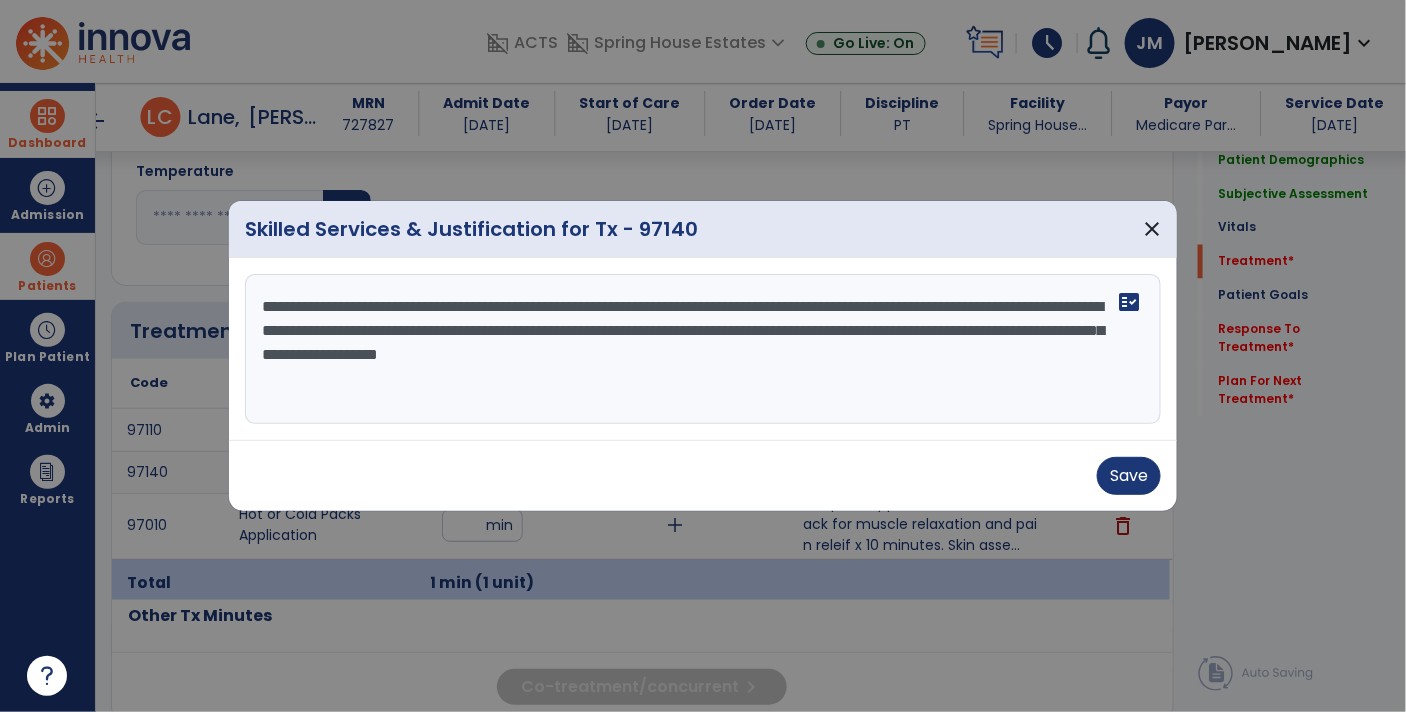 click on "**********" at bounding box center (703, 349) 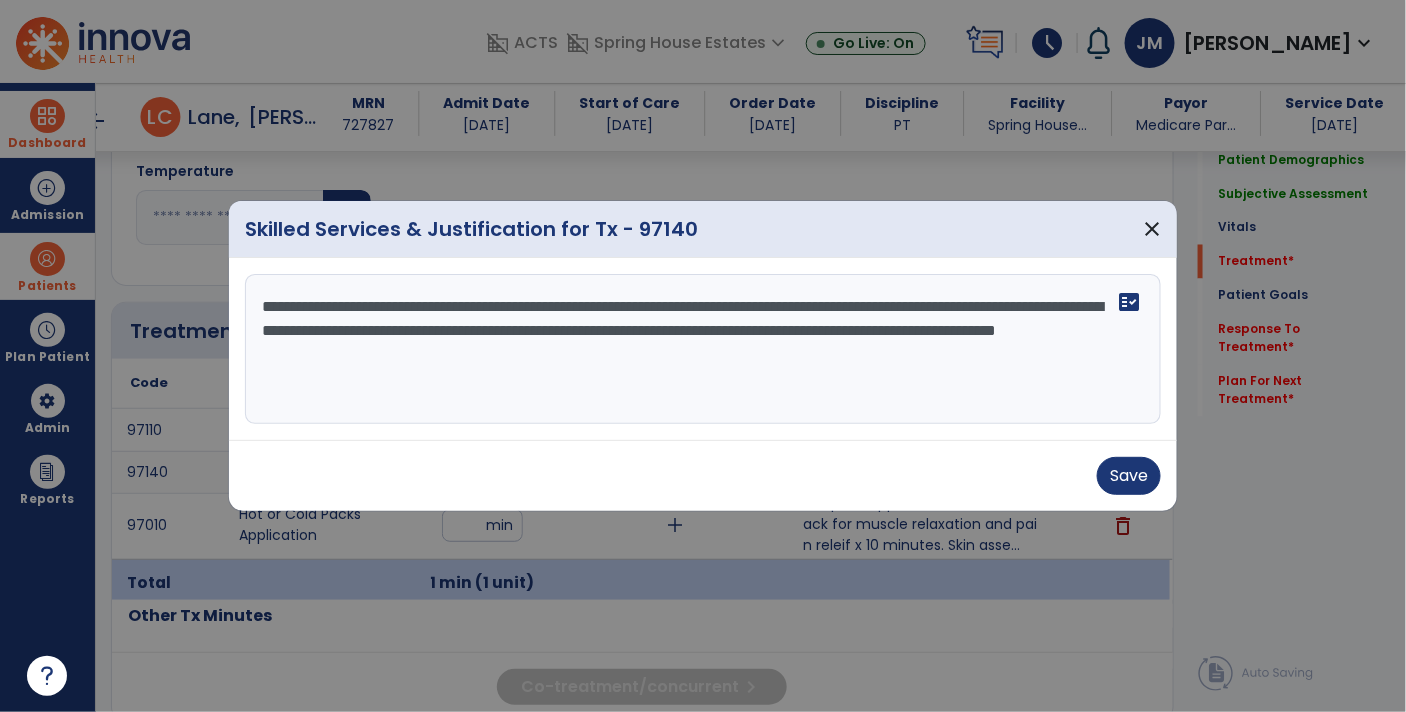click on "**********" at bounding box center (703, 349) 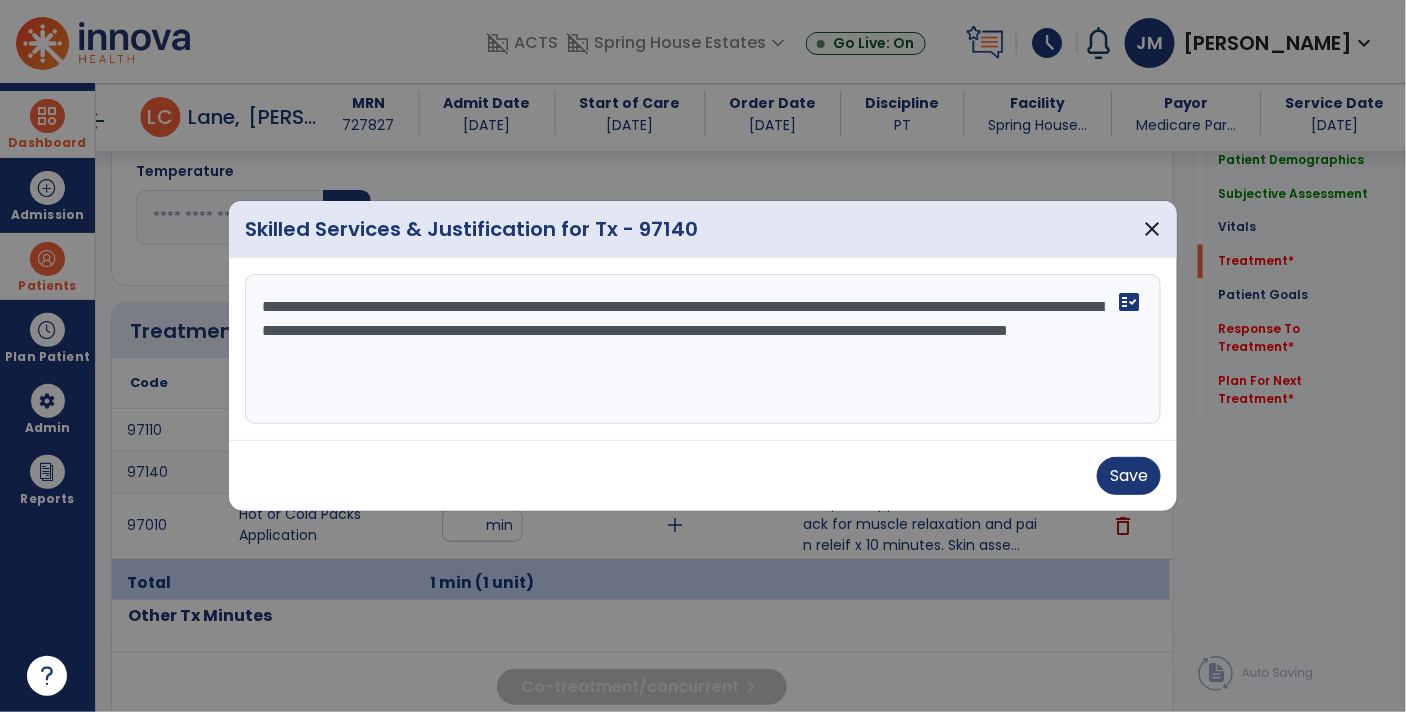 click on "**********" at bounding box center [703, 349] 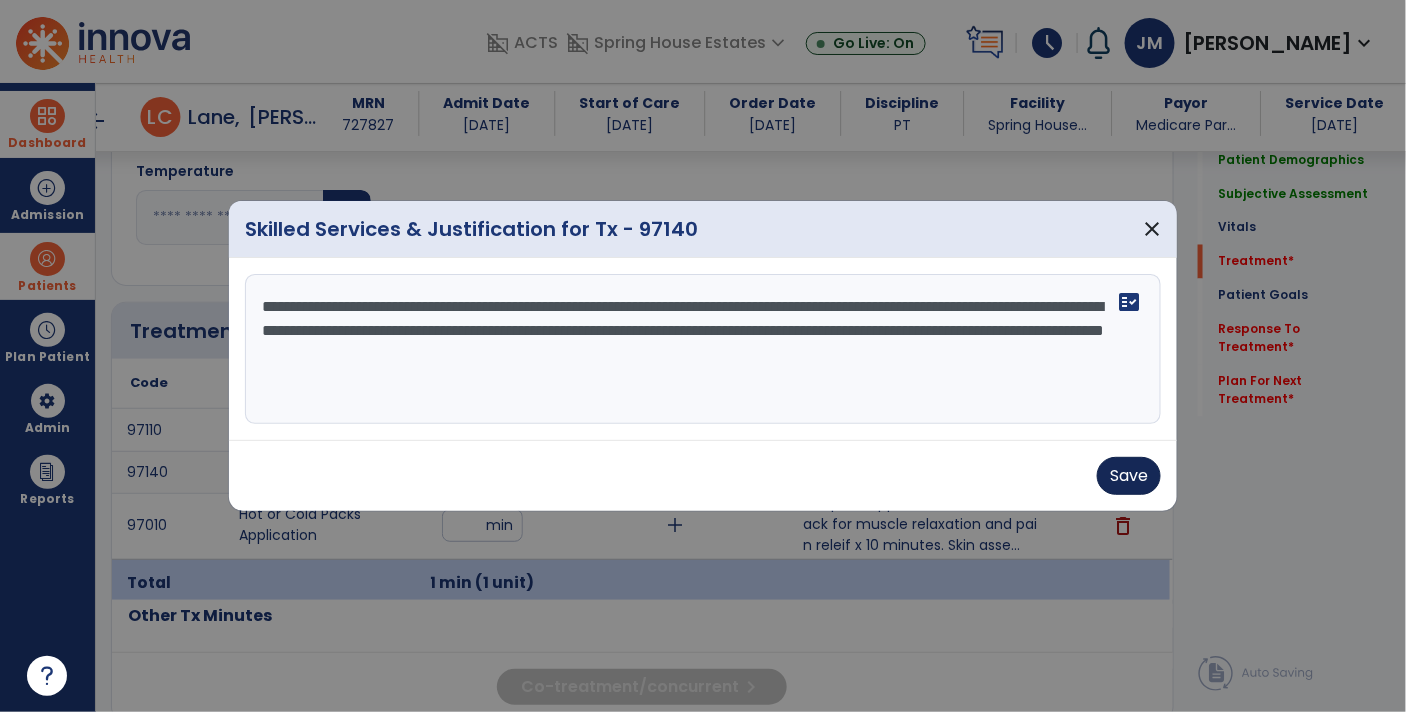 type on "**********" 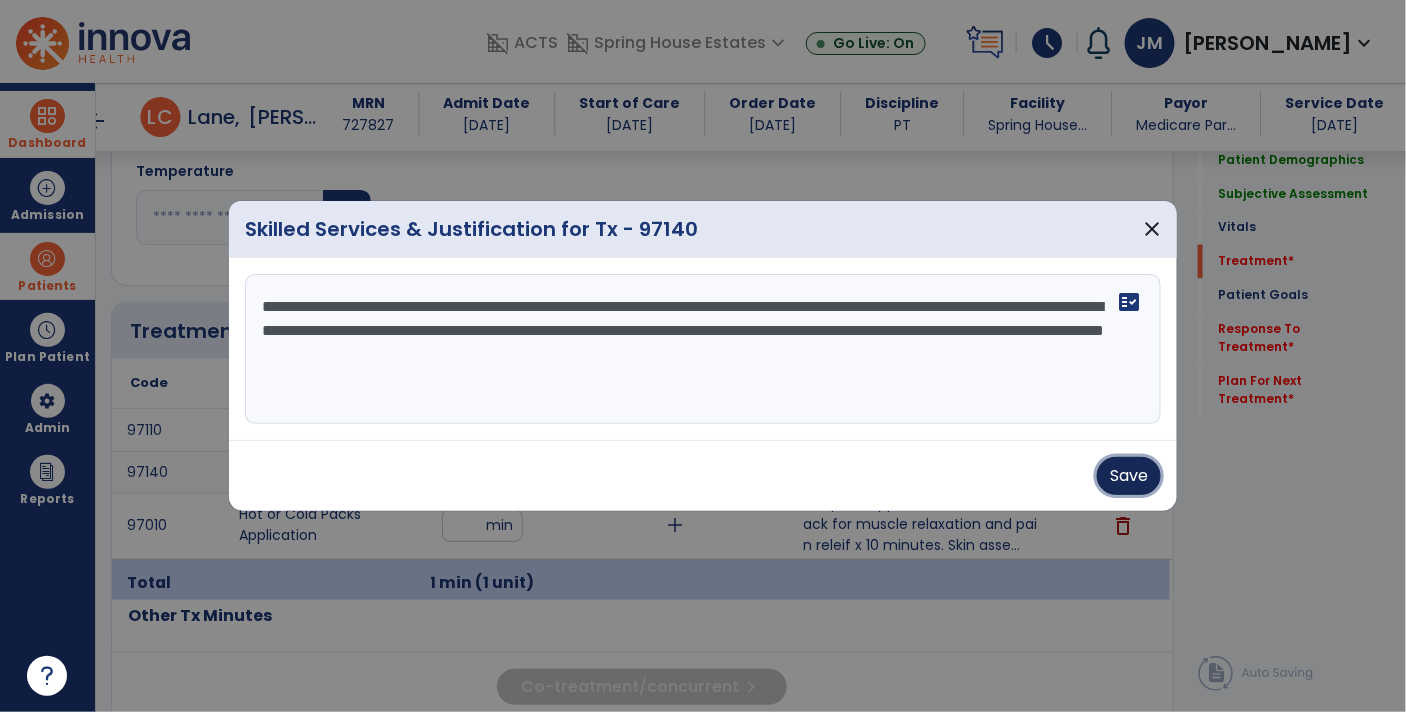 click on "Save" at bounding box center (1129, 476) 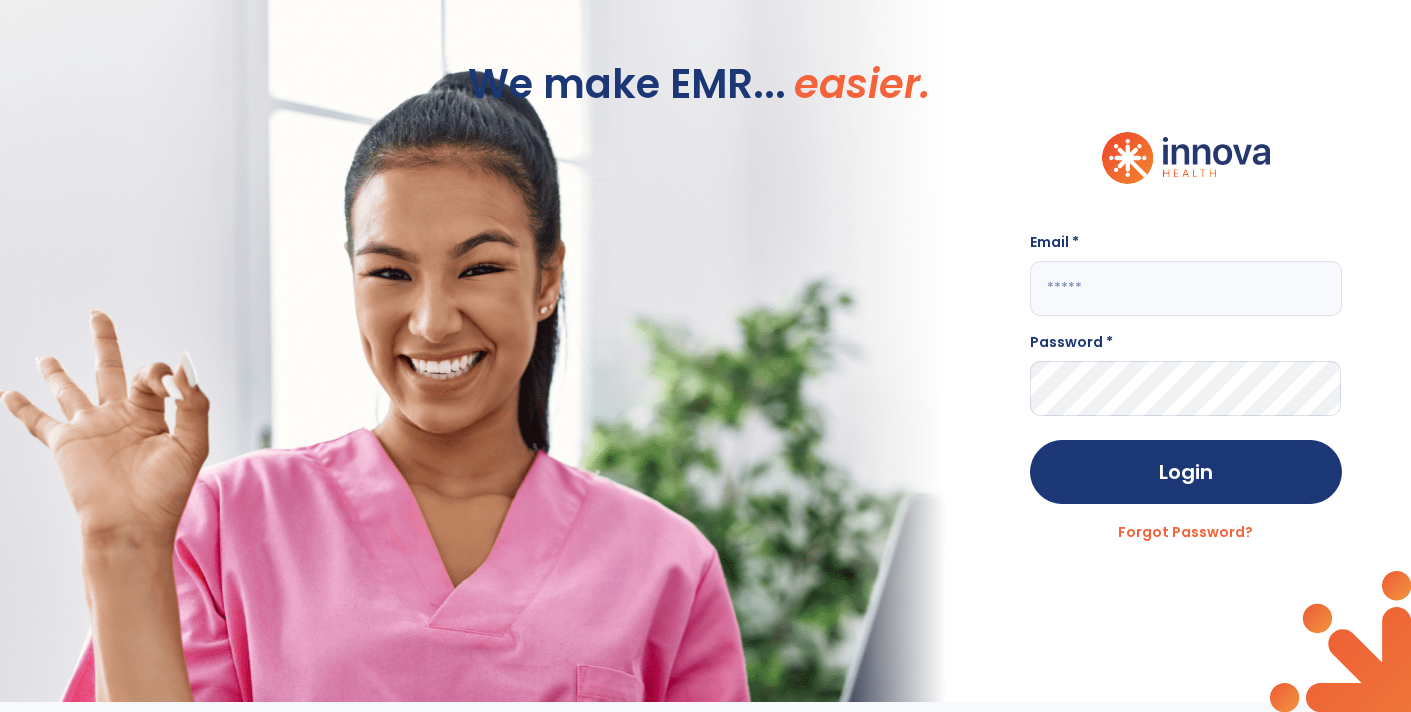 type on "**********" 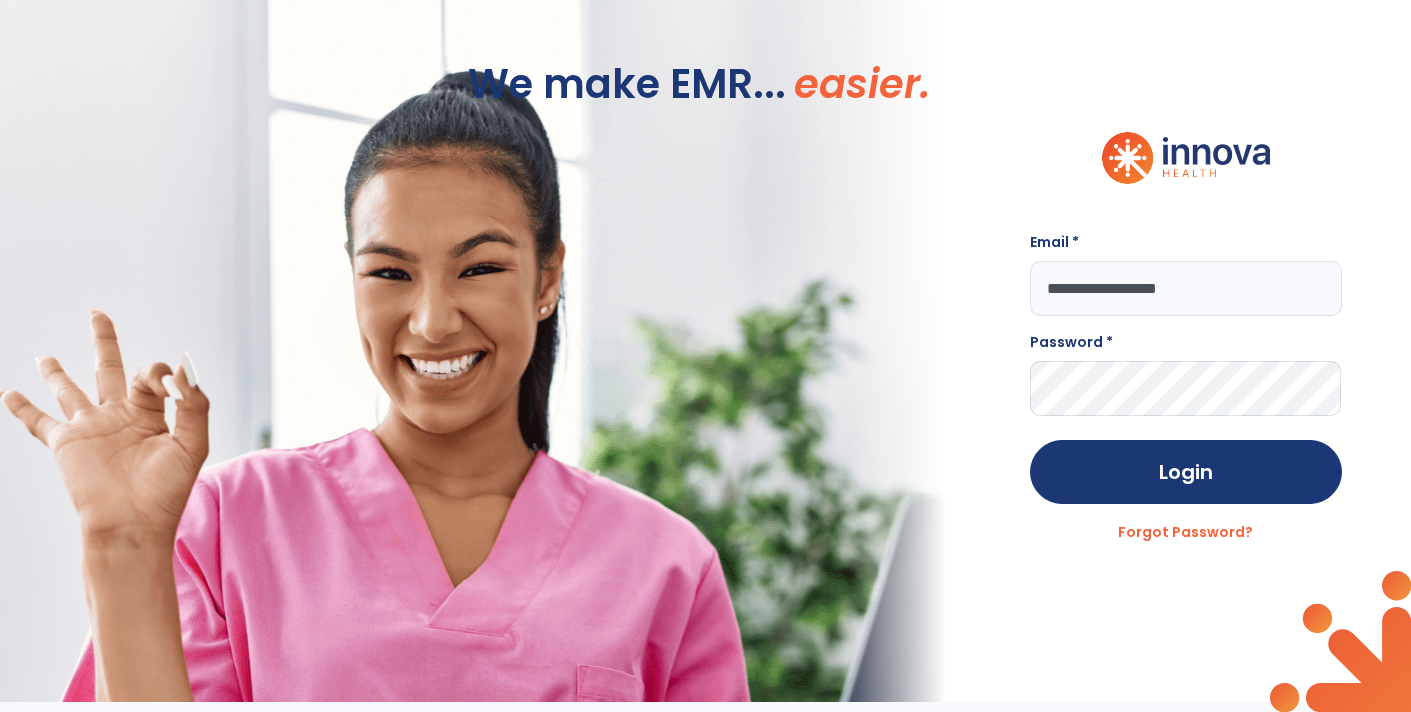 scroll, scrollTop: 0, scrollLeft: 0, axis: both 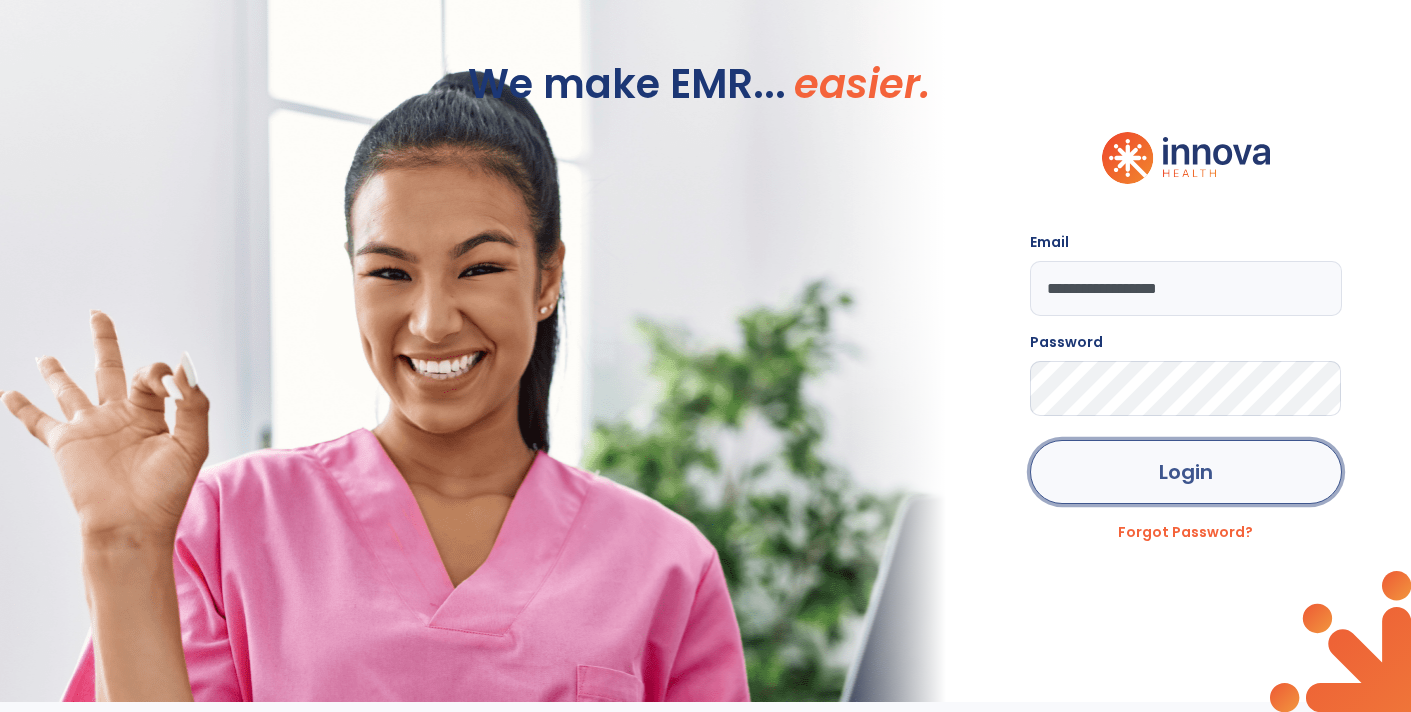click on "Login" 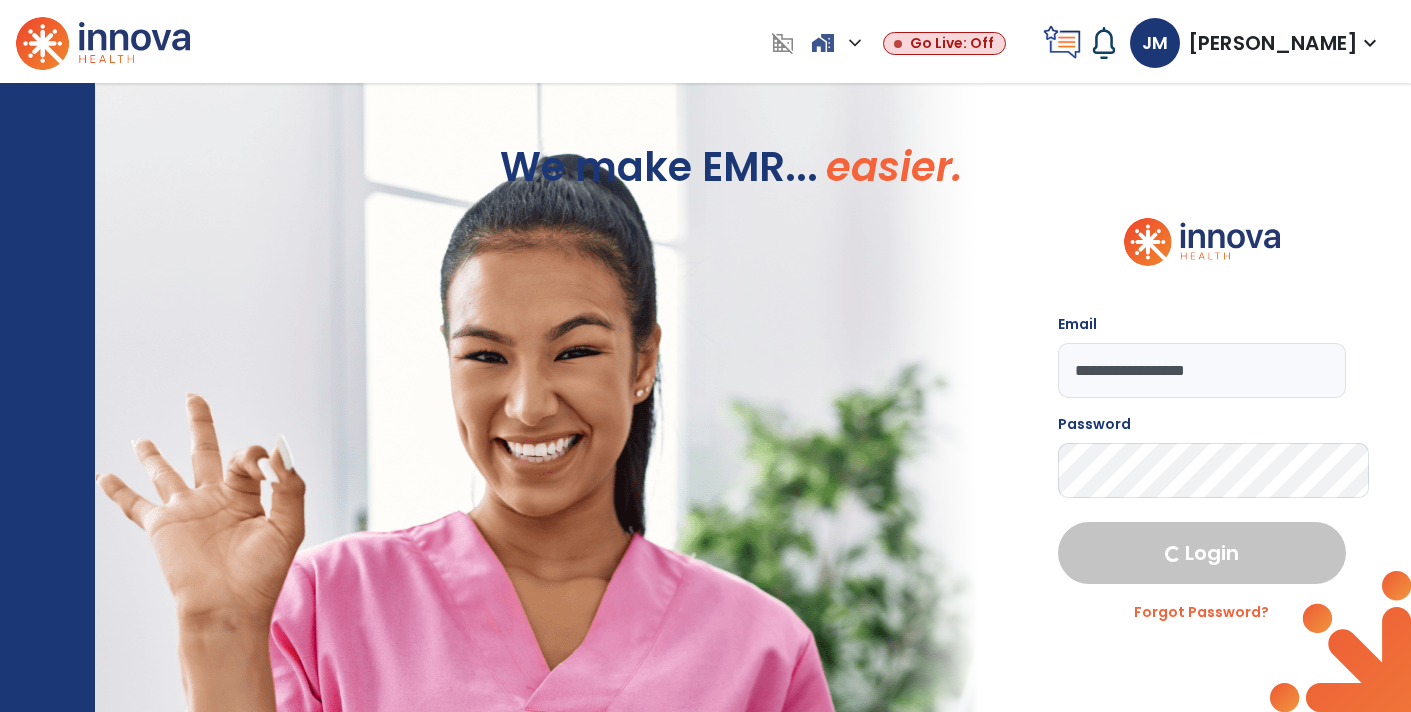 select on "****" 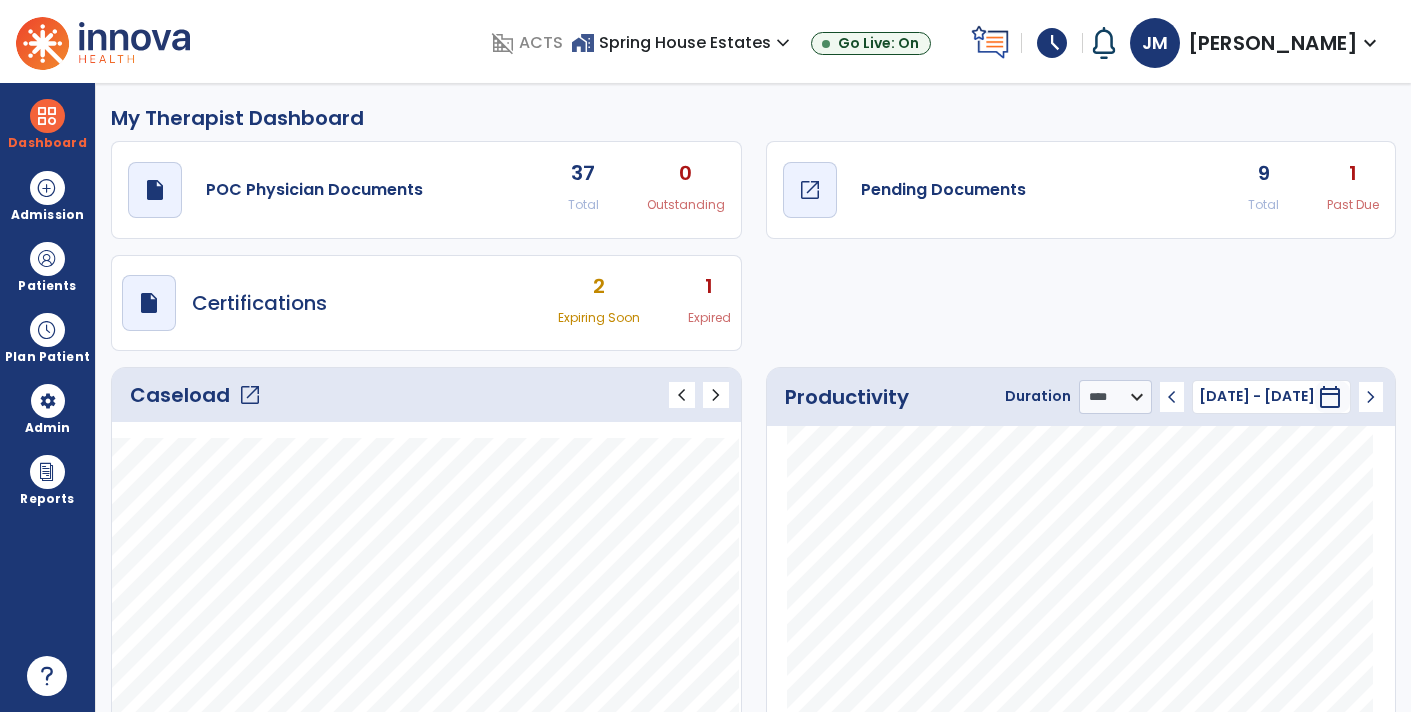 click on "draft   open_in_new  Pending Documents" 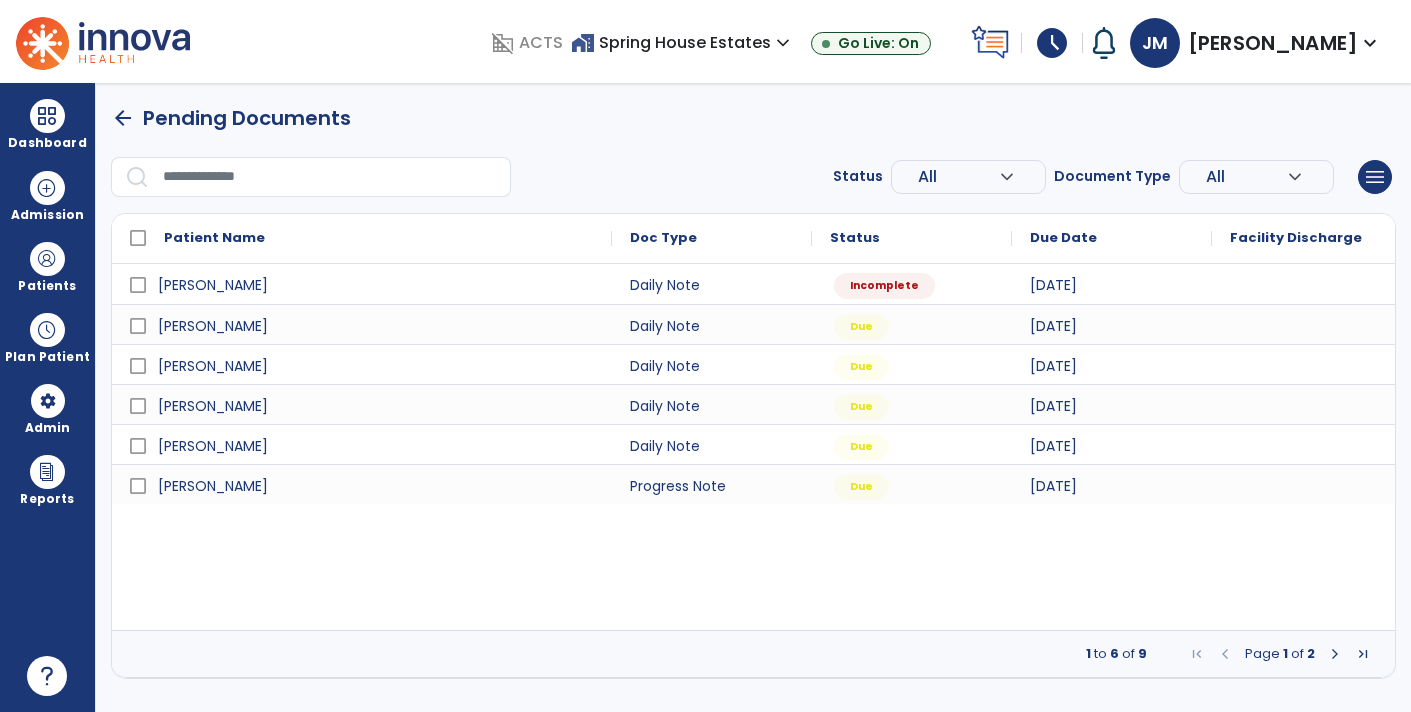 scroll, scrollTop: 0, scrollLeft: 0, axis: both 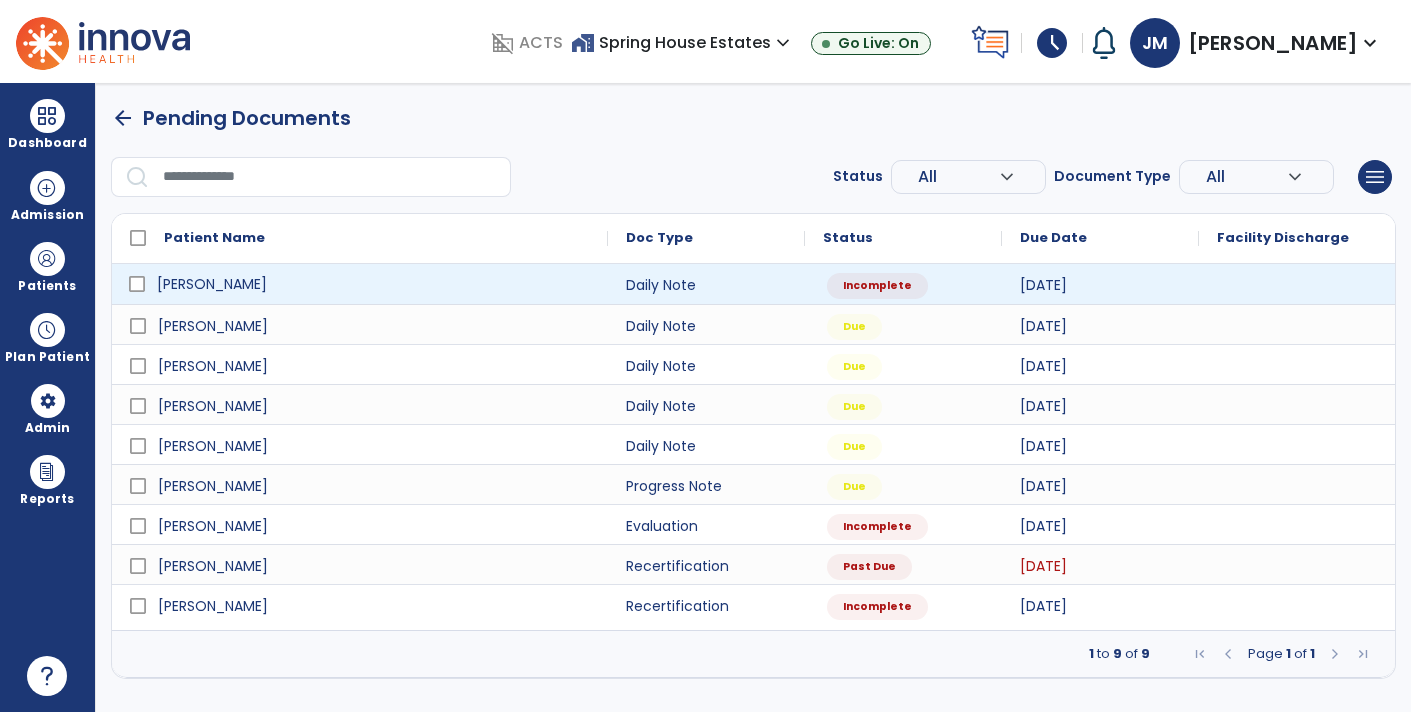 click on "[PERSON_NAME]" at bounding box center [374, 284] 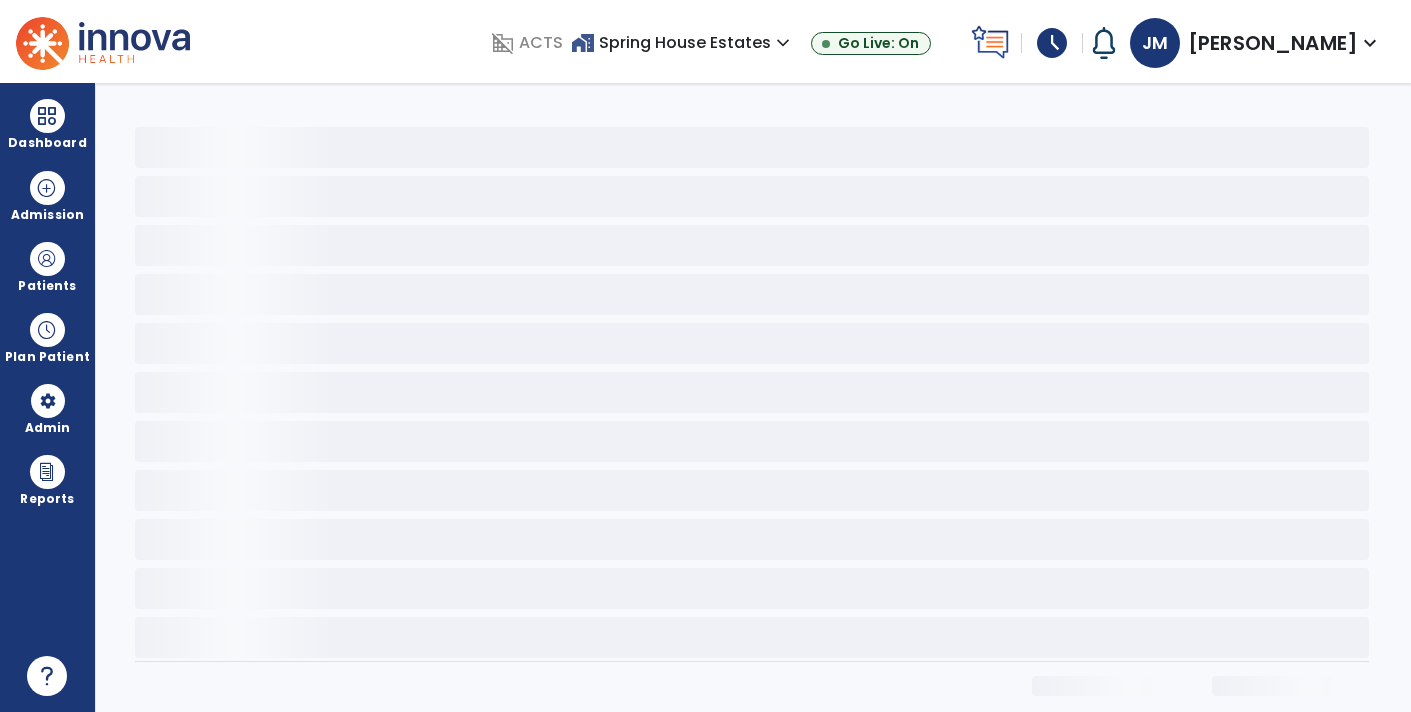 select on "*" 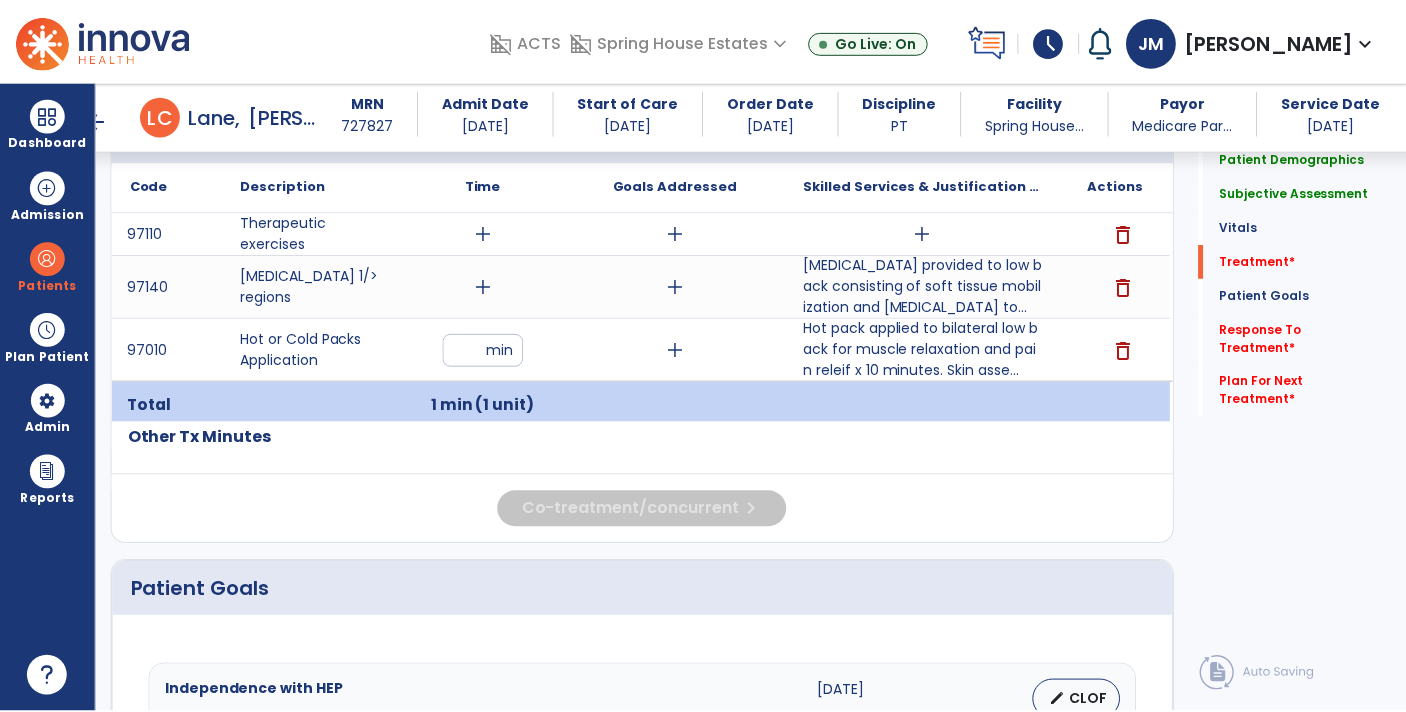 scroll, scrollTop: 1277, scrollLeft: 0, axis: vertical 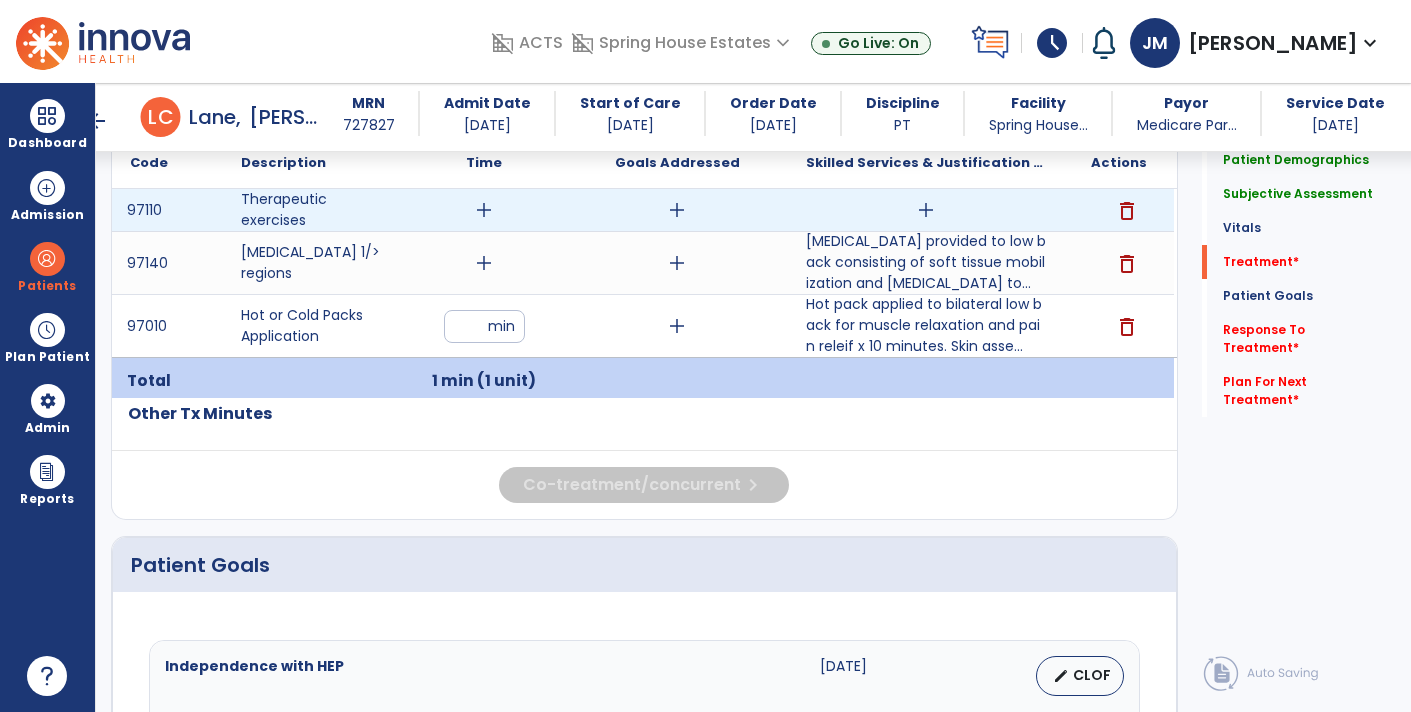 click on "add" at bounding box center (926, 210) 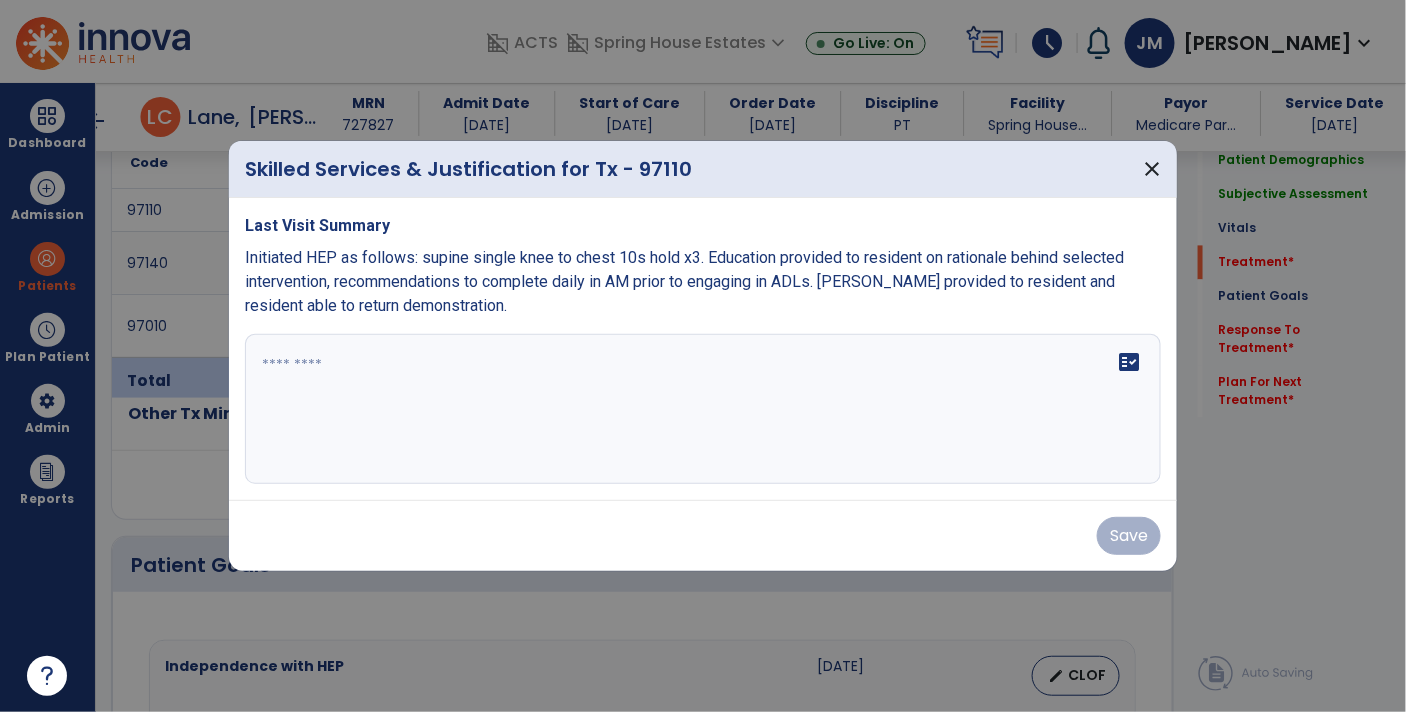 scroll, scrollTop: 1277, scrollLeft: 0, axis: vertical 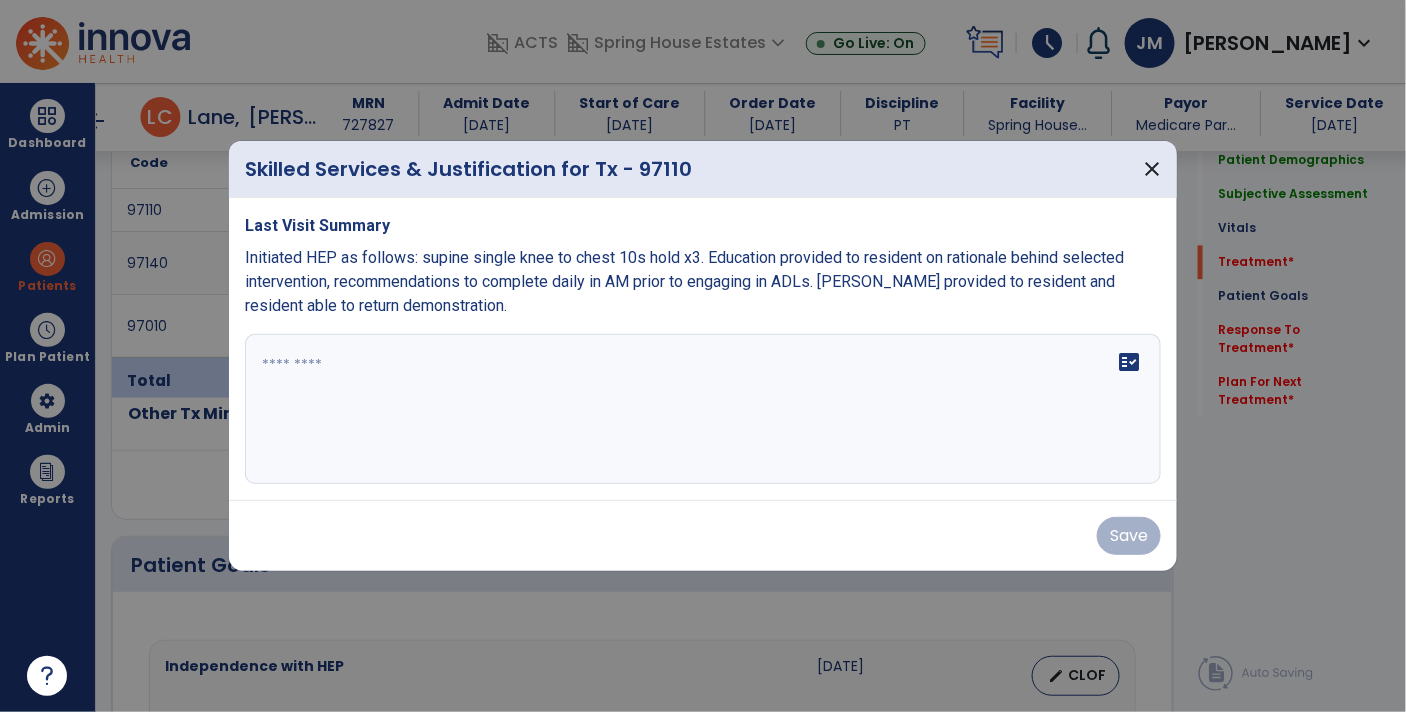 click at bounding box center [703, 409] 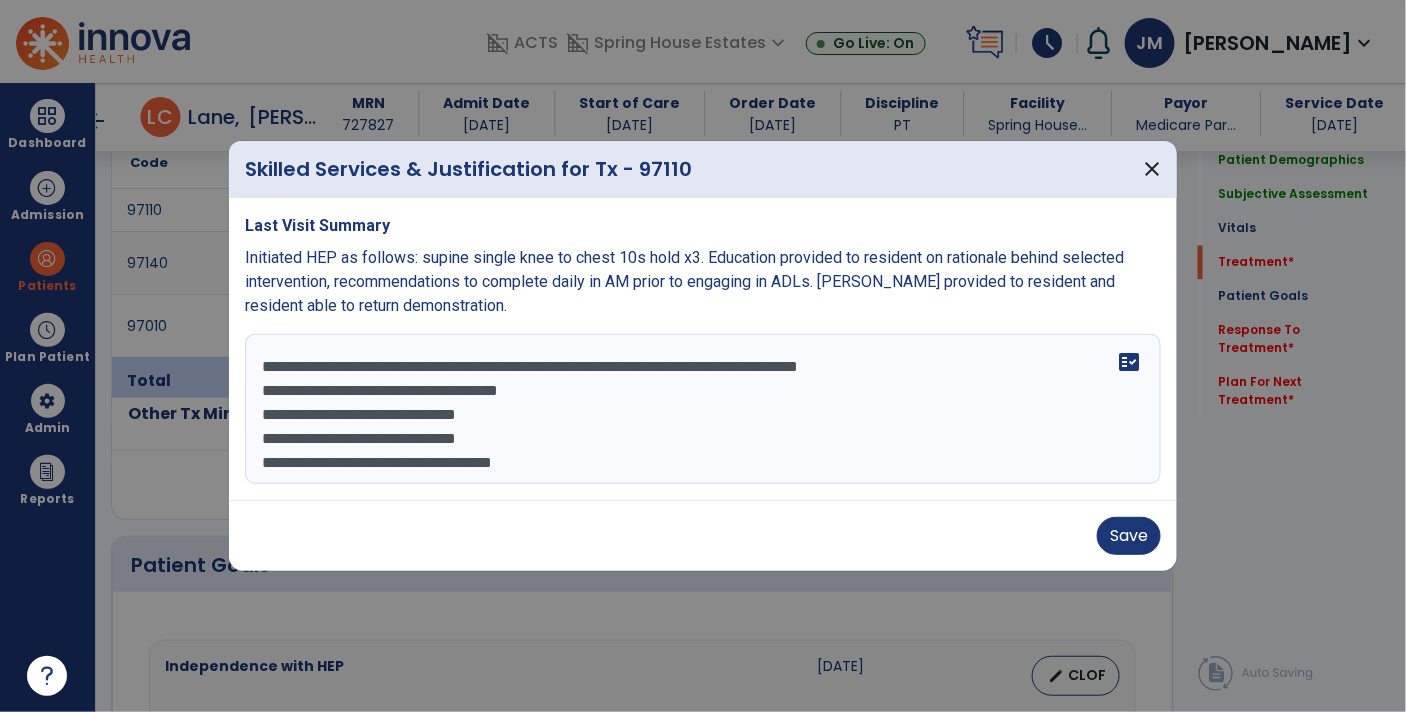 scroll, scrollTop: 14, scrollLeft: 0, axis: vertical 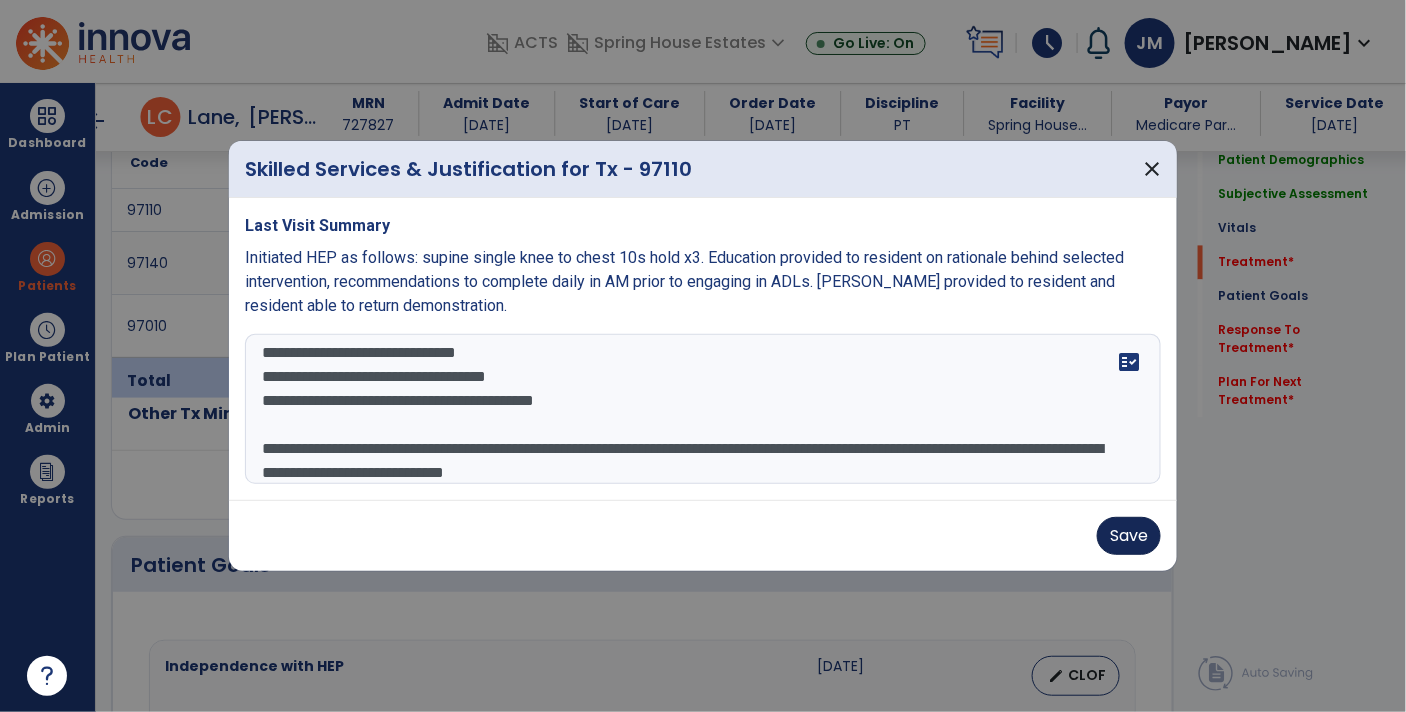 type on "**********" 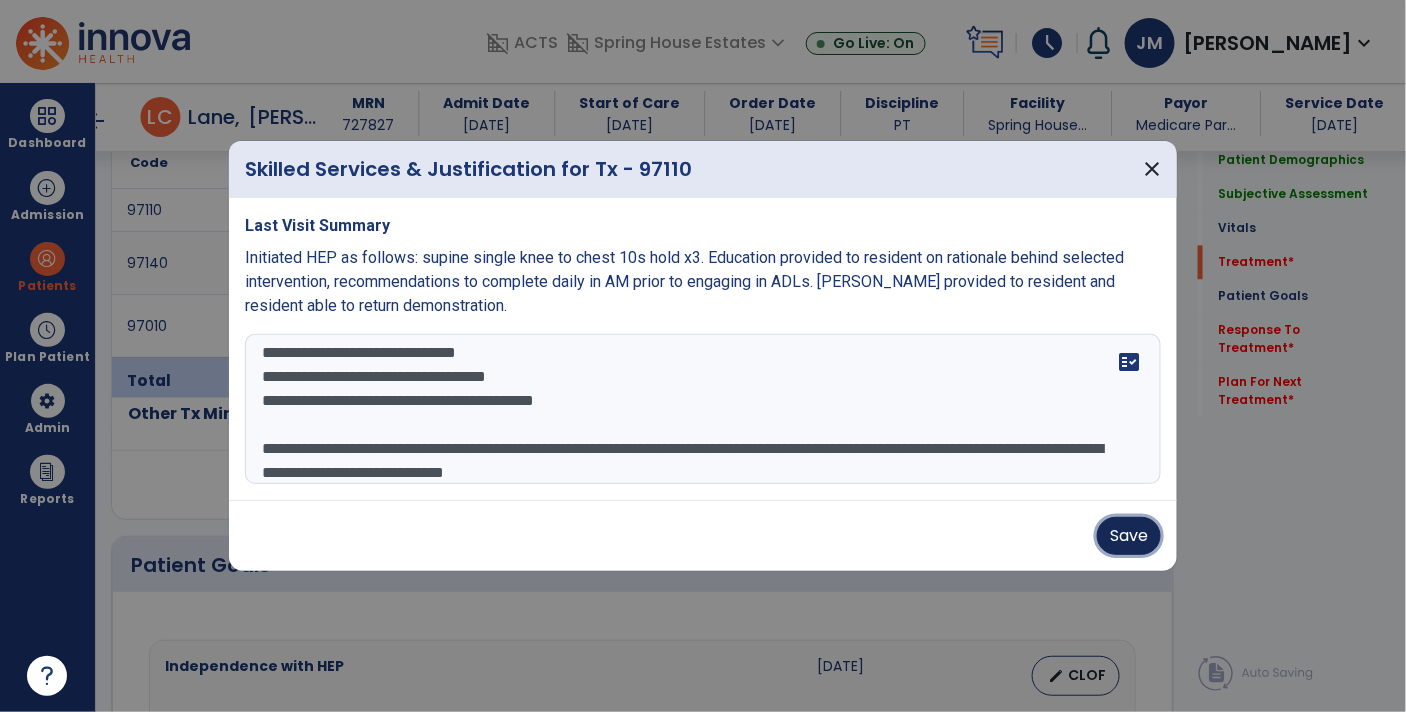 click on "Save" at bounding box center (1129, 536) 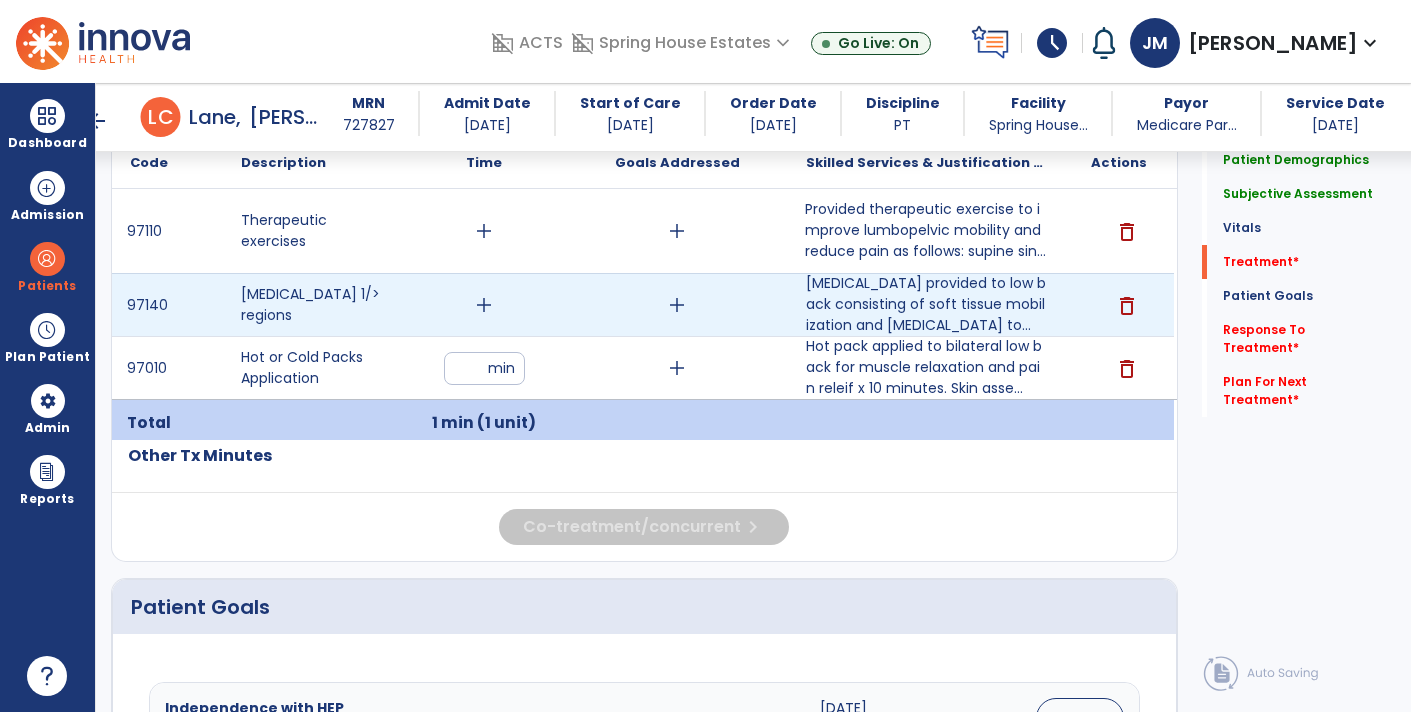 click on "add" at bounding box center [484, 305] 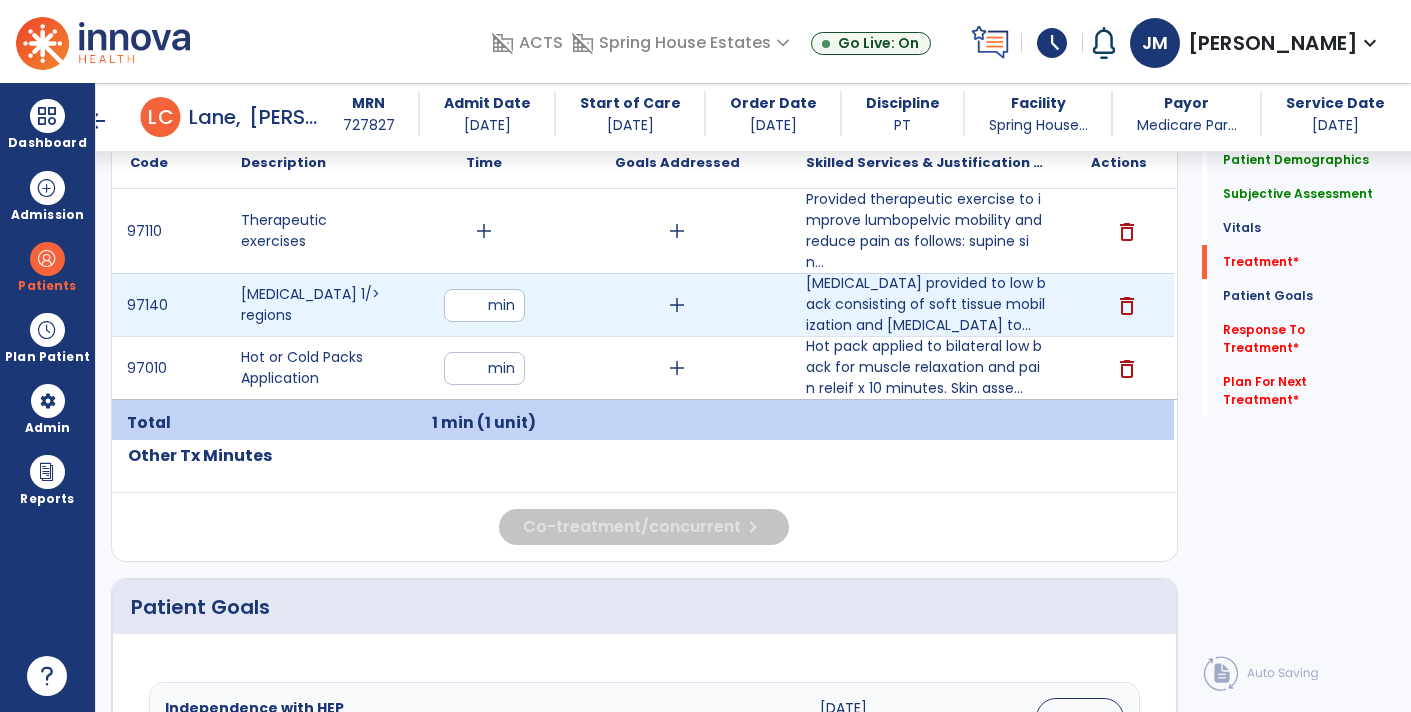 type on "**" 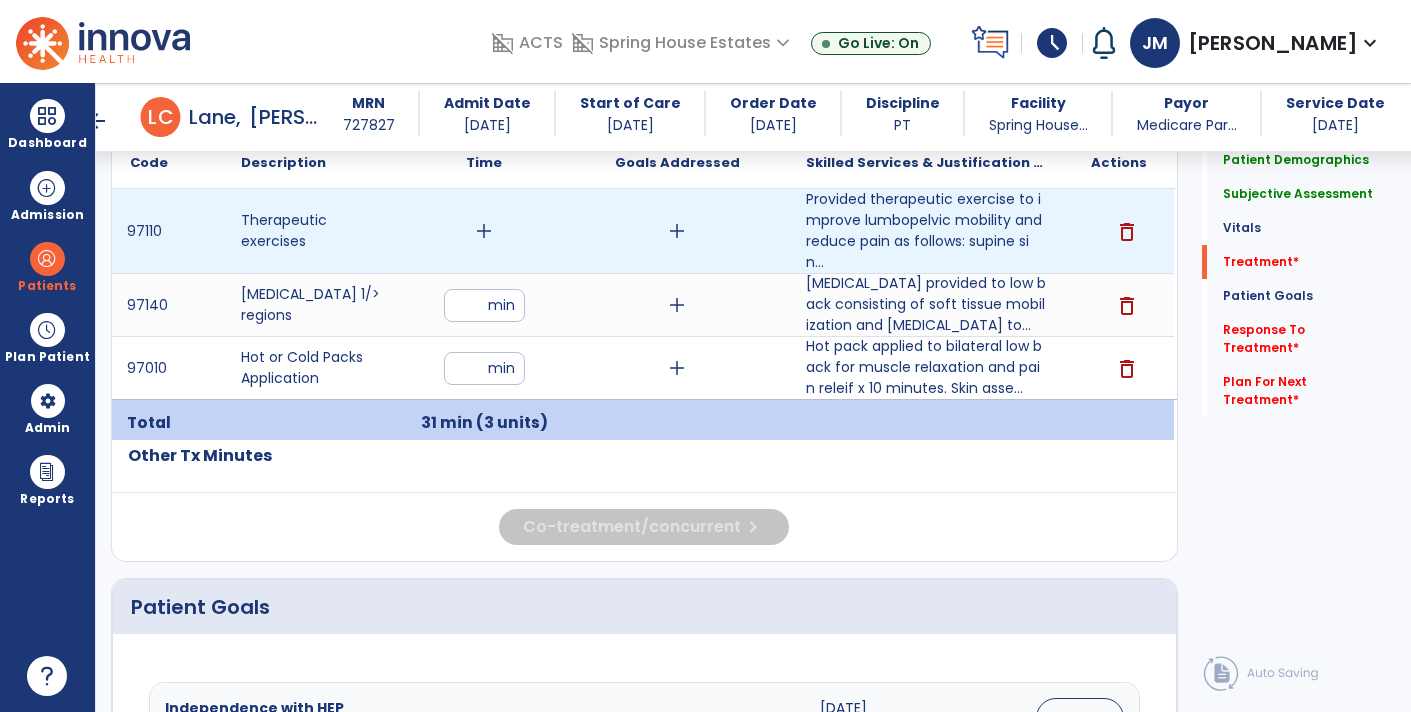click on "add" at bounding box center (484, 231) 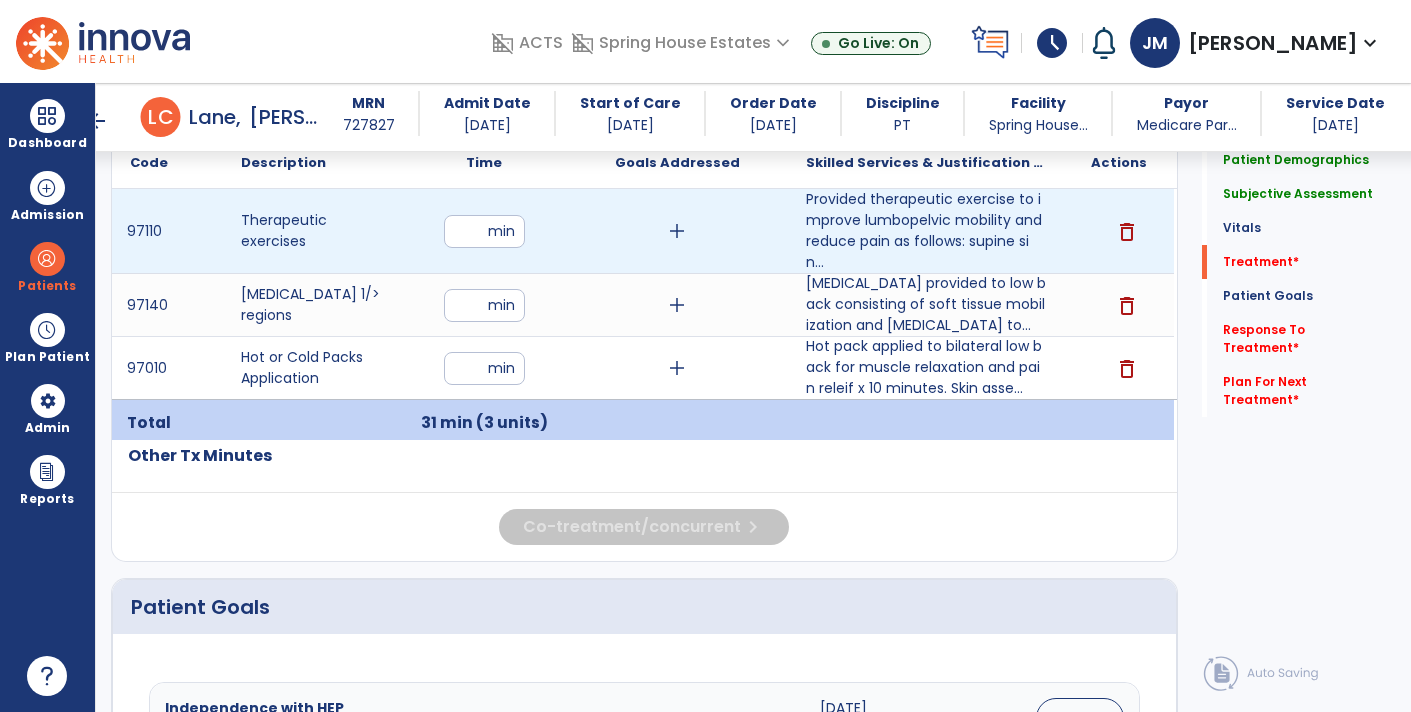 type on "**" 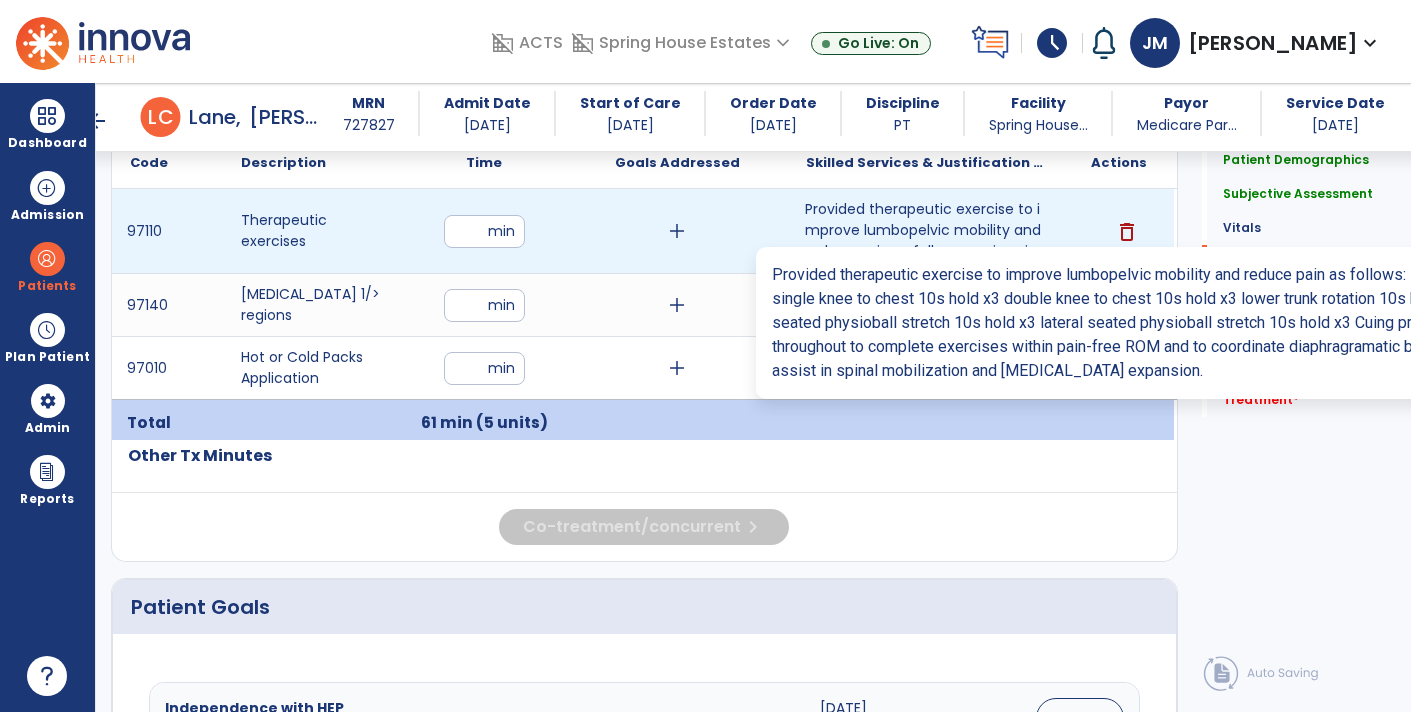 click on "Provided therapeutic exercise to improve lumbopelvic mobility and reduce pain as follows:
supine sin..." at bounding box center (926, 230) 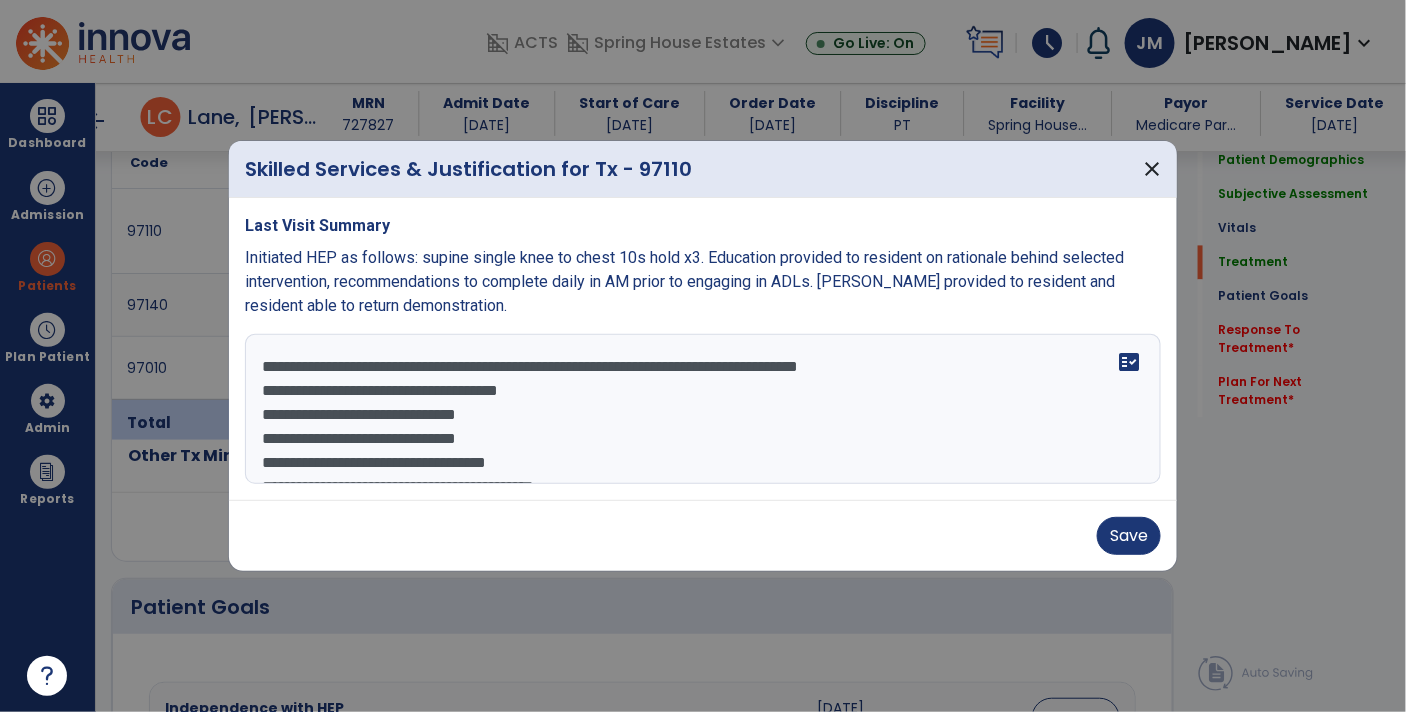 scroll, scrollTop: 1277, scrollLeft: 0, axis: vertical 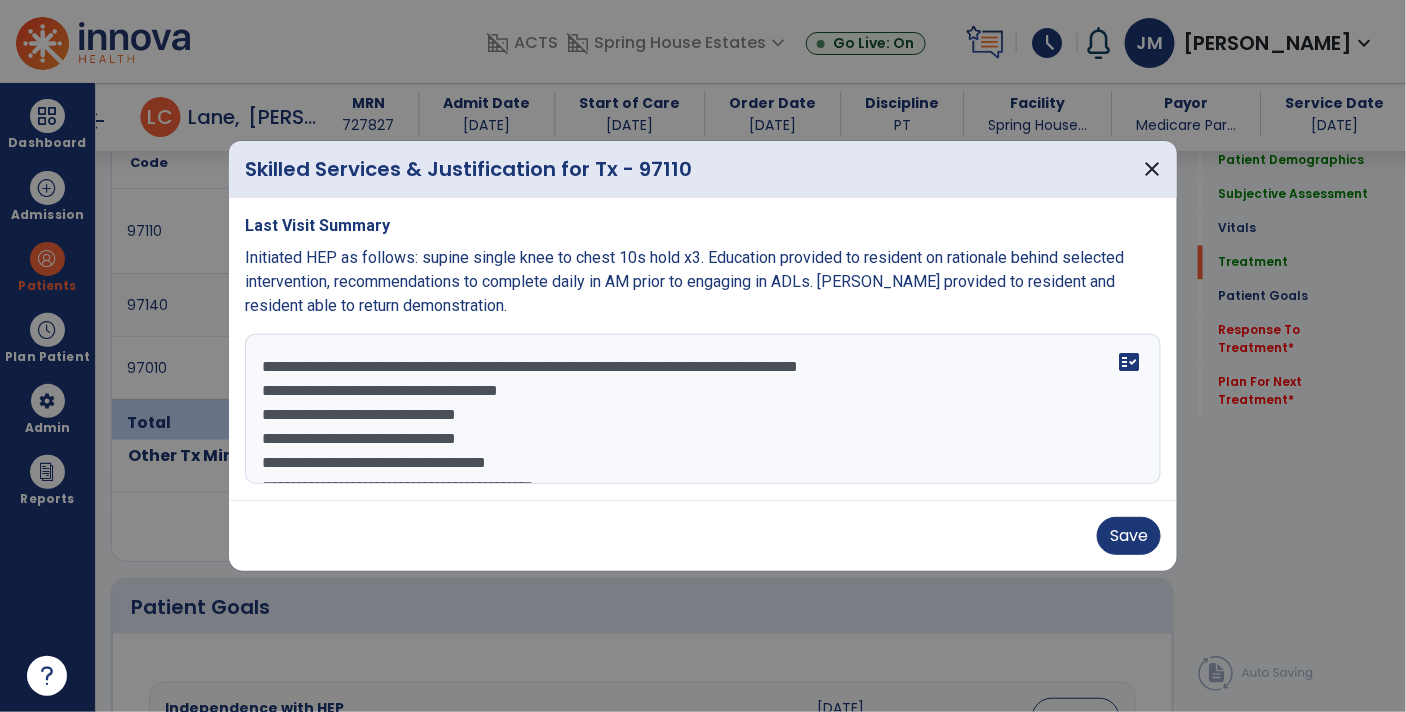 click on "**********" at bounding box center [703, 409] 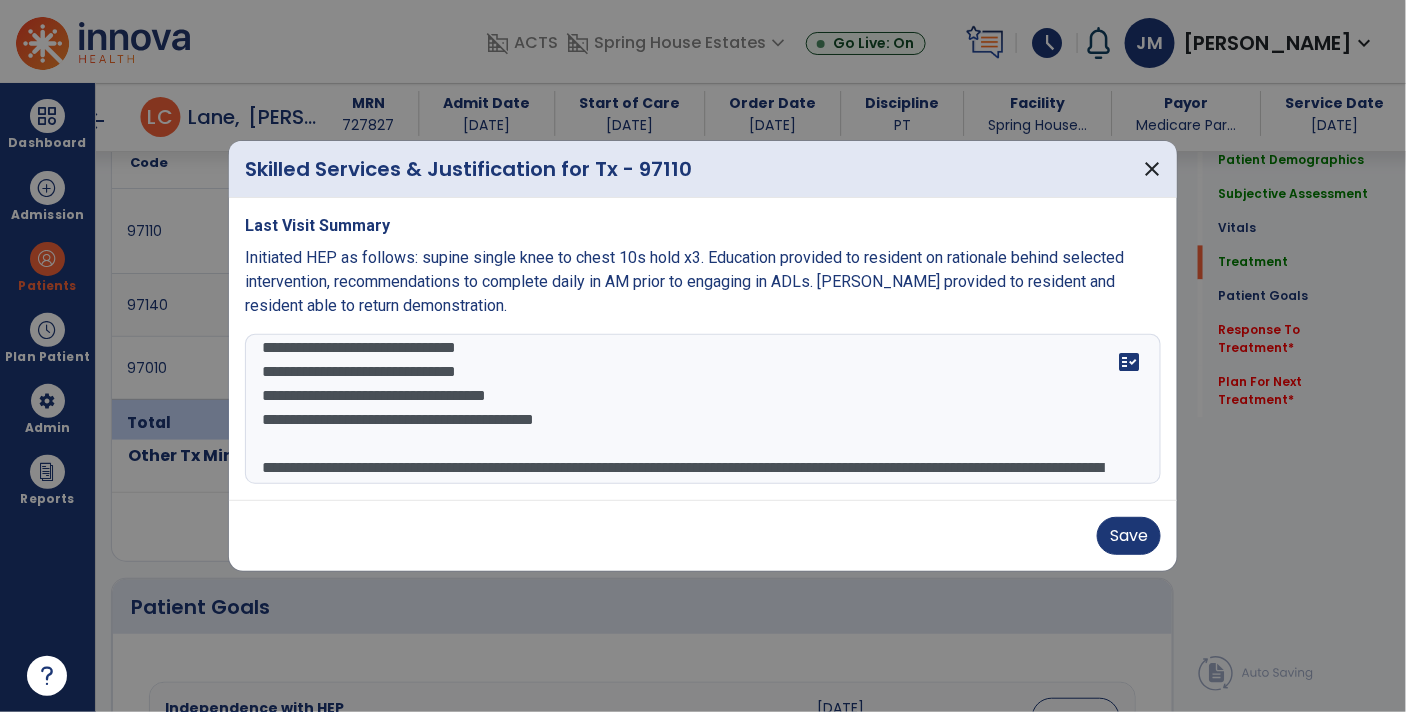 scroll, scrollTop: 67, scrollLeft: 0, axis: vertical 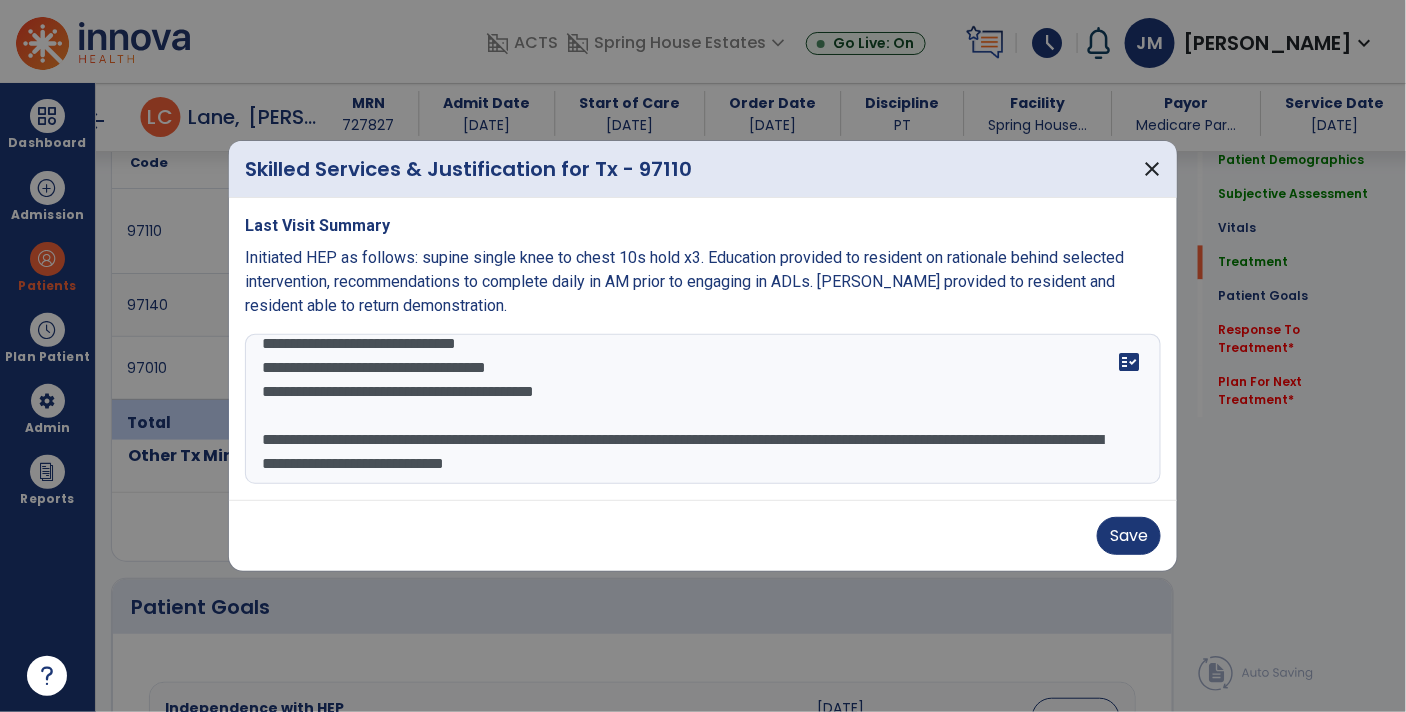 click on "**********" at bounding box center (703, 409) 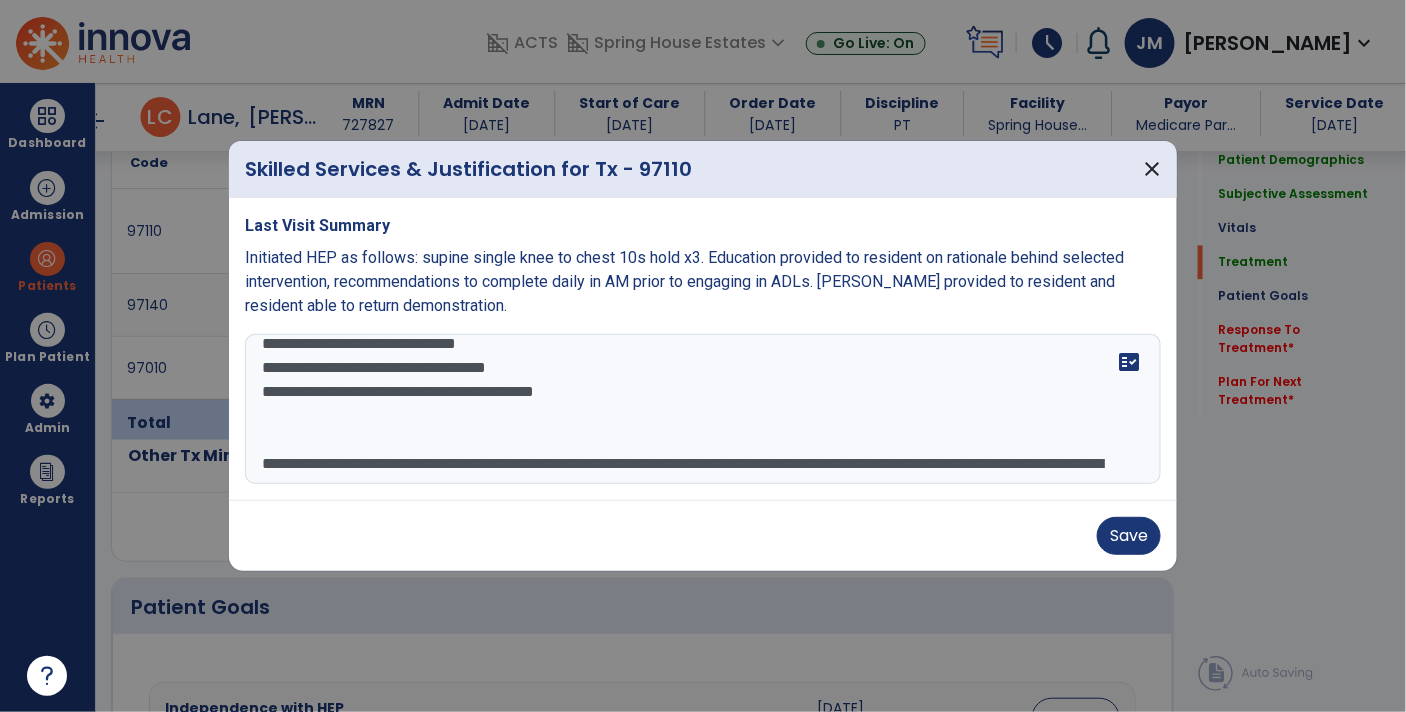 scroll, scrollTop: 119, scrollLeft: 0, axis: vertical 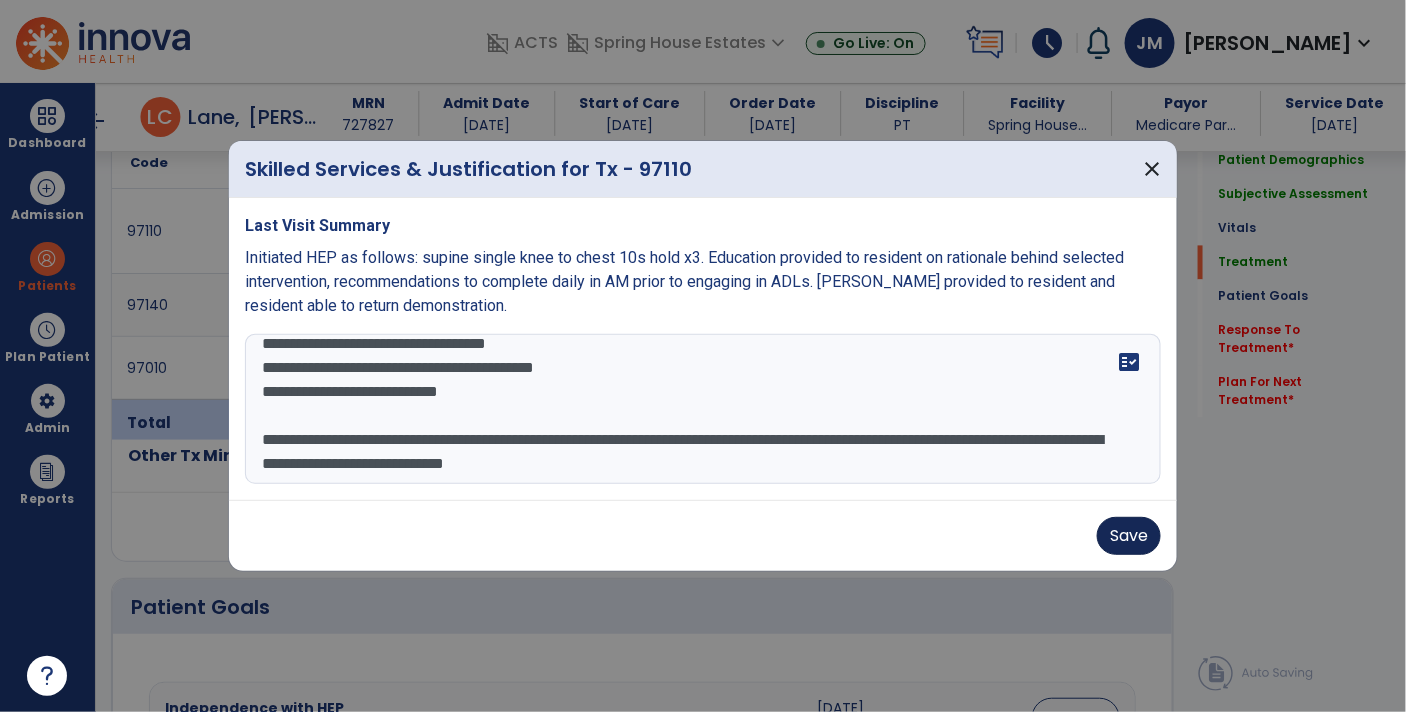 type on "**********" 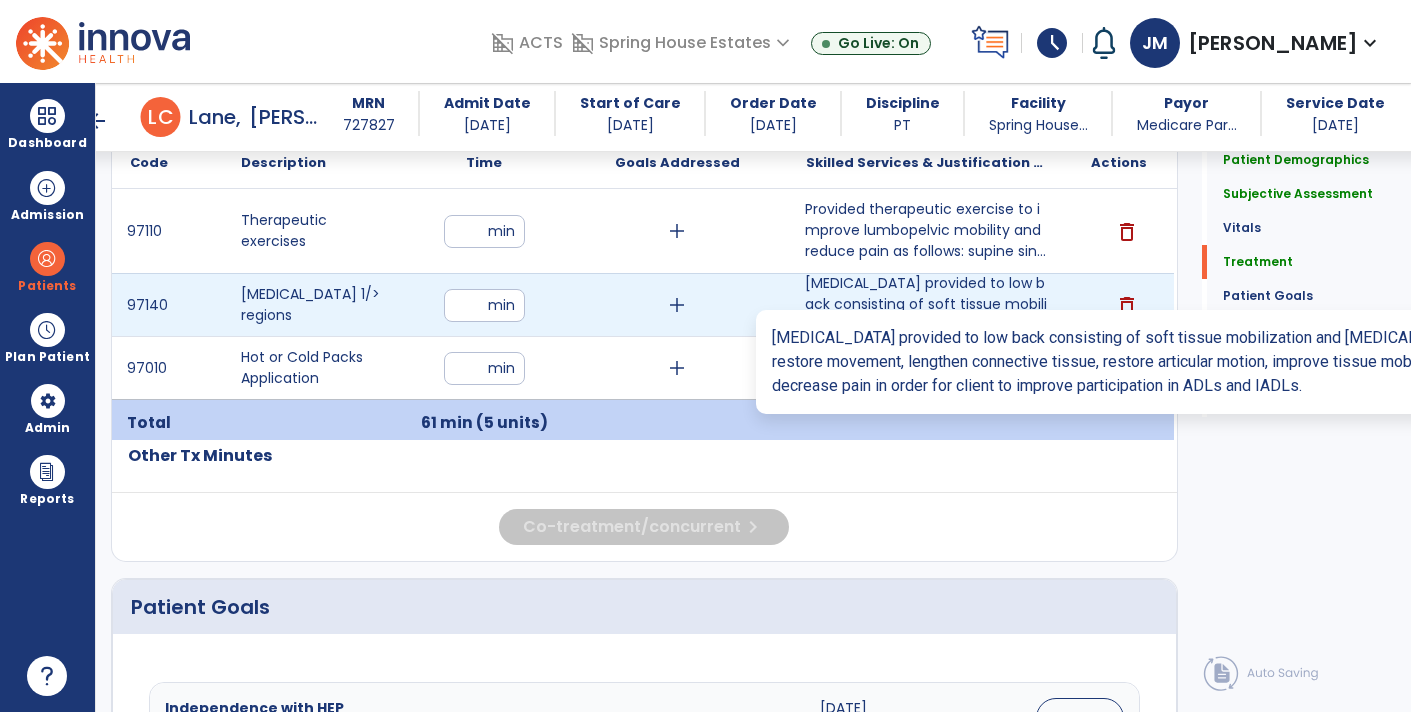 click on "[MEDICAL_DATA] provided to low back consisting of soft tissue mobilization and [MEDICAL_DATA] to..." at bounding box center [926, 304] 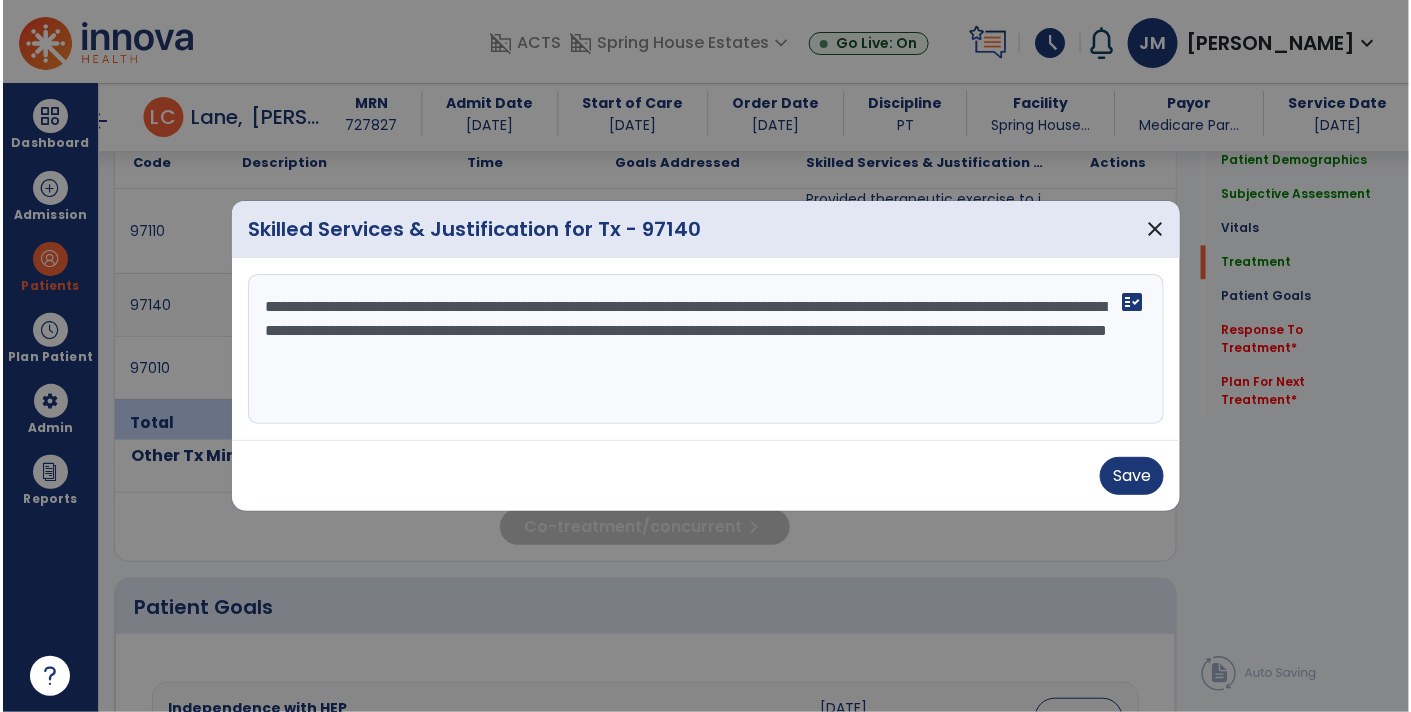 scroll, scrollTop: 1277, scrollLeft: 0, axis: vertical 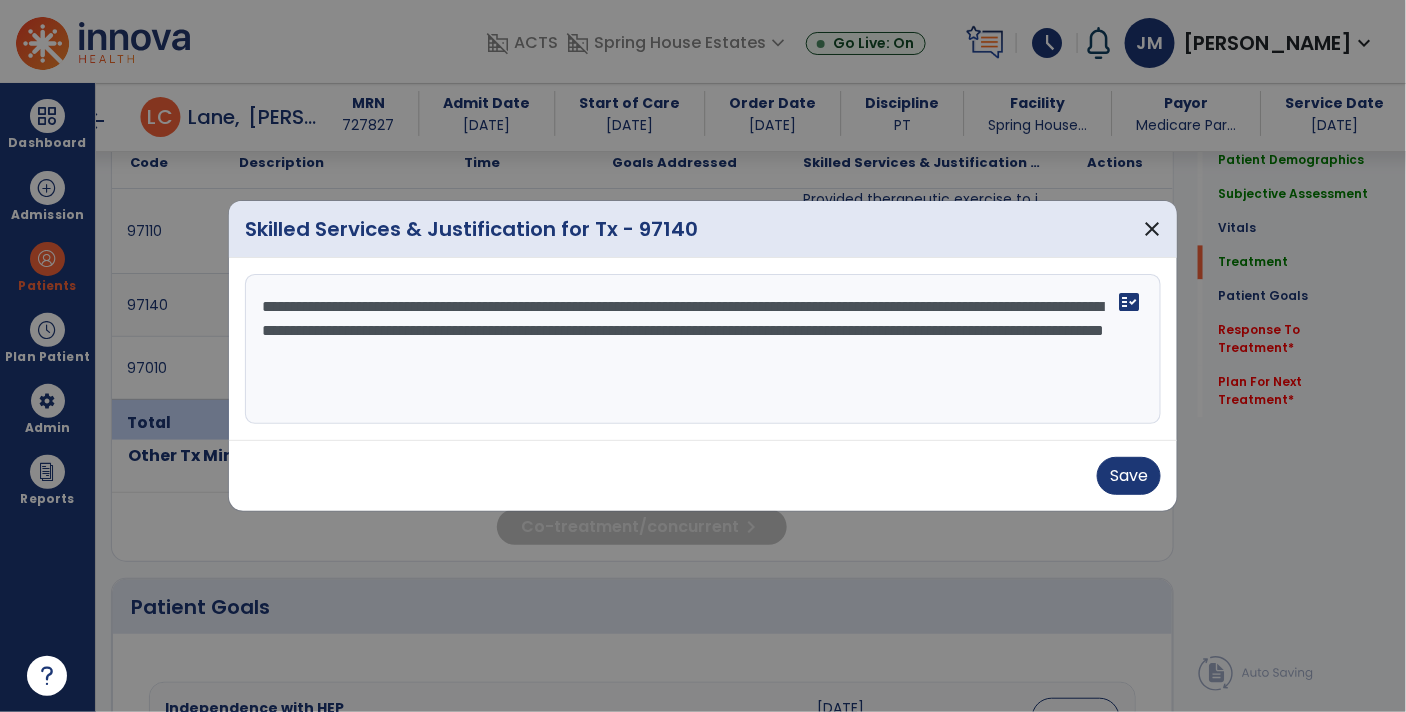 click on "**********" at bounding box center [703, 349] 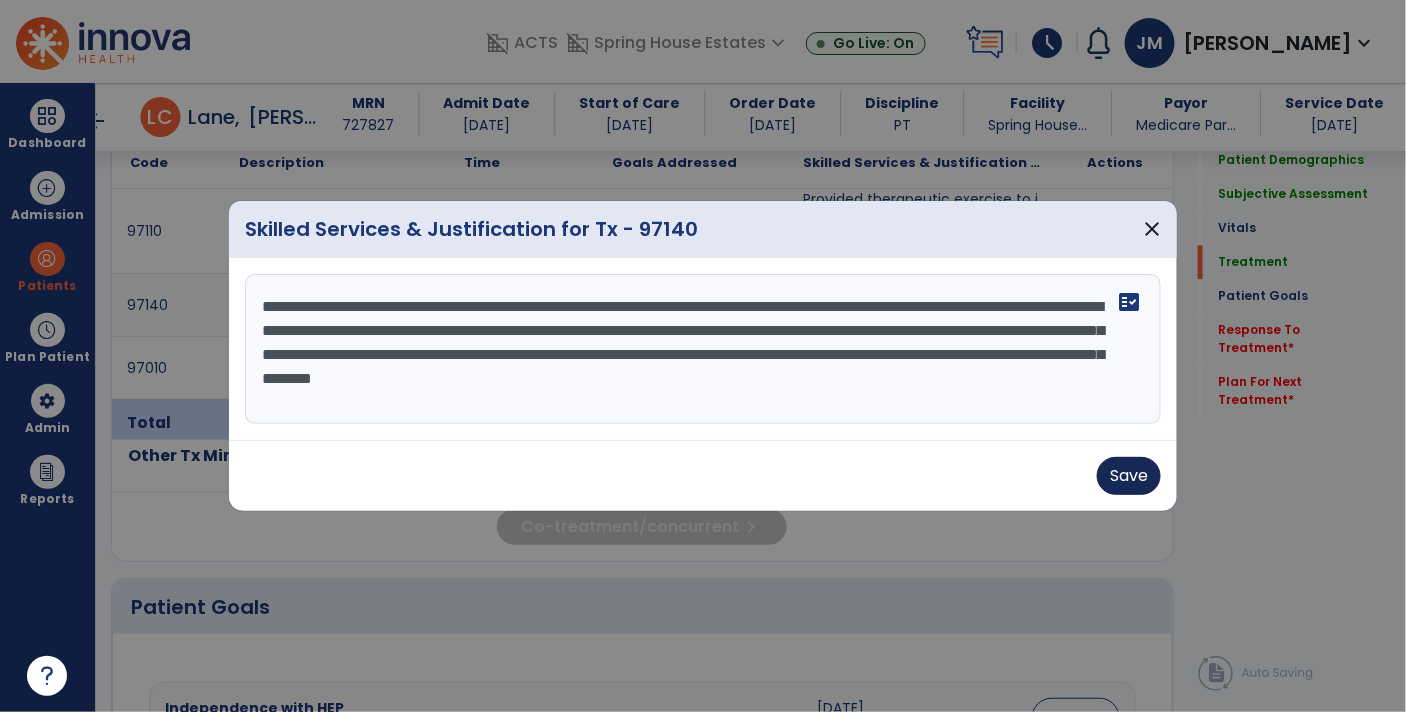 type on "**********" 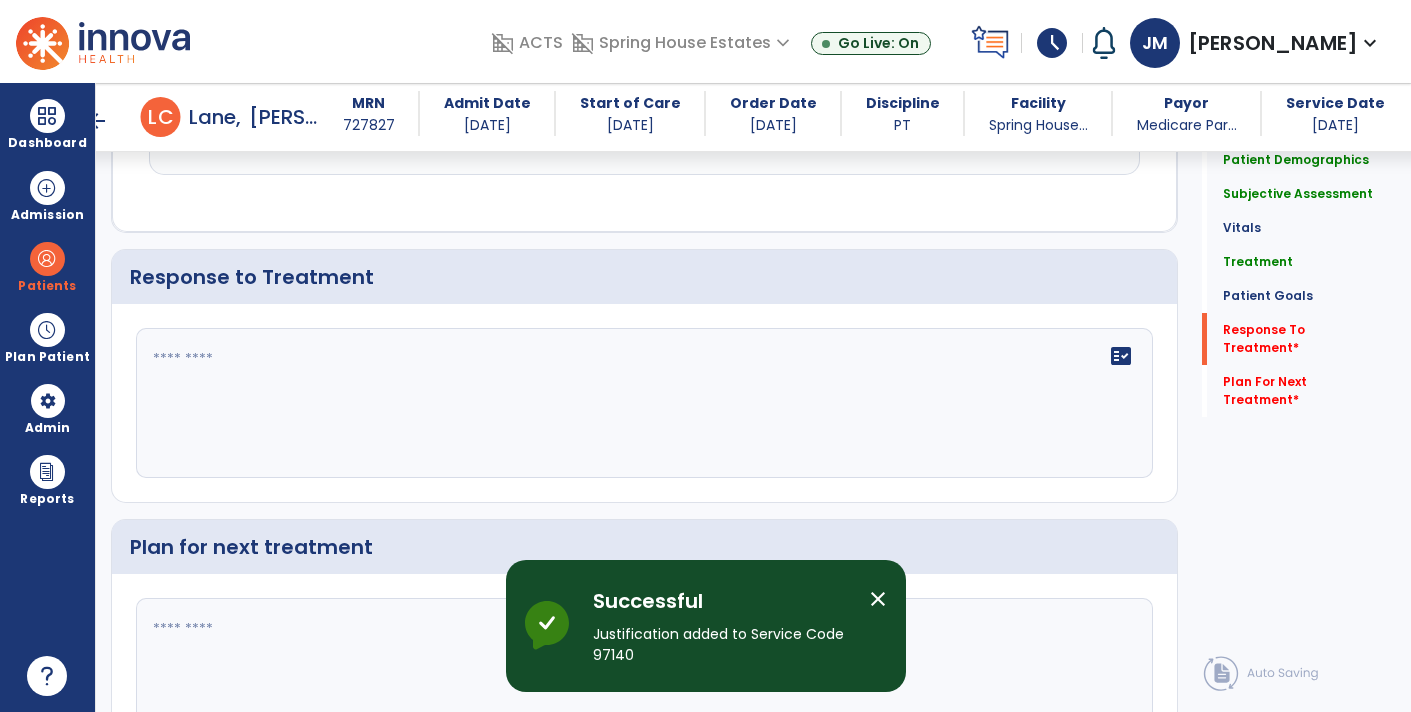 scroll, scrollTop: 2742, scrollLeft: 0, axis: vertical 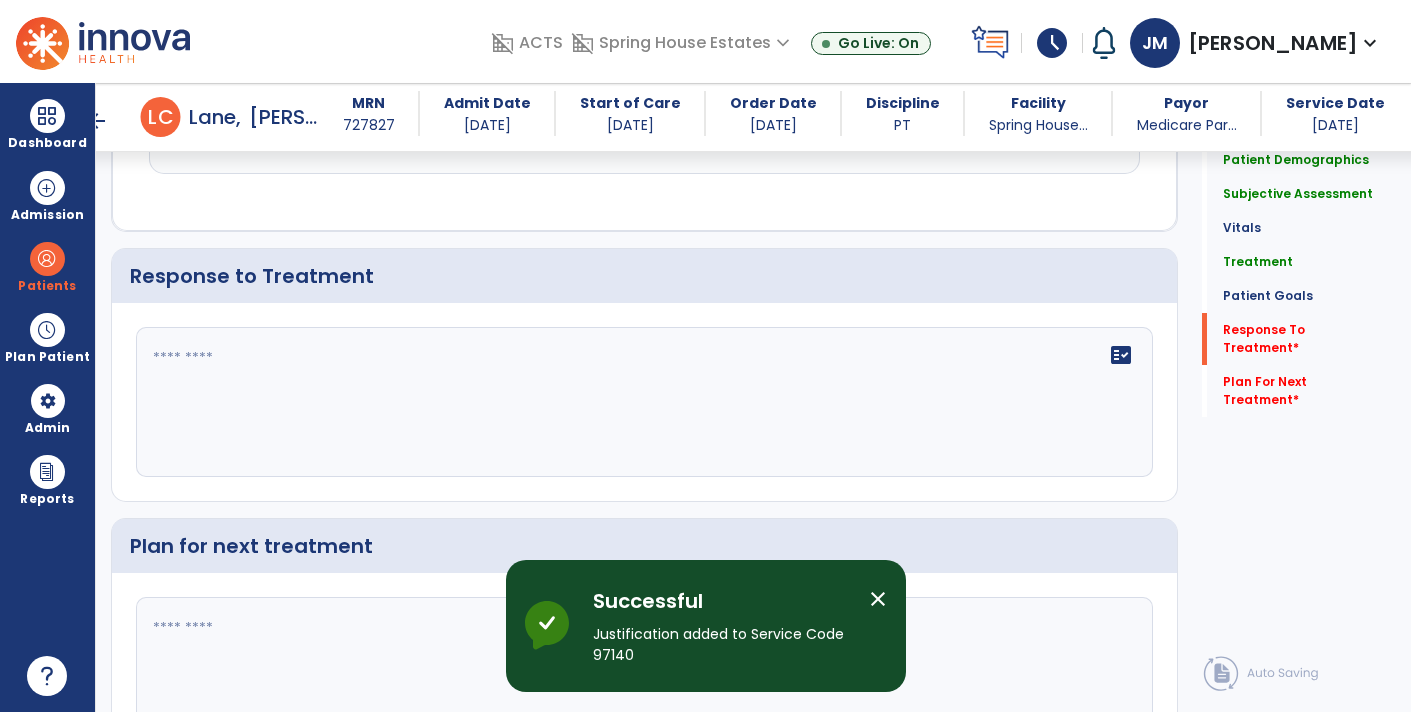 click on "fact_check" 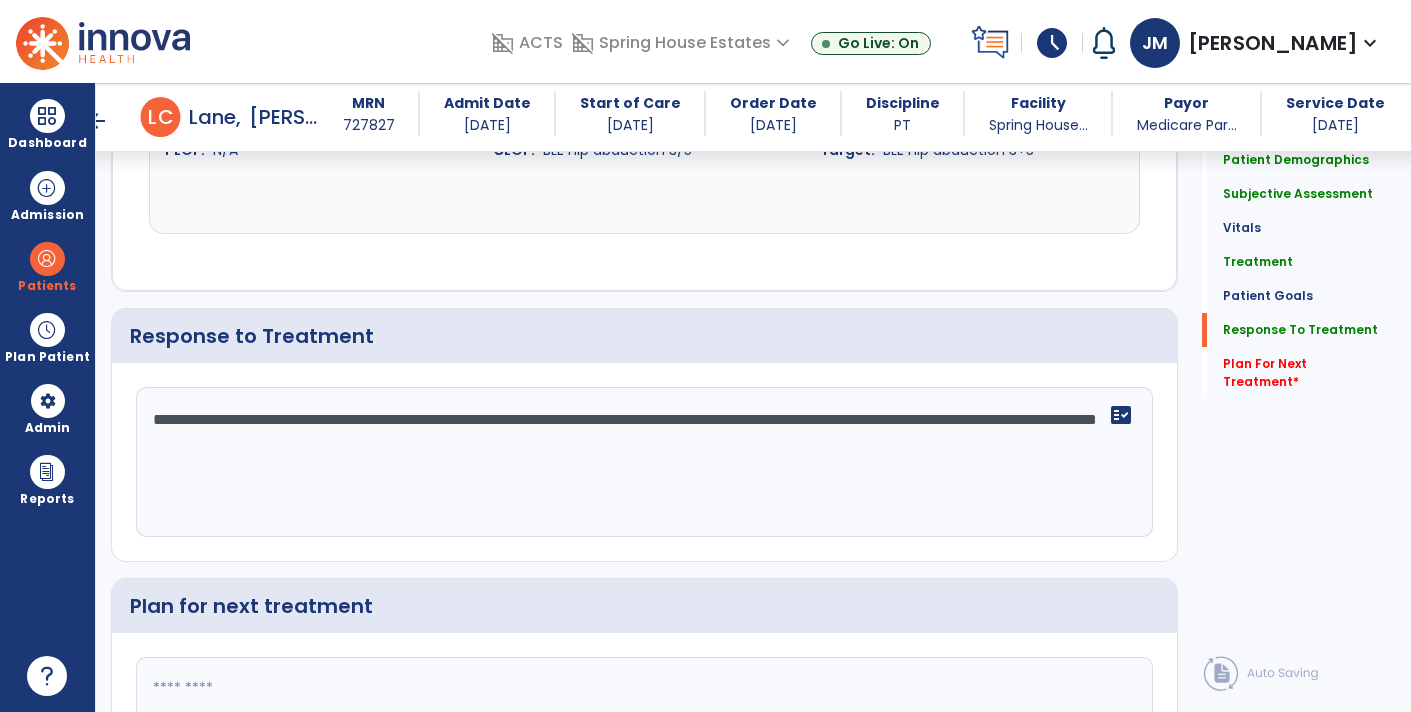 scroll, scrollTop: 2742, scrollLeft: 0, axis: vertical 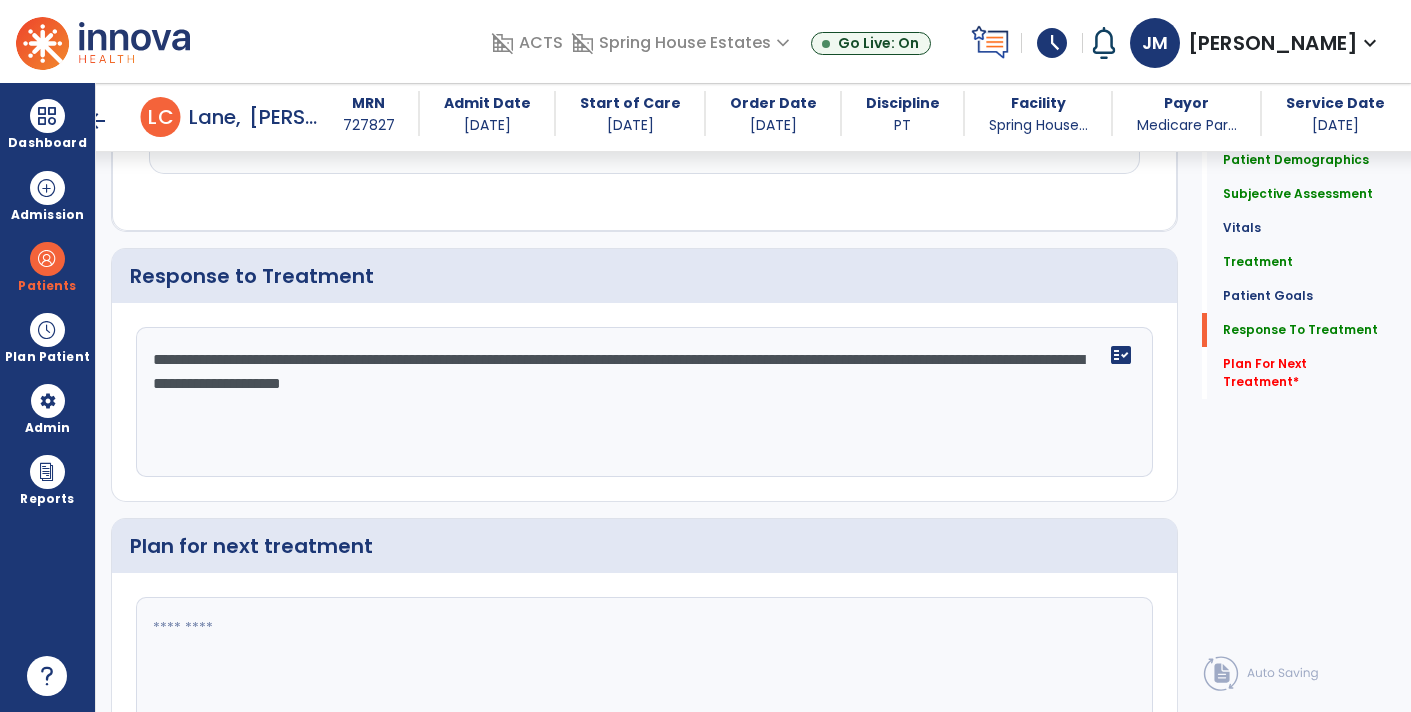 type on "**********" 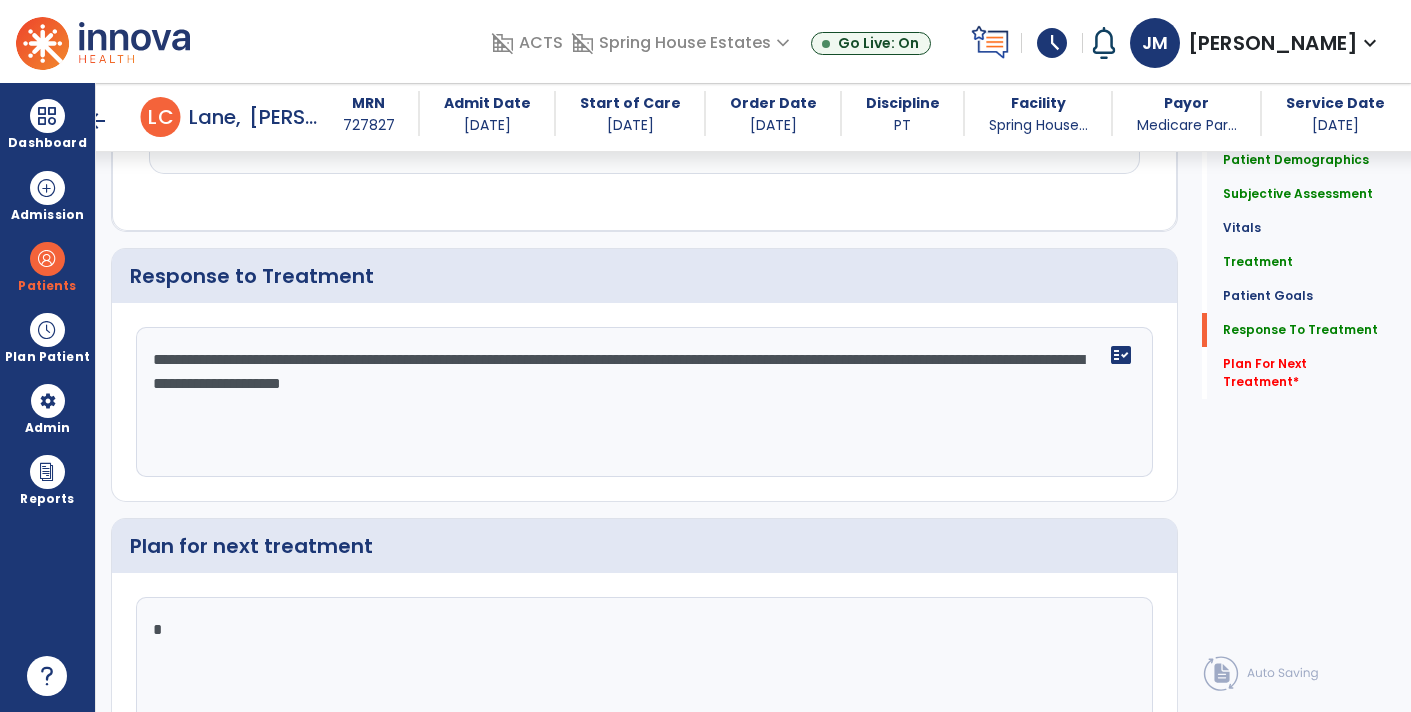 type on "*" 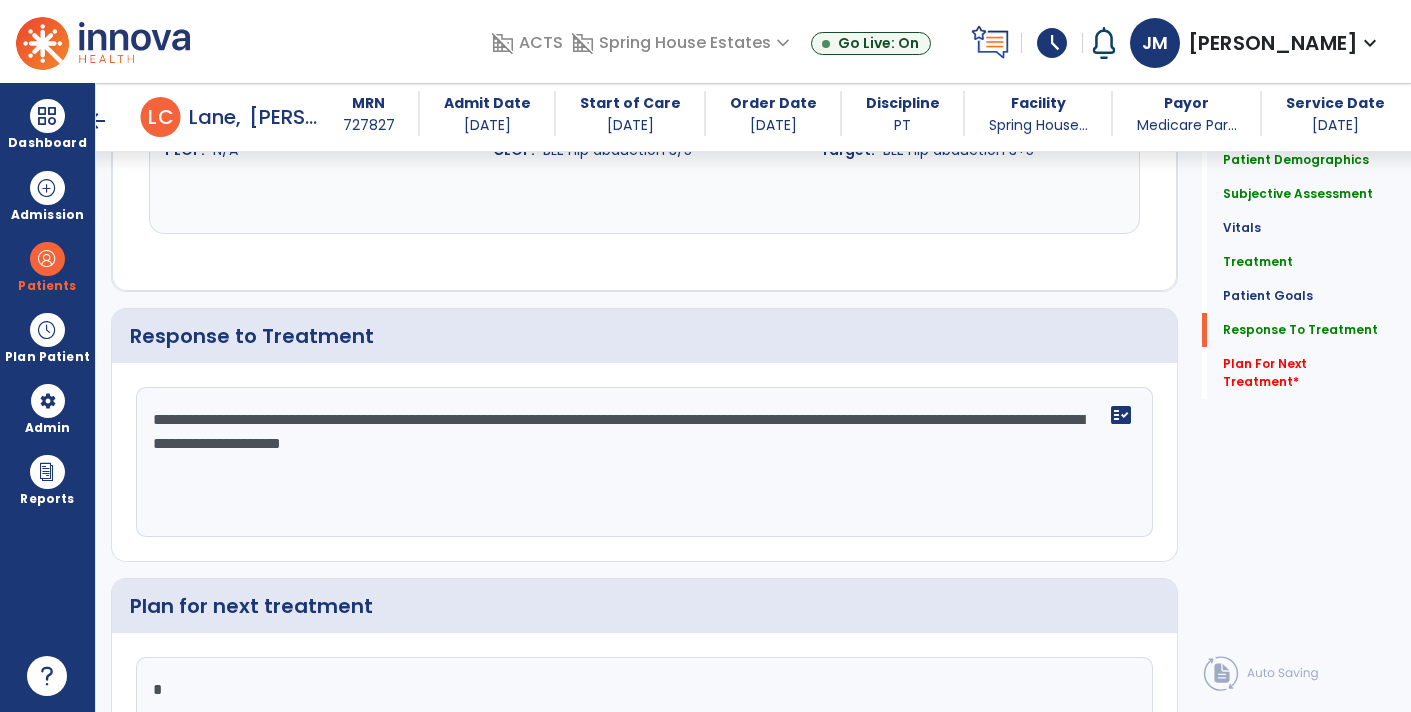 click on "**********" 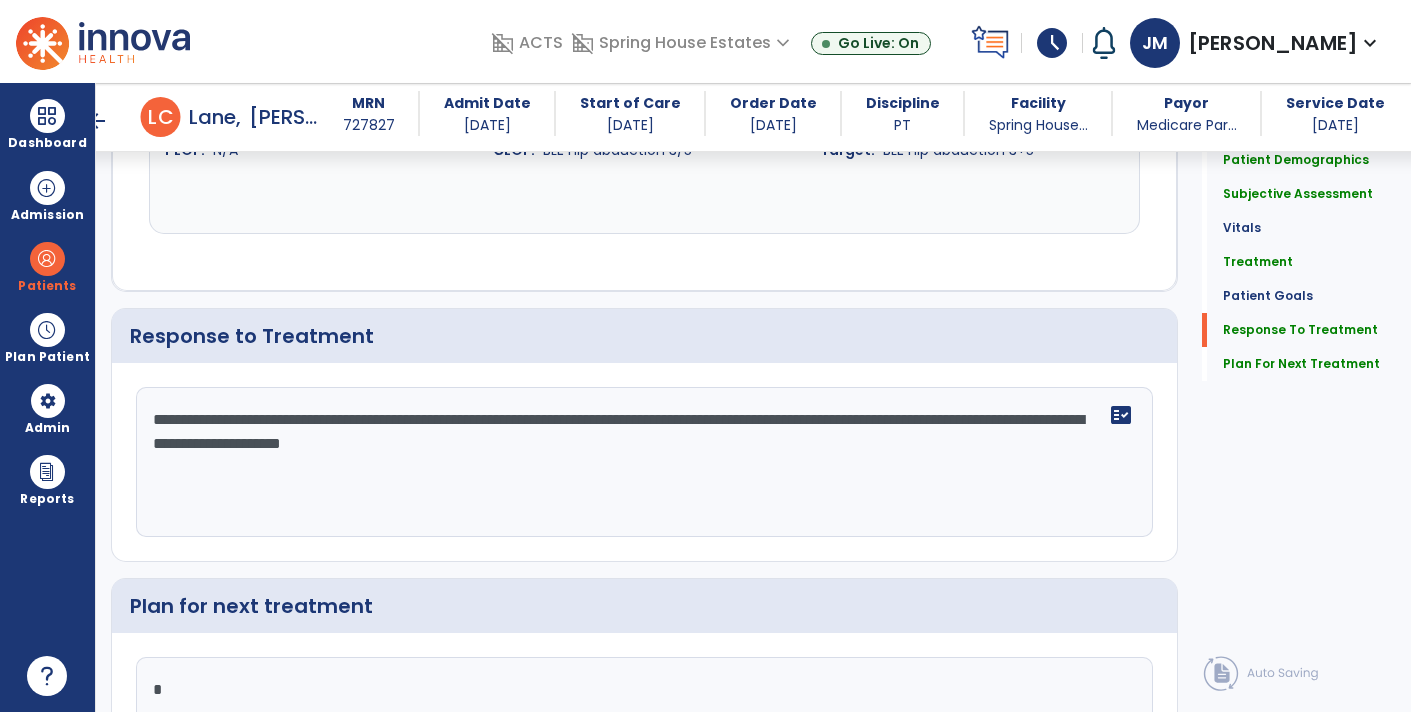 scroll, scrollTop: 2742, scrollLeft: 0, axis: vertical 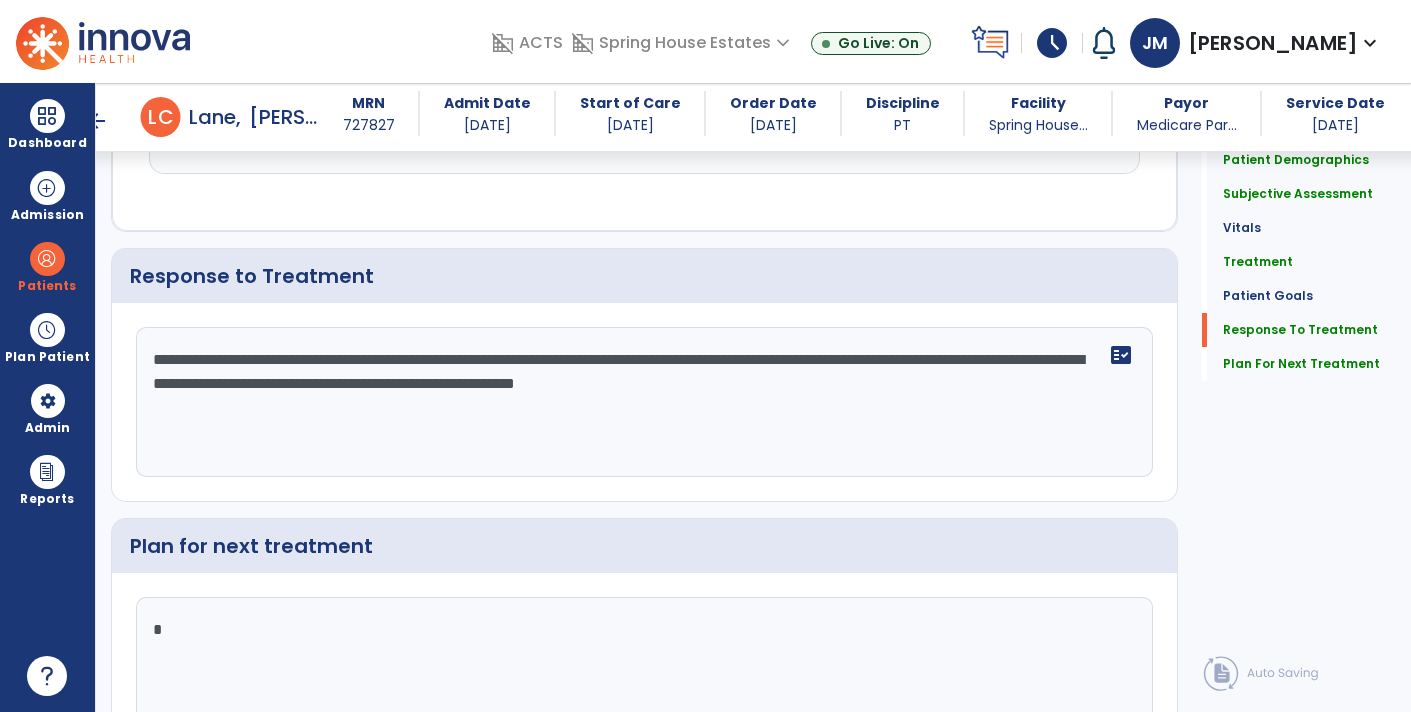 type on "**********" 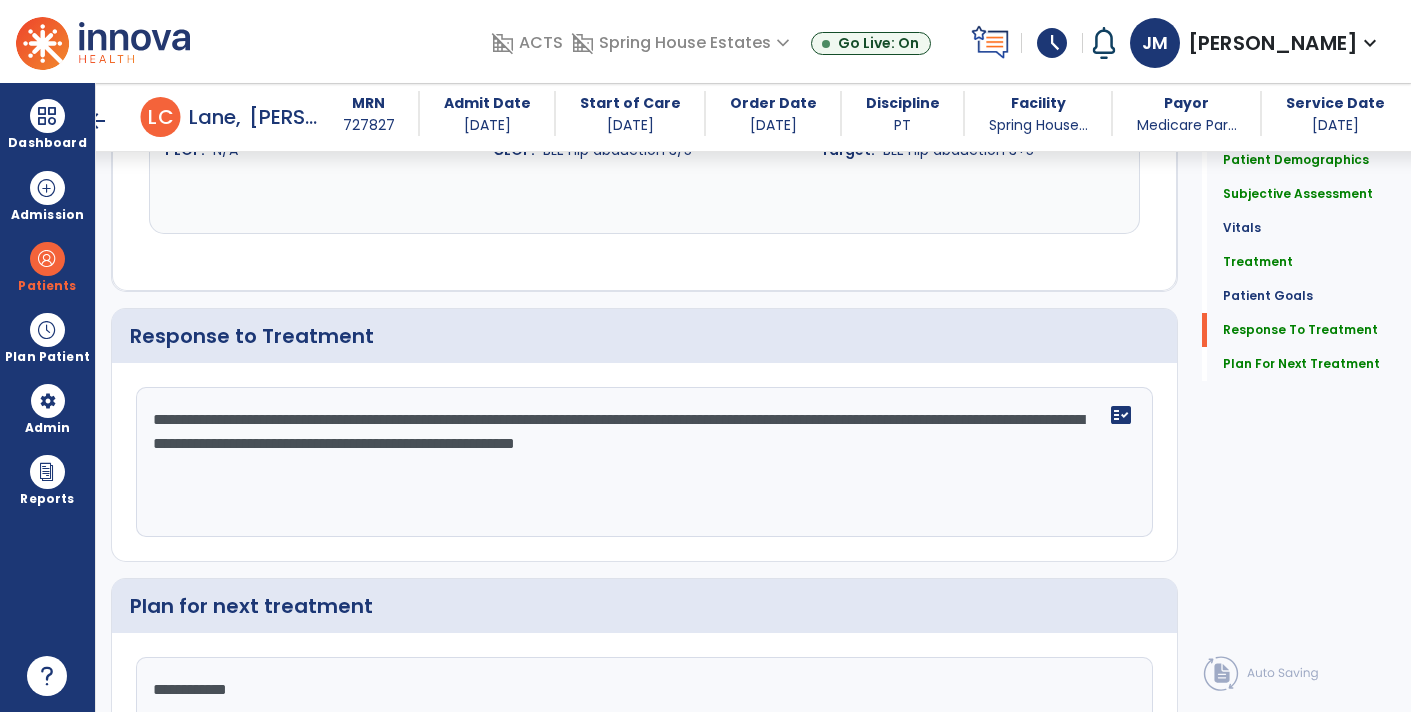scroll, scrollTop: 2742, scrollLeft: 0, axis: vertical 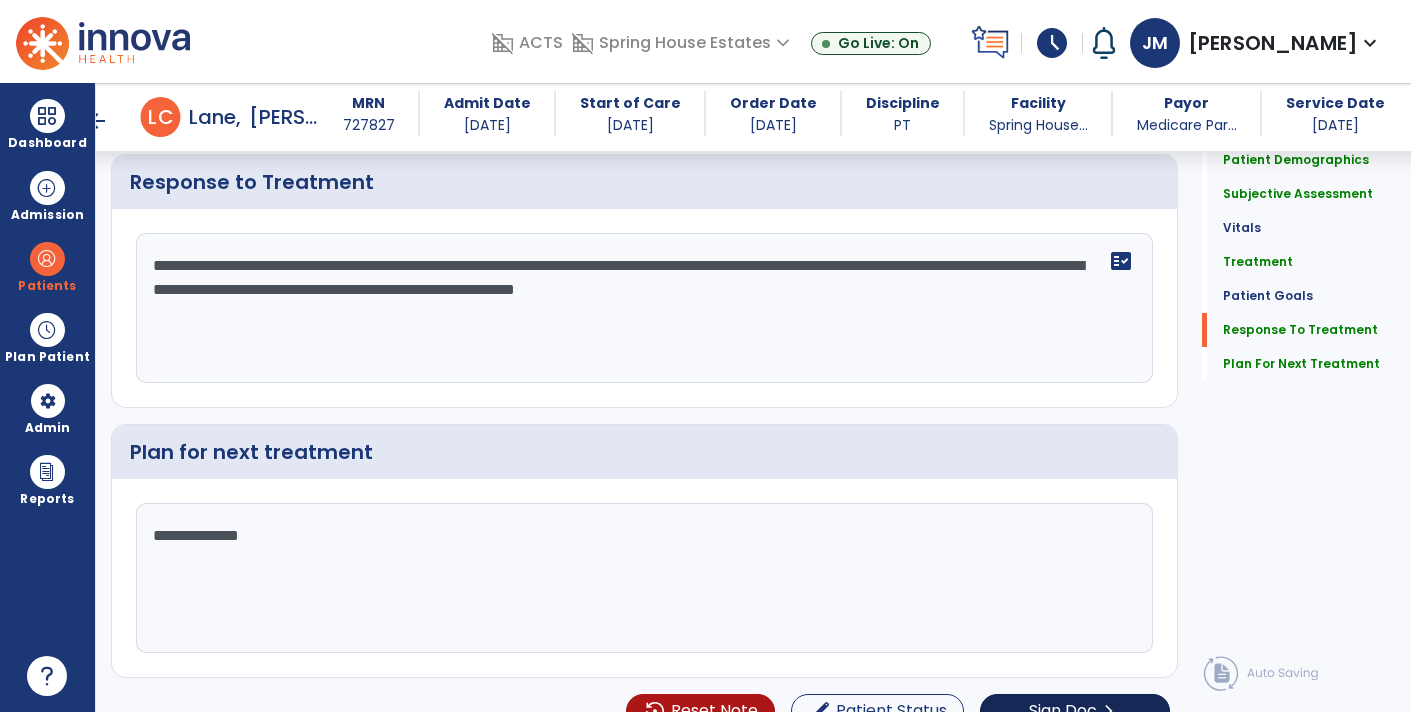 type on "**********" 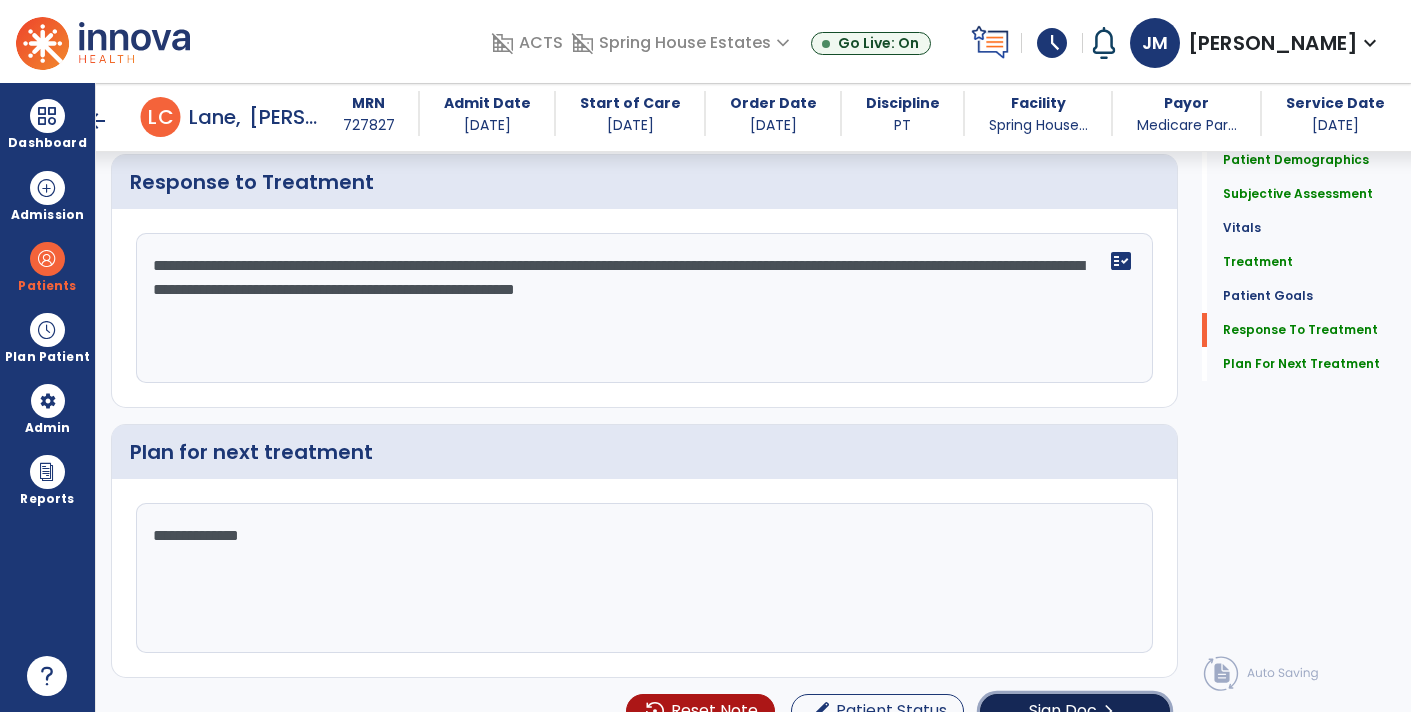 click on "Sign Doc" 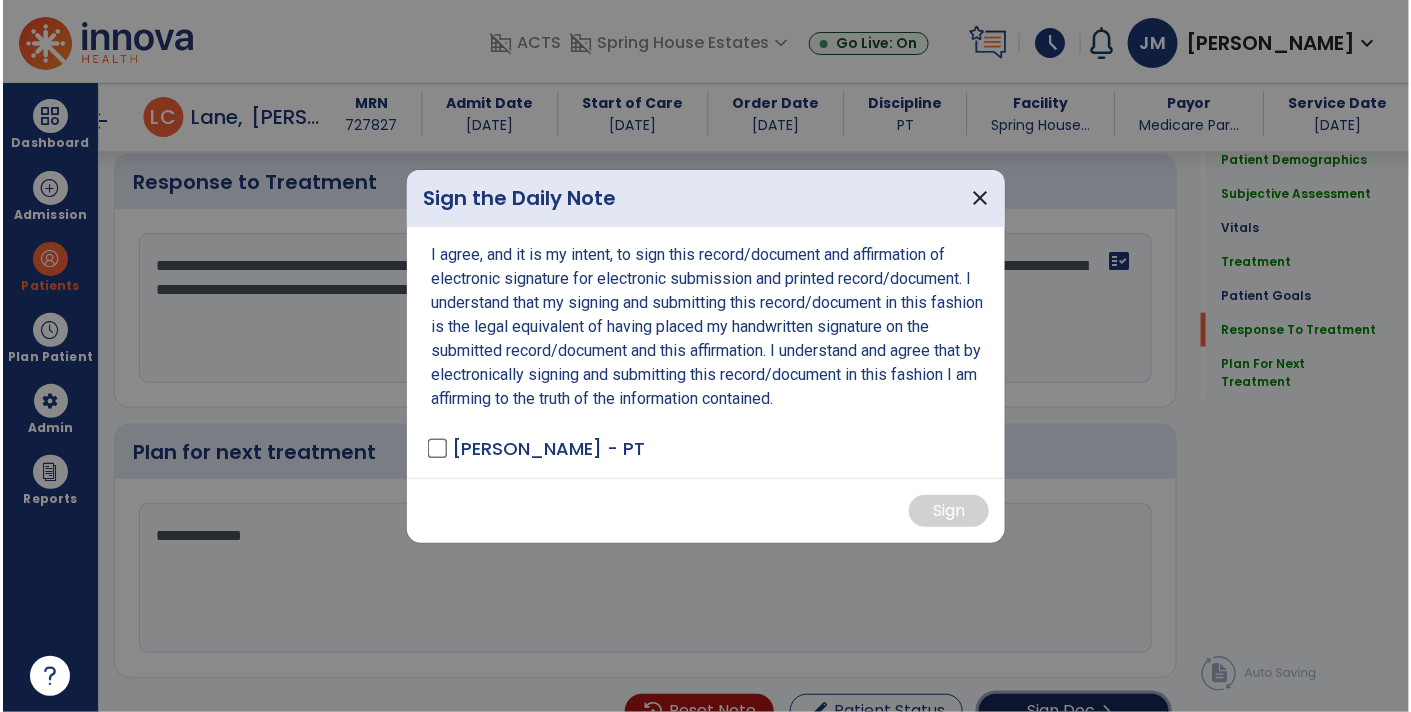 scroll, scrollTop: 2836, scrollLeft: 0, axis: vertical 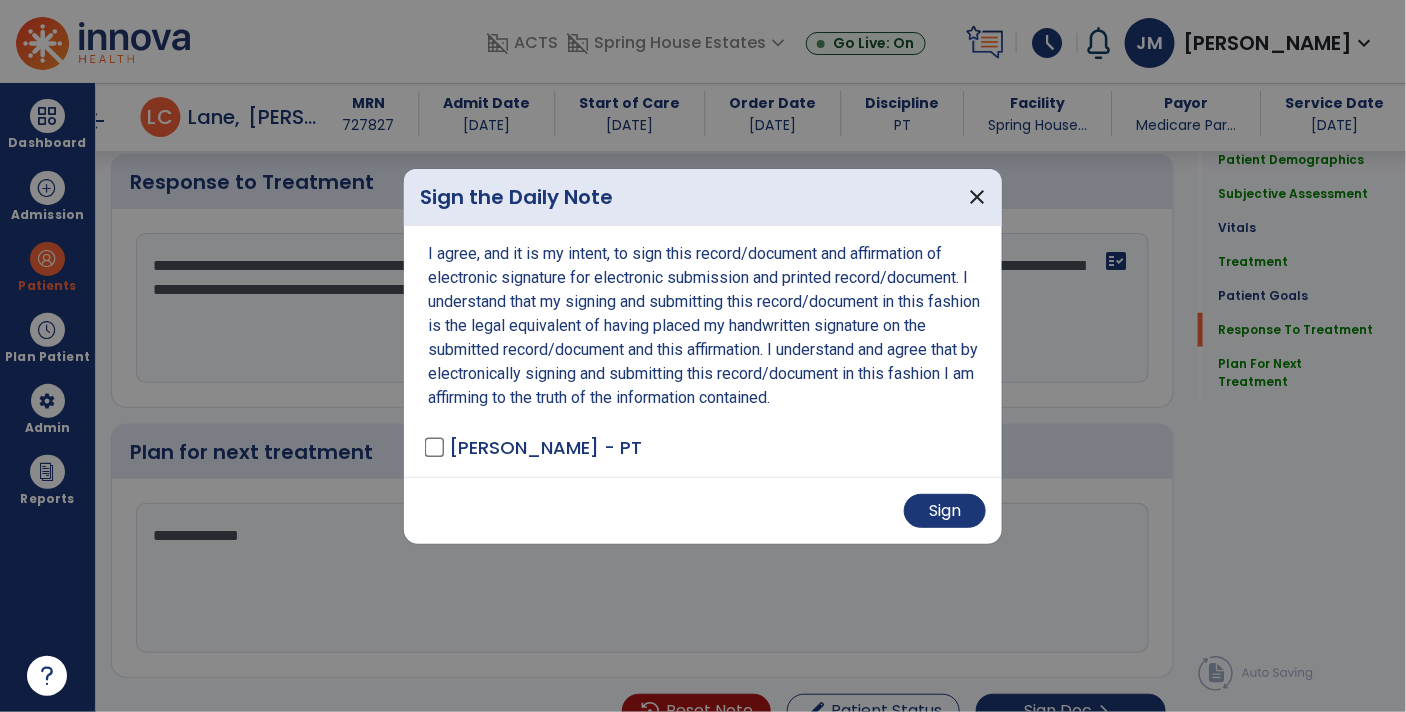 click on "Sign" at bounding box center (703, 510) 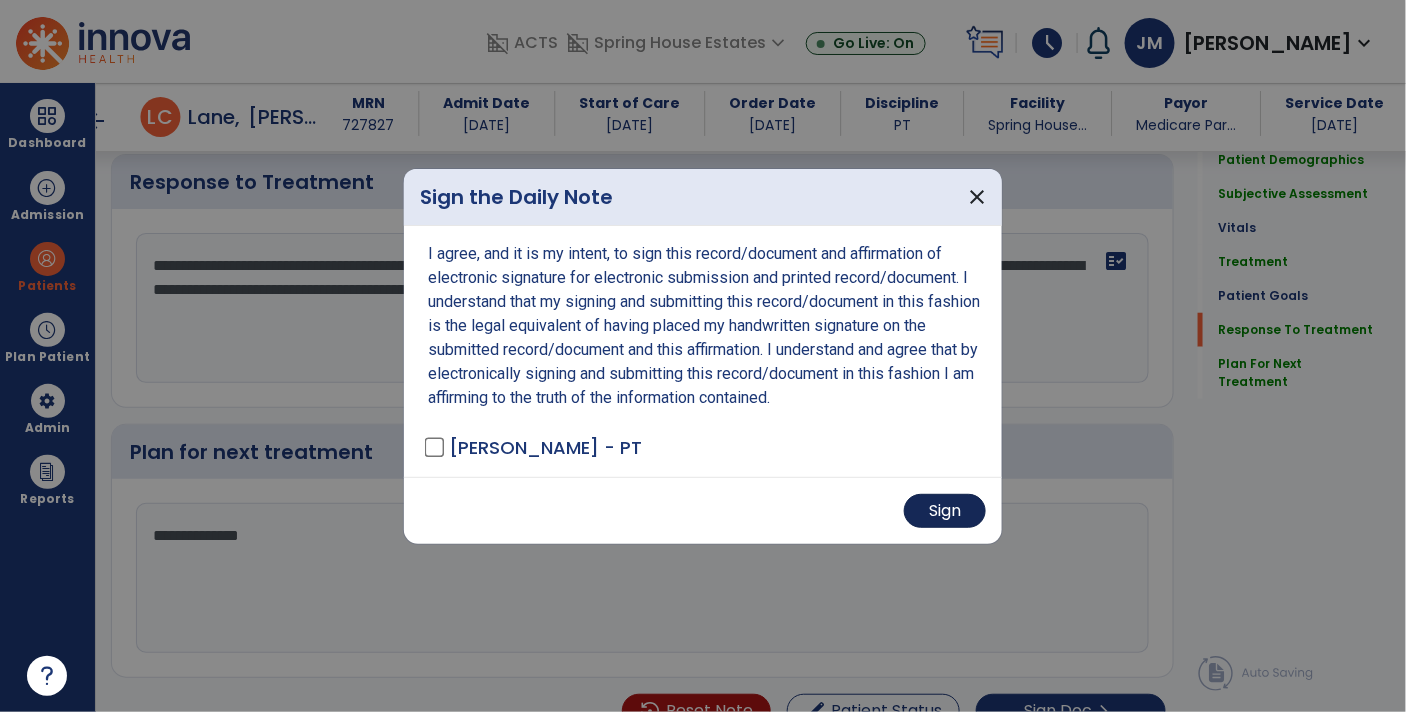click on "Sign" at bounding box center [945, 511] 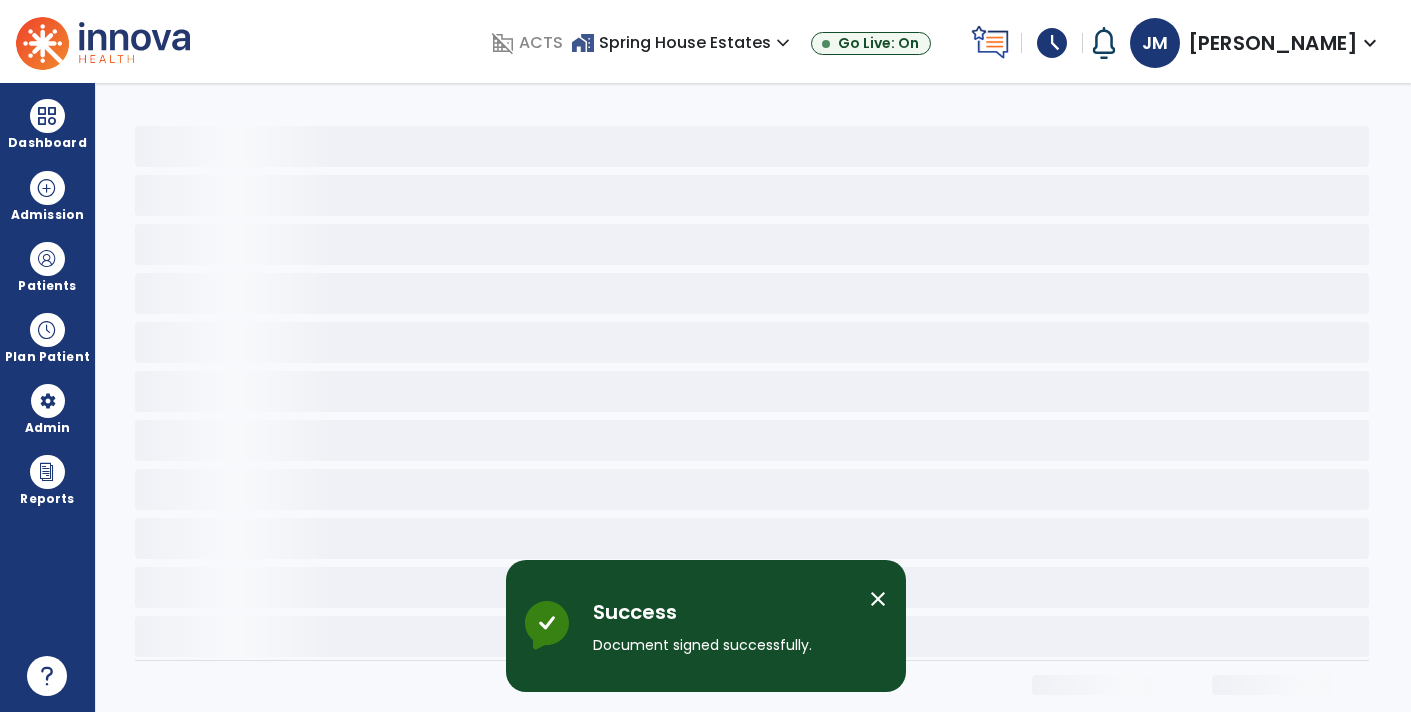 scroll, scrollTop: 0, scrollLeft: 0, axis: both 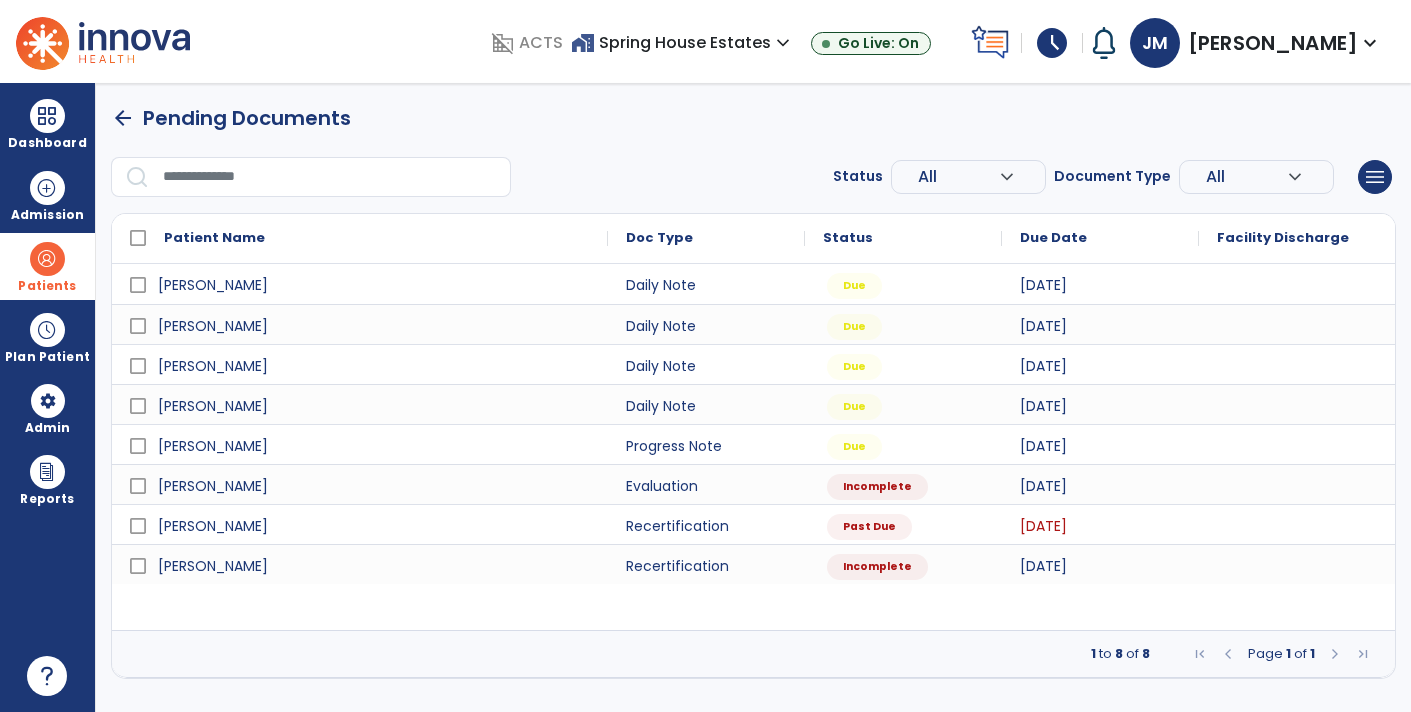 click on "Patients" at bounding box center [47, 286] 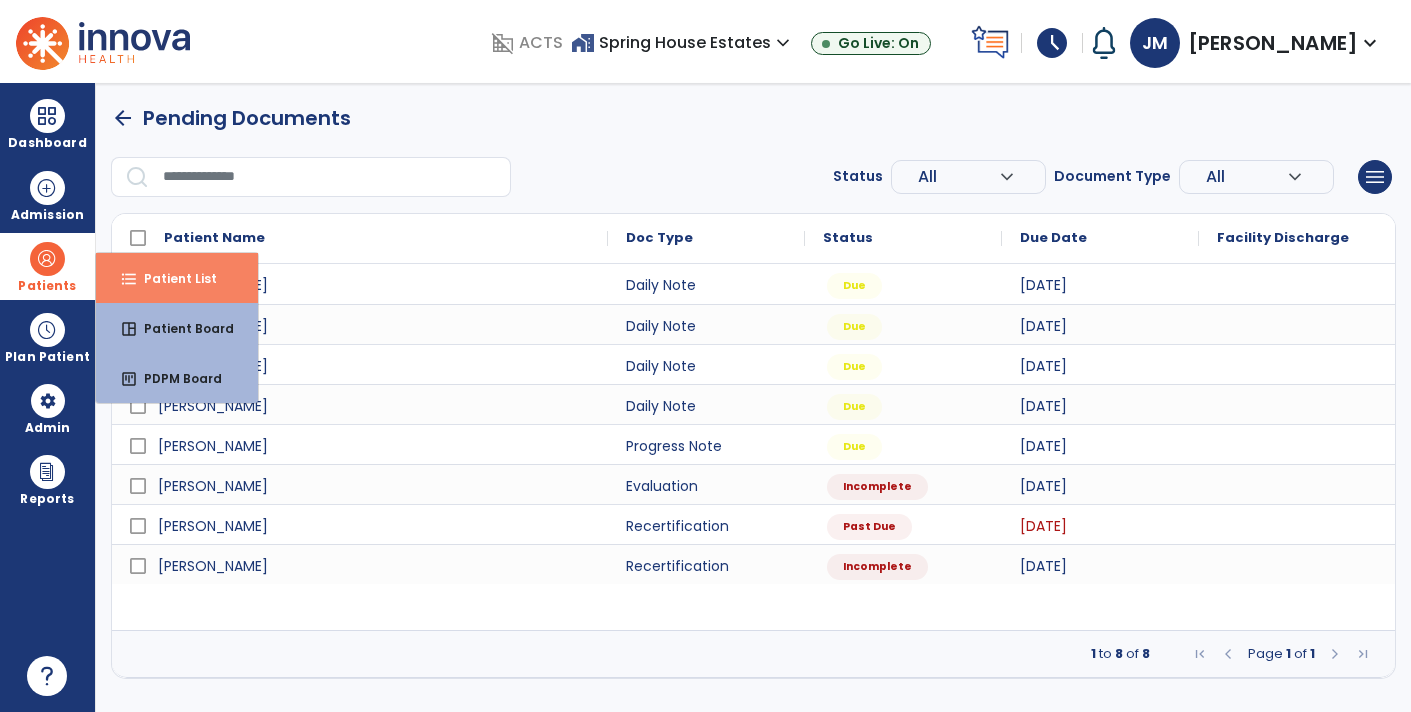 click on "Patient List" at bounding box center (172, 278) 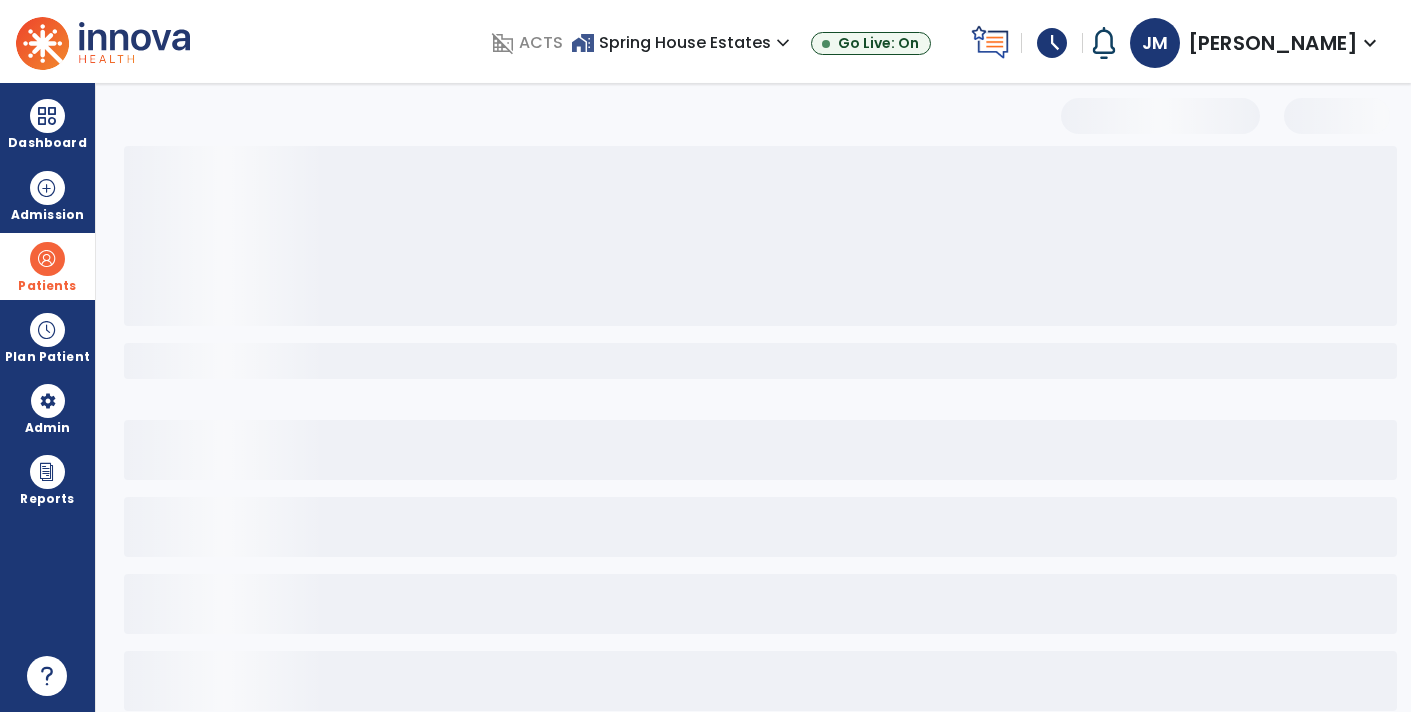 select on "***" 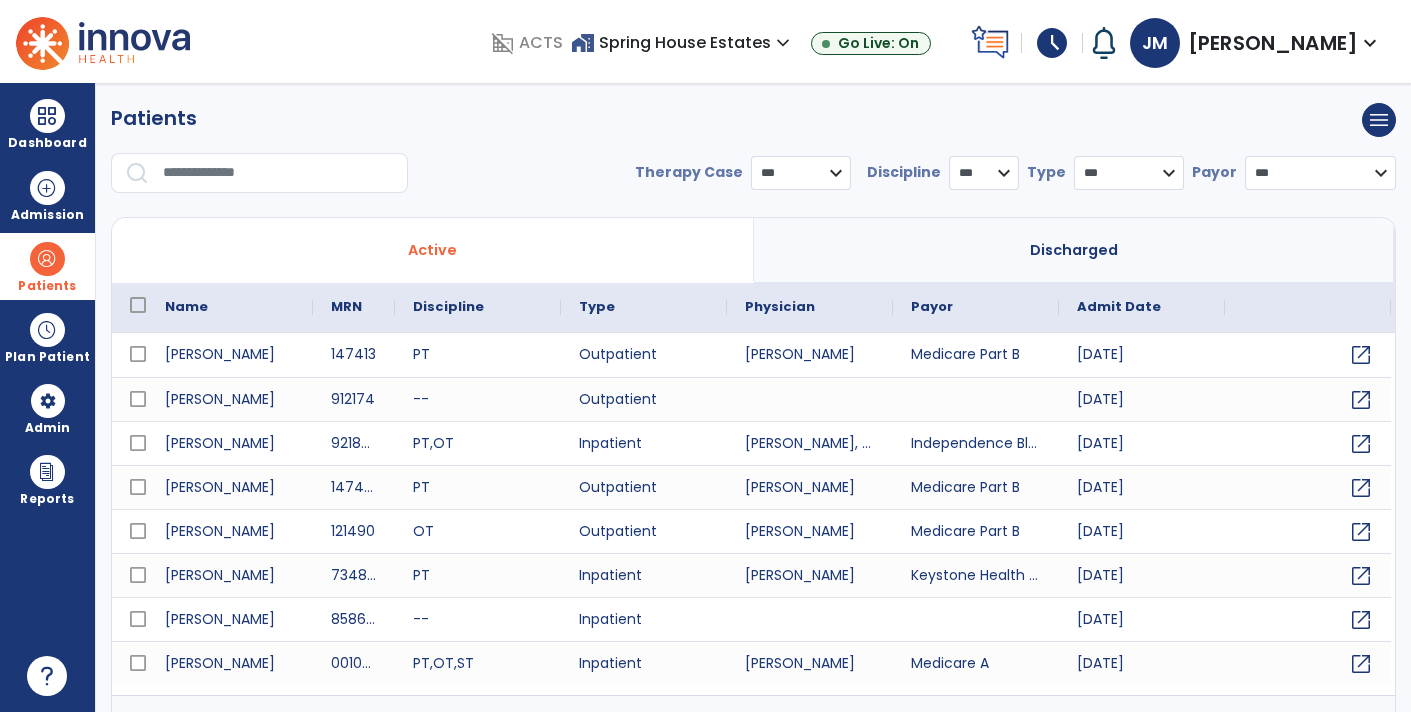 click at bounding box center [278, 173] 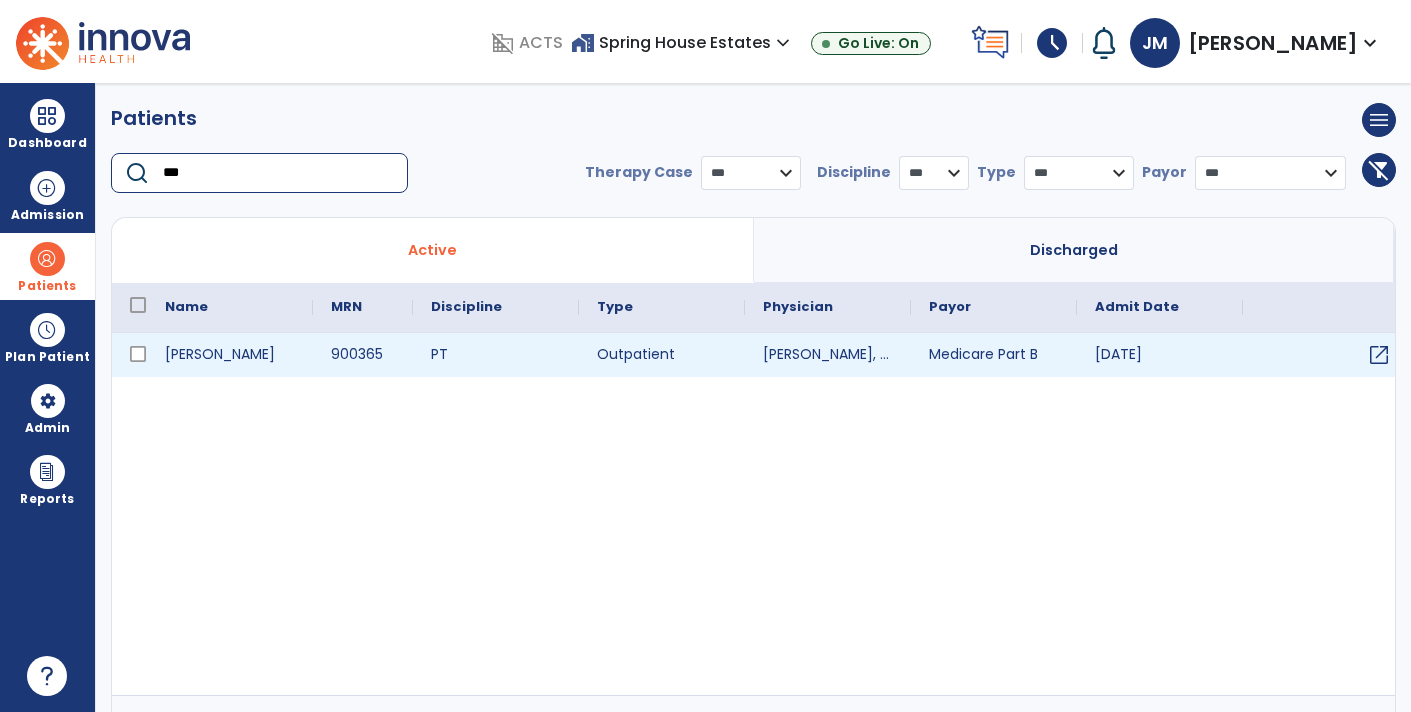 type on "***" 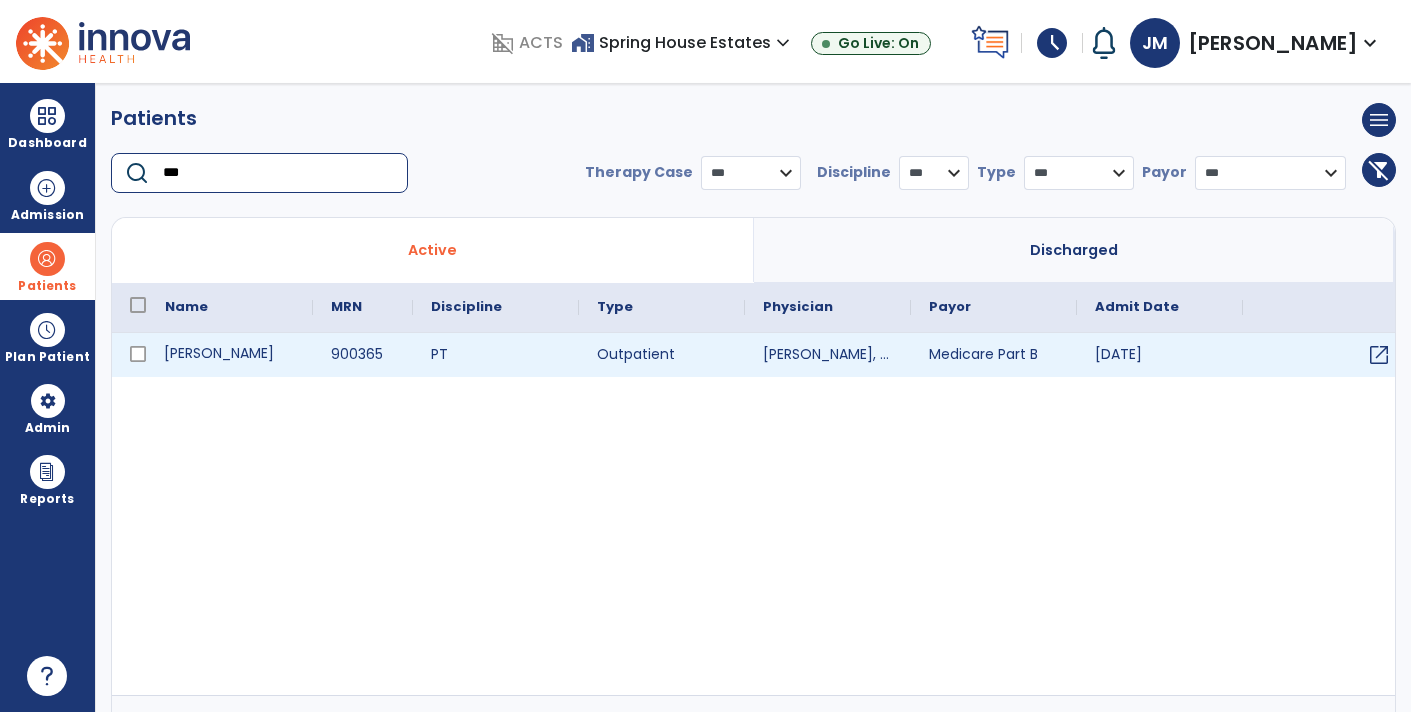 click on "[PERSON_NAME]" at bounding box center (230, 355) 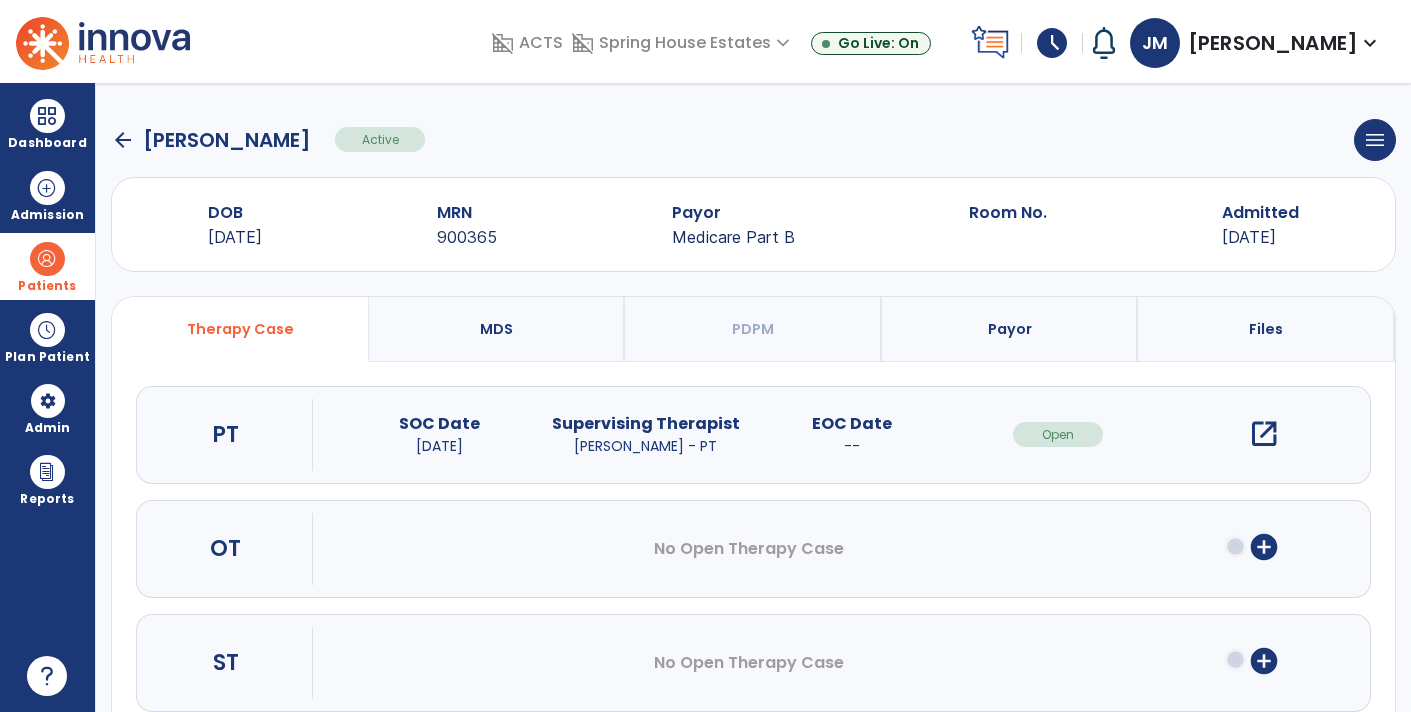 click on "open_in_new" at bounding box center [1264, 434] 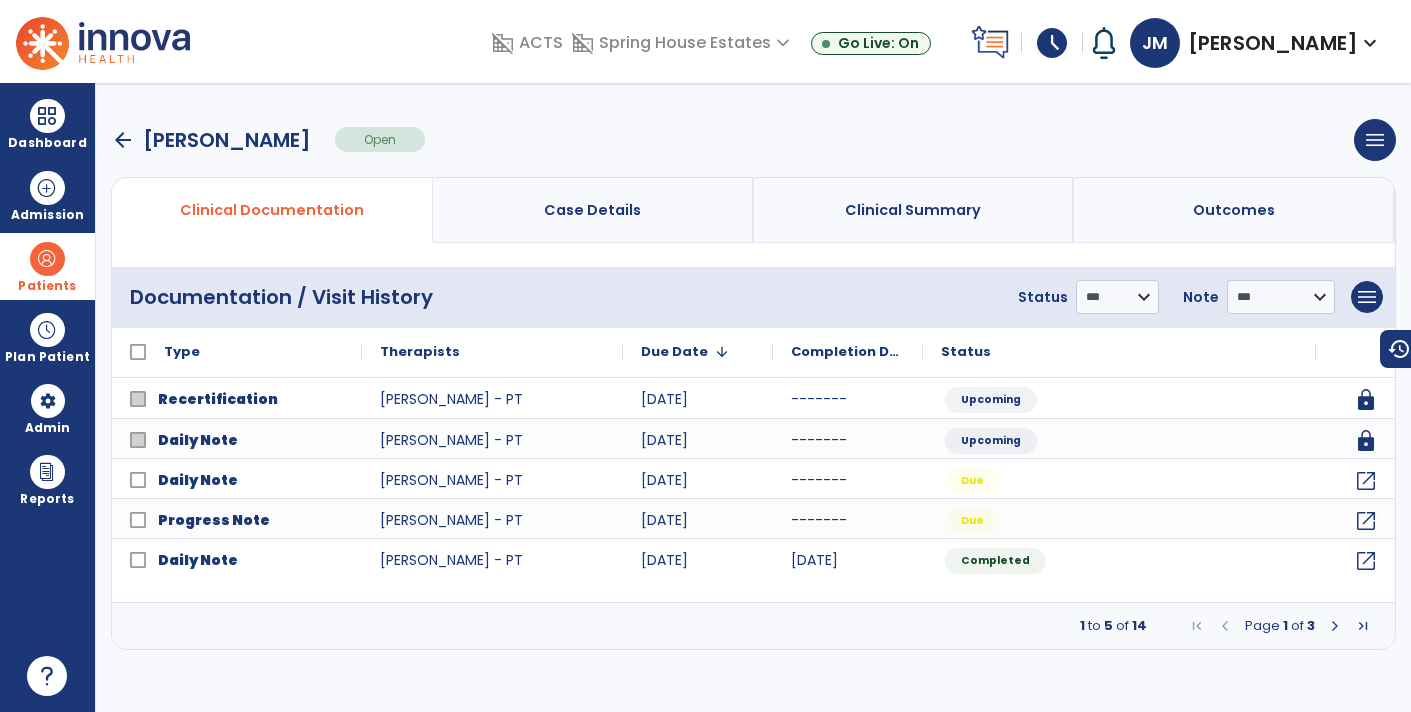 click at bounding box center (1335, 626) 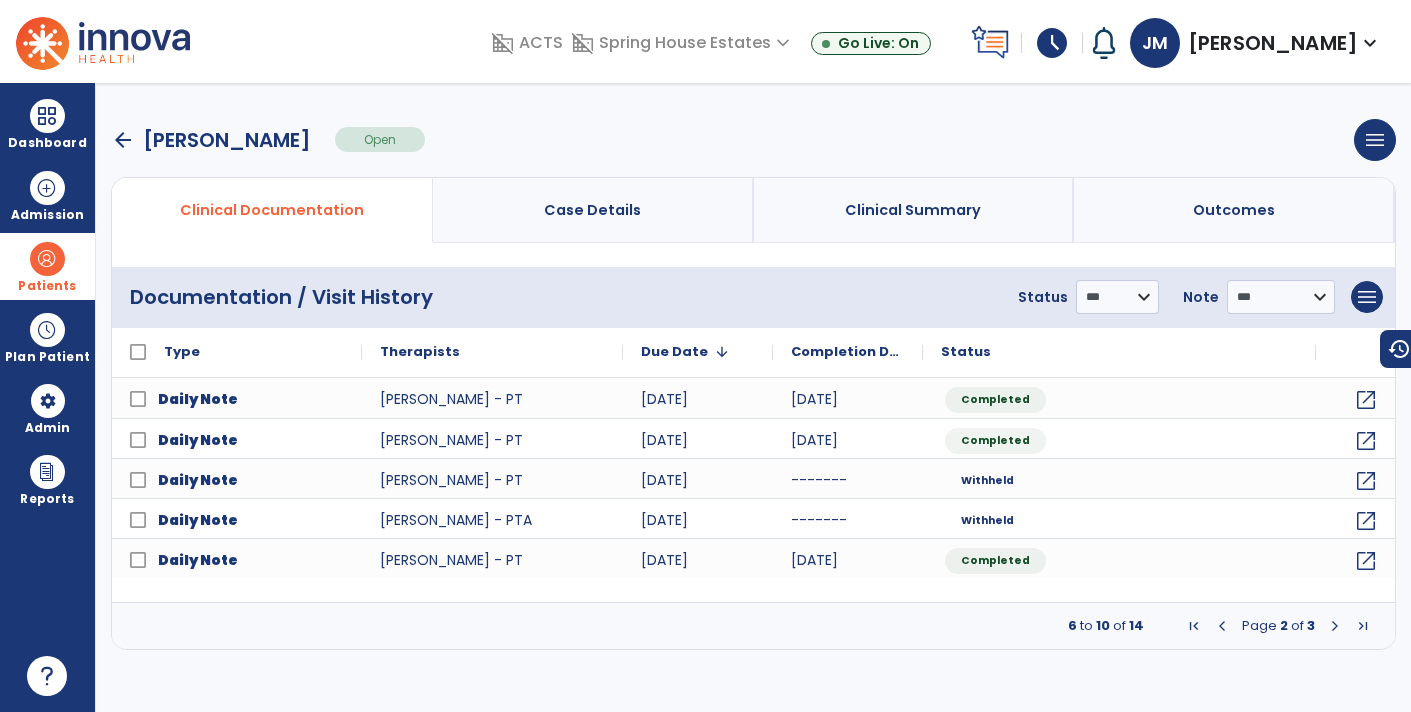 click at bounding box center [1335, 626] 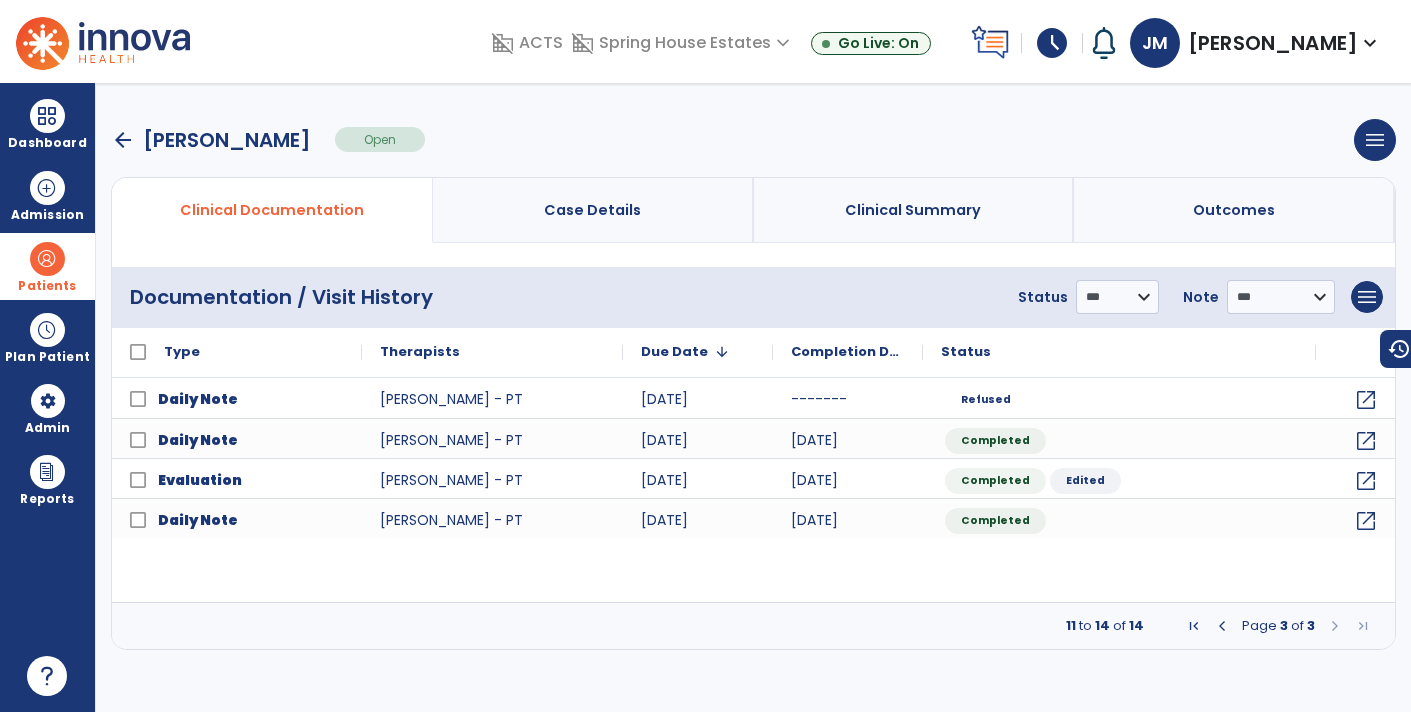 click on "Patients" at bounding box center (47, 286) 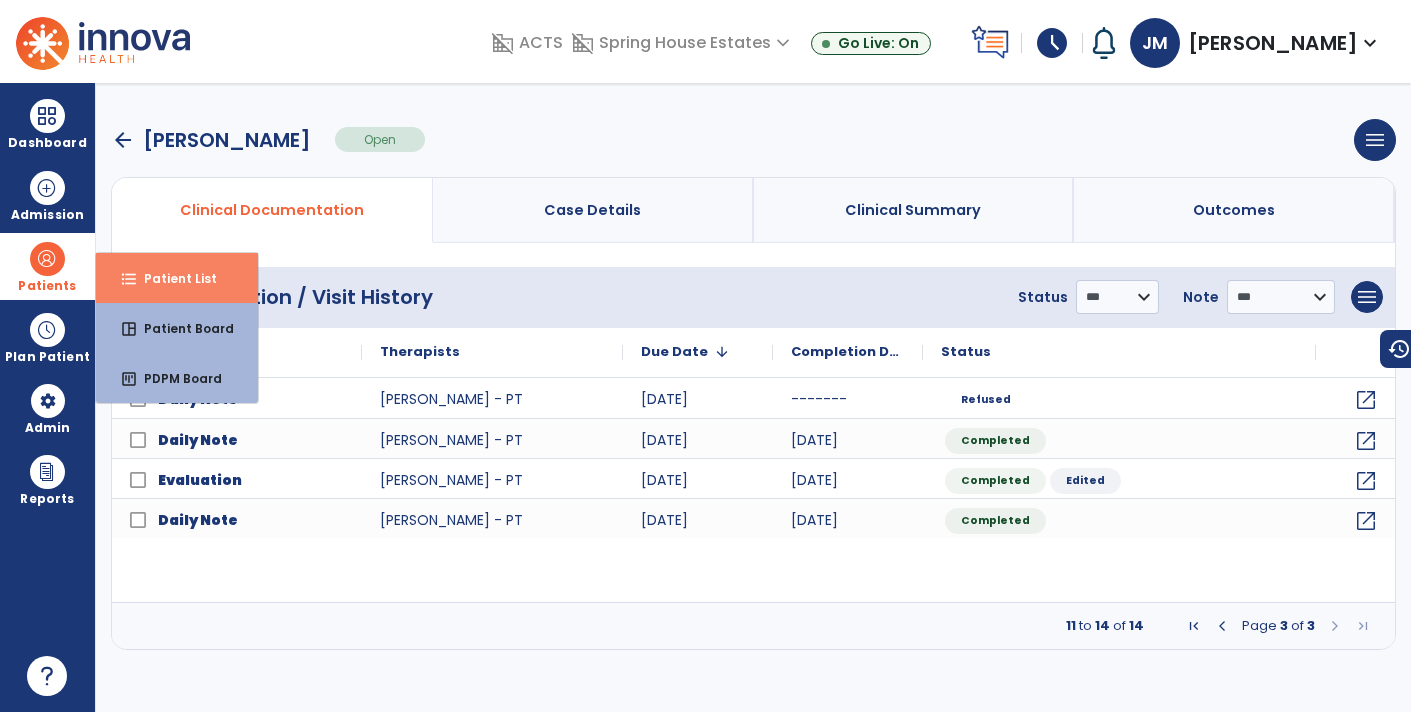 click on "Patient List" at bounding box center [172, 278] 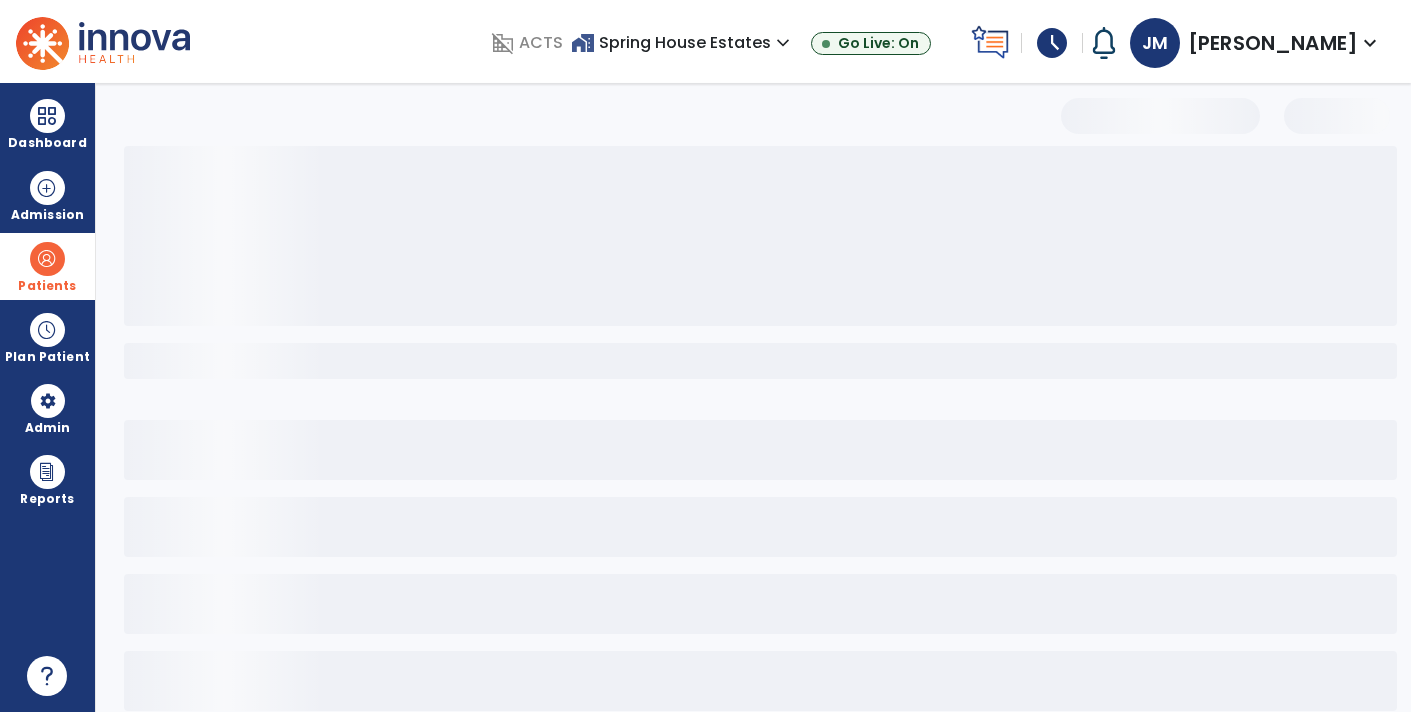 select on "***" 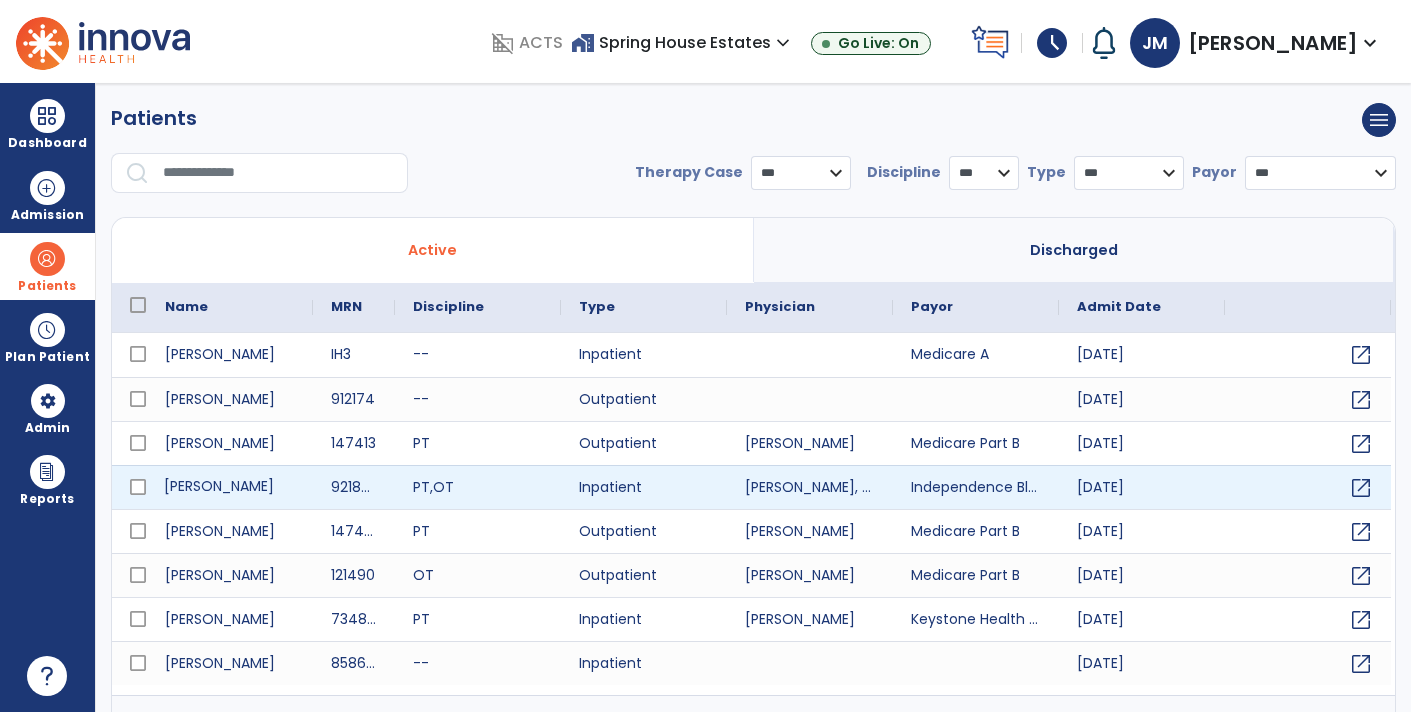 click on "[PERSON_NAME]" at bounding box center [230, 487] 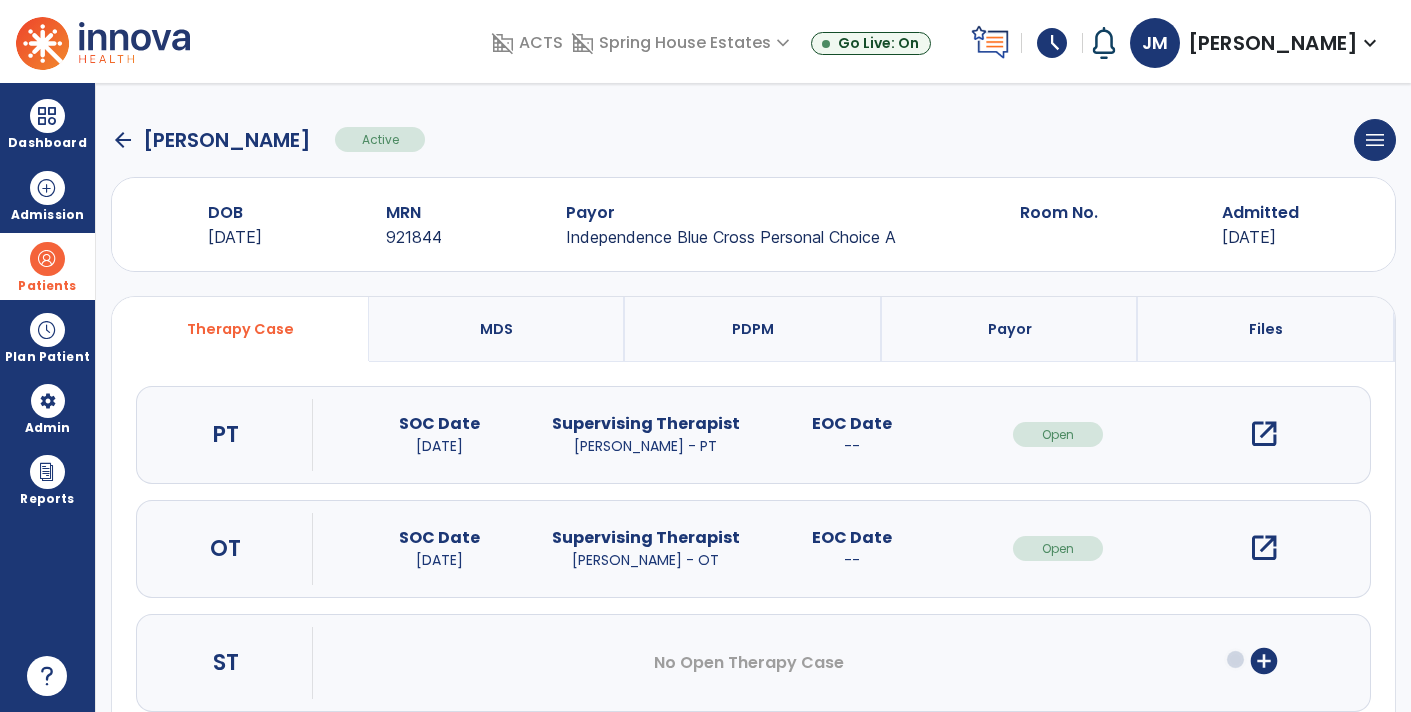 click on "open_in_new" at bounding box center [1264, 434] 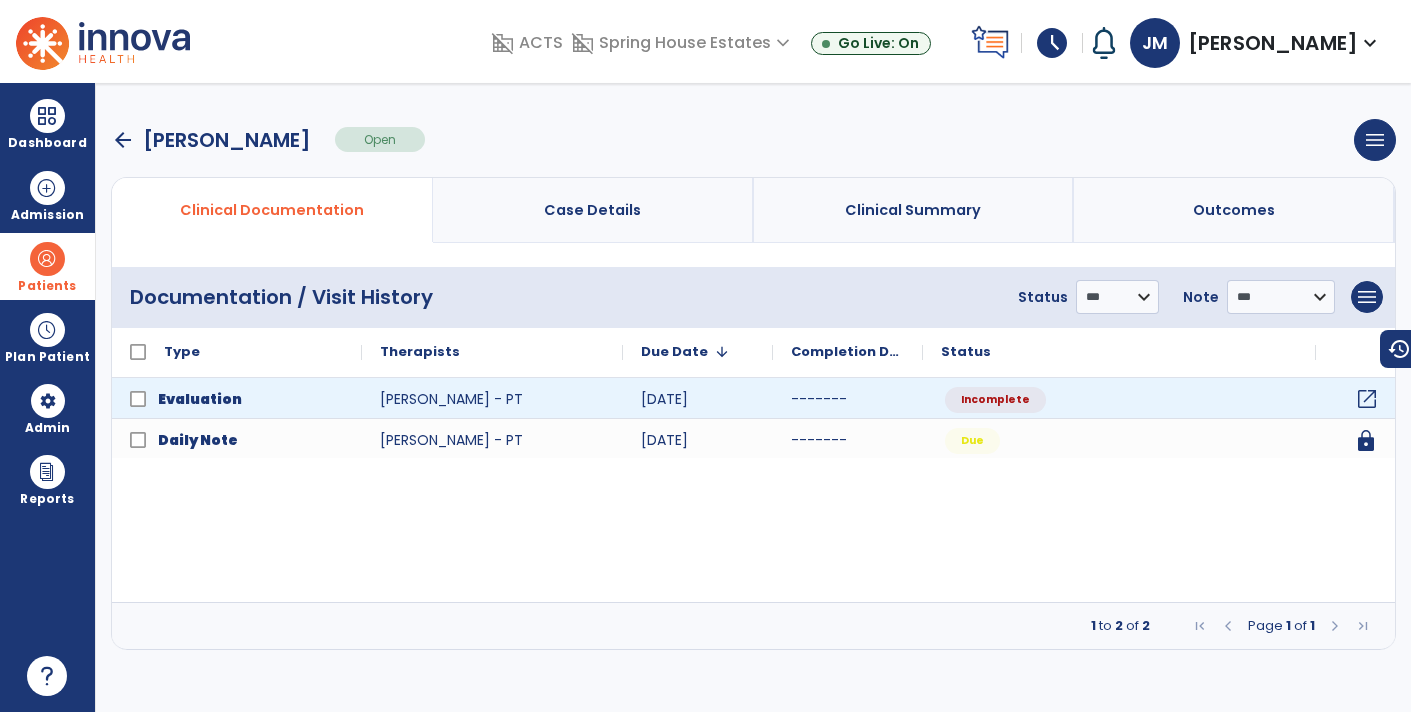 click on "open_in_new" 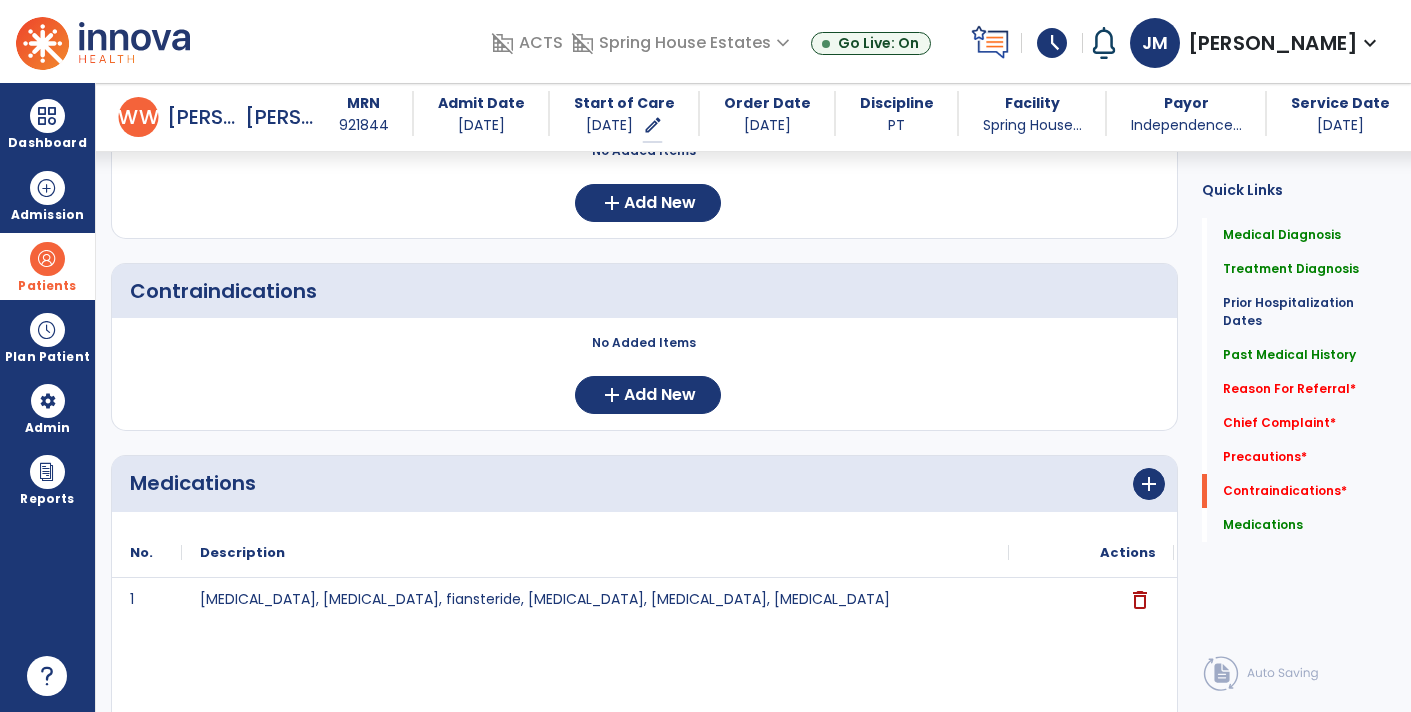 scroll, scrollTop: 2156, scrollLeft: 0, axis: vertical 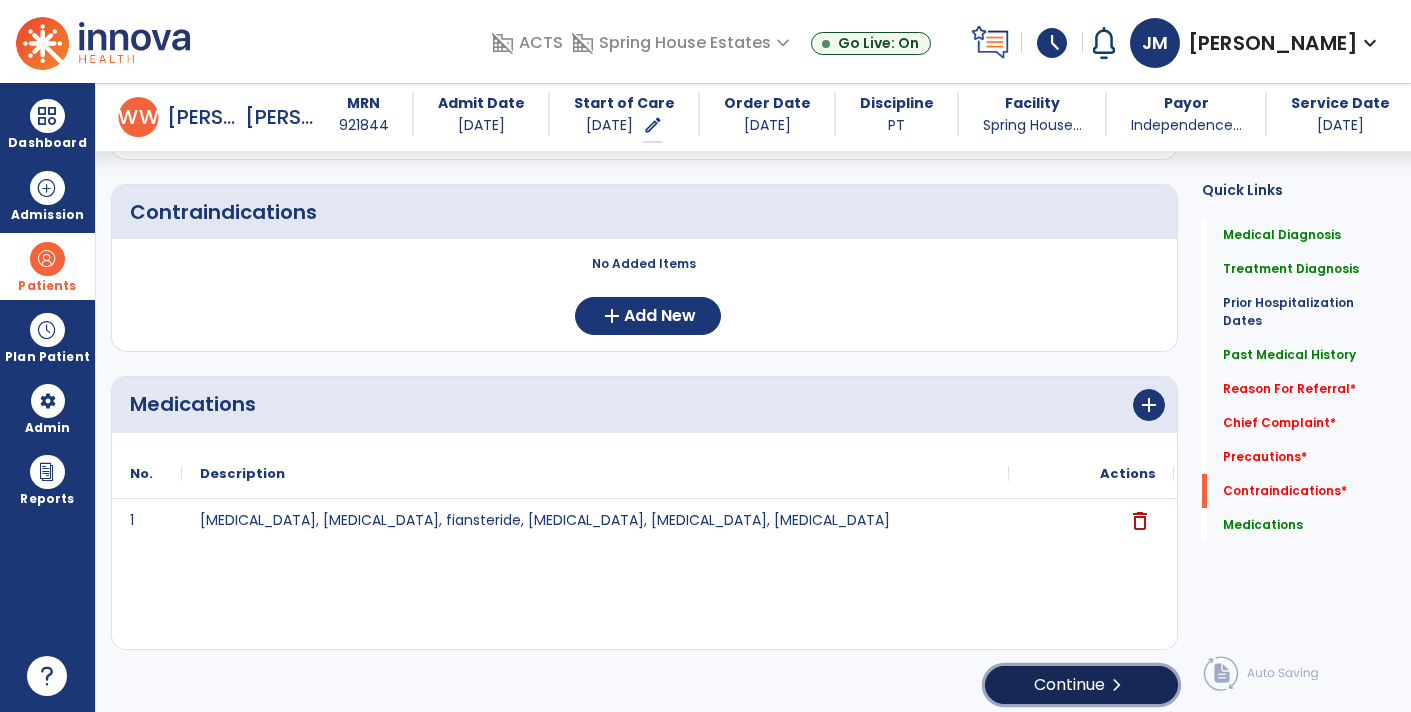 click on "chevron_right" 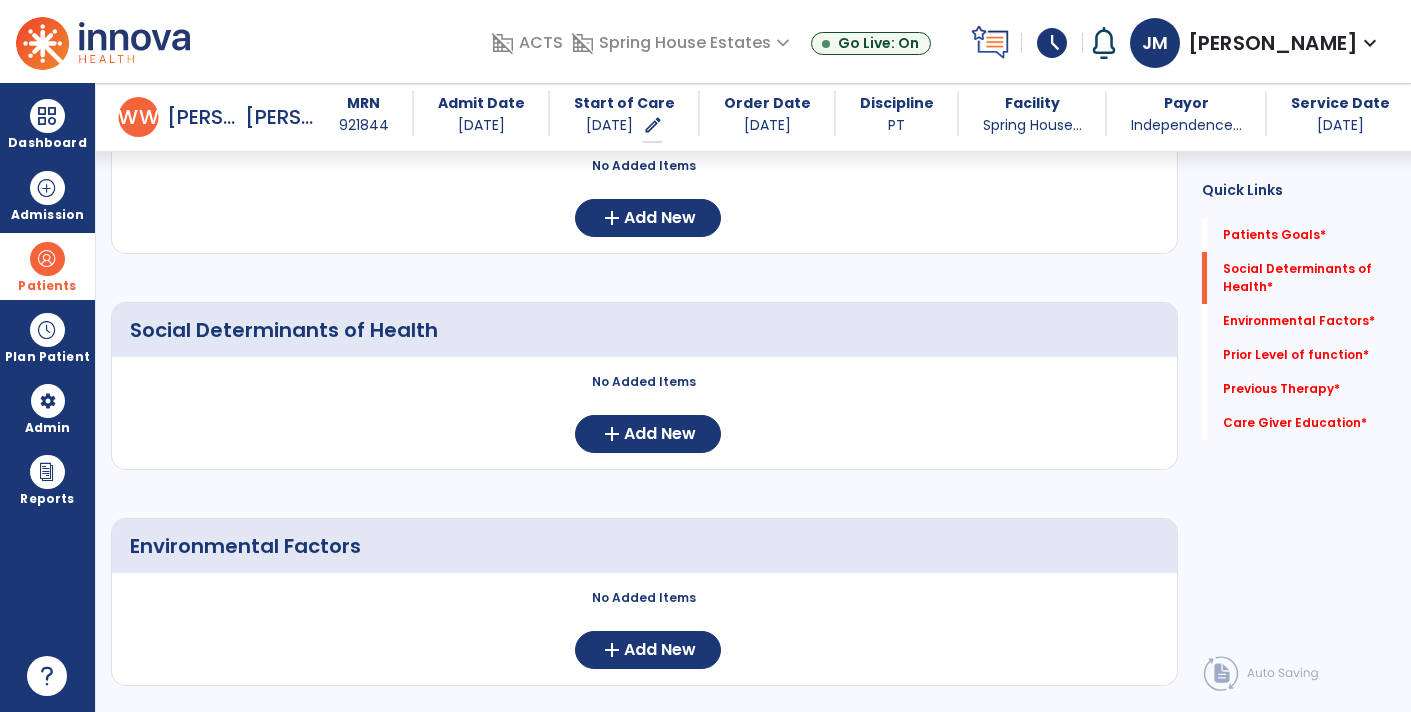 scroll, scrollTop: 297, scrollLeft: 0, axis: vertical 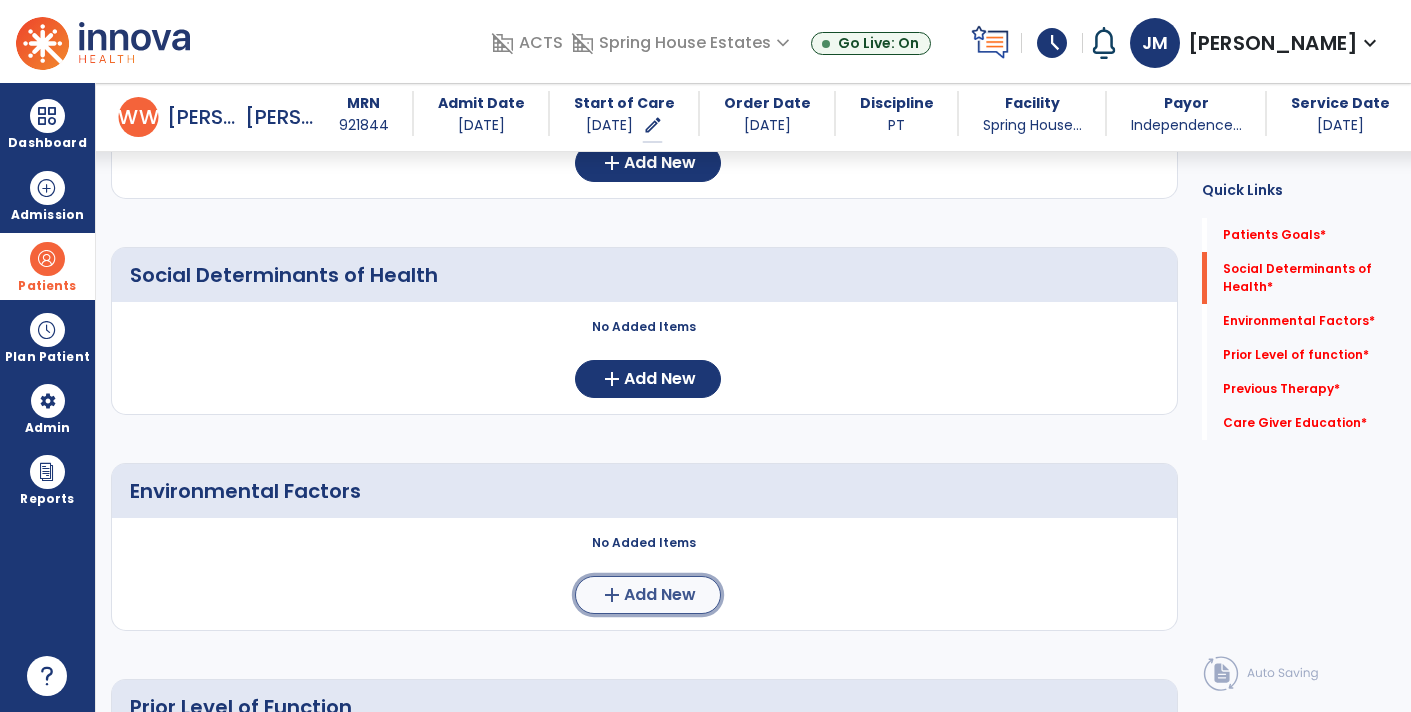 click on "Add New" 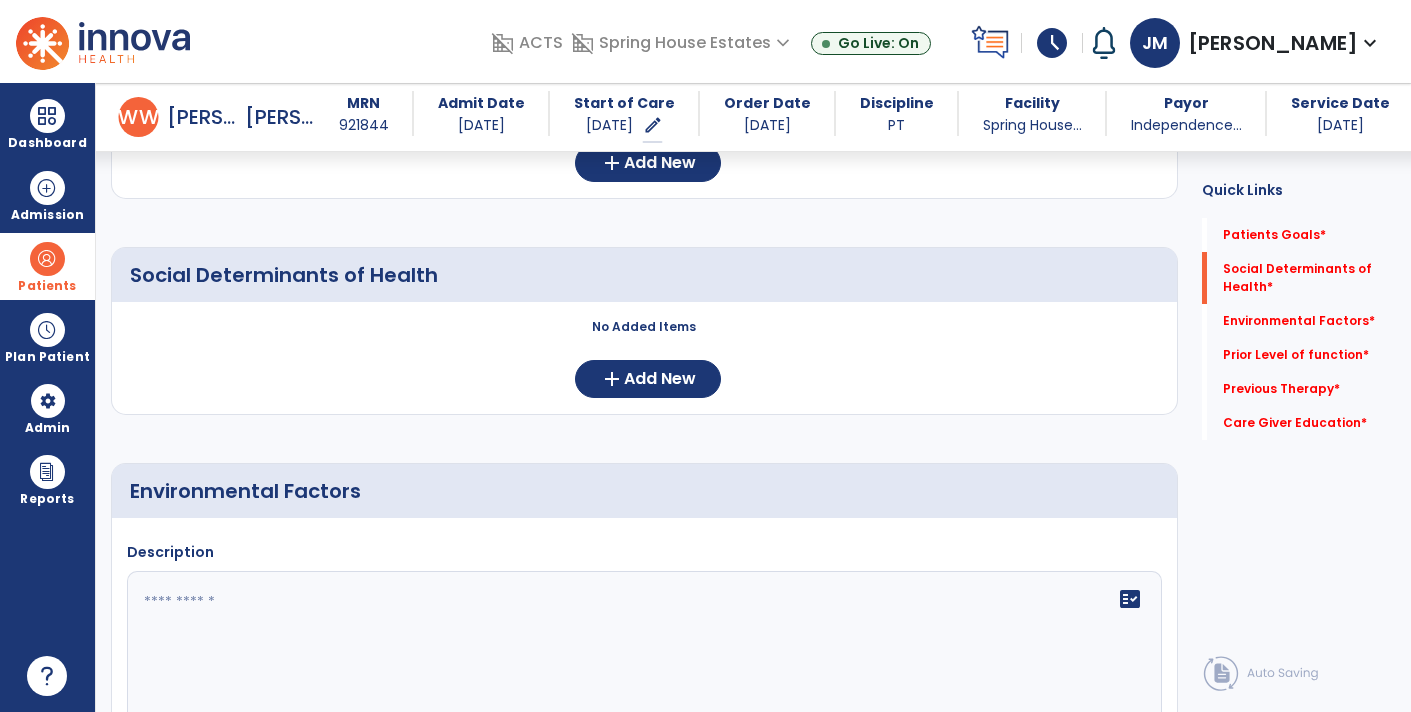 click 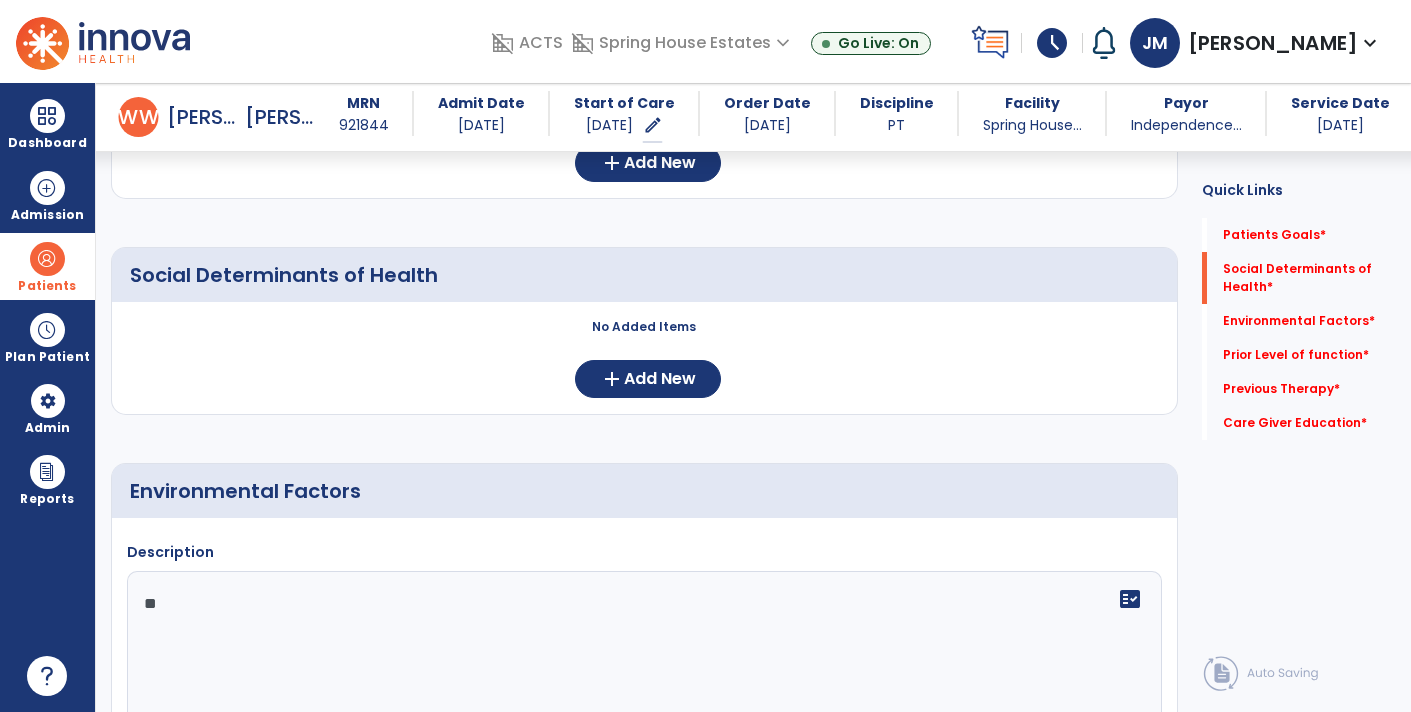 type on "*" 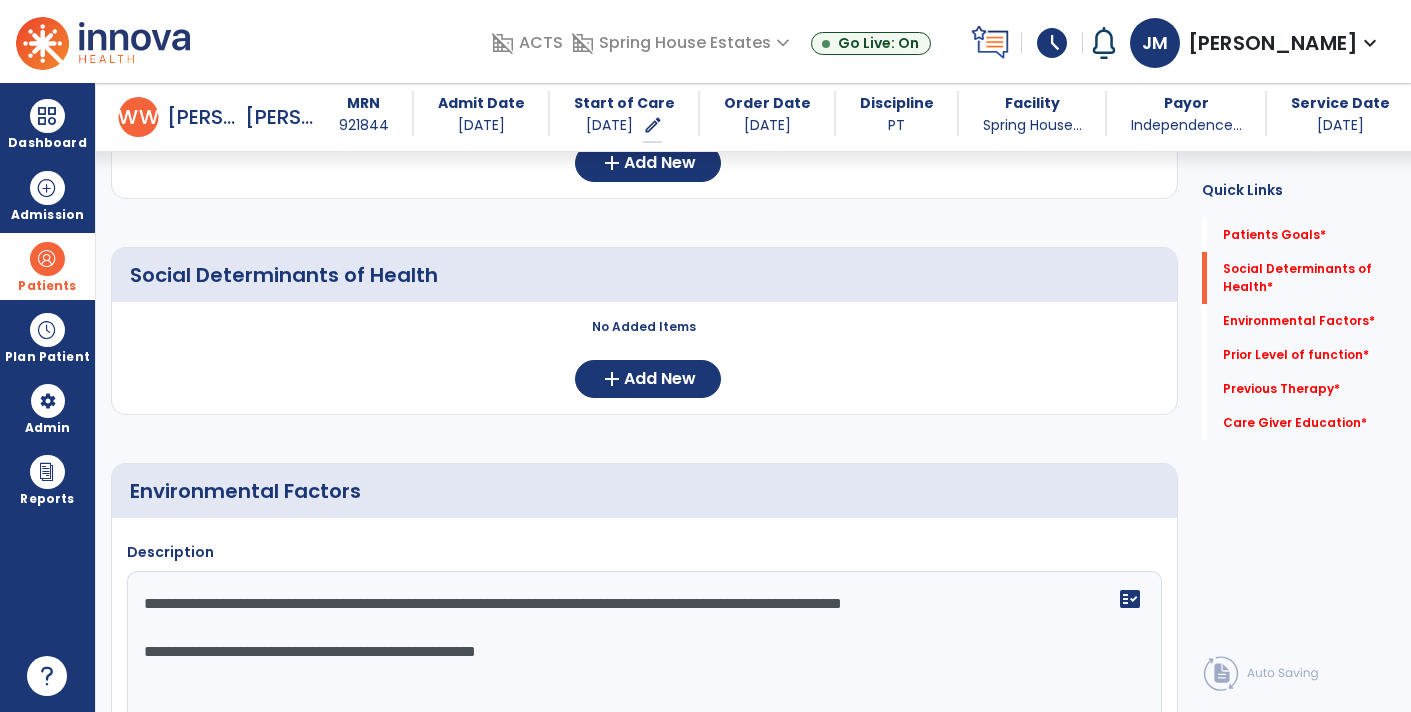 click on "**********" 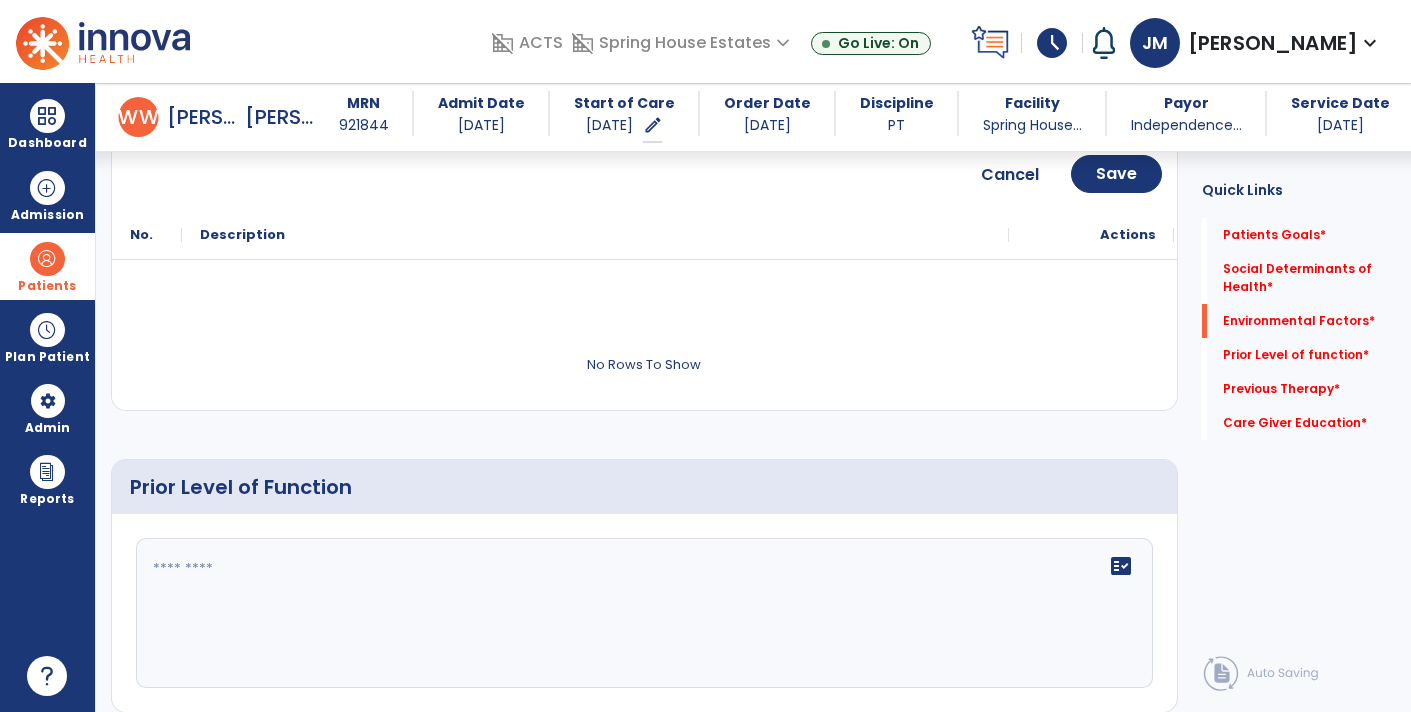 scroll, scrollTop: 878, scrollLeft: 0, axis: vertical 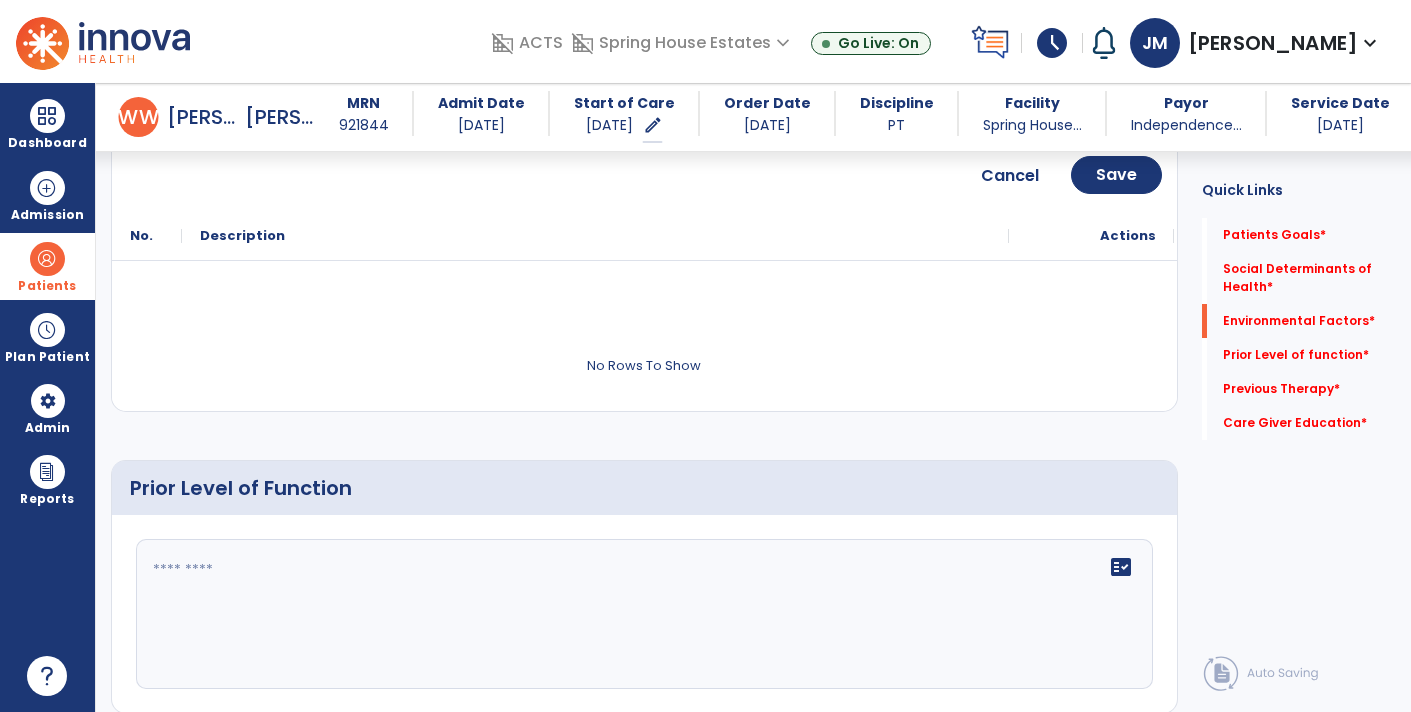 type on "**********" 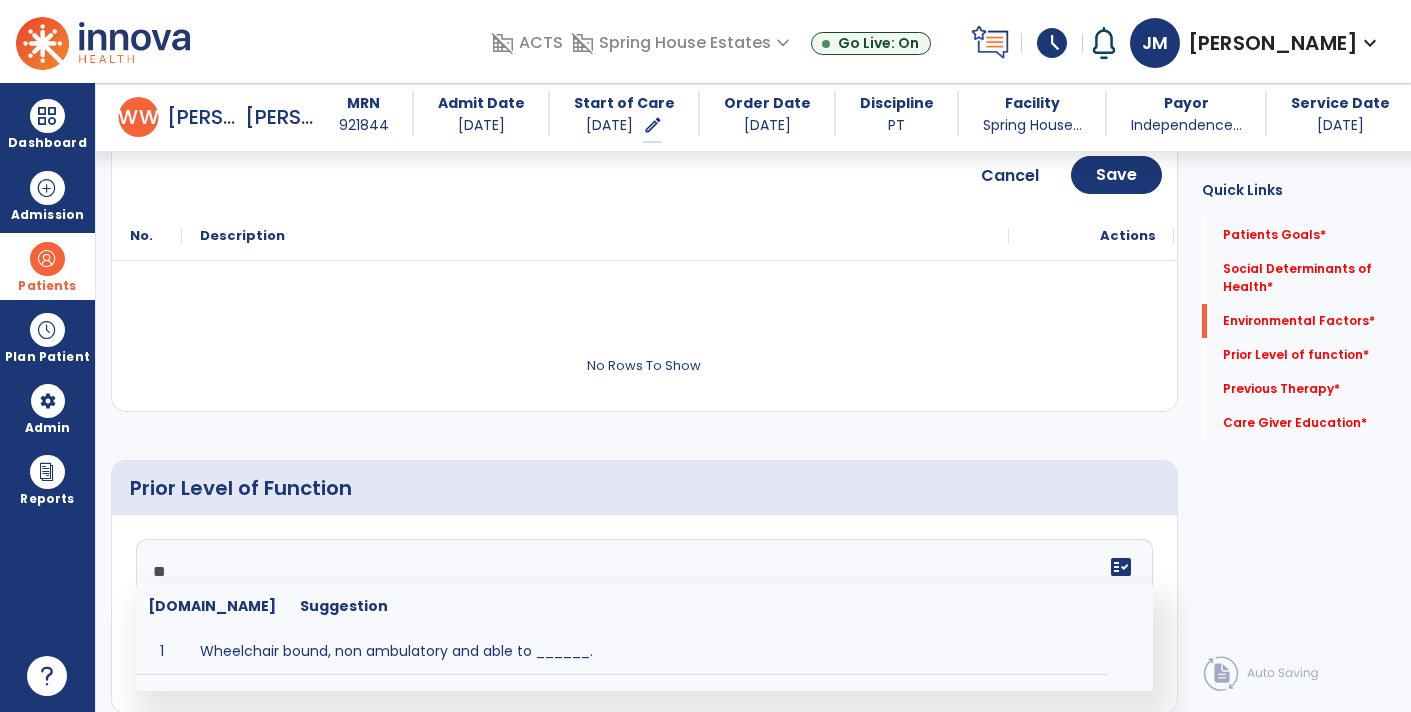type on "*" 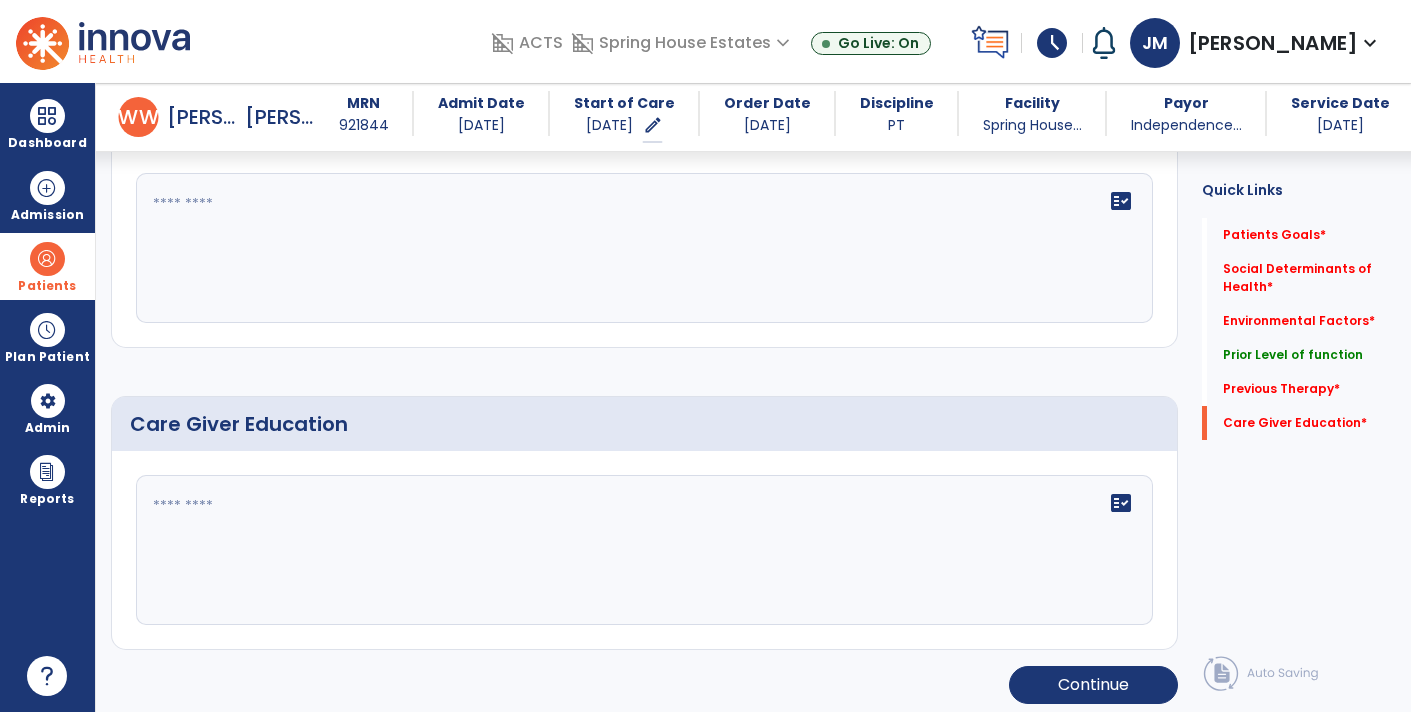 scroll, scrollTop: 1544, scrollLeft: 0, axis: vertical 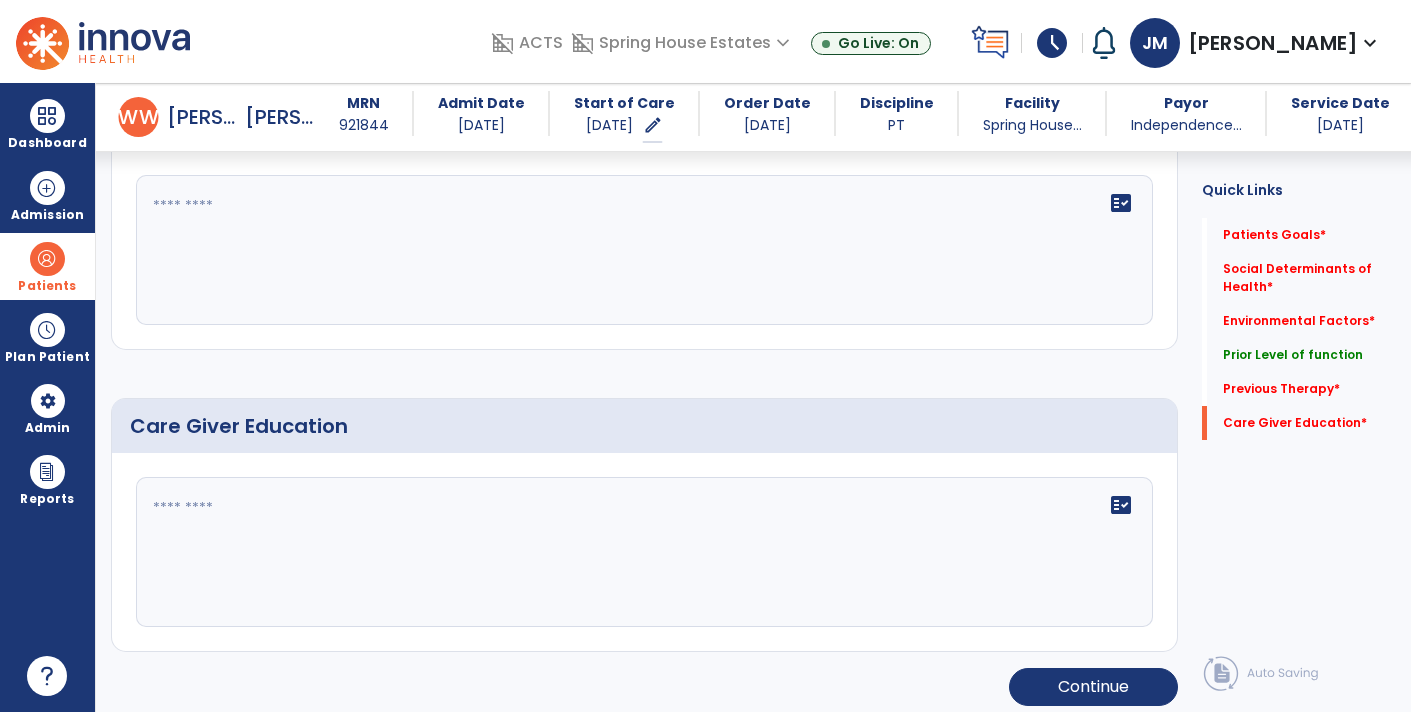 type on "**********" 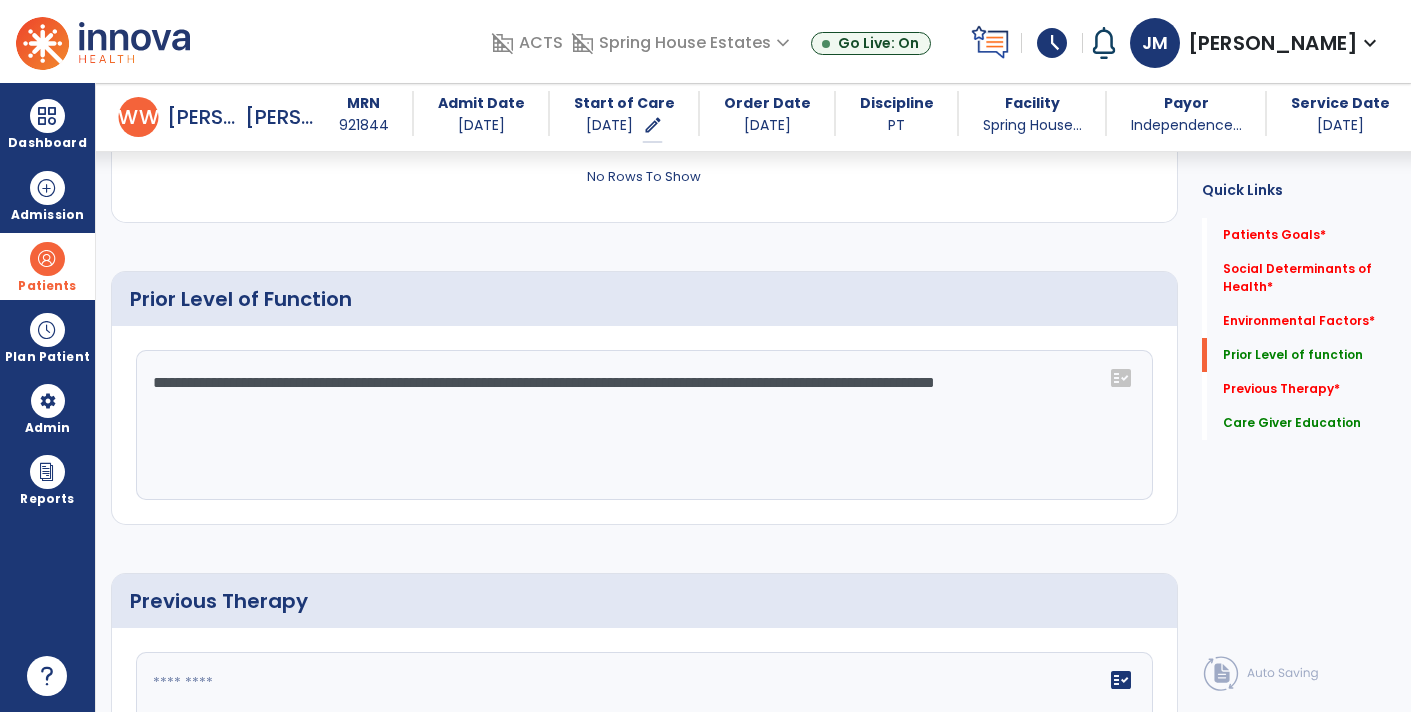 scroll, scrollTop: 1056, scrollLeft: 0, axis: vertical 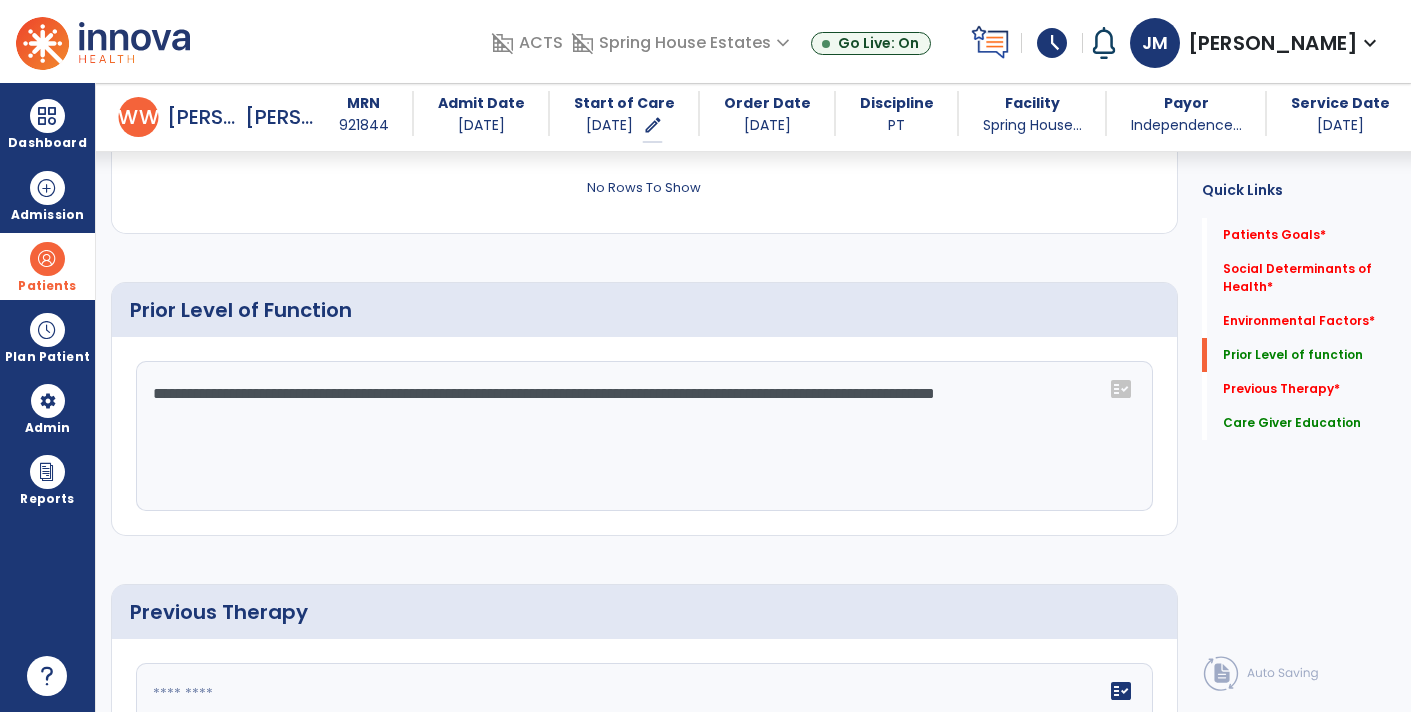 type on "*****" 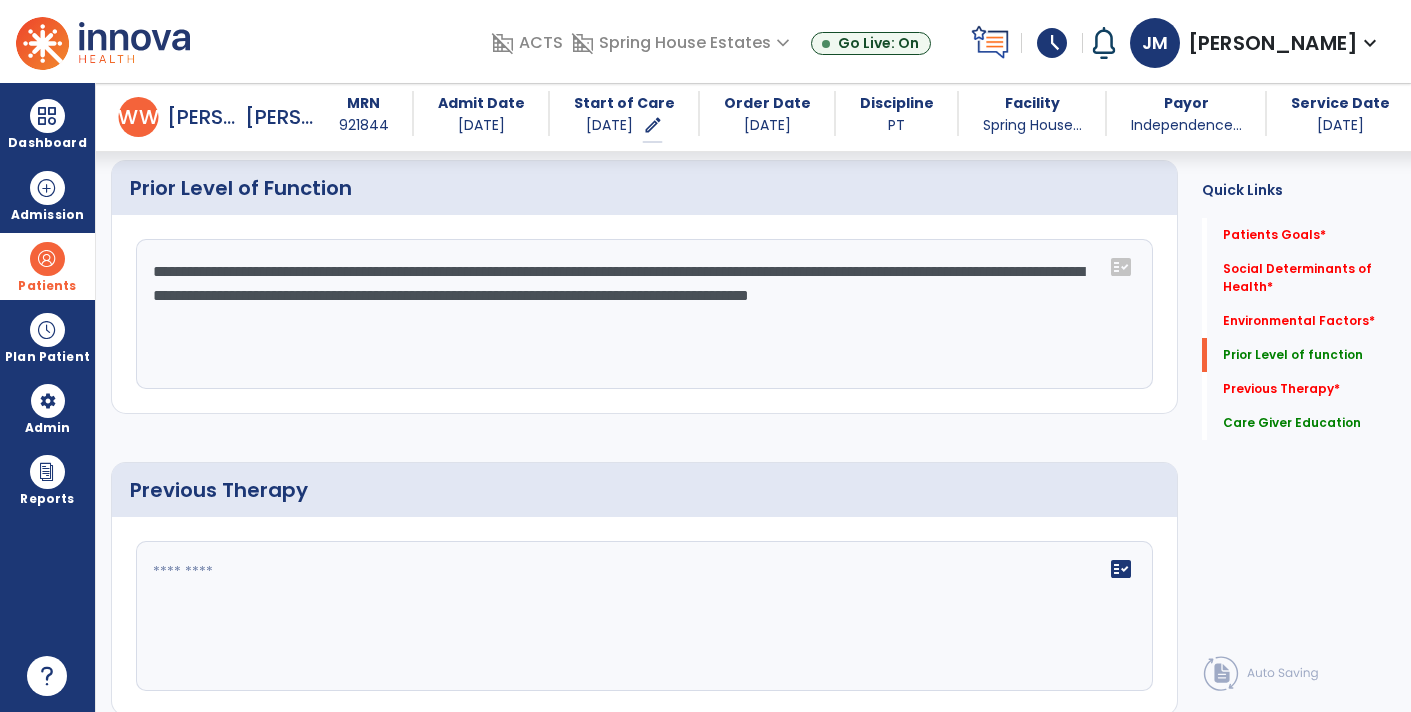 scroll, scrollTop: 1189, scrollLeft: 0, axis: vertical 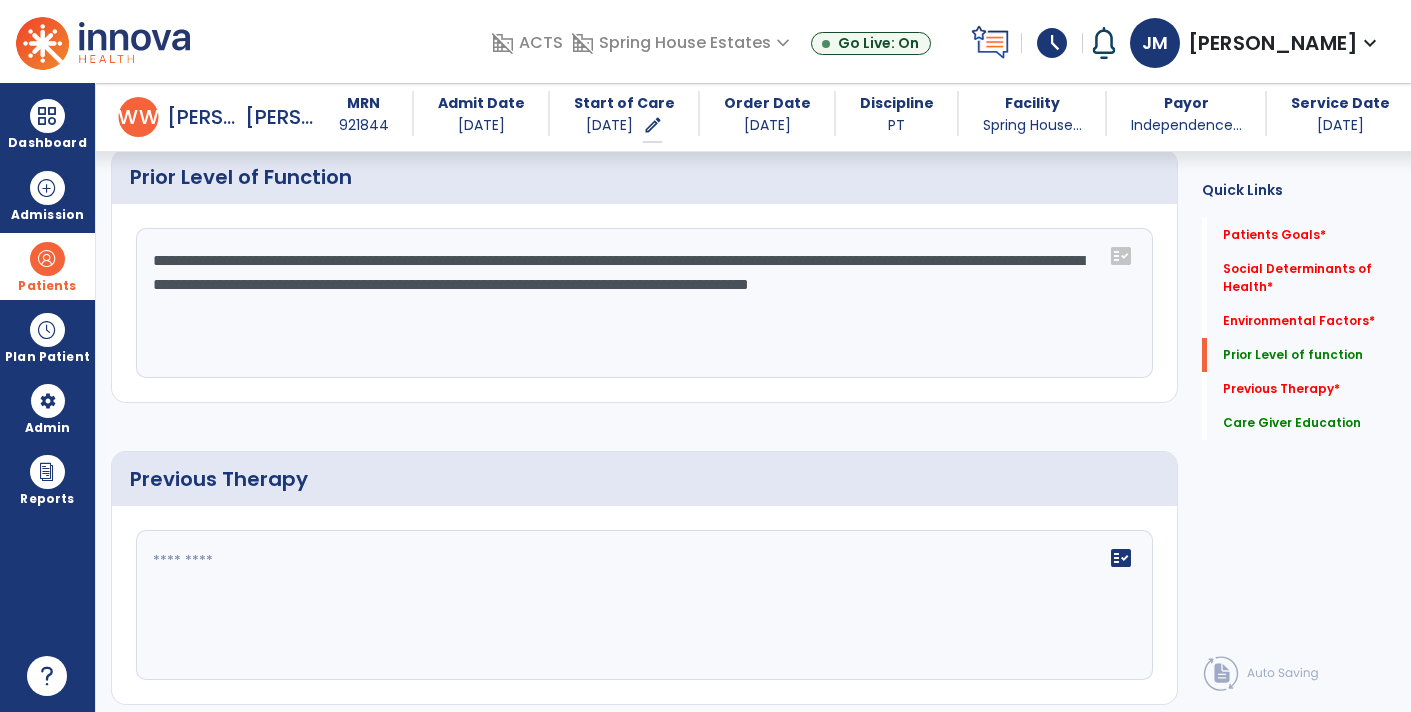 click on "**********" 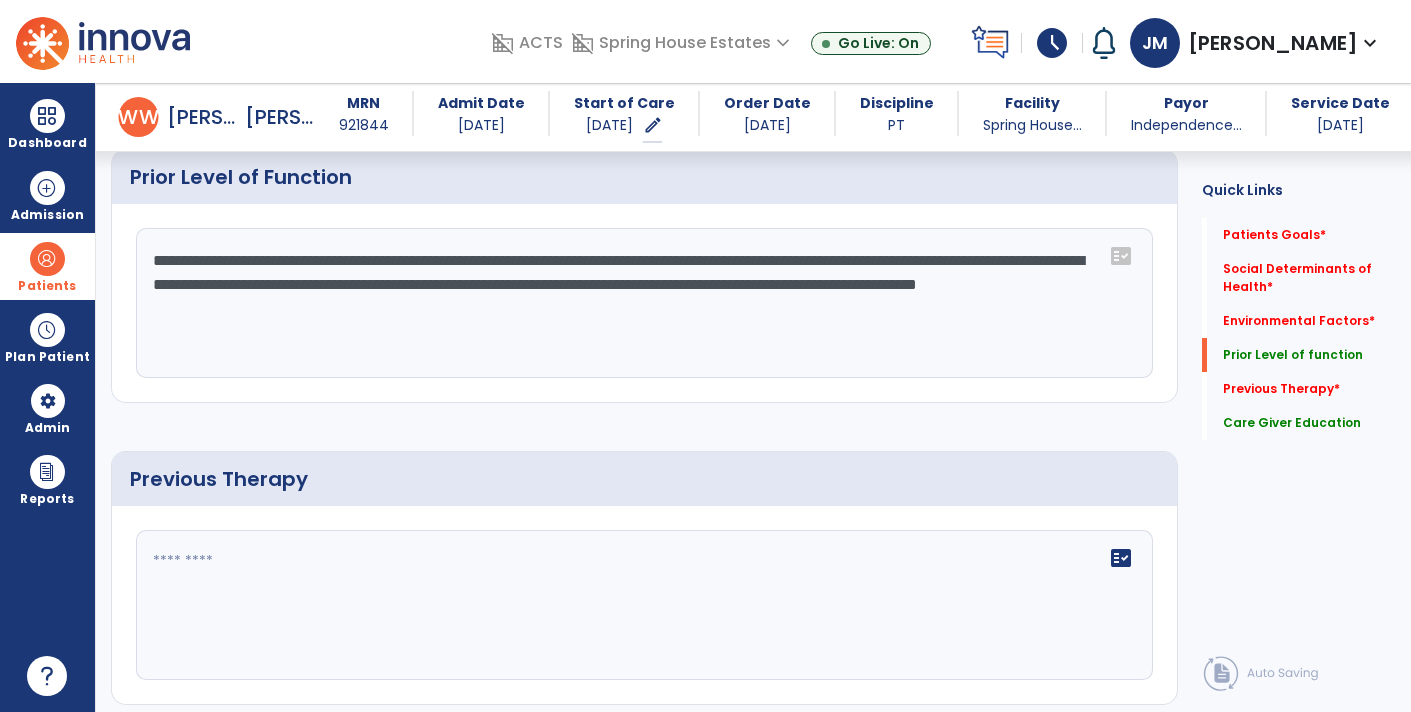 type on "**********" 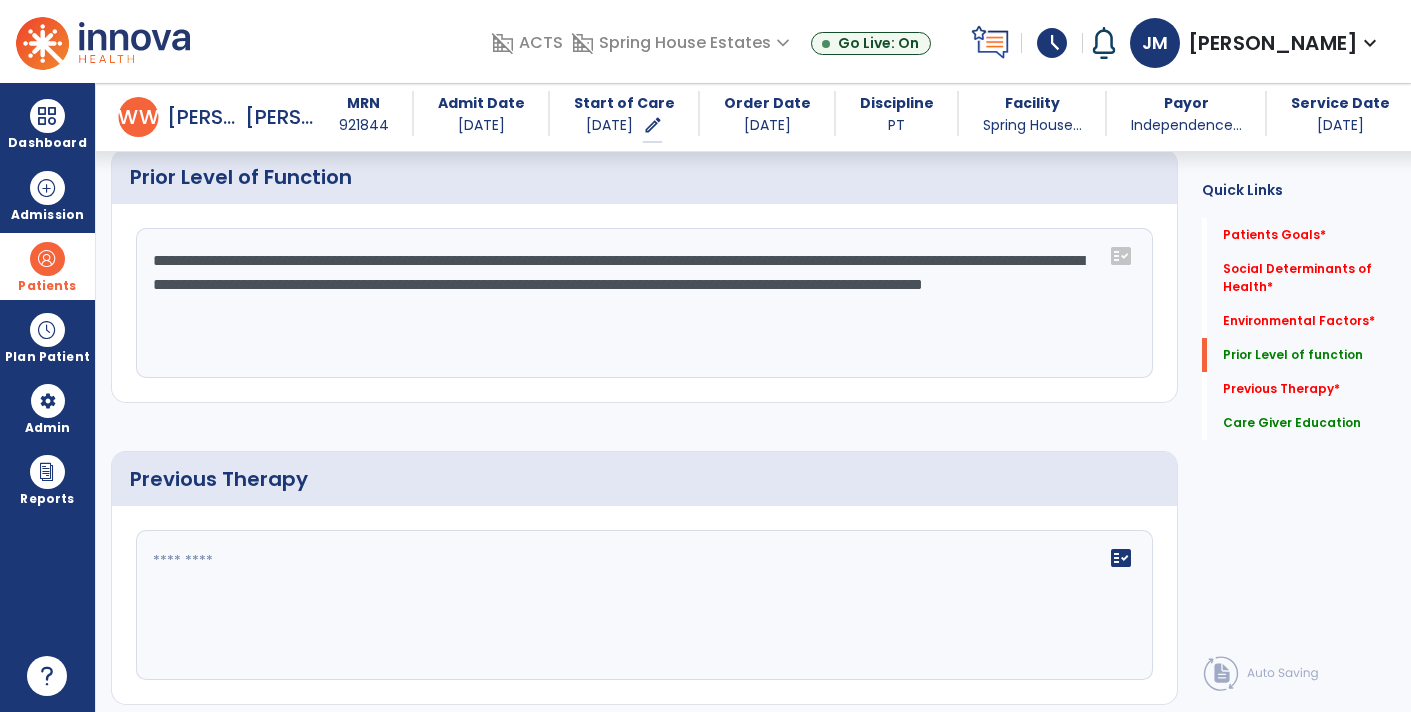 click on "**********" 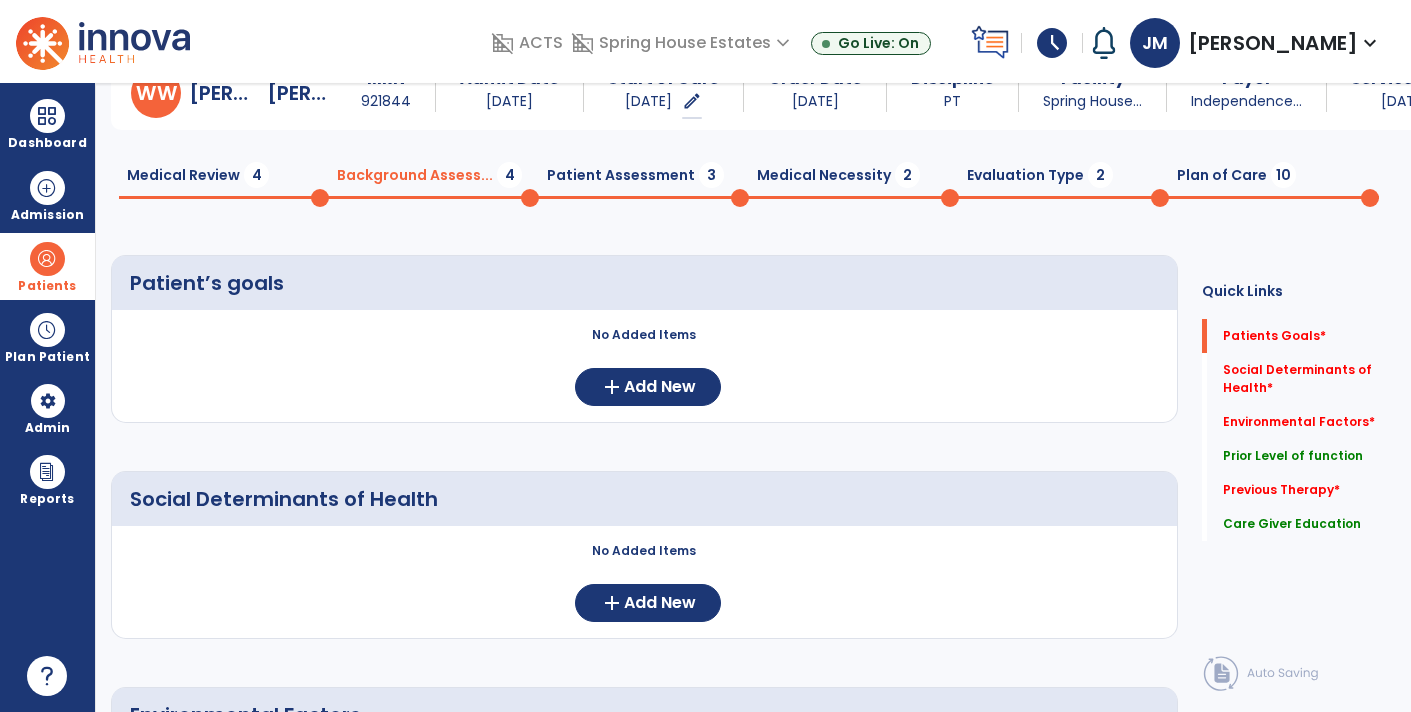scroll, scrollTop: 0, scrollLeft: 0, axis: both 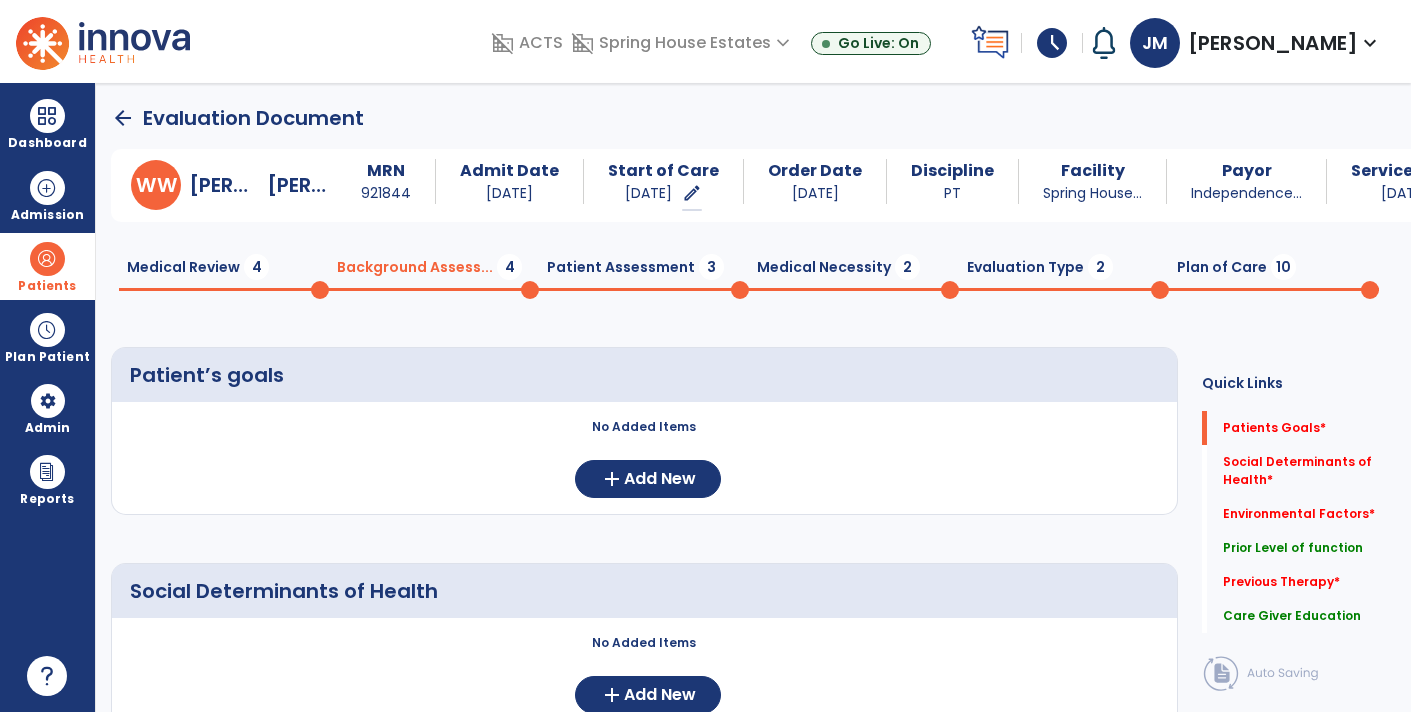 click on "Plan of Care  10" 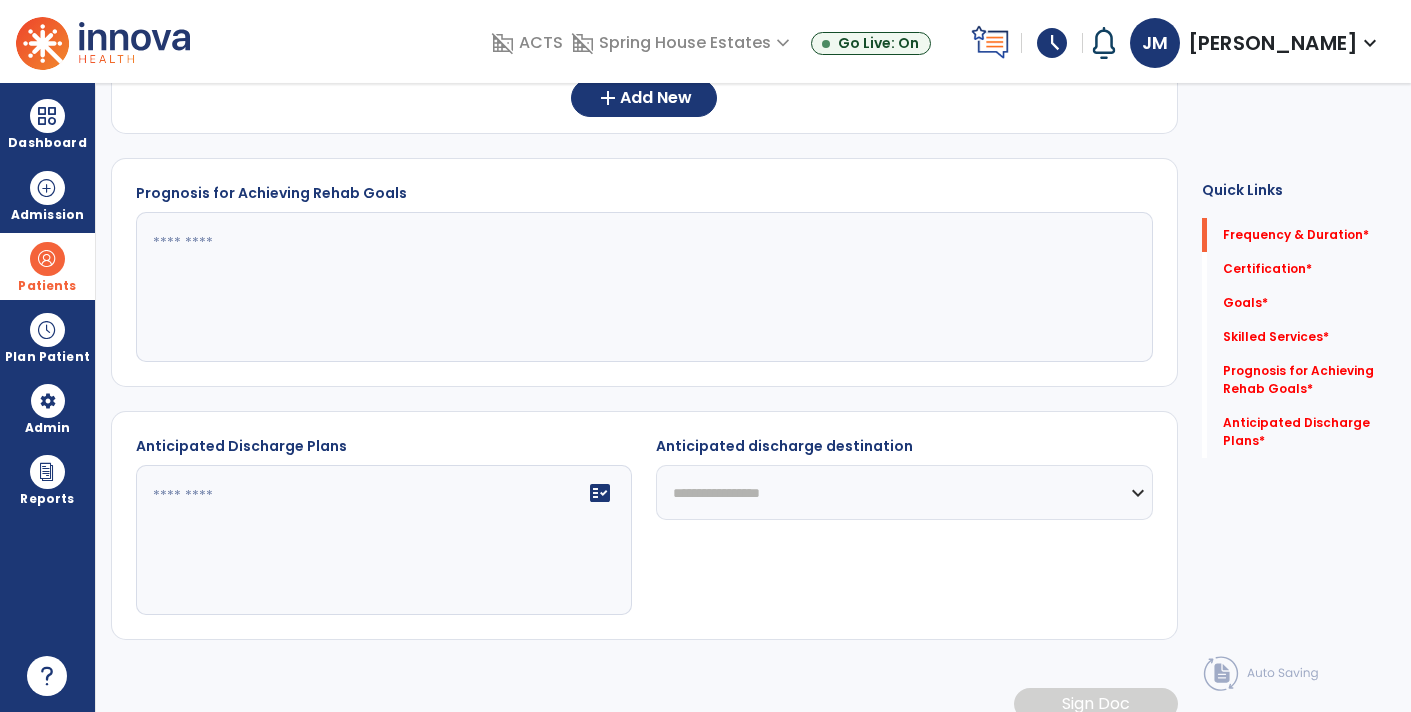 scroll, scrollTop: 0, scrollLeft: 0, axis: both 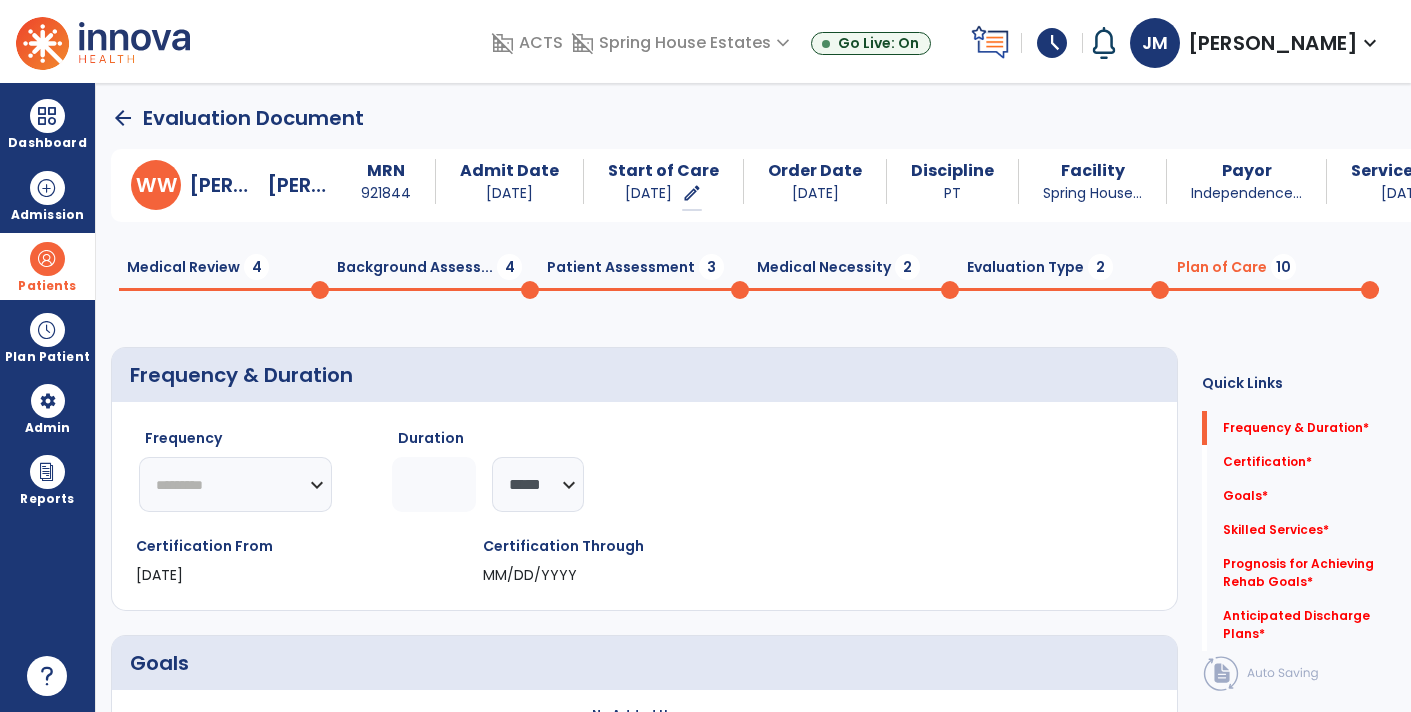 click 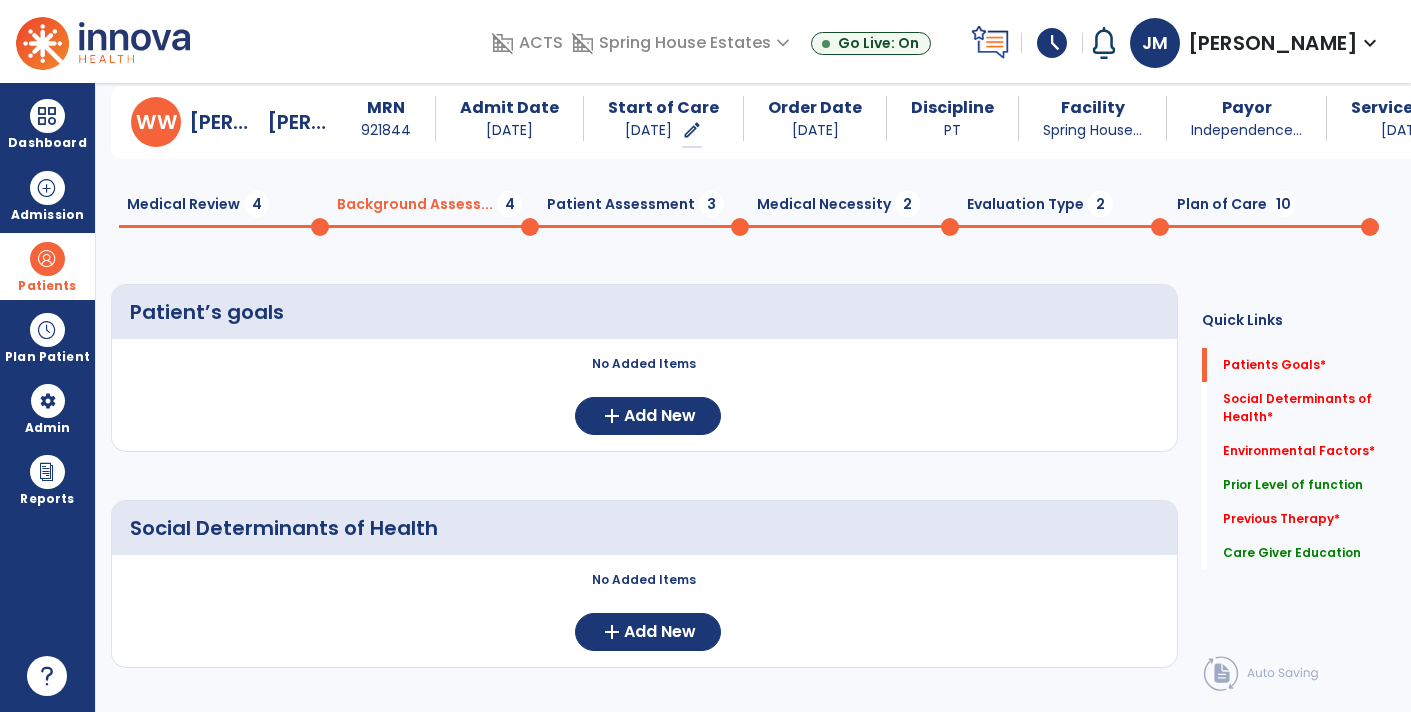 scroll, scrollTop: 33, scrollLeft: 0, axis: vertical 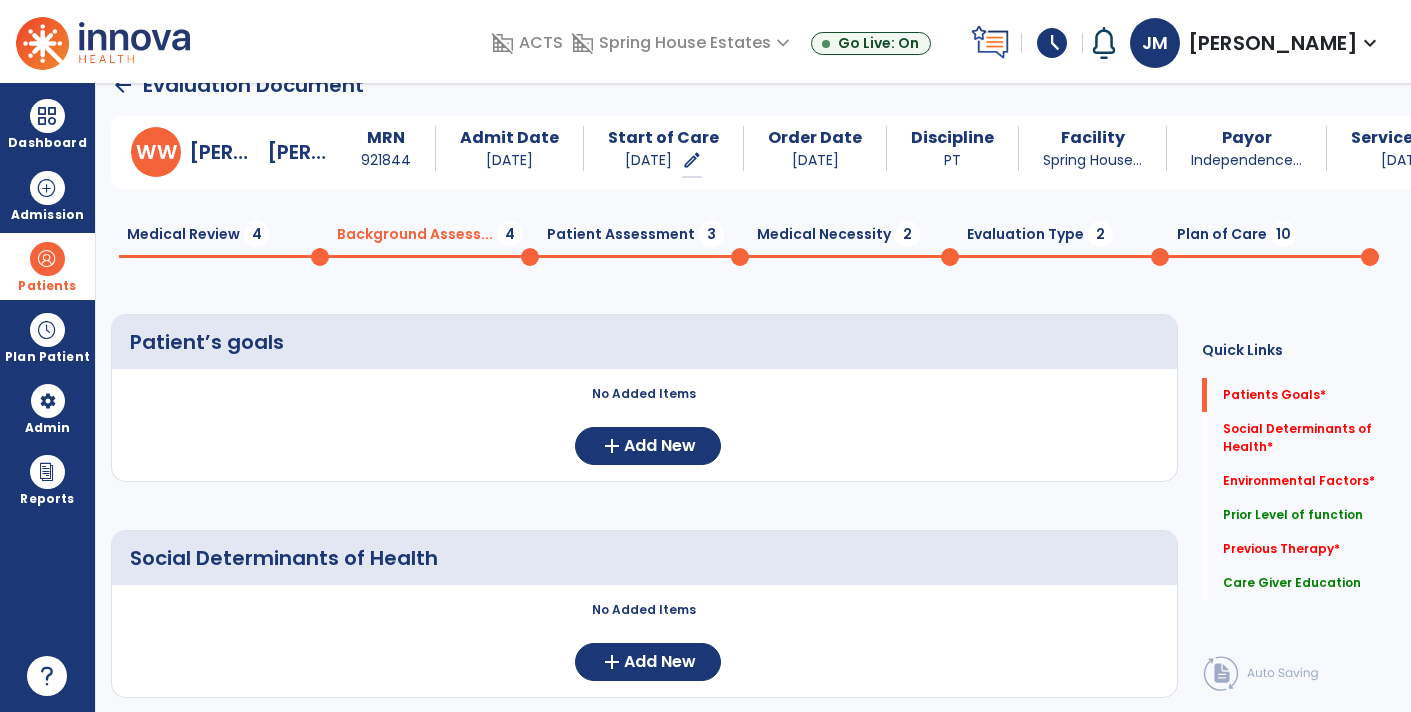 click on "Background Assess...  4" 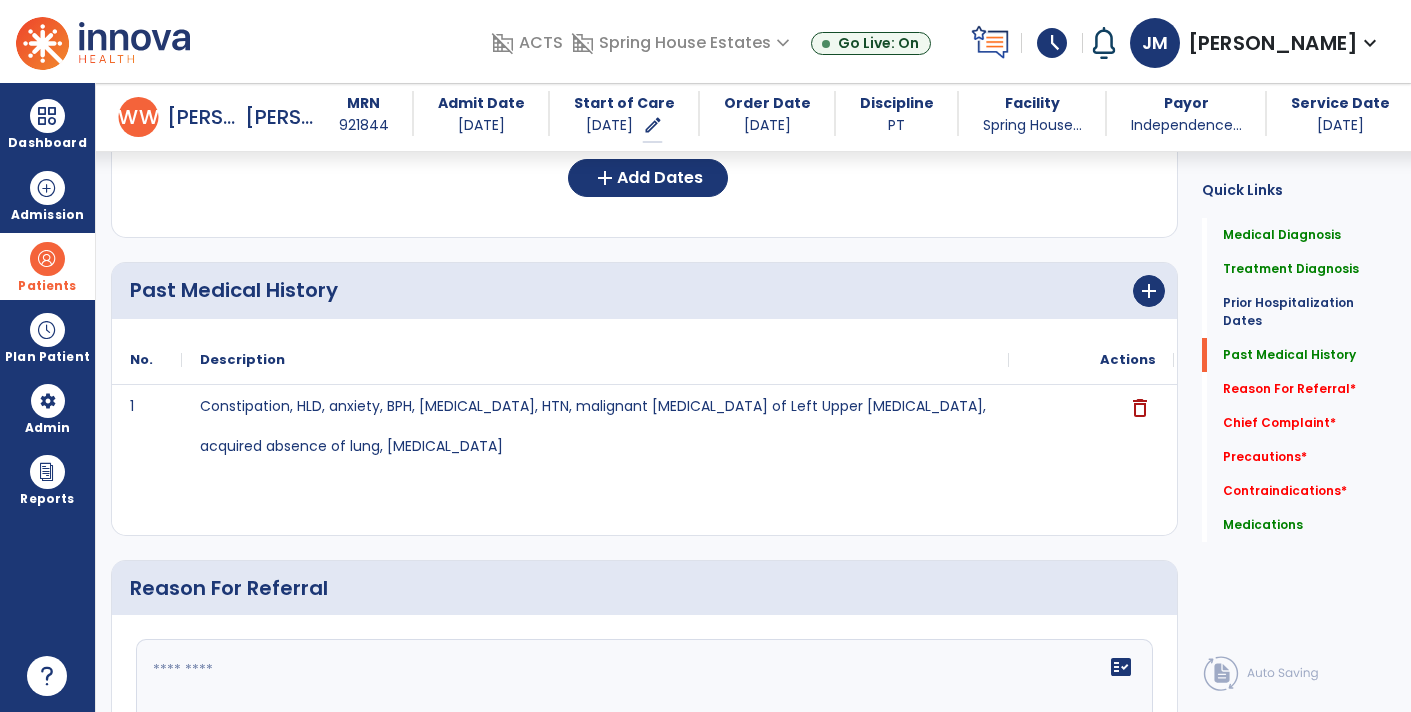 scroll, scrollTop: 1056, scrollLeft: 0, axis: vertical 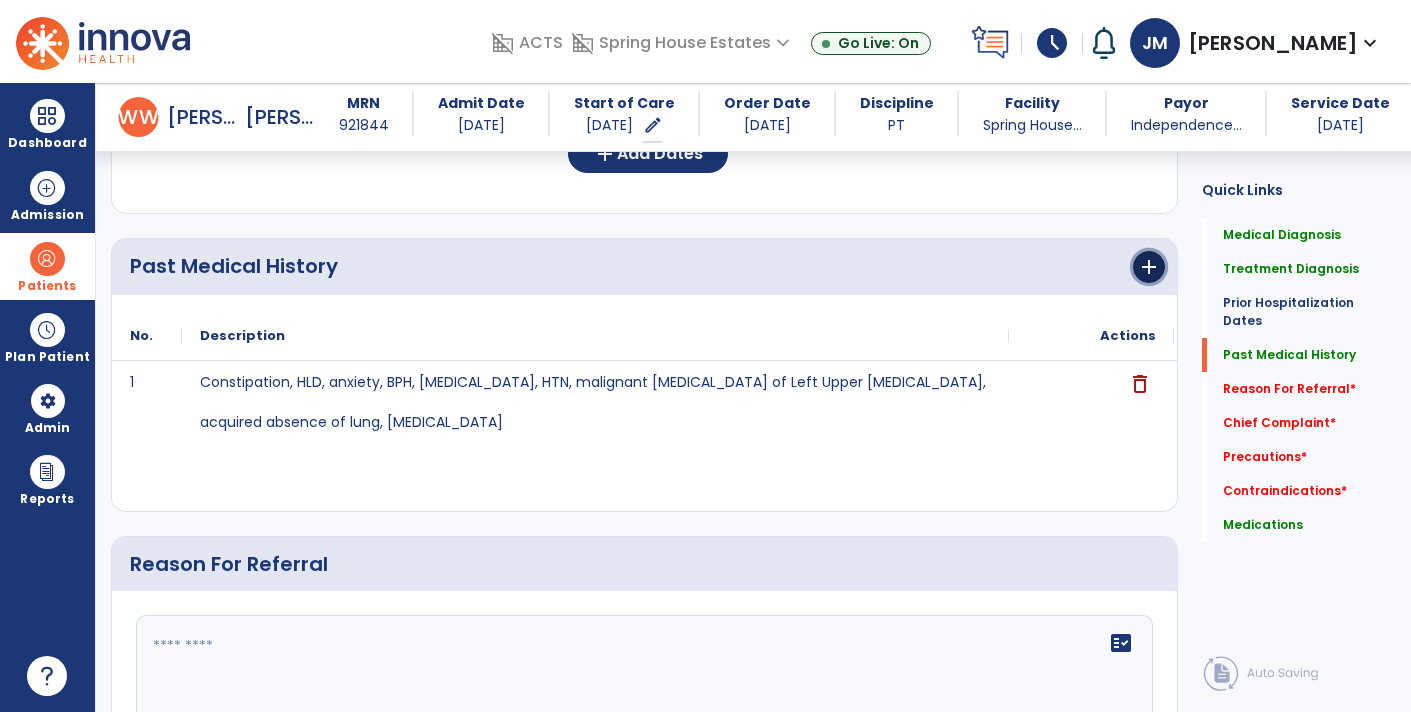 click on "add" 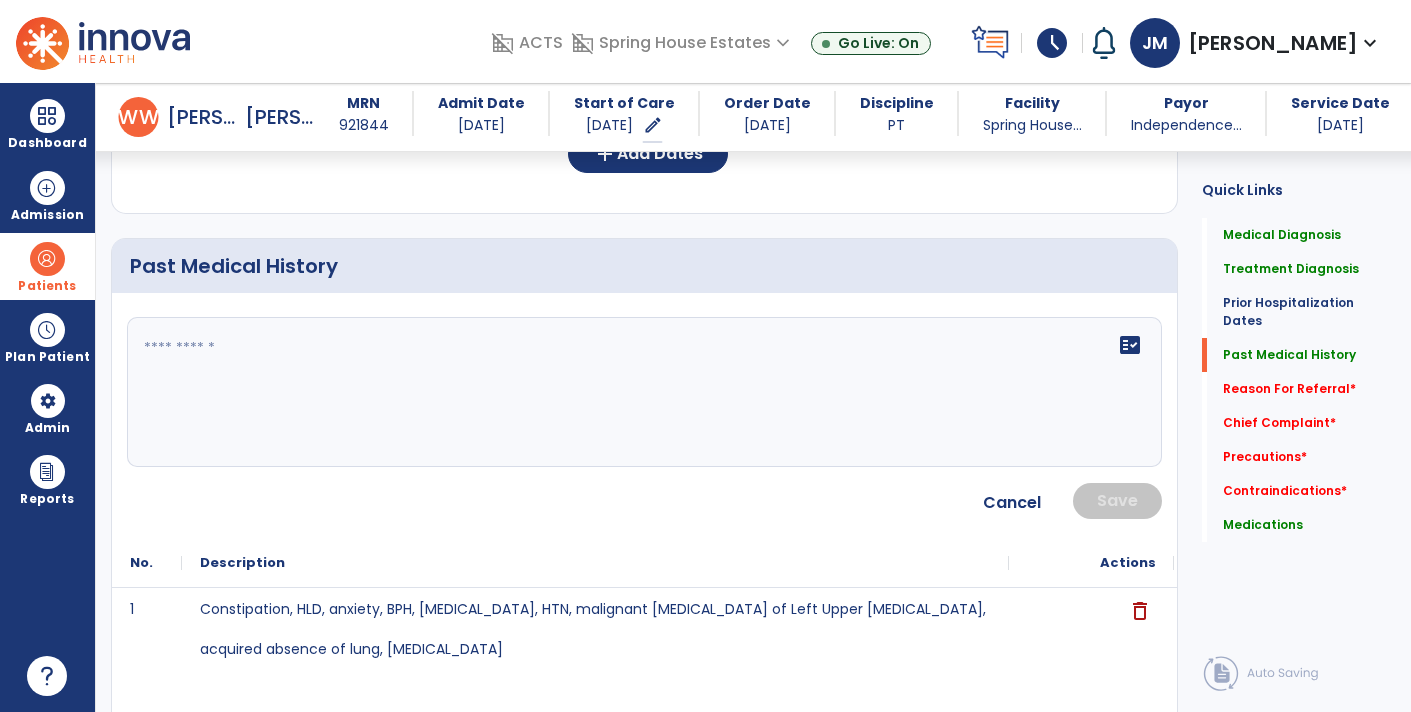 click 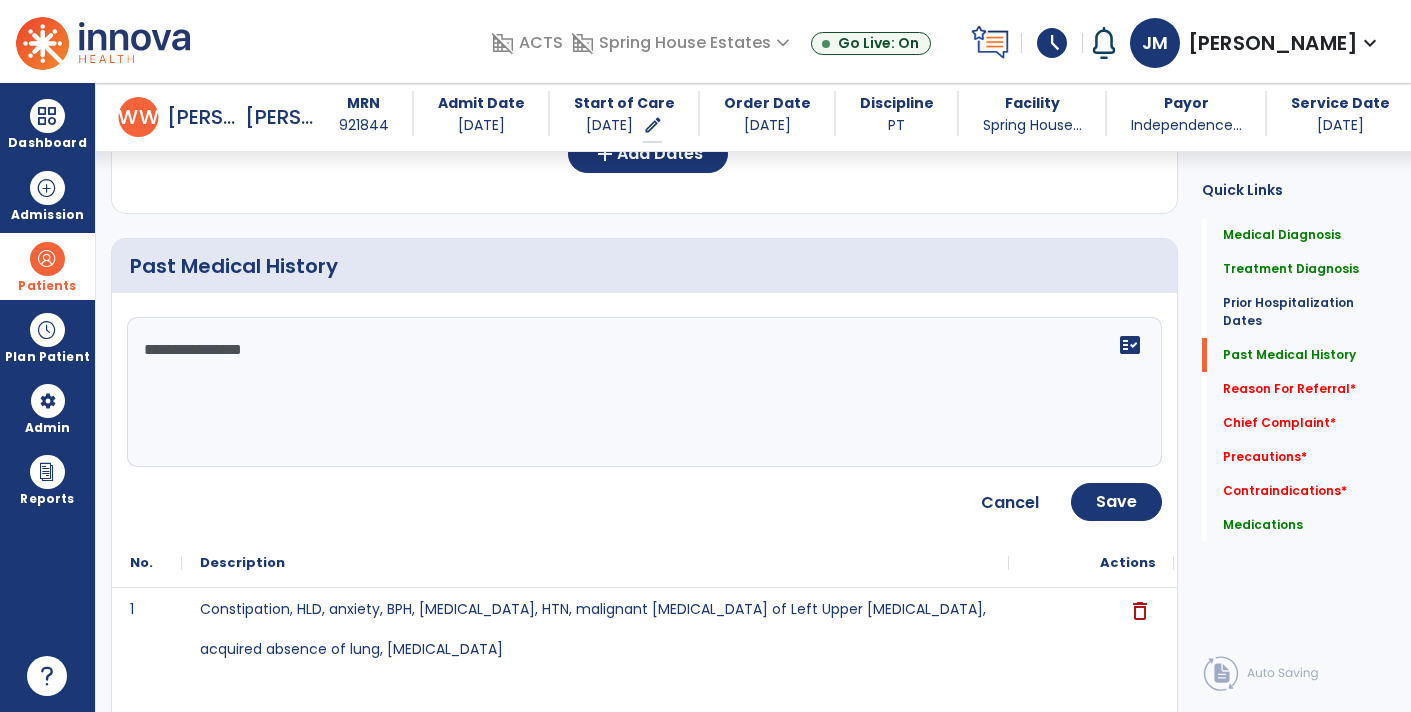 scroll, scrollTop: 1154, scrollLeft: 0, axis: vertical 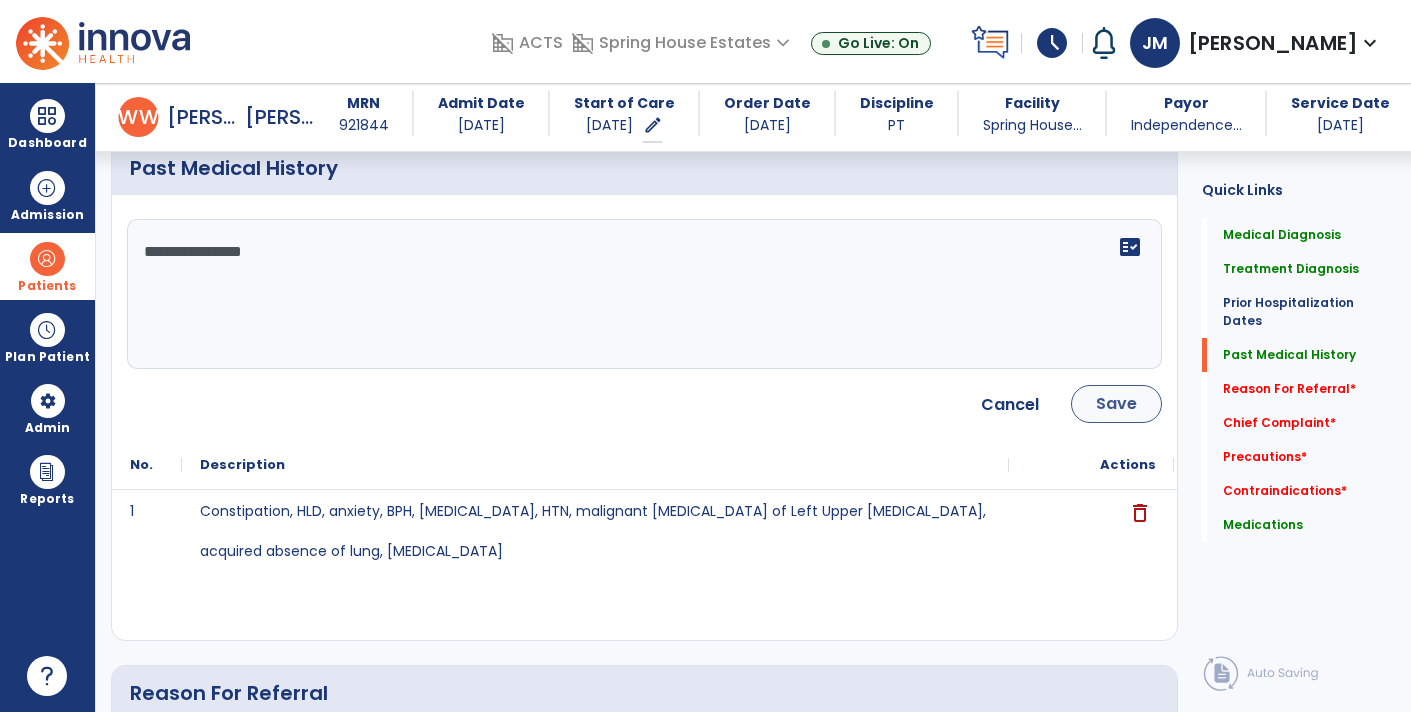 type on "**********" 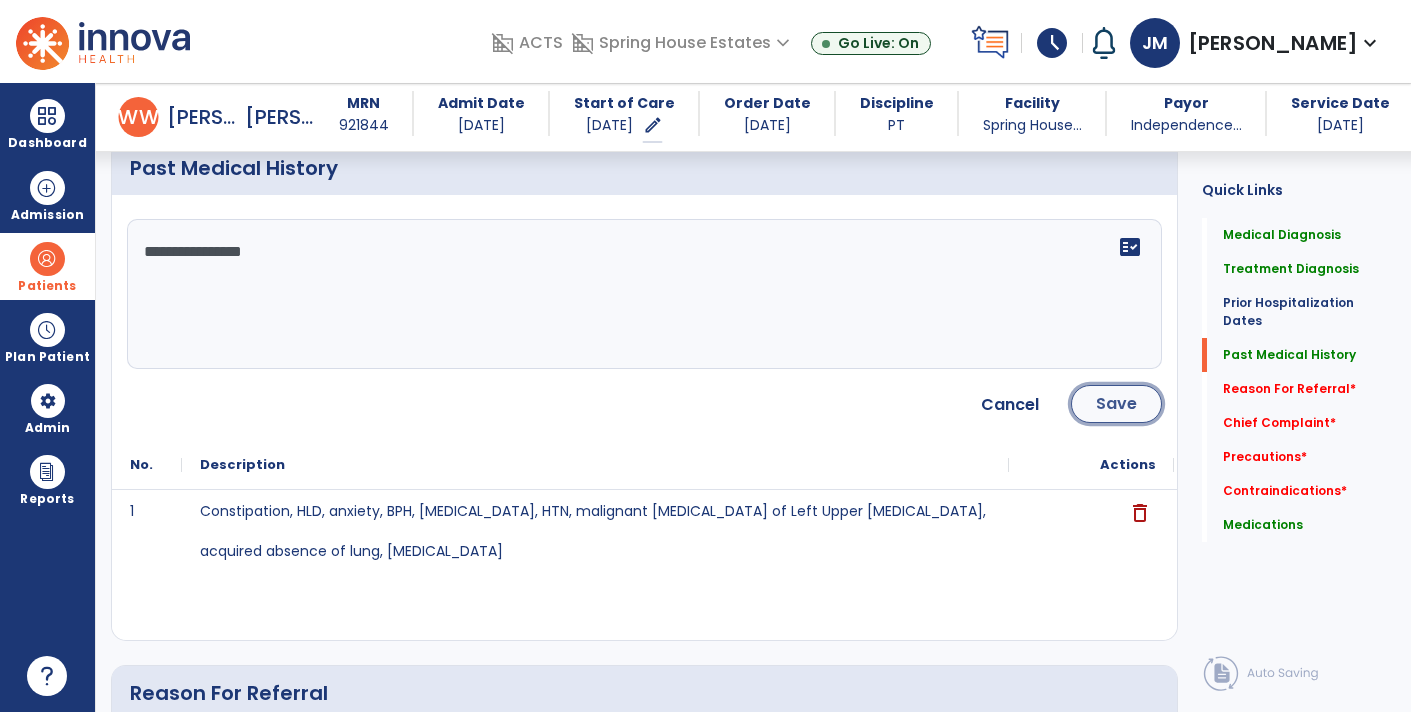 click on "Save" 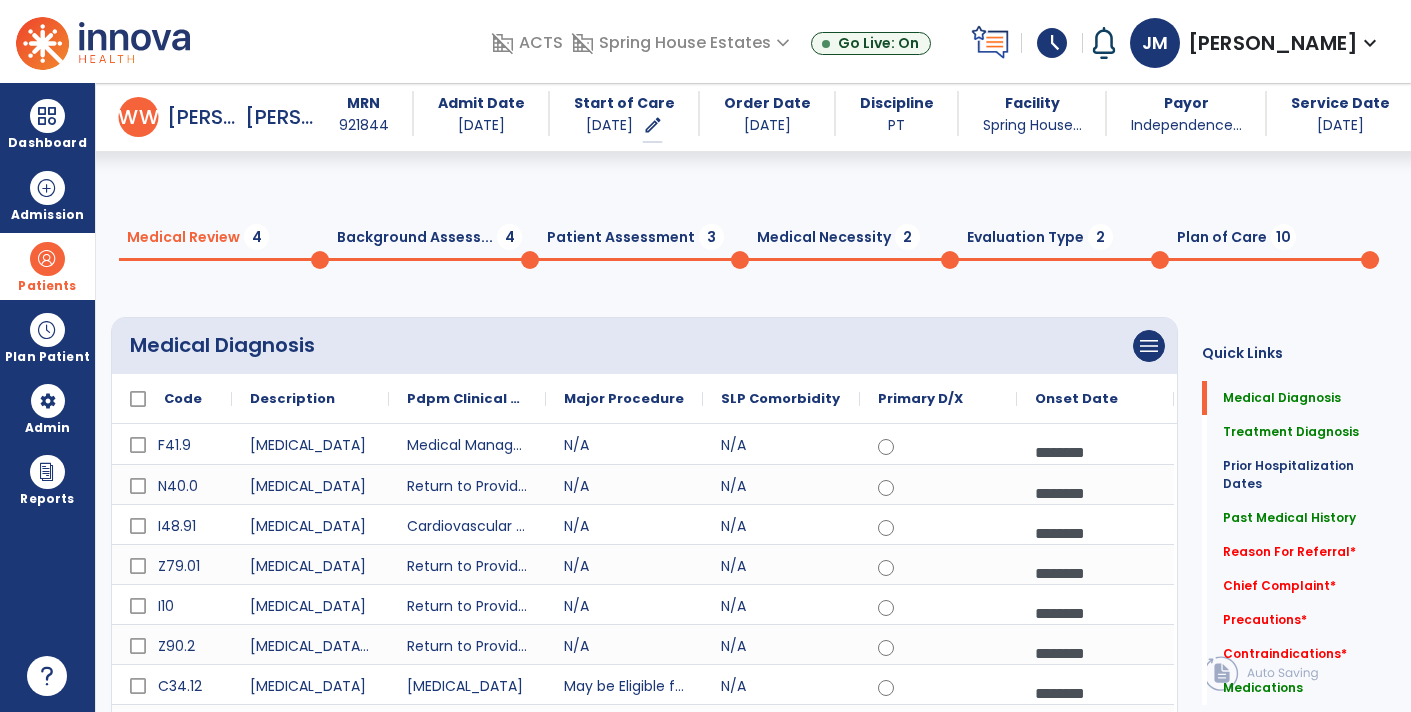 scroll, scrollTop: 0, scrollLeft: 0, axis: both 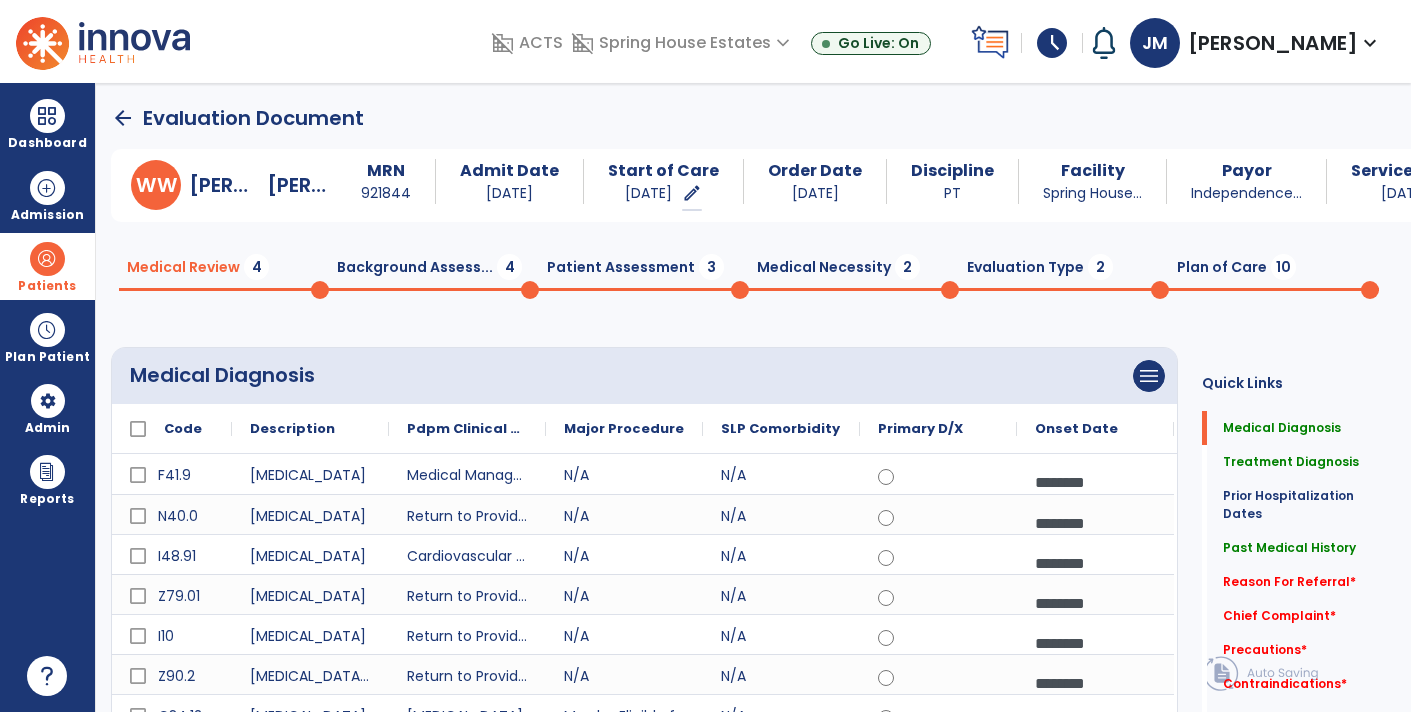 click on "Background Assess...  4" 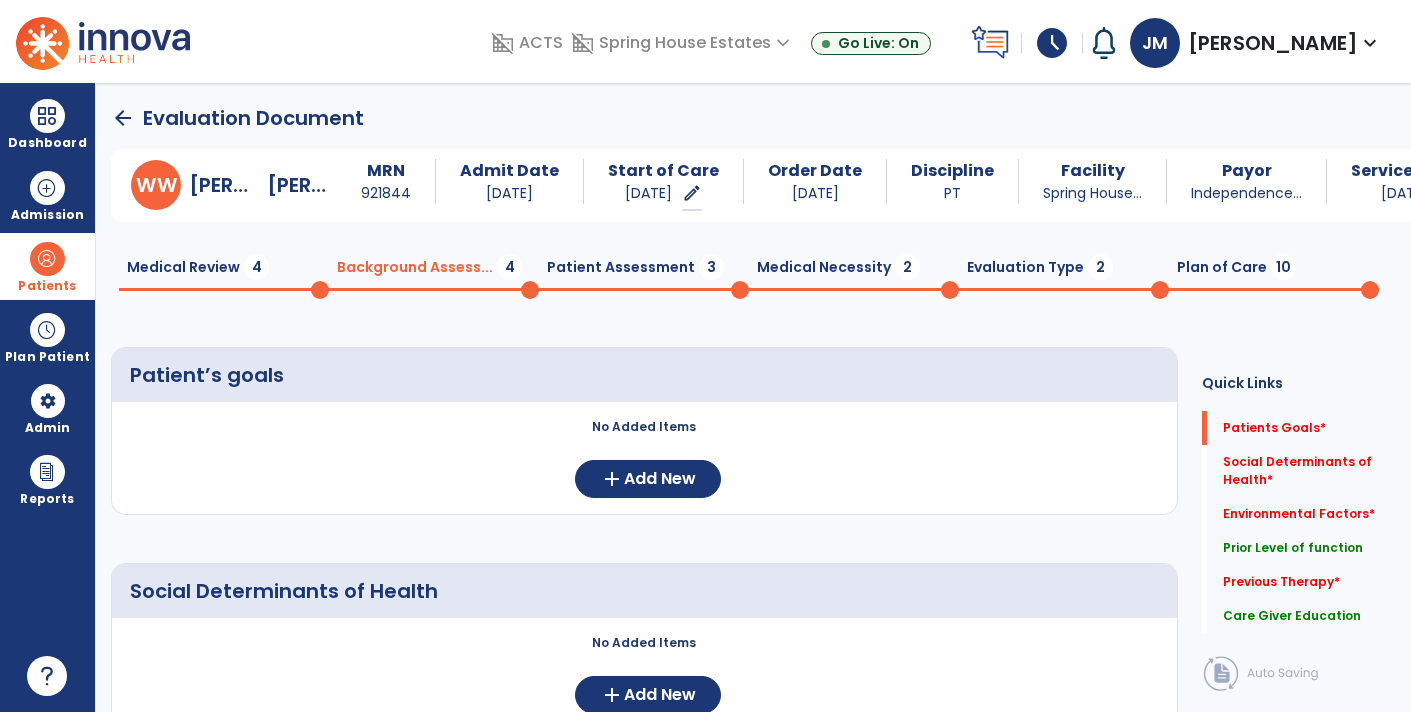 click on "Patient Assessment  3" 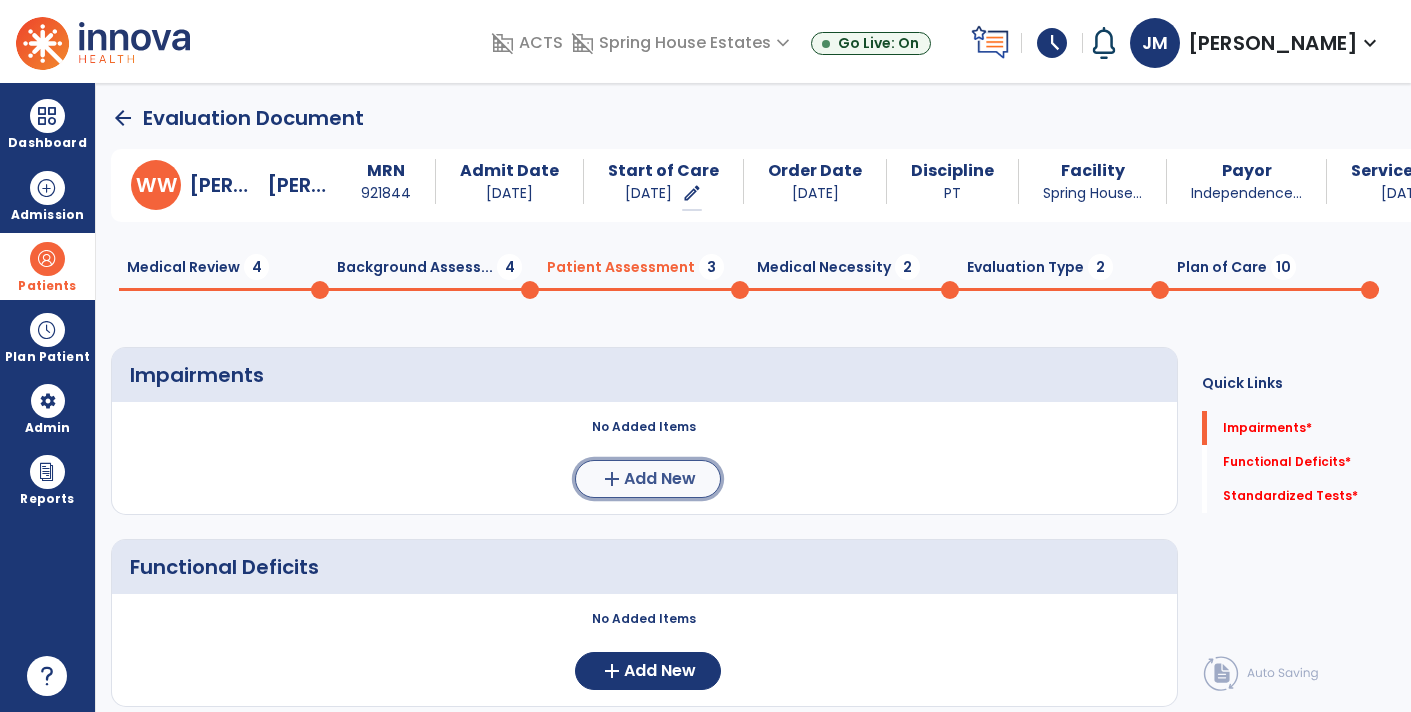 click on "add  Add New" 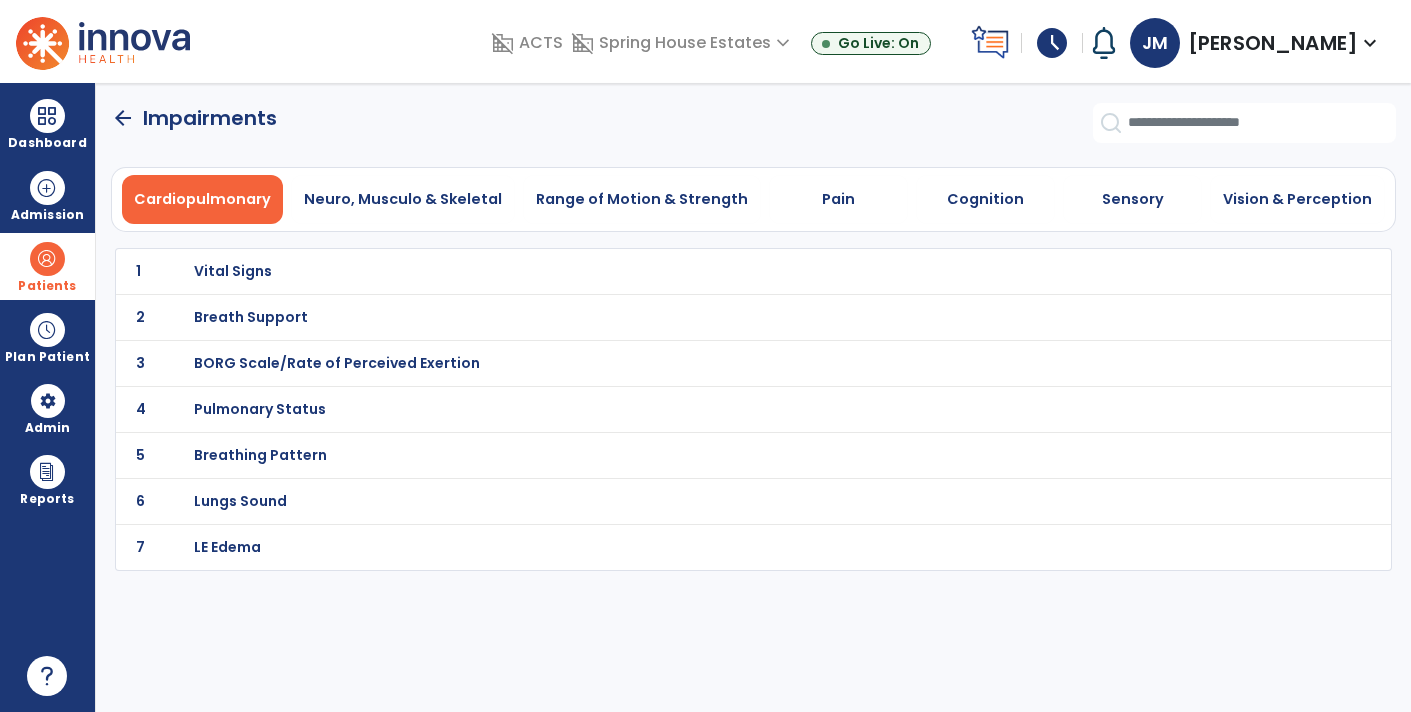 click on "Vital Signs" at bounding box center [233, 271] 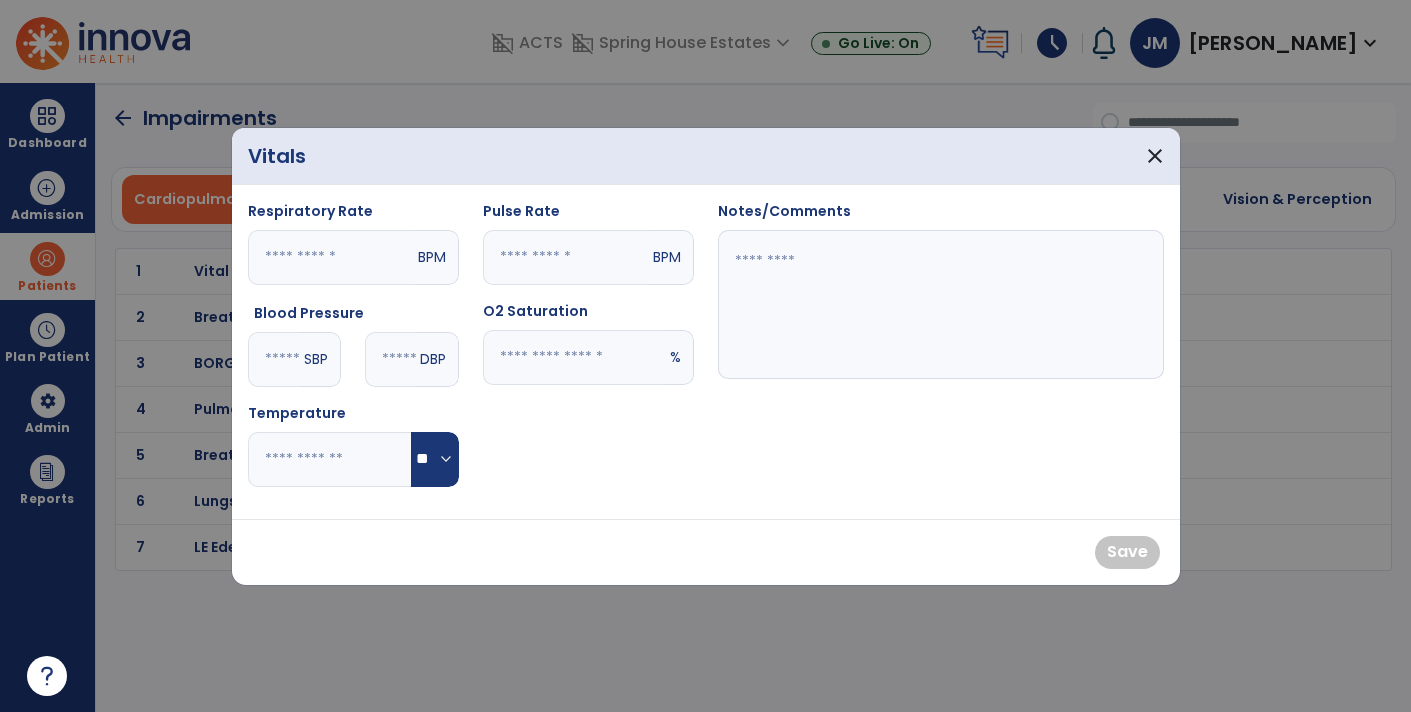 click on "SBP" at bounding box center (320, 359) 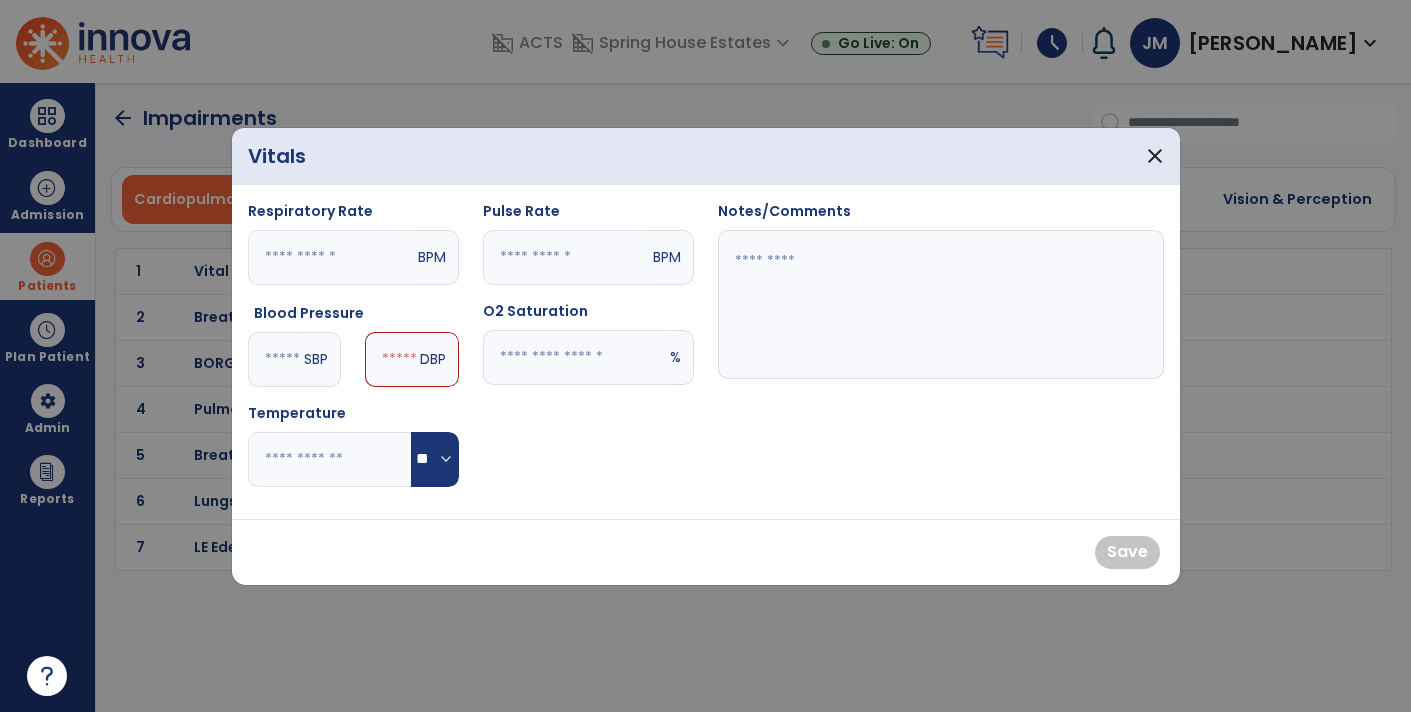 type on "***" 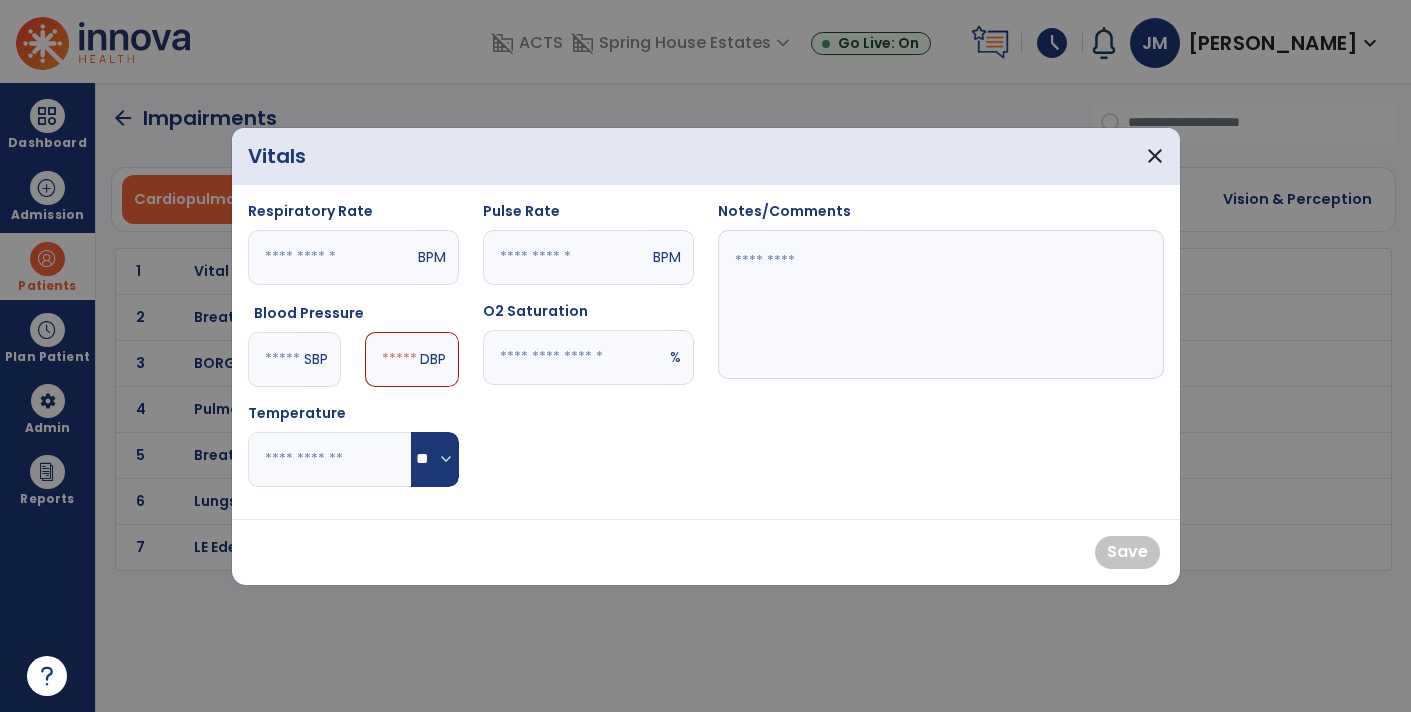 click at bounding box center (390, 359) 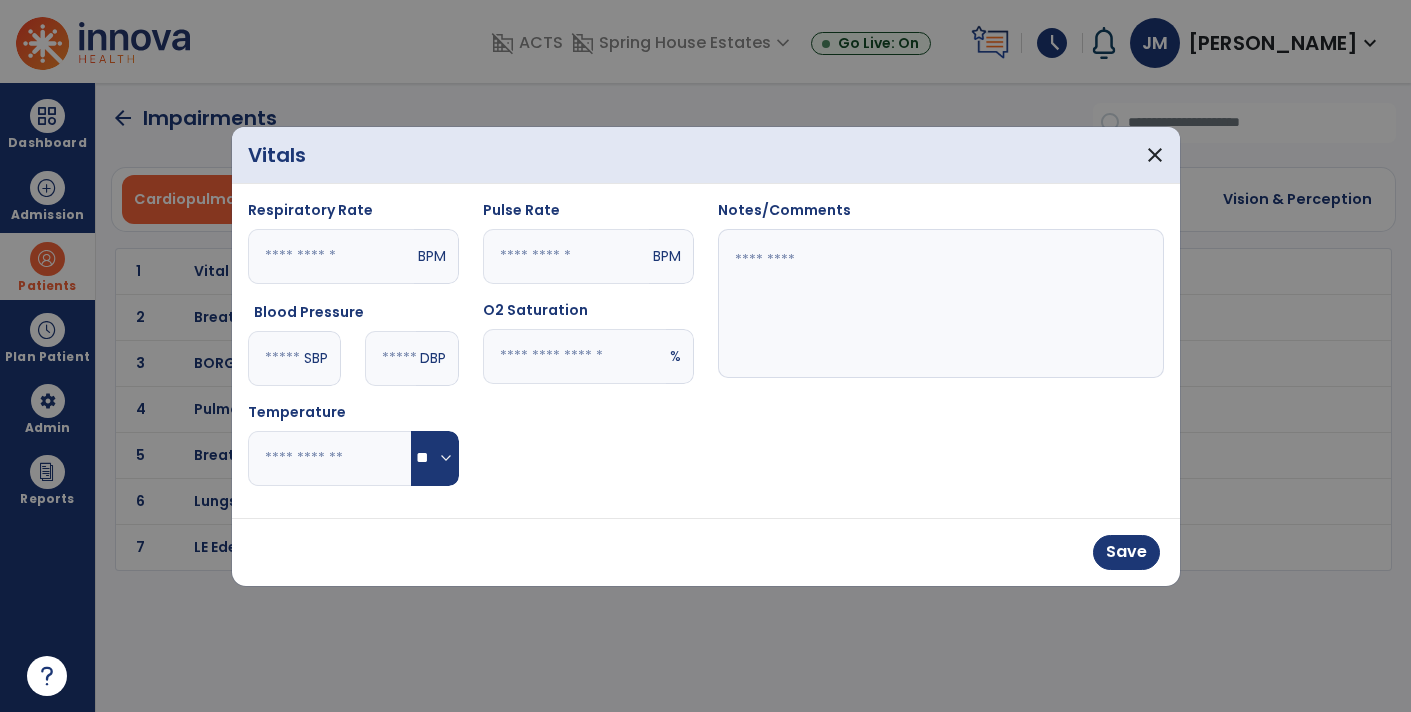 type on "**" 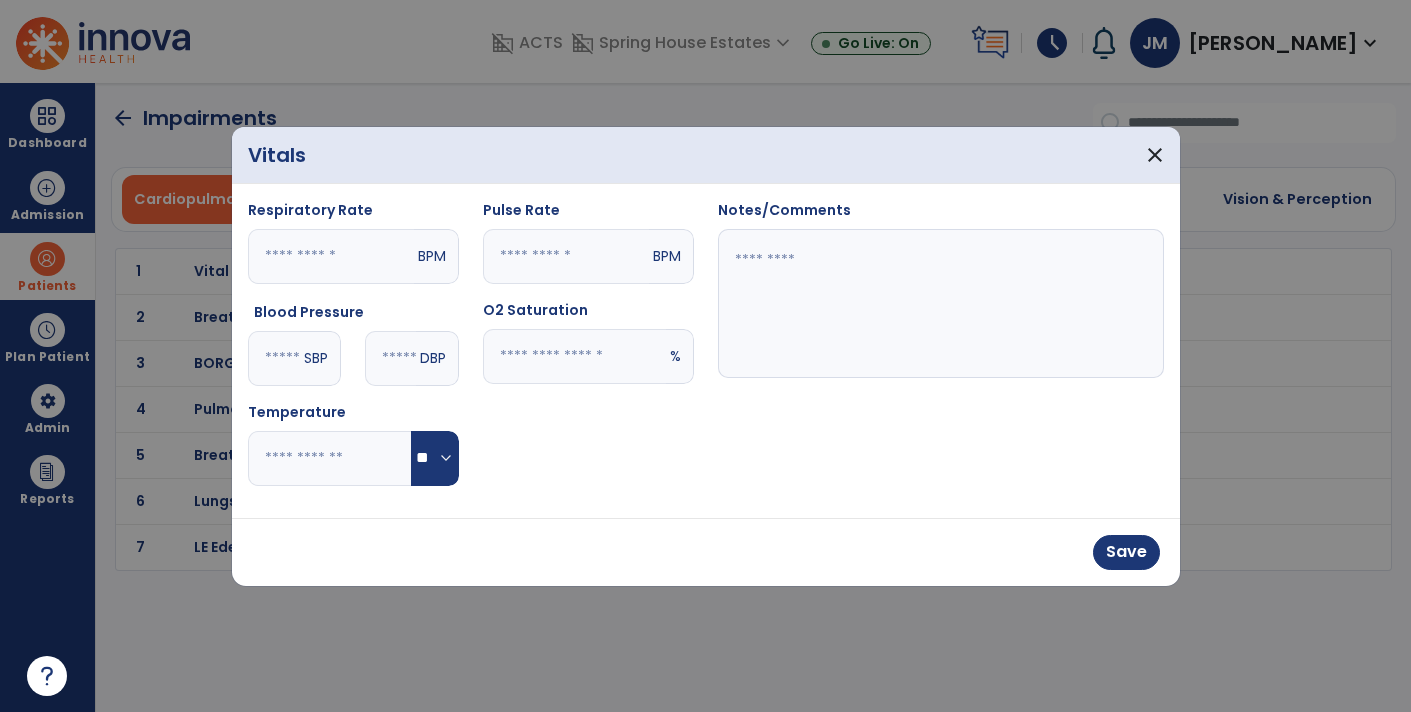 click at bounding box center (574, 356) 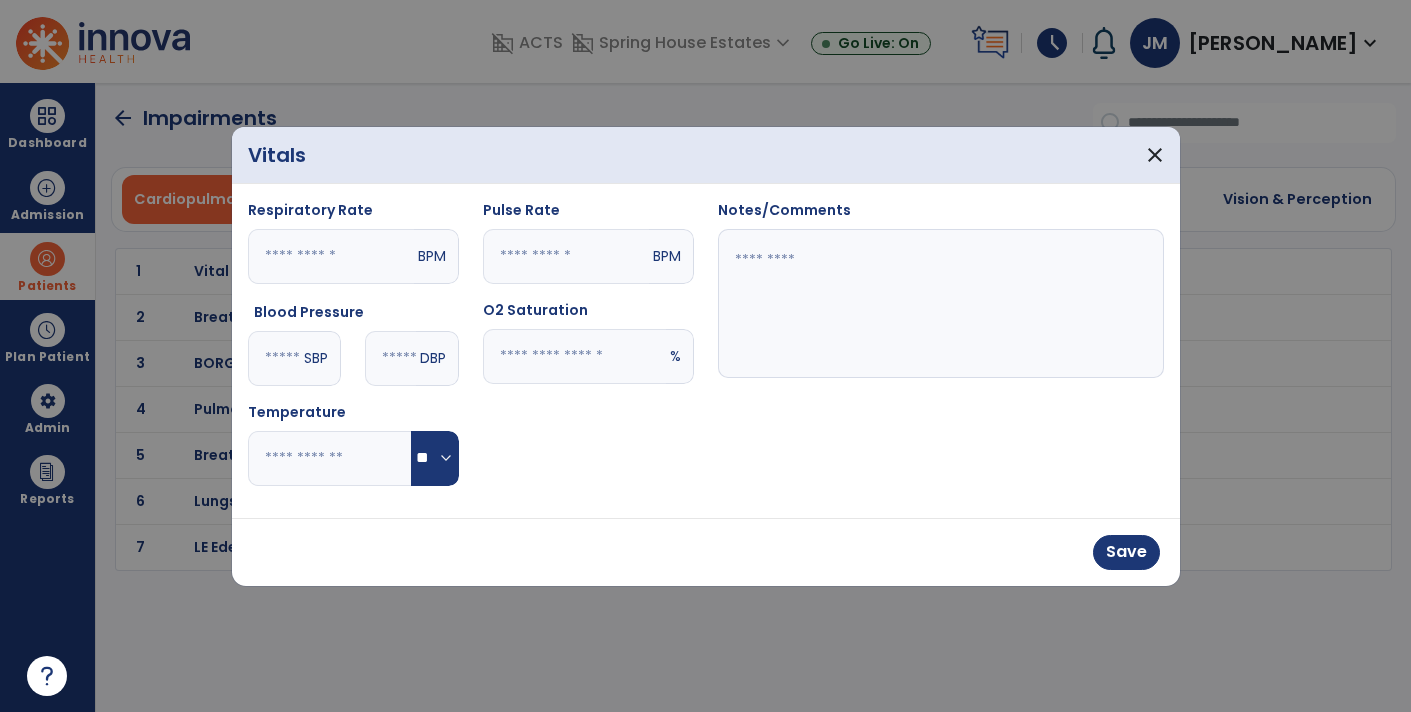 type on "**" 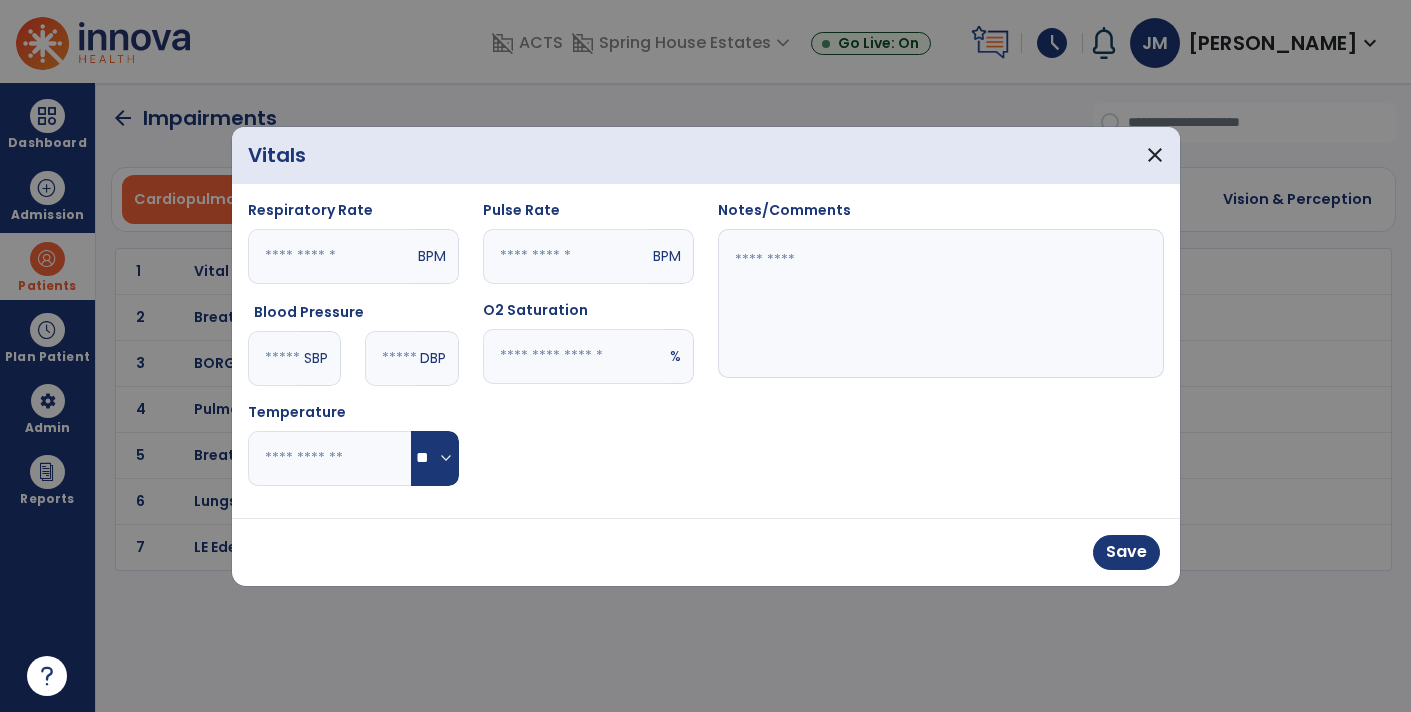 click at bounding box center (566, 256) 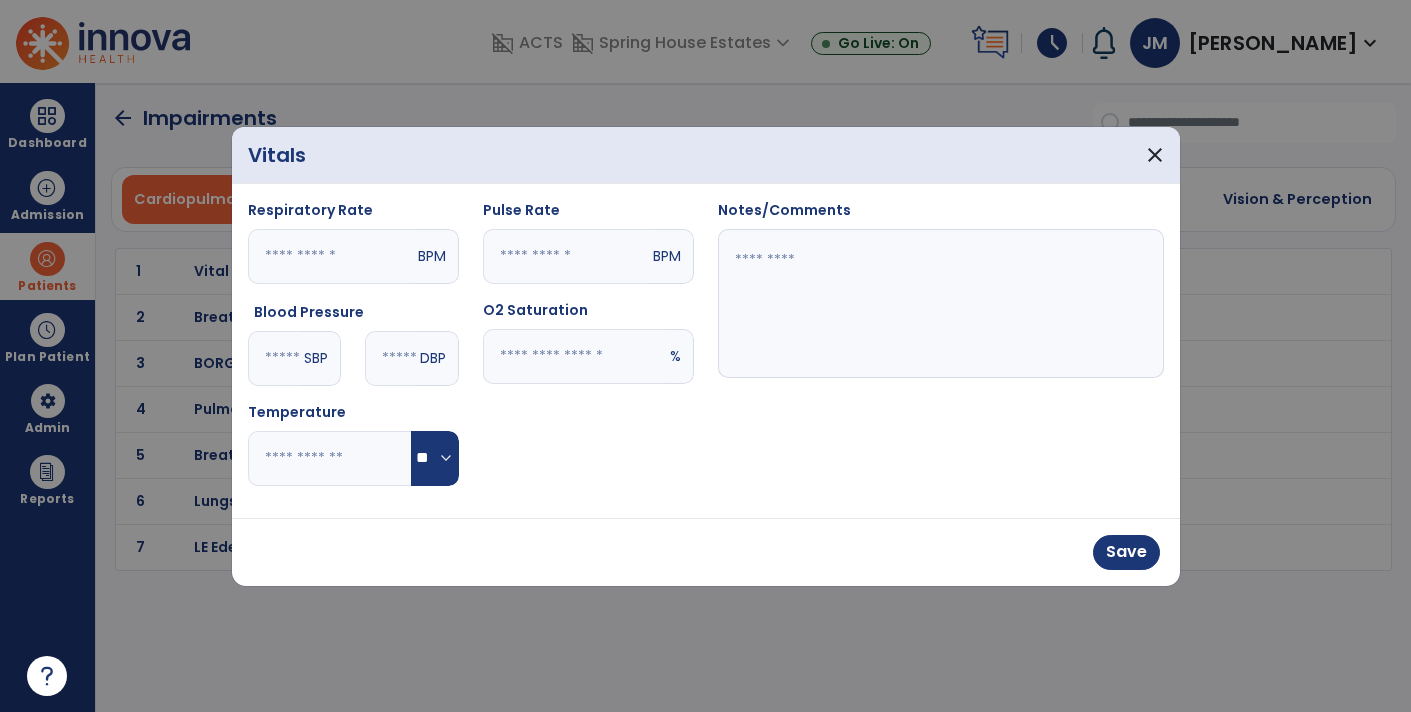 type on "**" 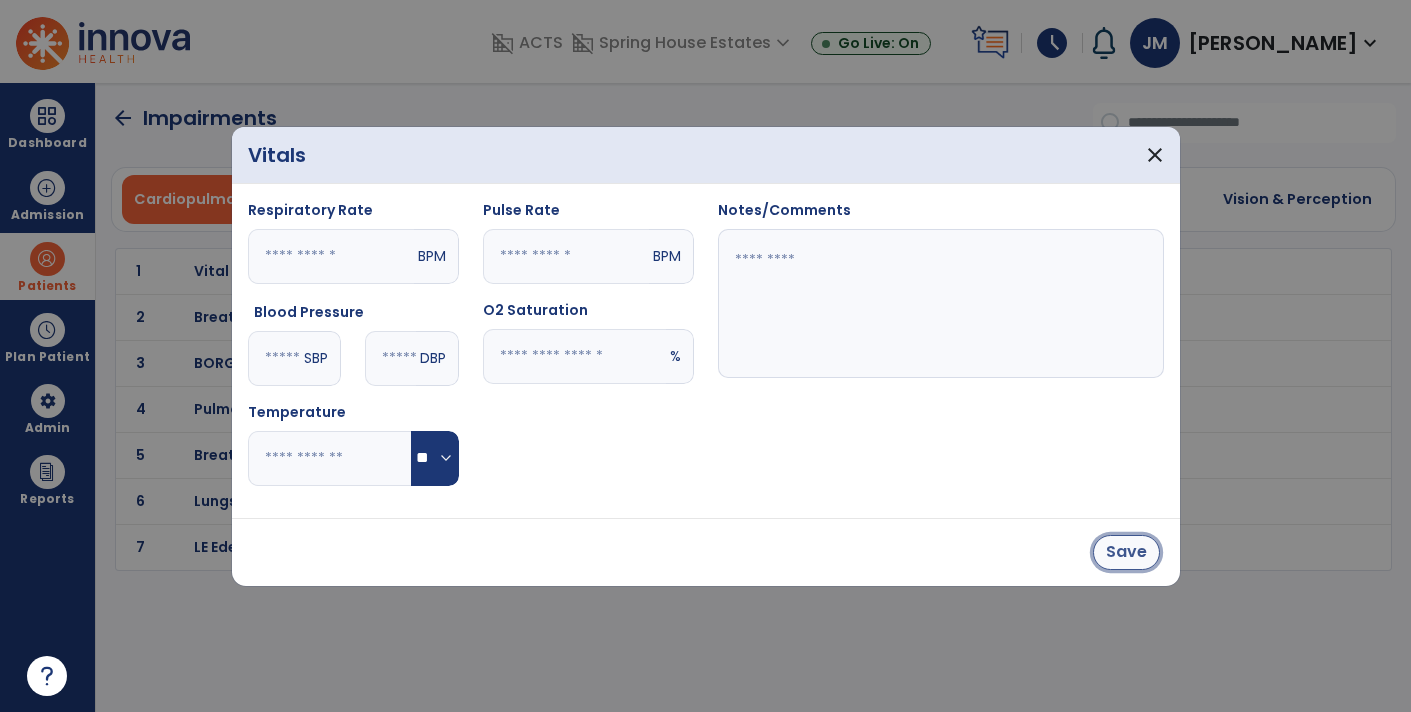 click on "Save" at bounding box center [1126, 552] 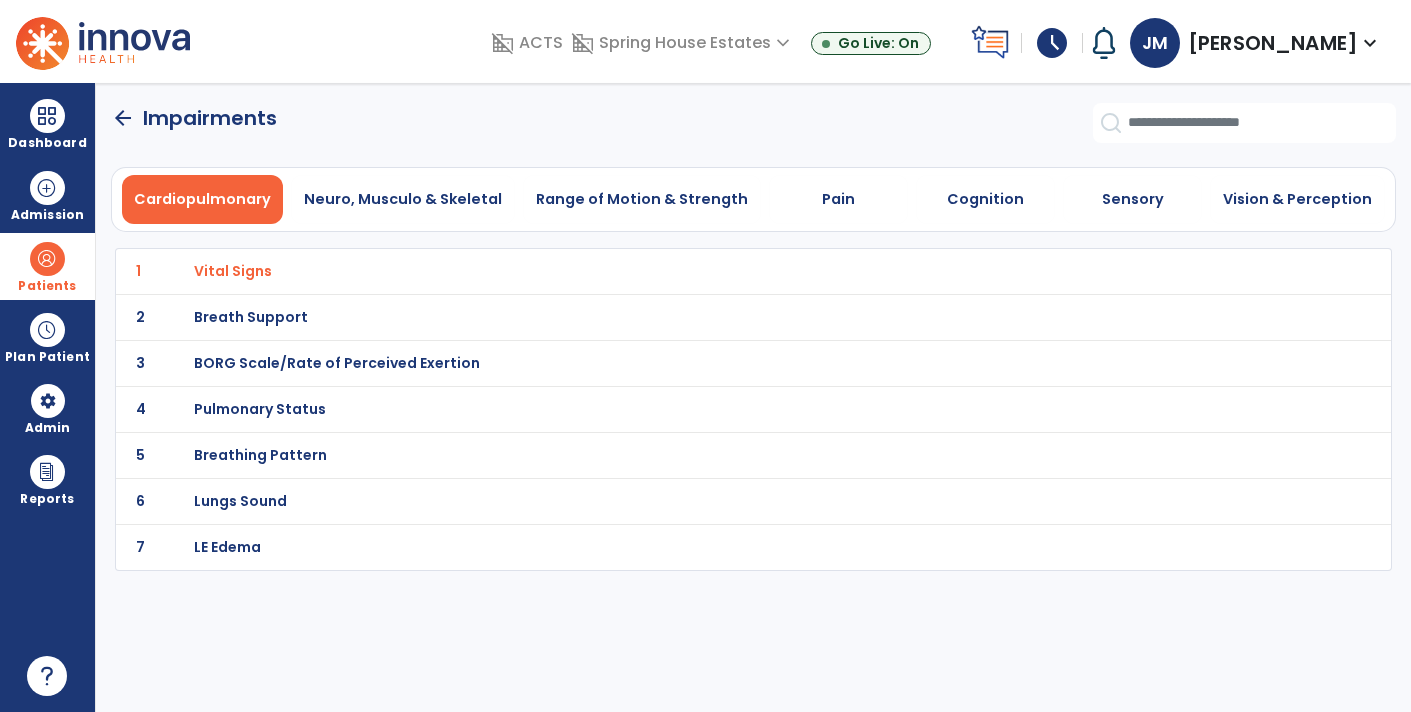 click on "Breath Support" at bounding box center (233, 271) 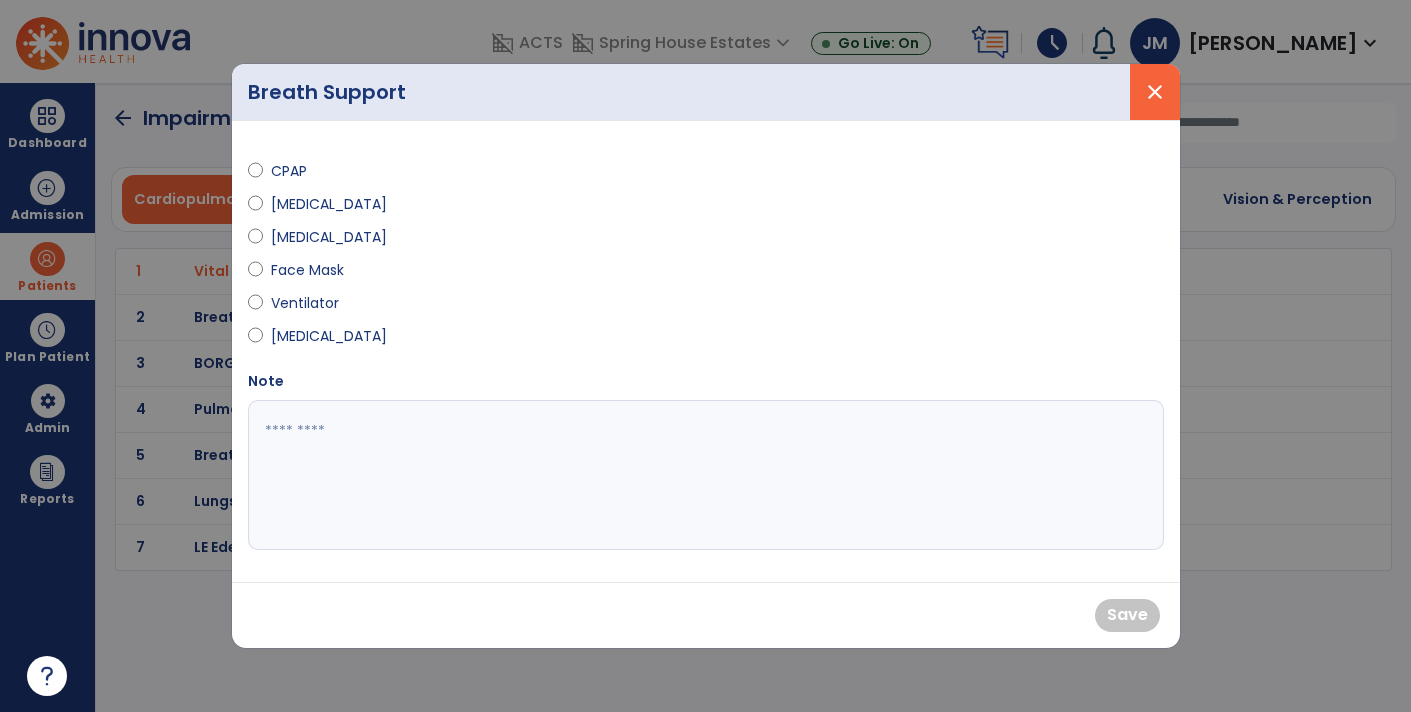 click on "close" at bounding box center (1155, 92) 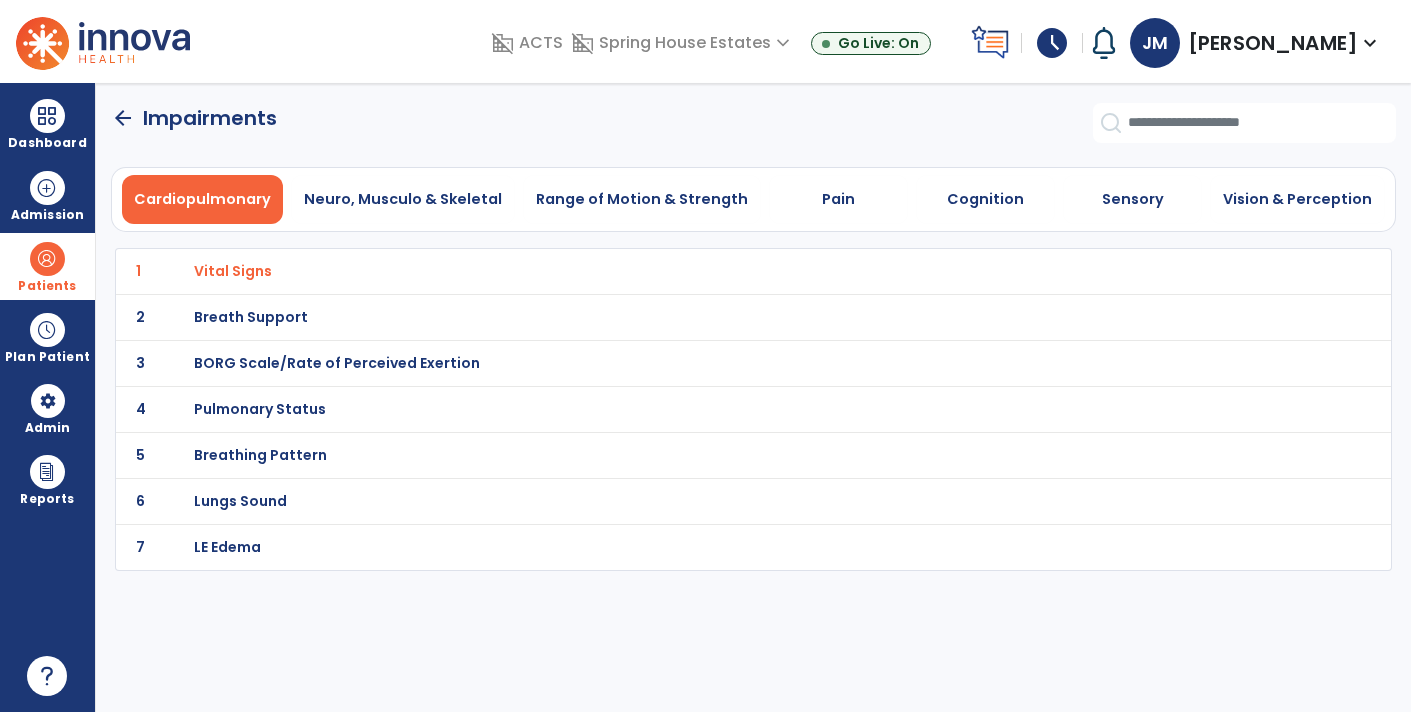 click on "Pulmonary Status" at bounding box center (233, 271) 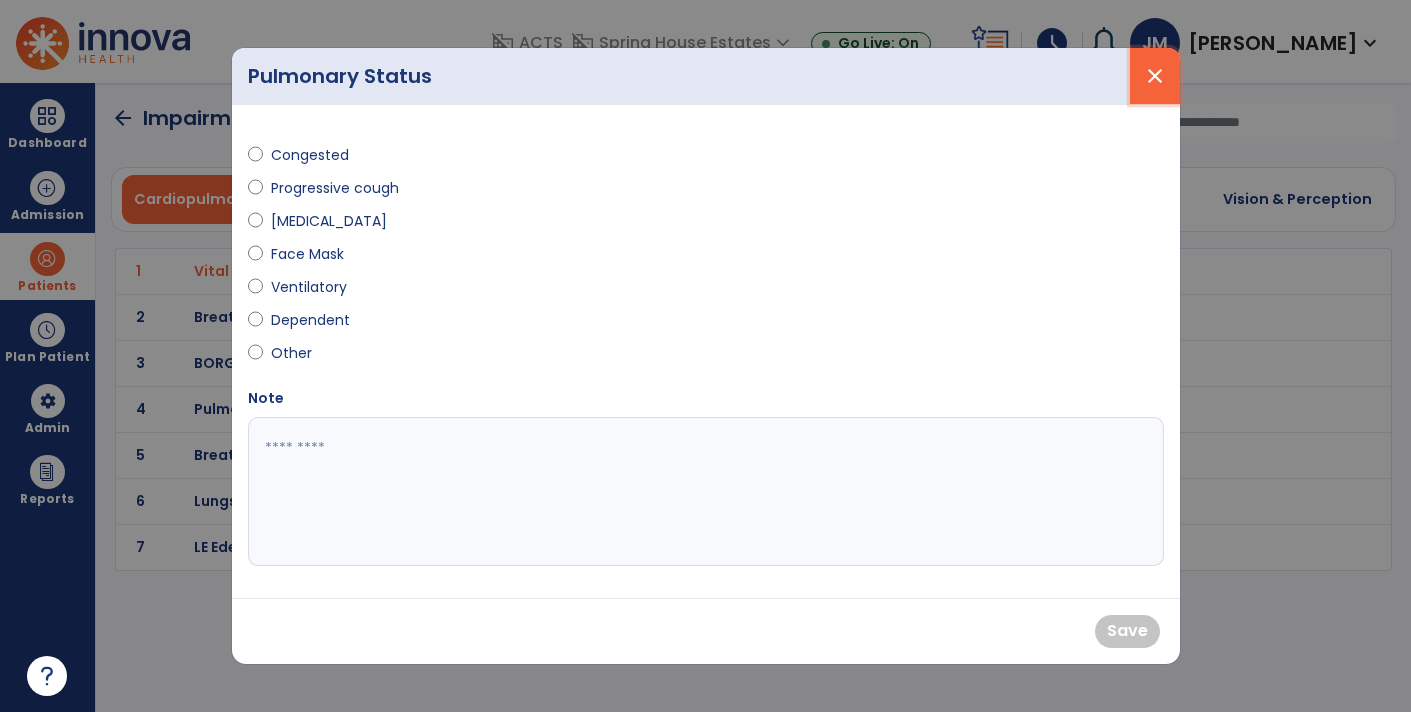 click on "close" at bounding box center (1155, 76) 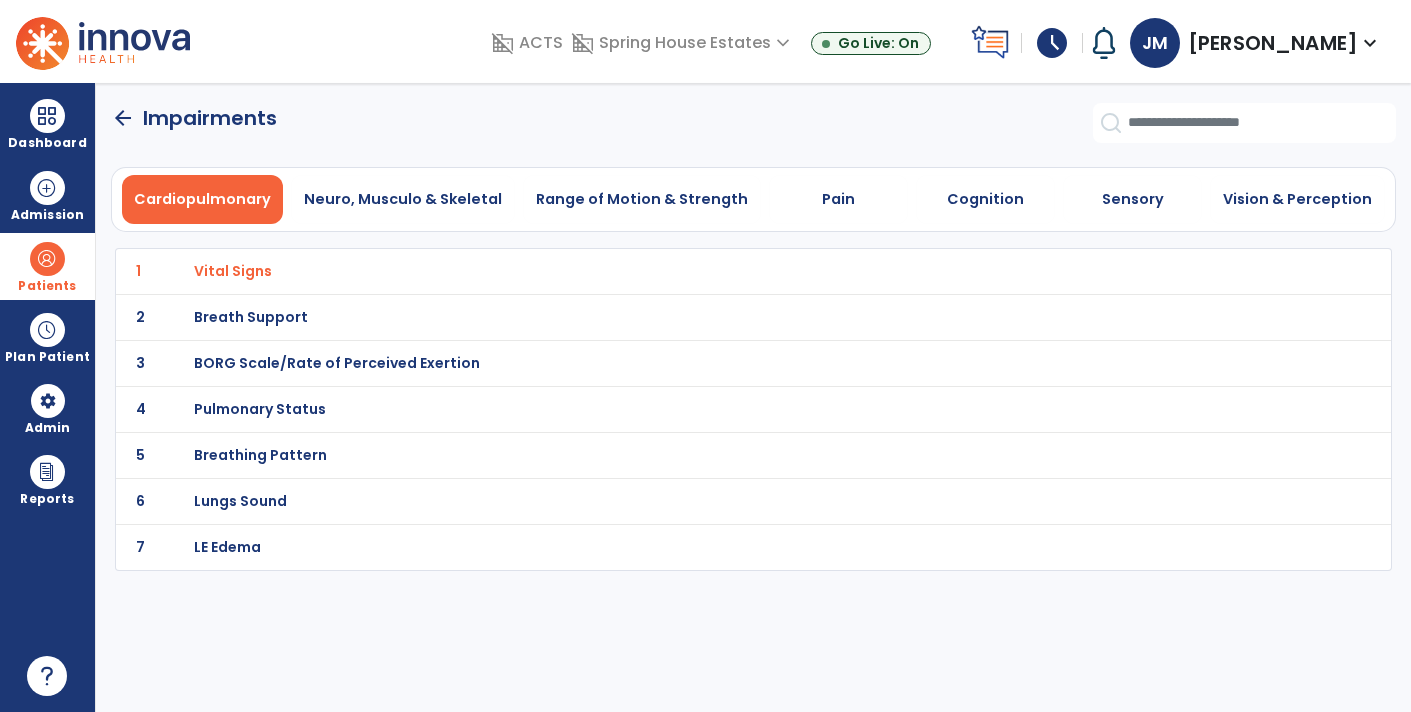 click on "BORG Scale/Rate of Perceived Exertion" at bounding box center [233, 271] 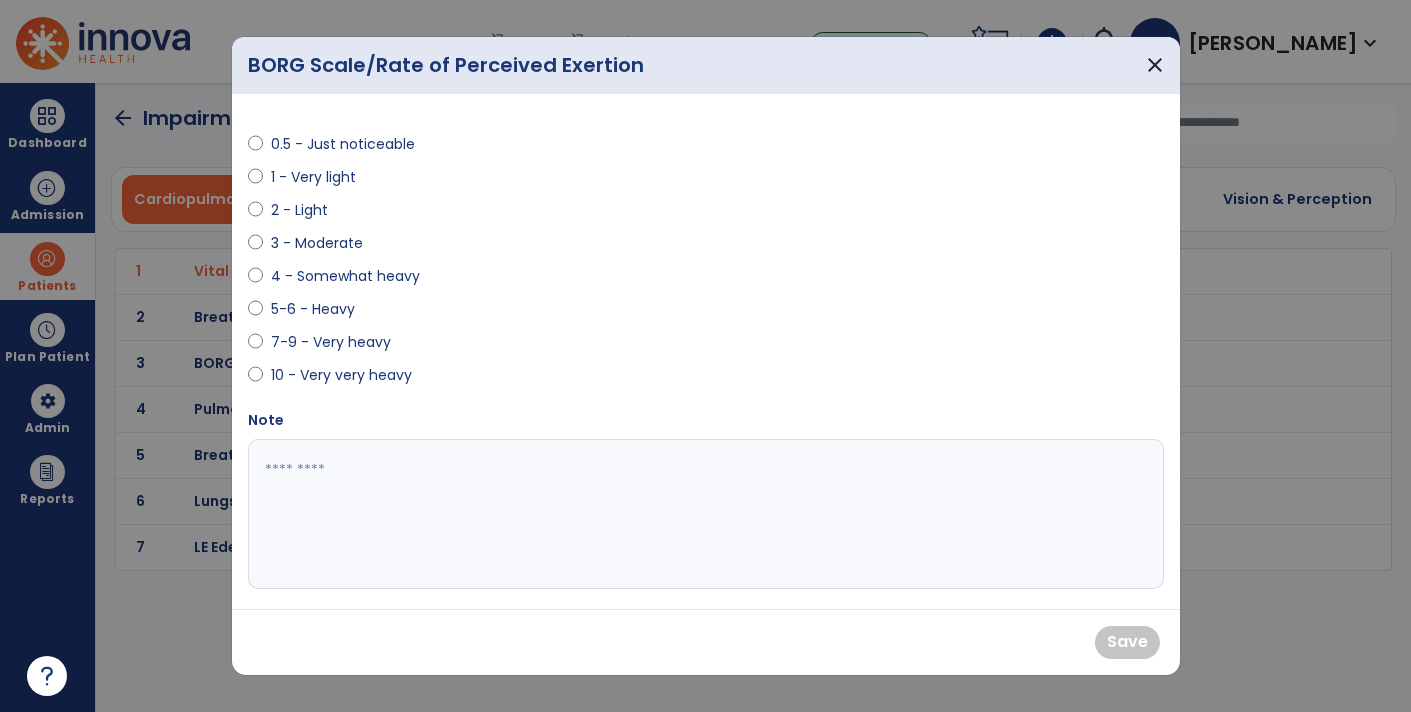 click at bounding box center [704, 514] 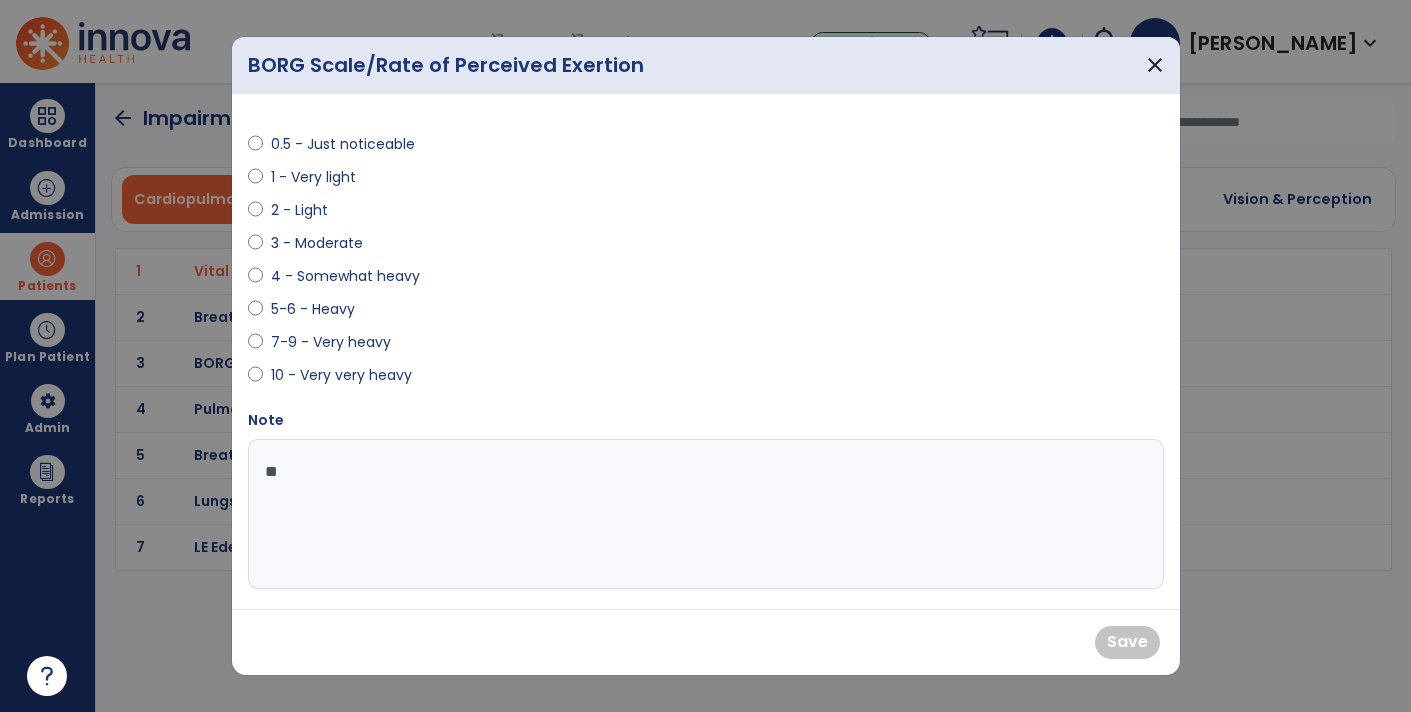 type on "*" 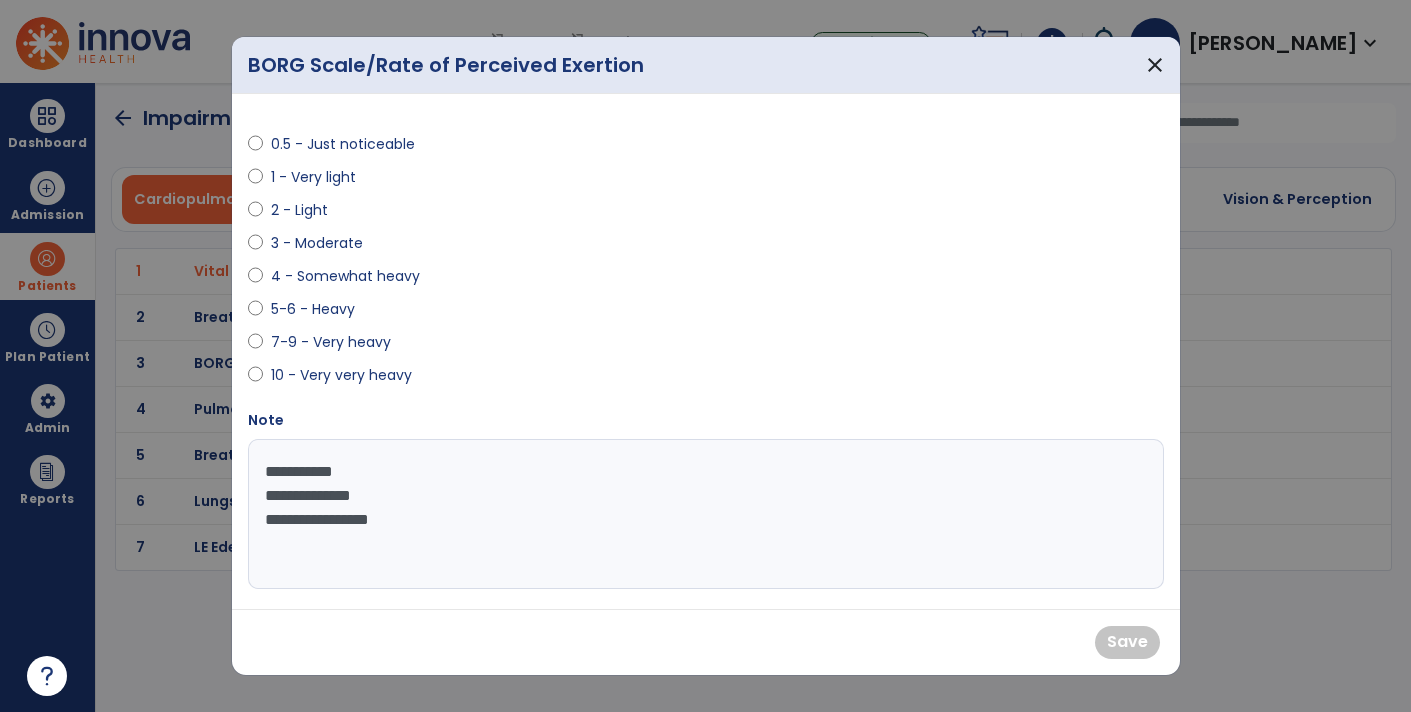 type on "**********" 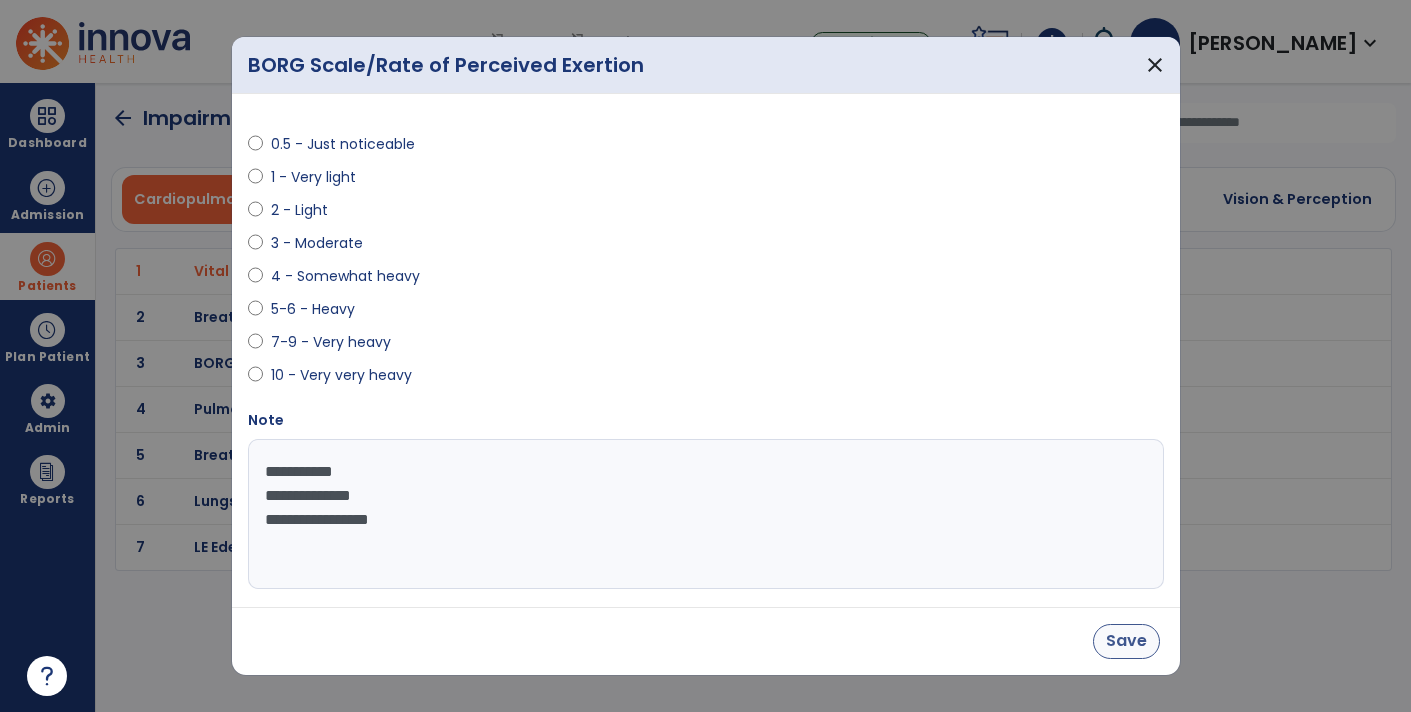 click on "Save" at bounding box center (1126, 641) 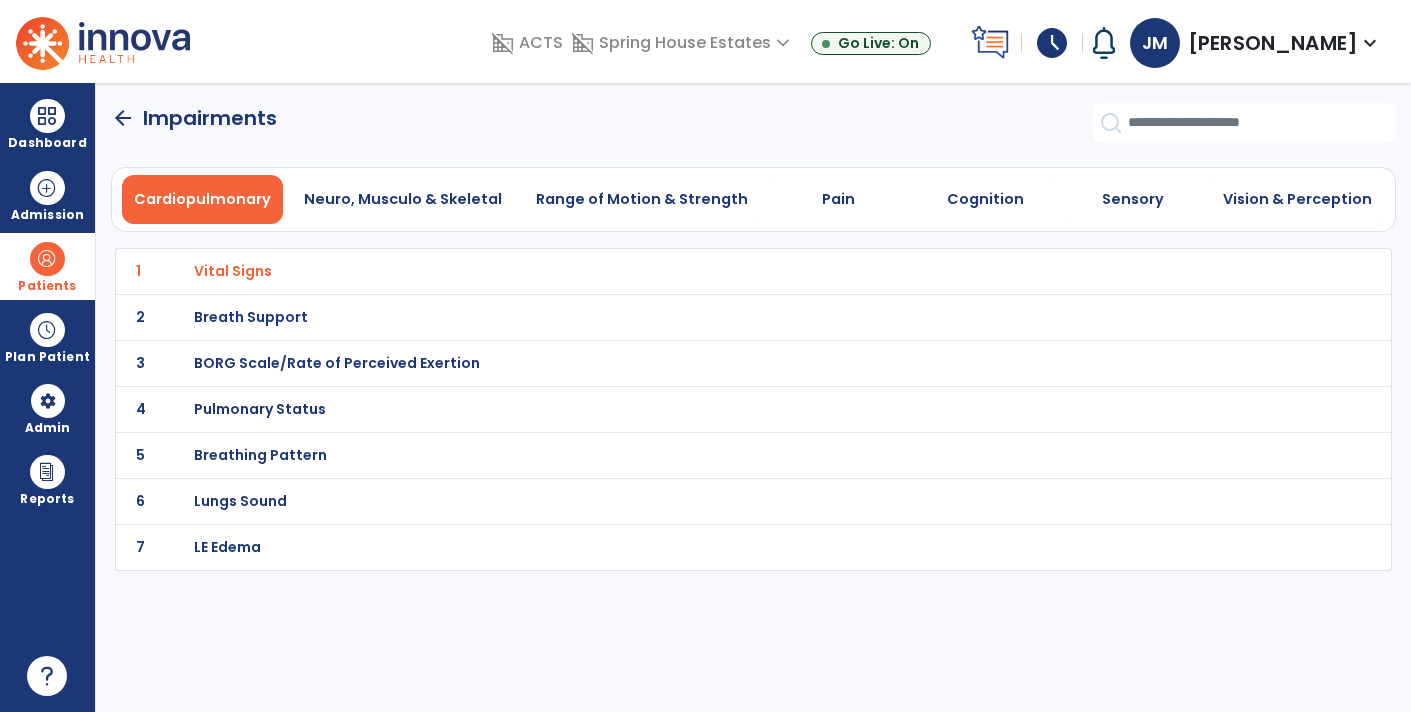 click on "5 Breathing Pattern" 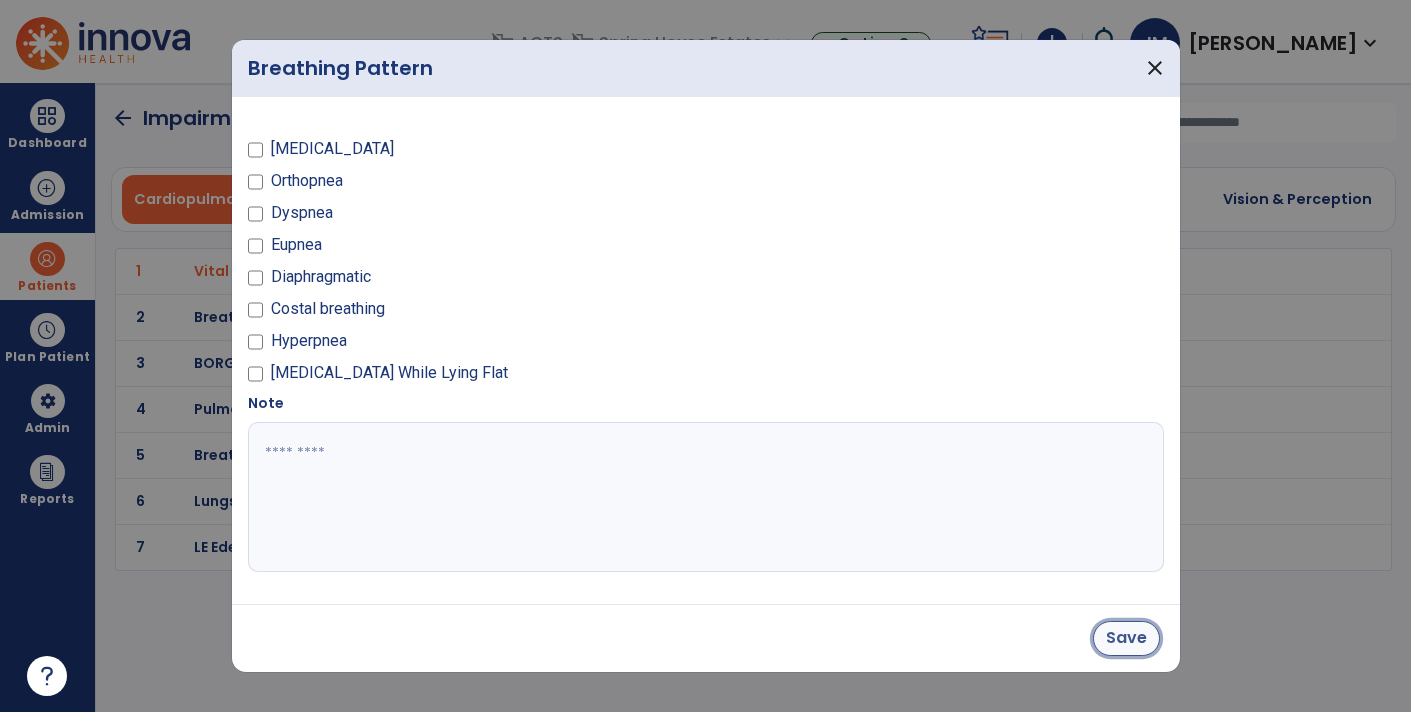 click on "Save" at bounding box center [1126, 638] 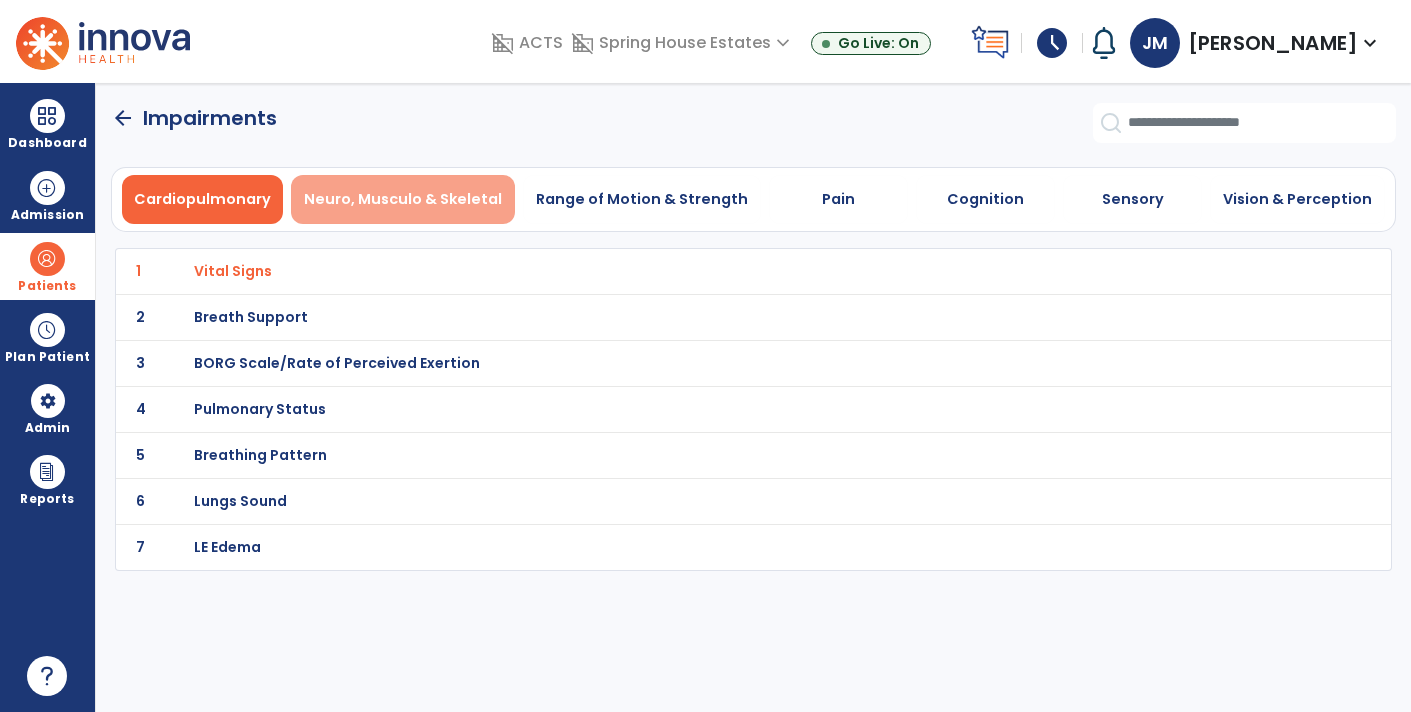 click on "Neuro, Musculo & Skeletal" at bounding box center [403, 199] 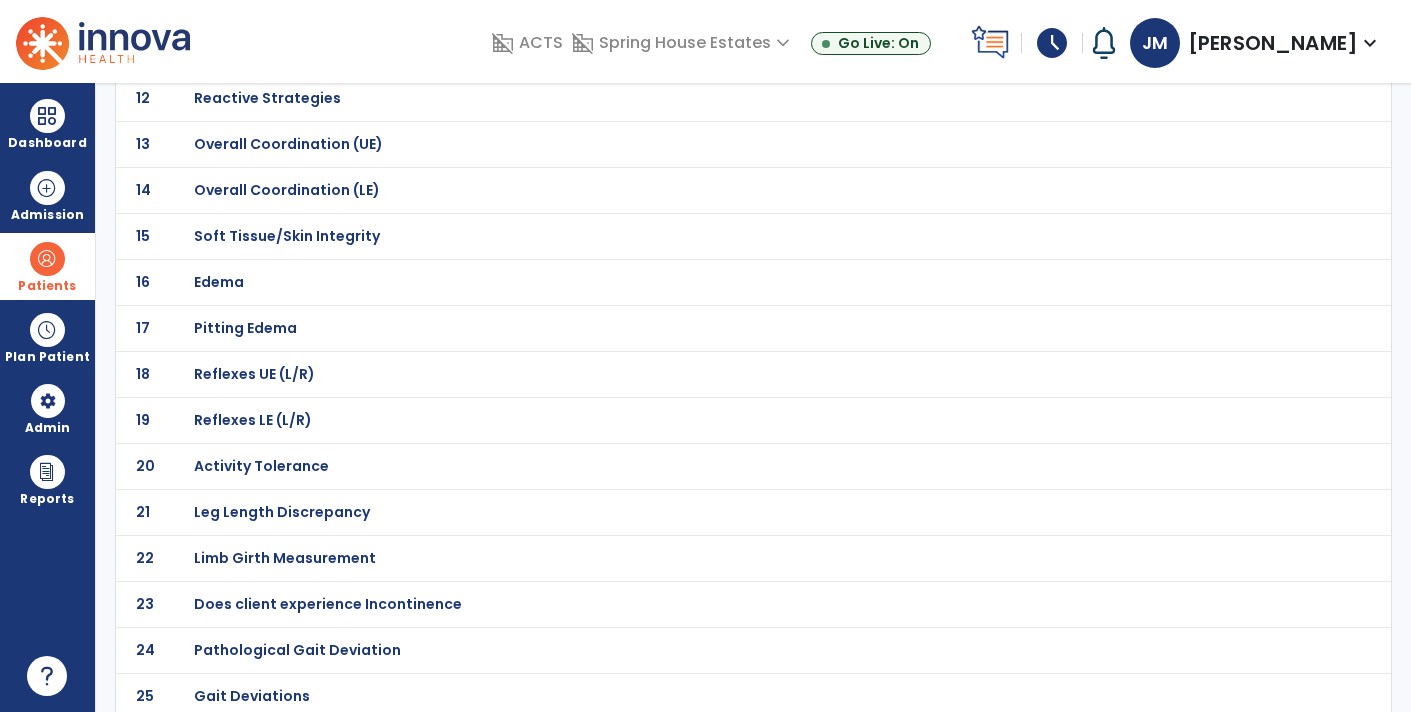 scroll, scrollTop: 0, scrollLeft: 0, axis: both 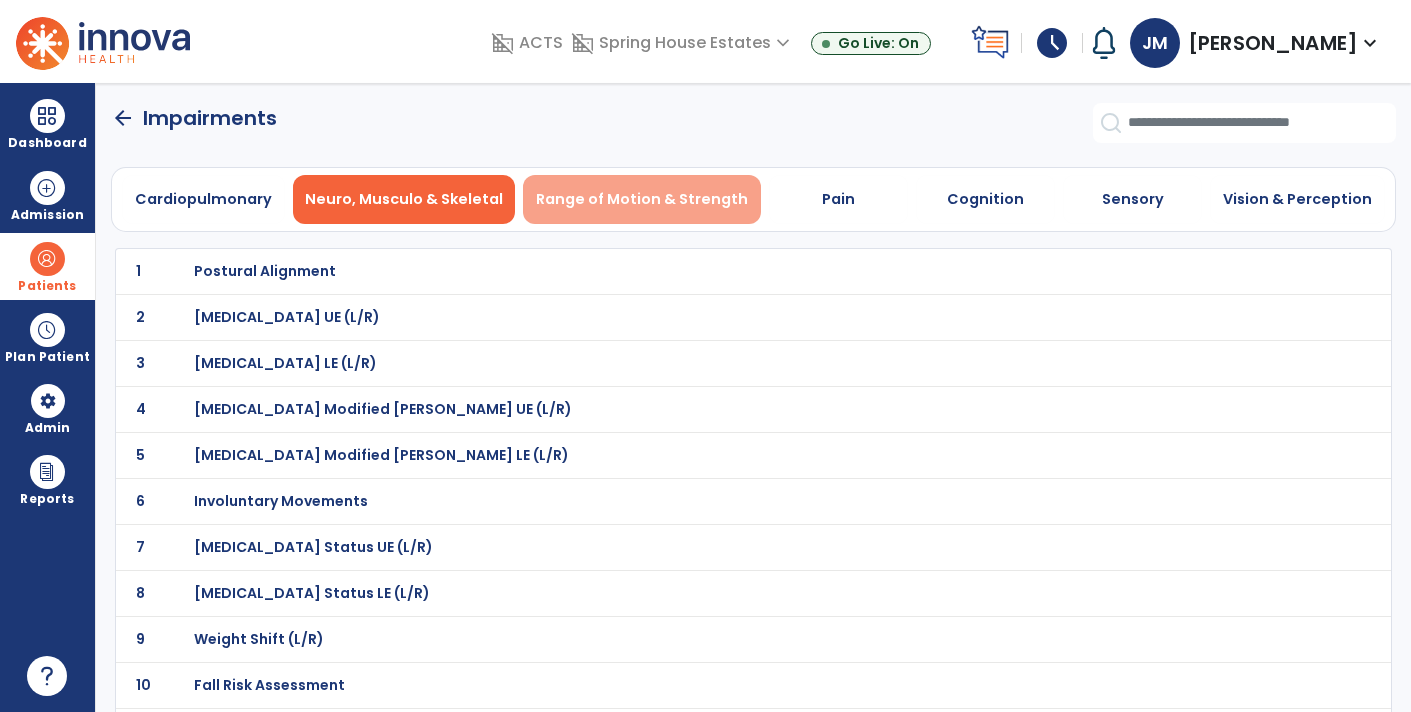 click on "Range of Motion & Strength" at bounding box center [642, 199] 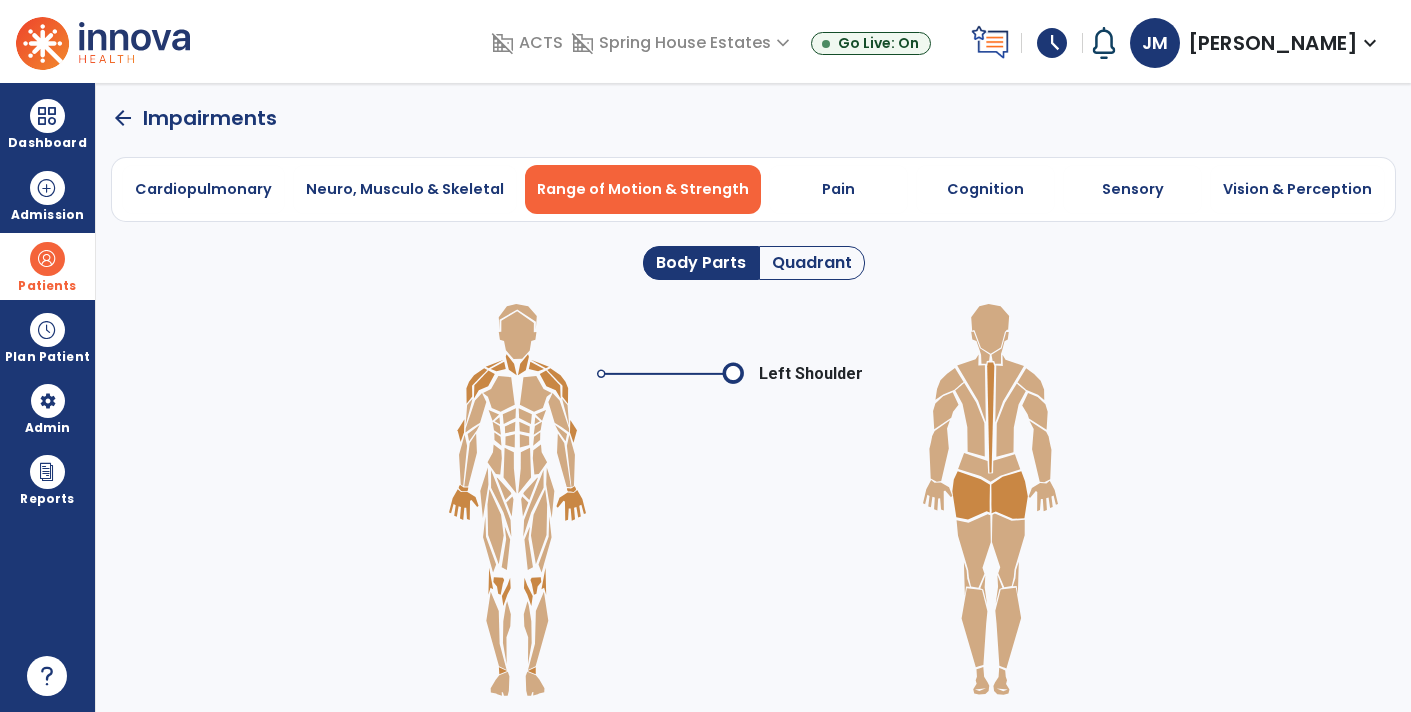 click on "Quadrant" 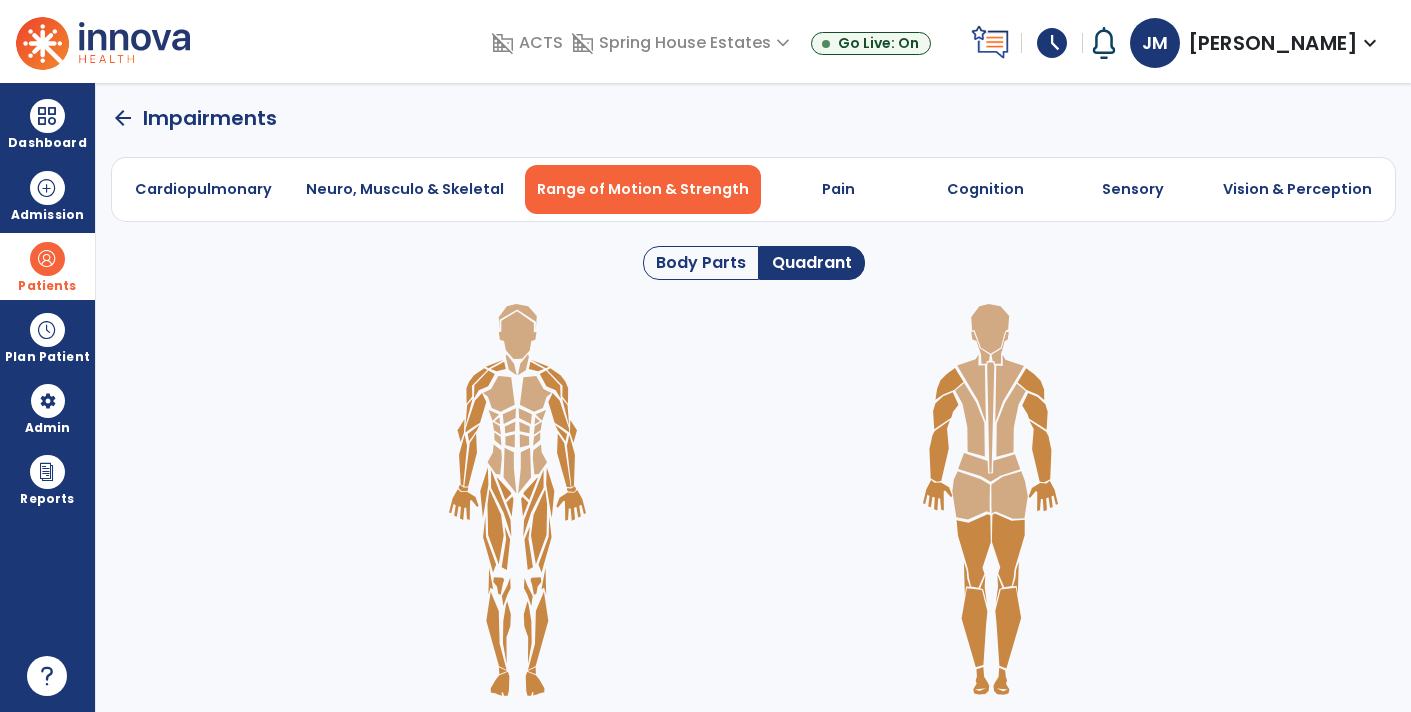 click 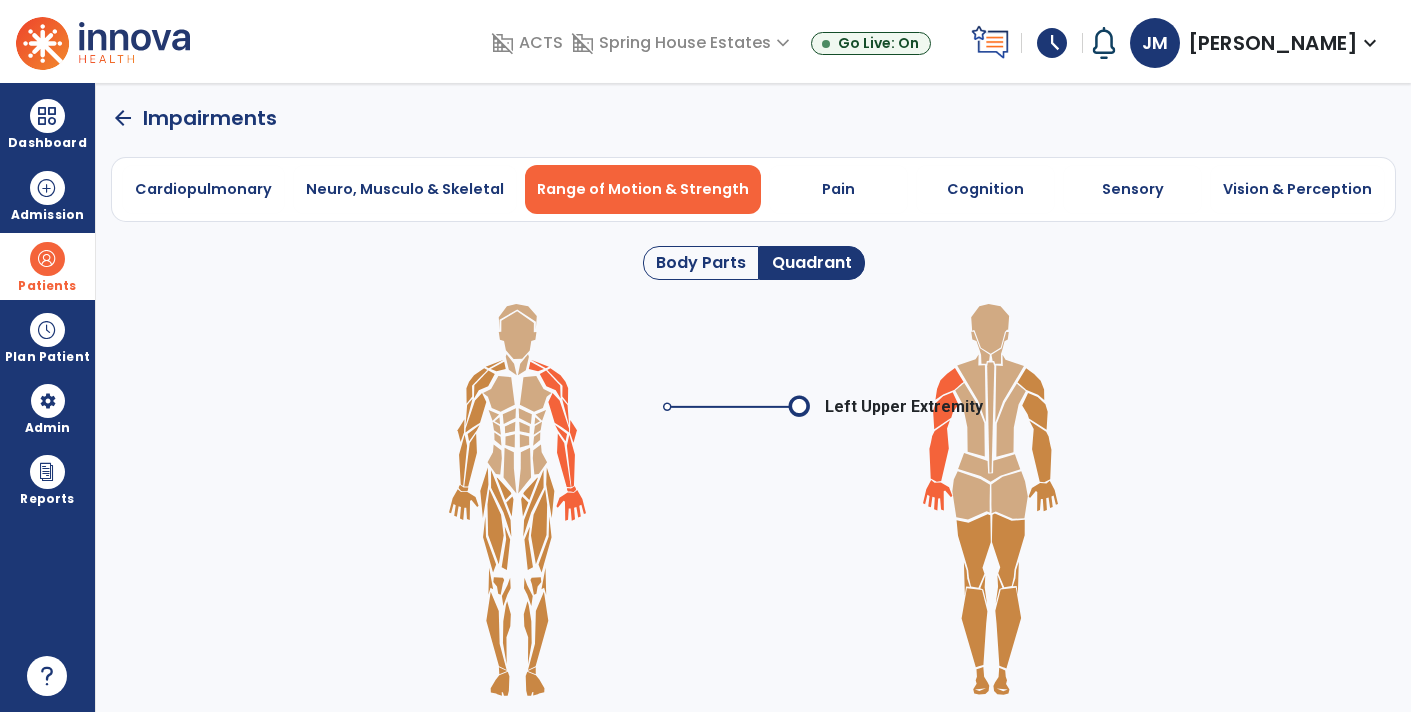 click 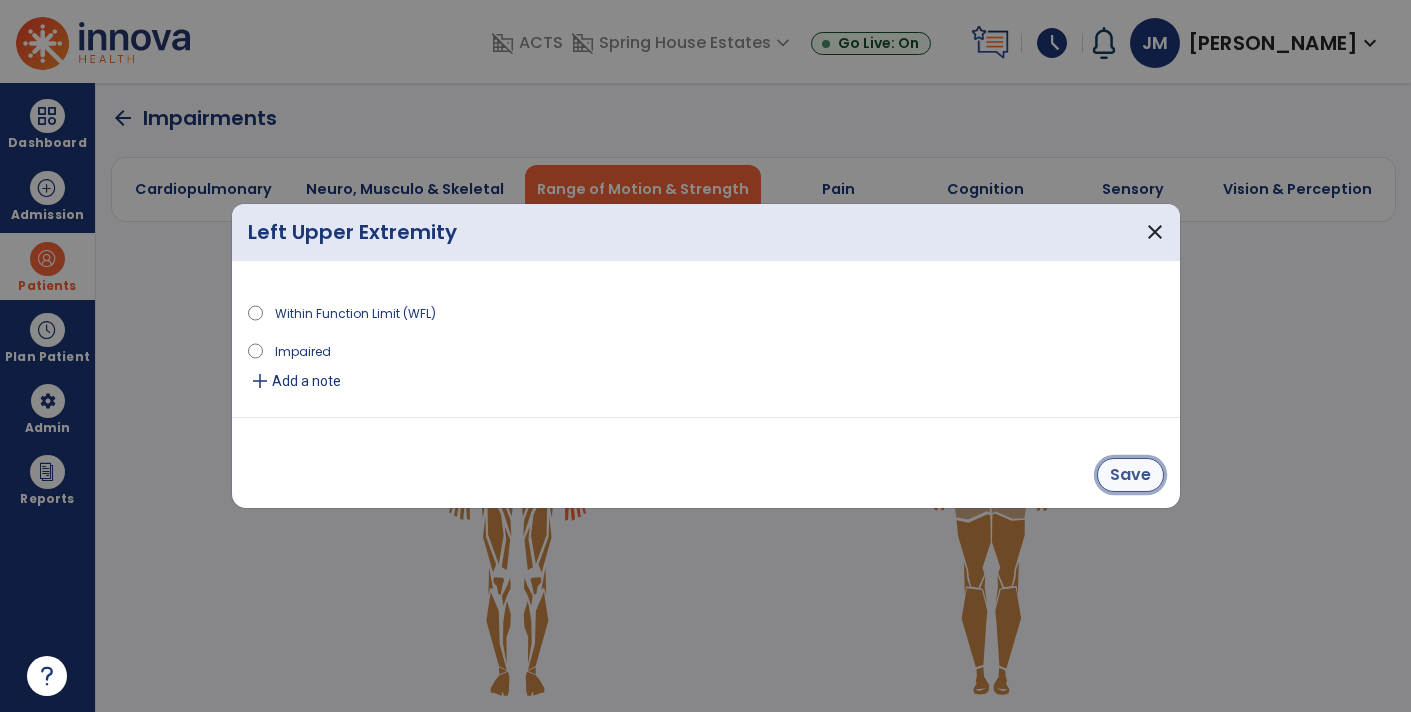 click on "Save" at bounding box center [1130, 475] 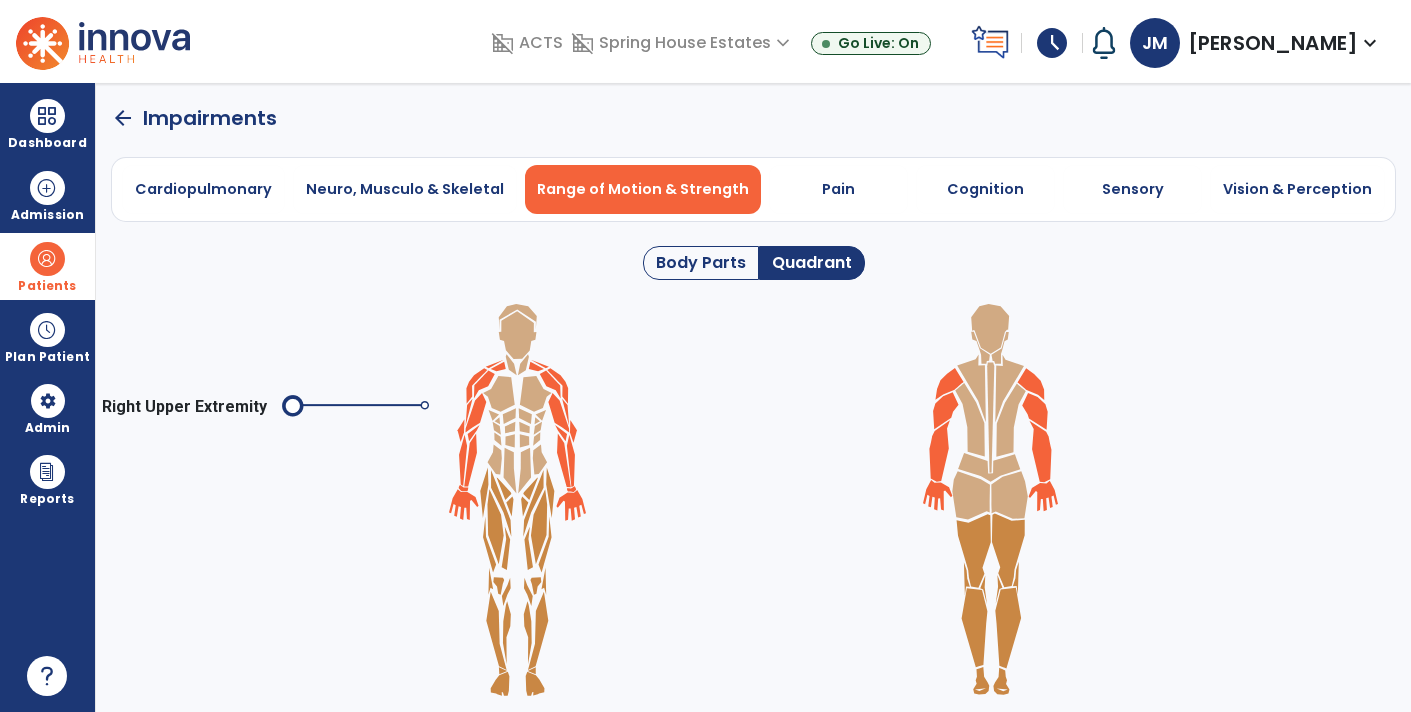 click 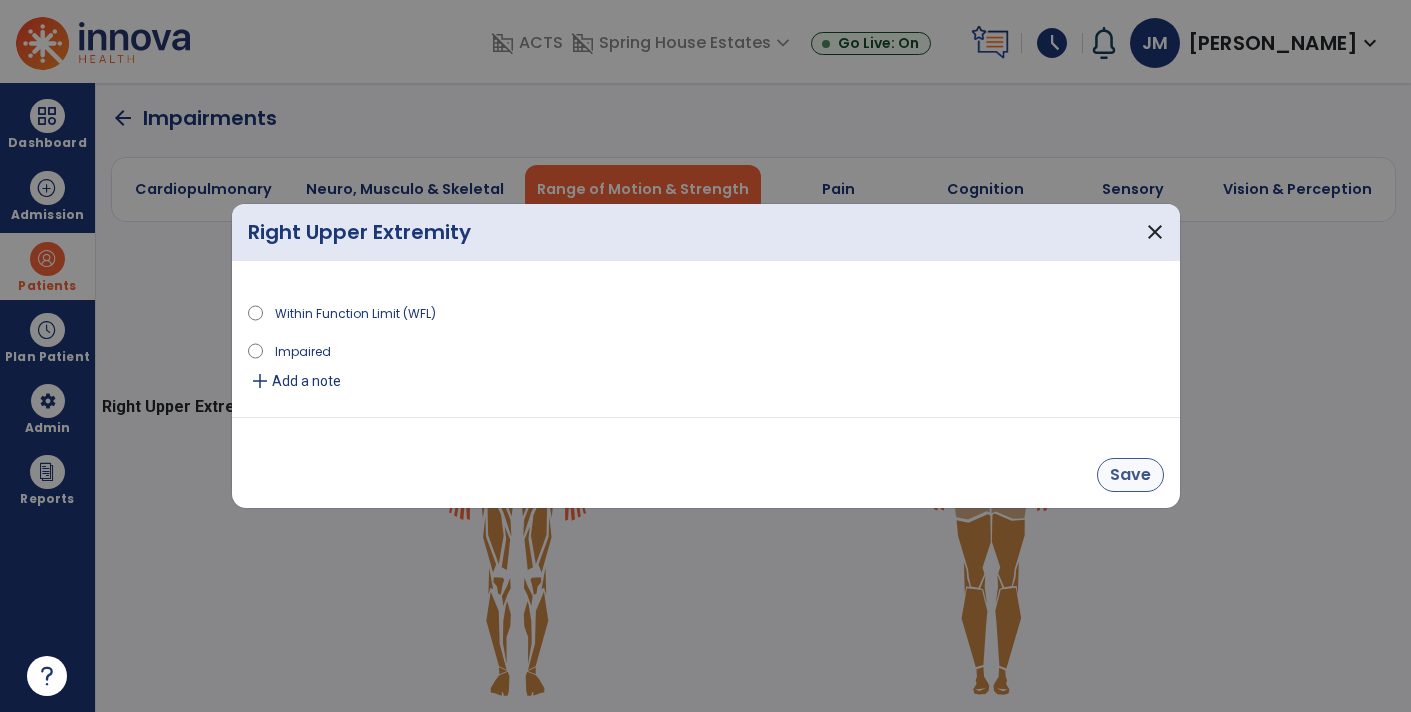 click on "Save" at bounding box center (1130, 475) 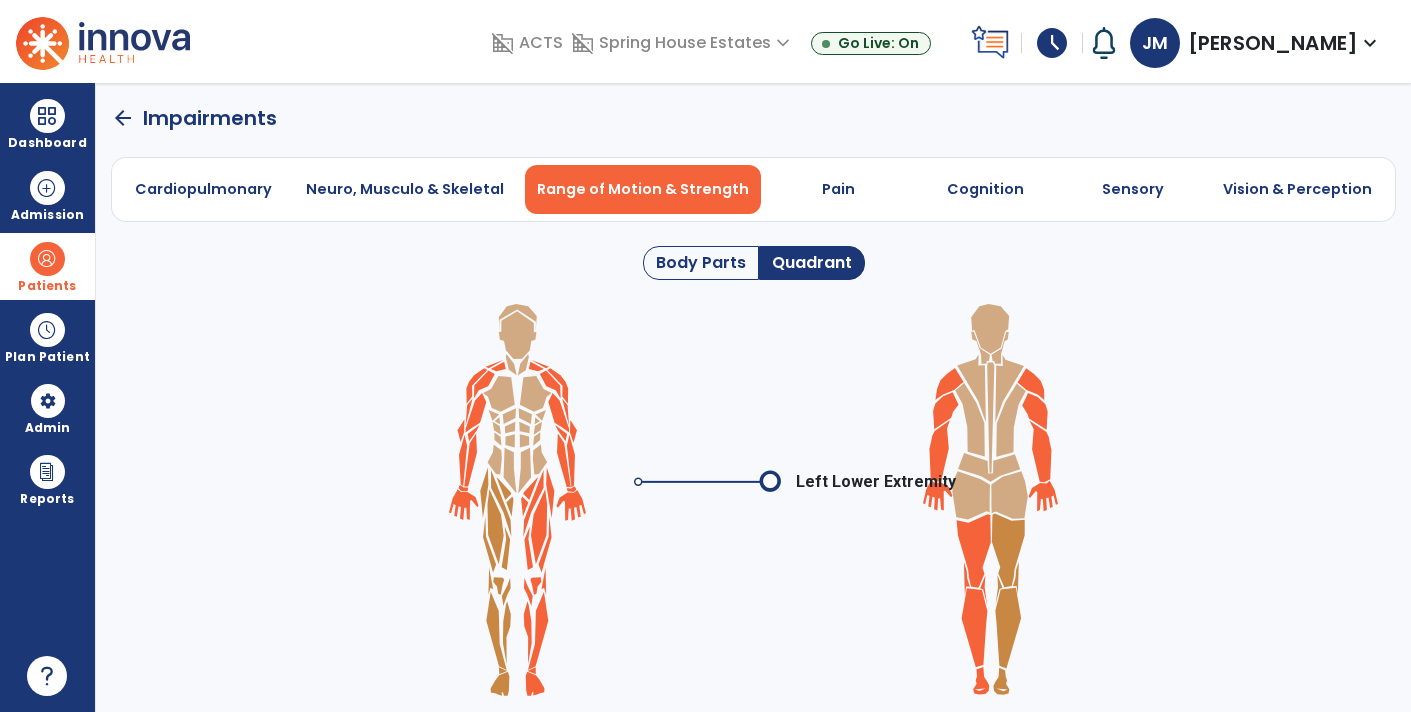 click 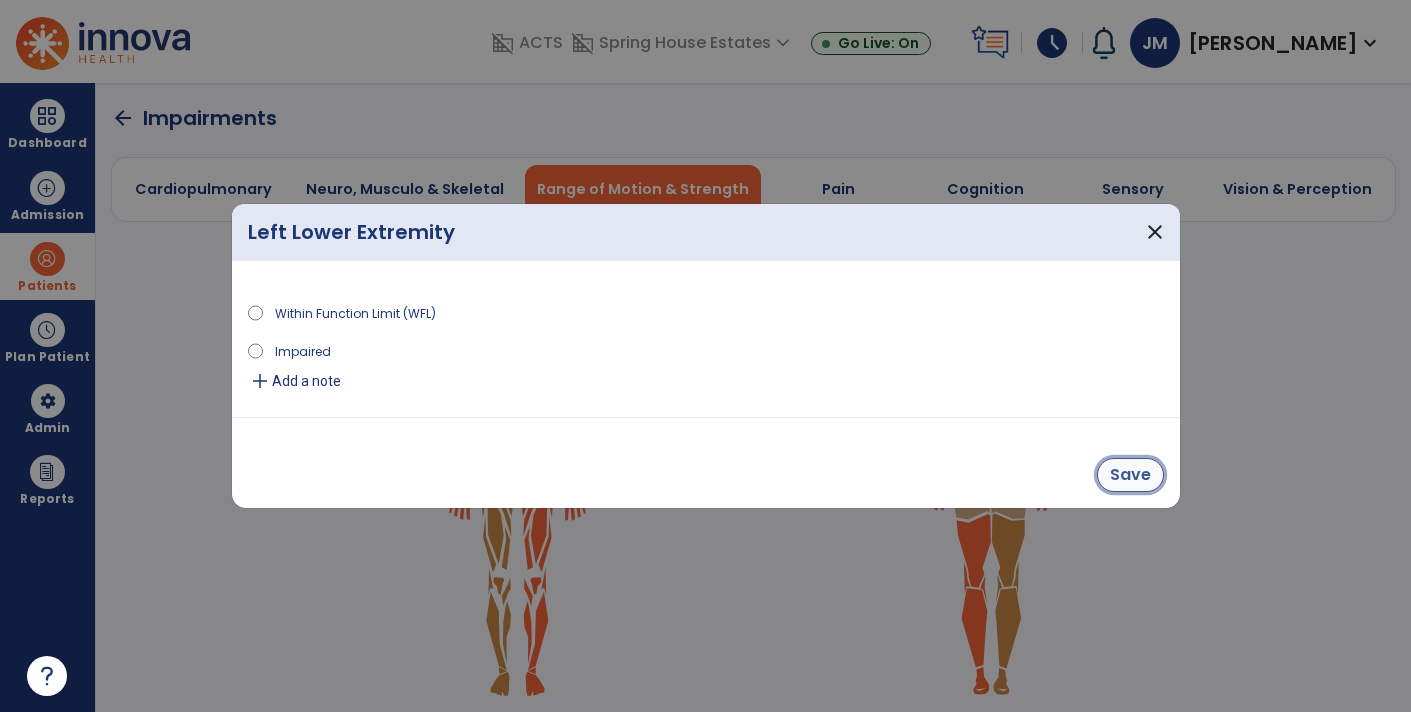 click on "Save" at bounding box center [1130, 475] 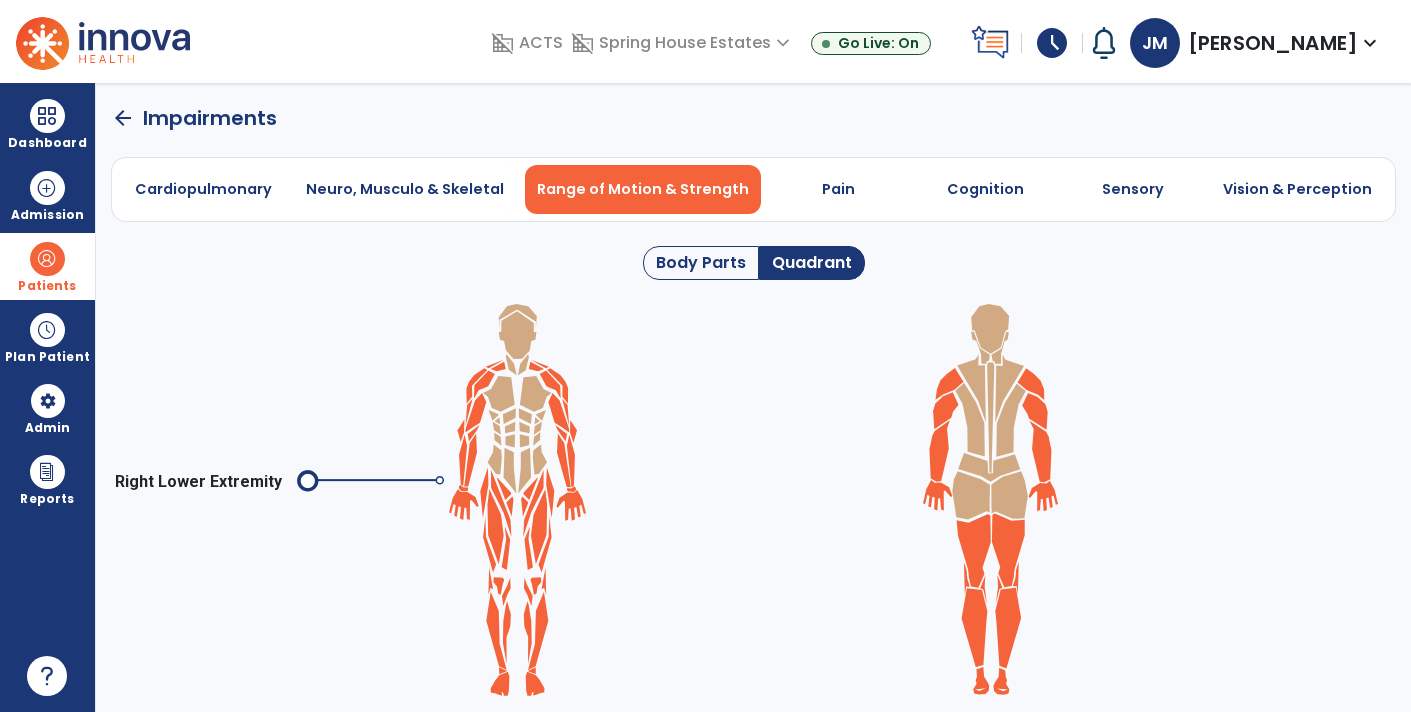 click 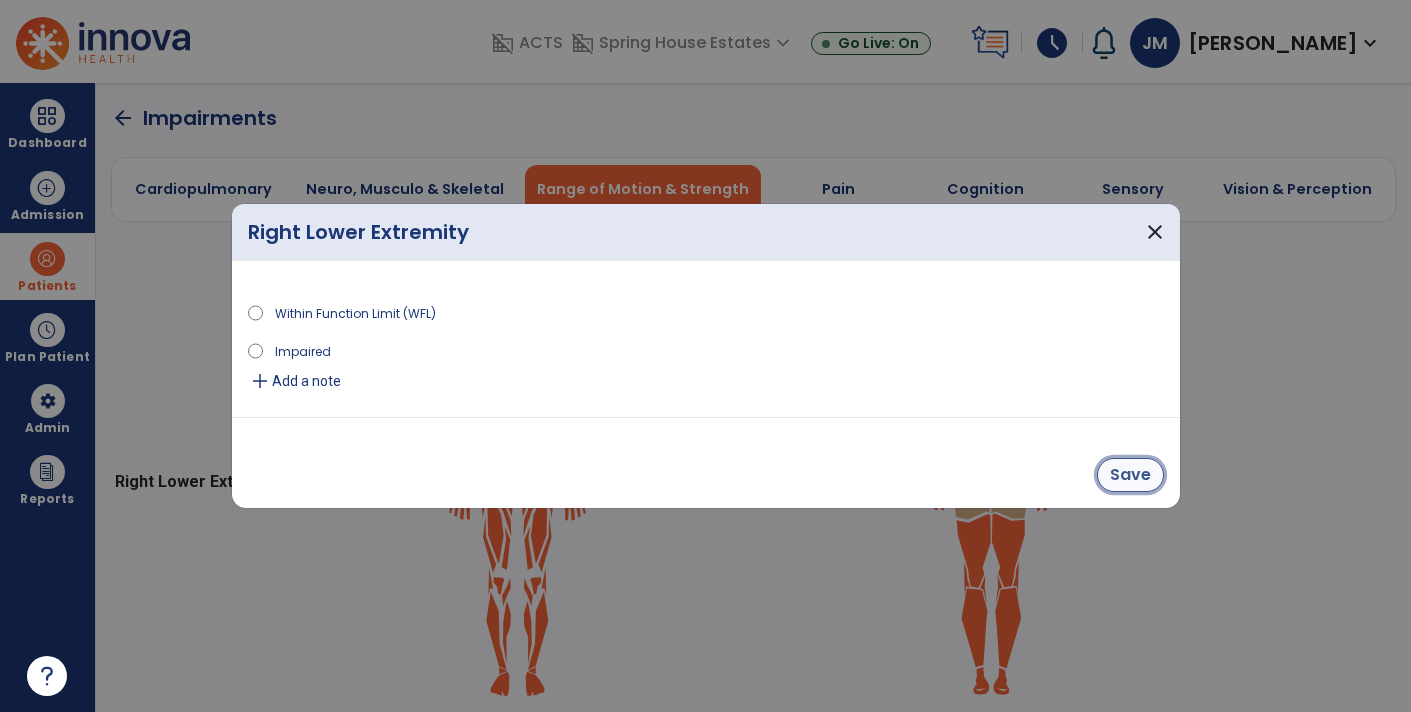 click on "Save" at bounding box center [1130, 475] 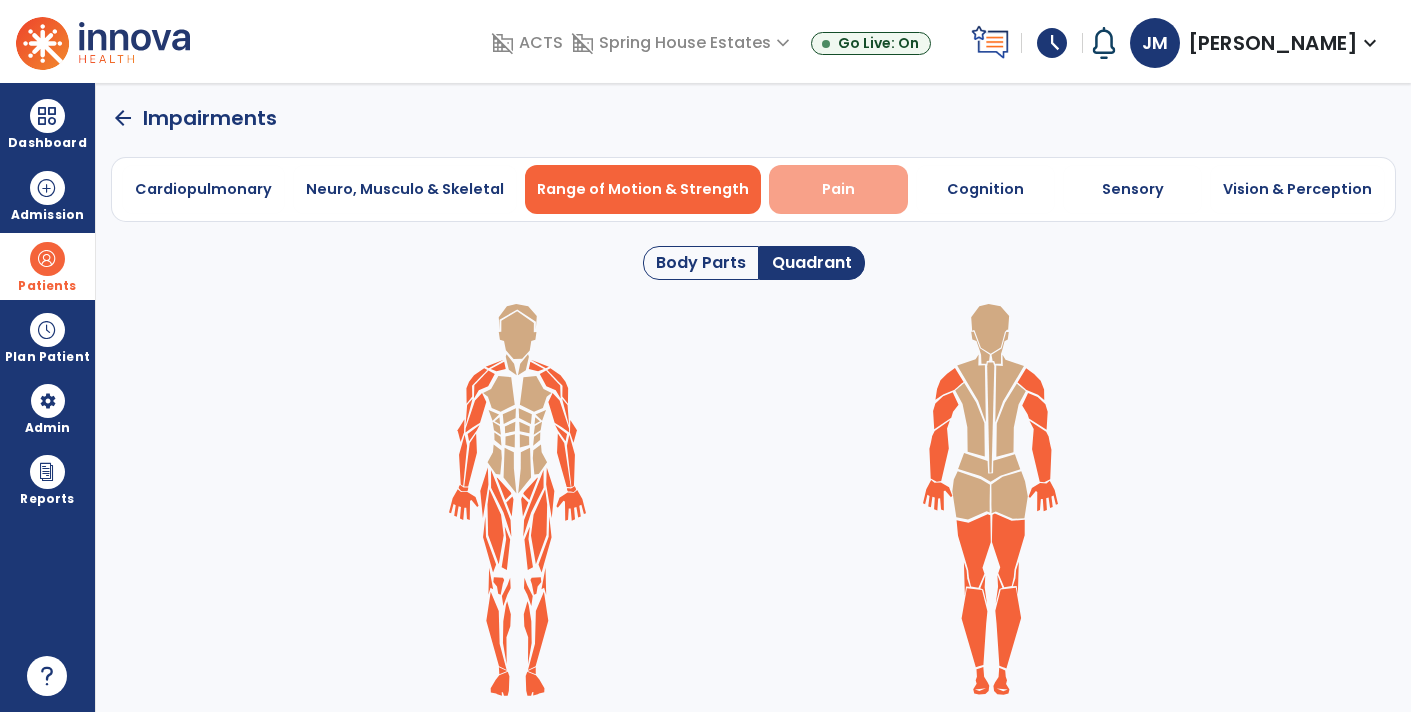 click on "Pain" at bounding box center (838, 189) 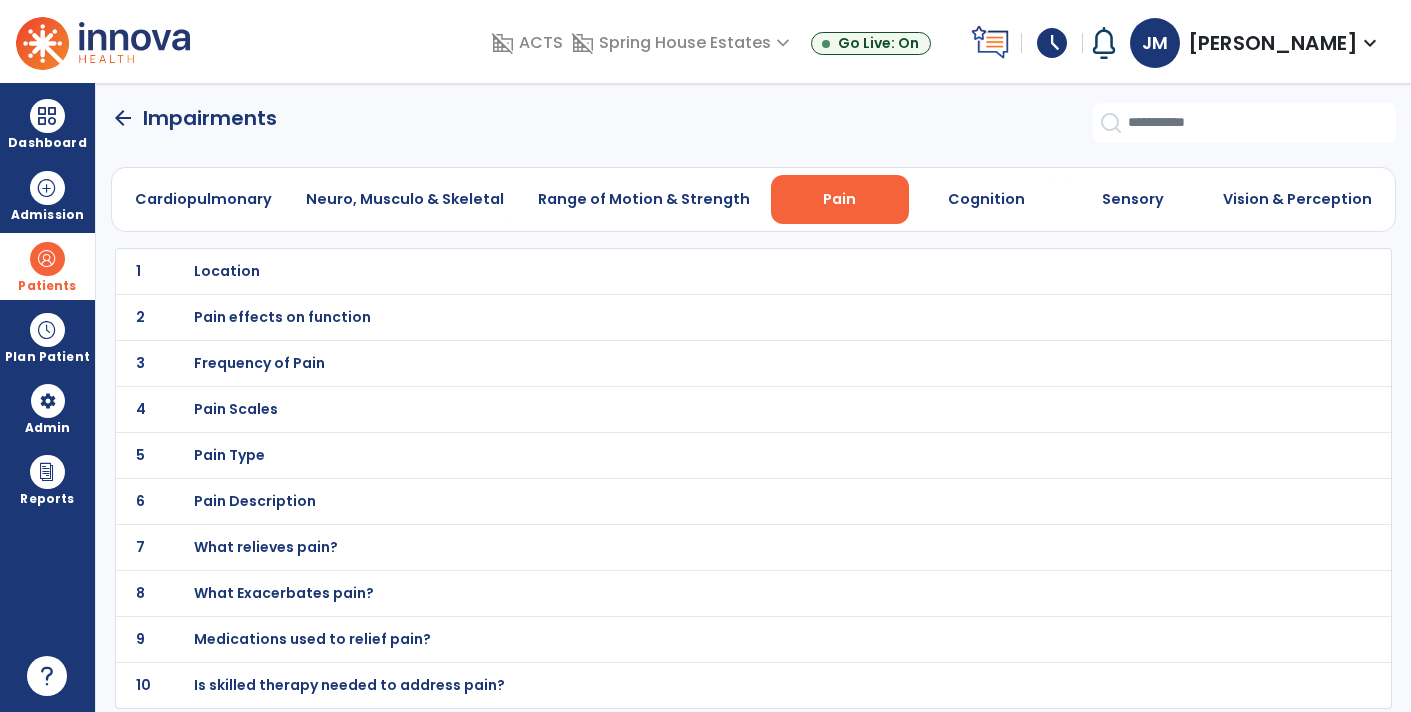 click on "Pain Scales" at bounding box center (227, 271) 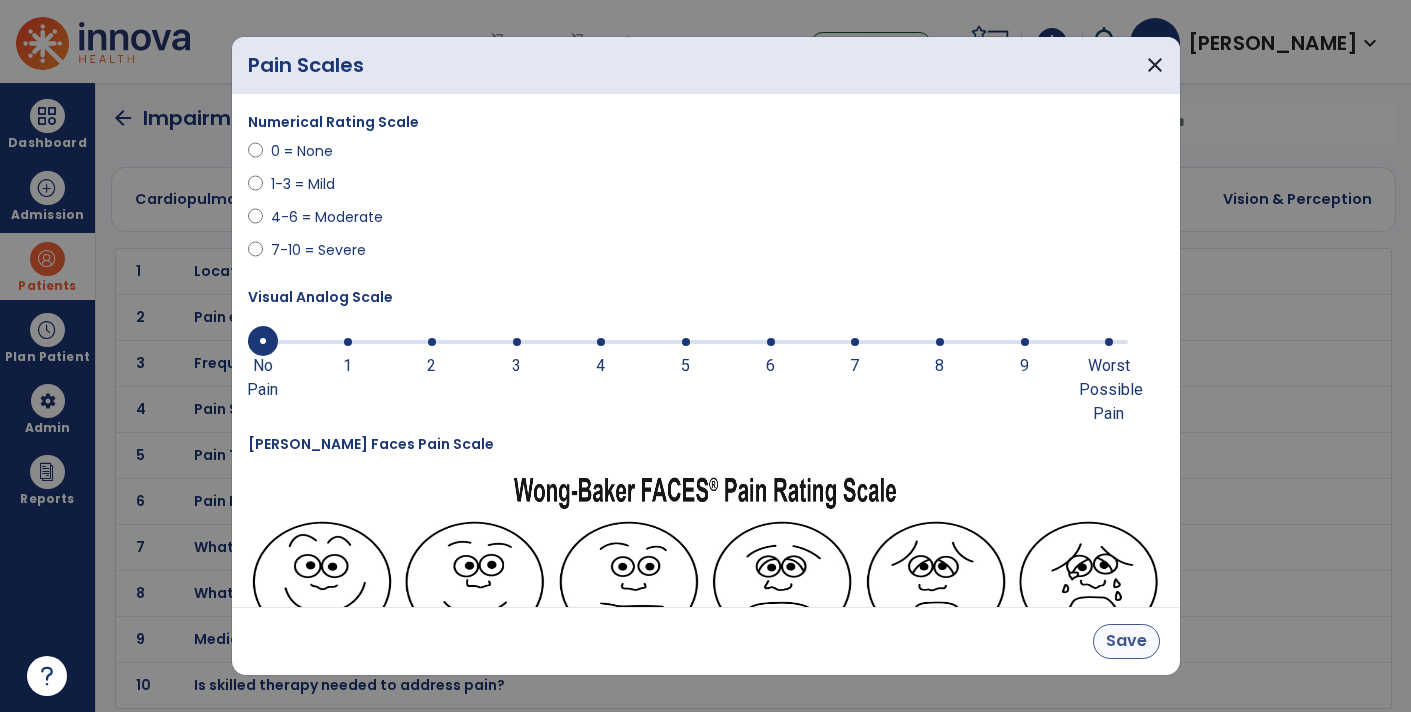 click on "Save" at bounding box center [1126, 641] 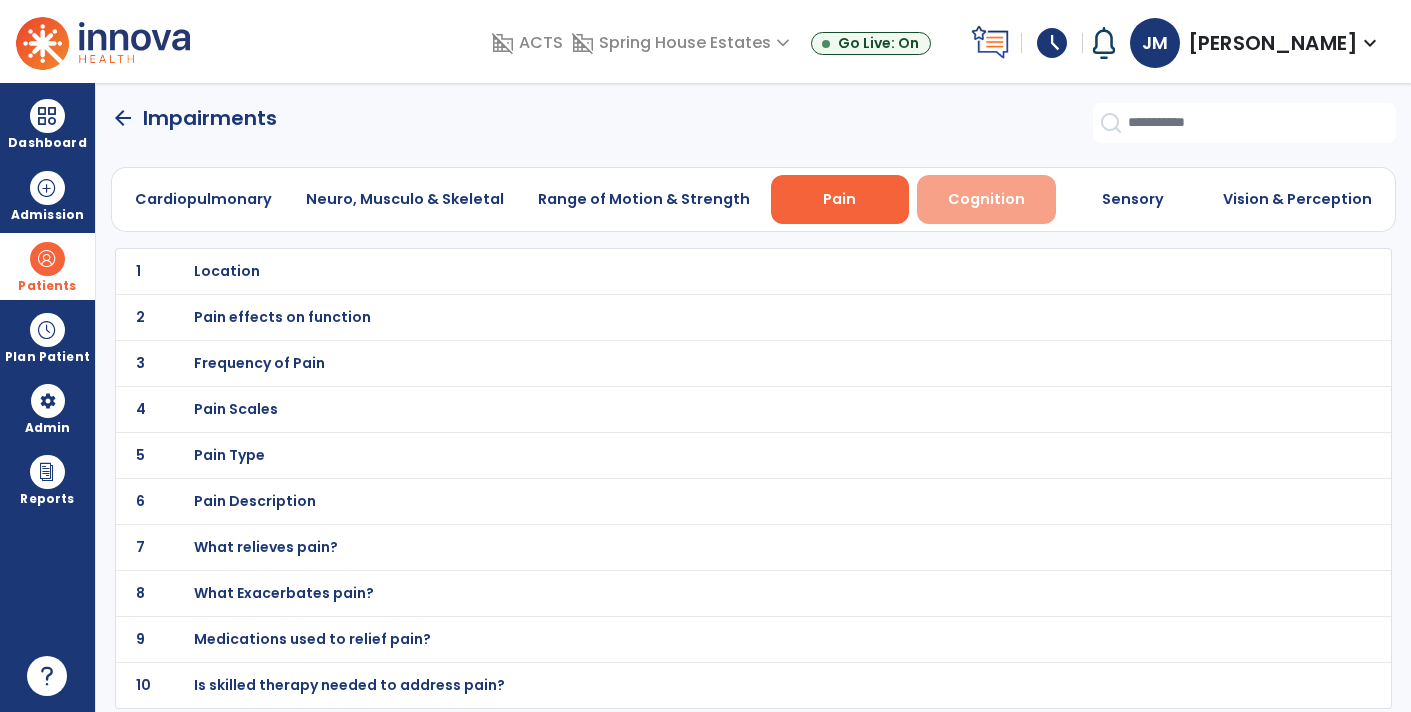 click on "Cognition" at bounding box center (986, 199) 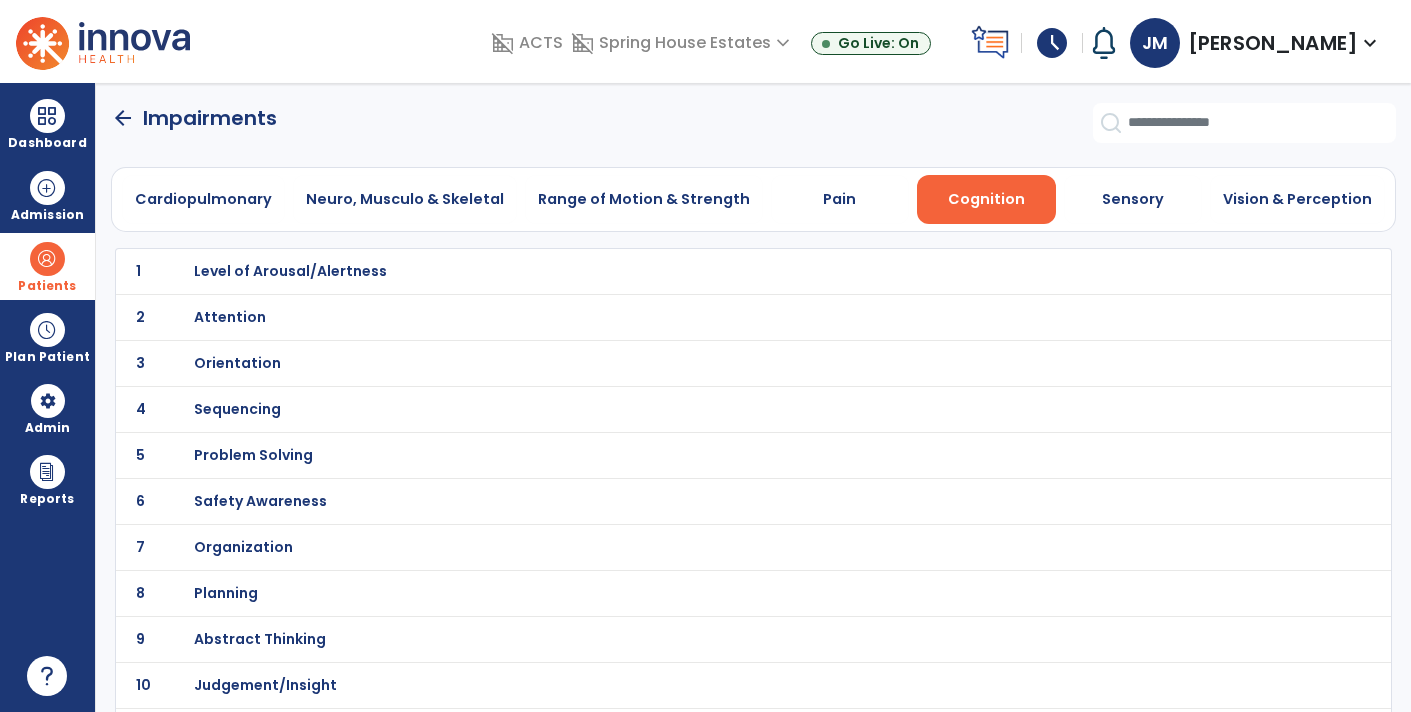 click on "Orientation" at bounding box center [290, 271] 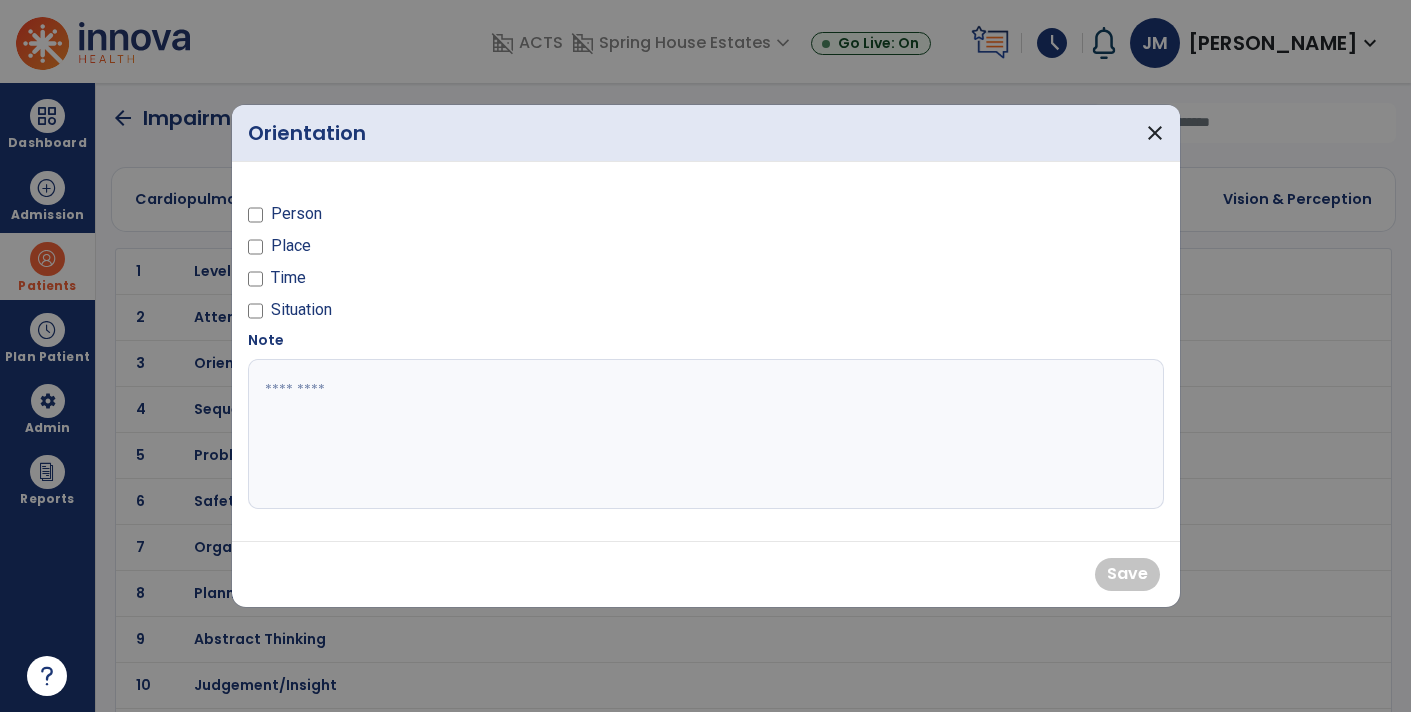 click on "Person      Place      Time      Situation" at bounding box center (471, 254) 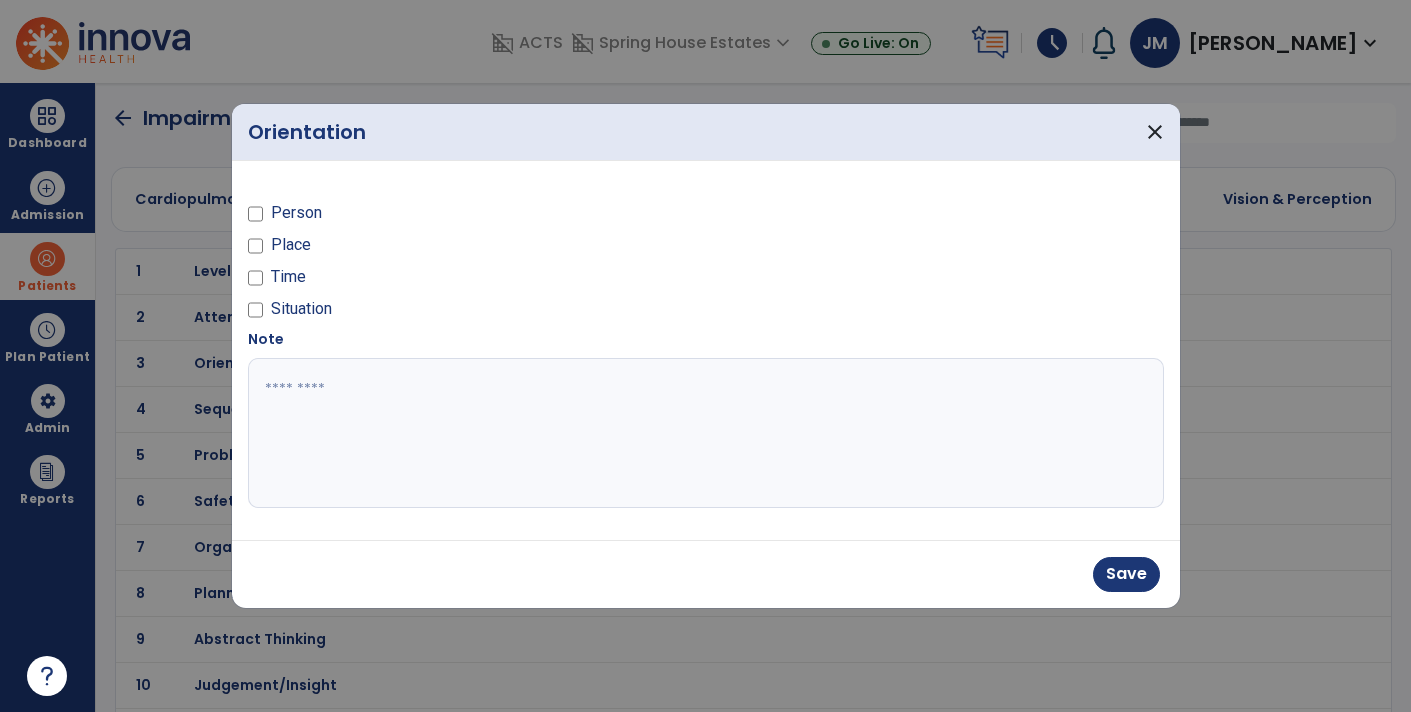 click on "Person      Place      Time      Situation" at bounding box center (471, 253) 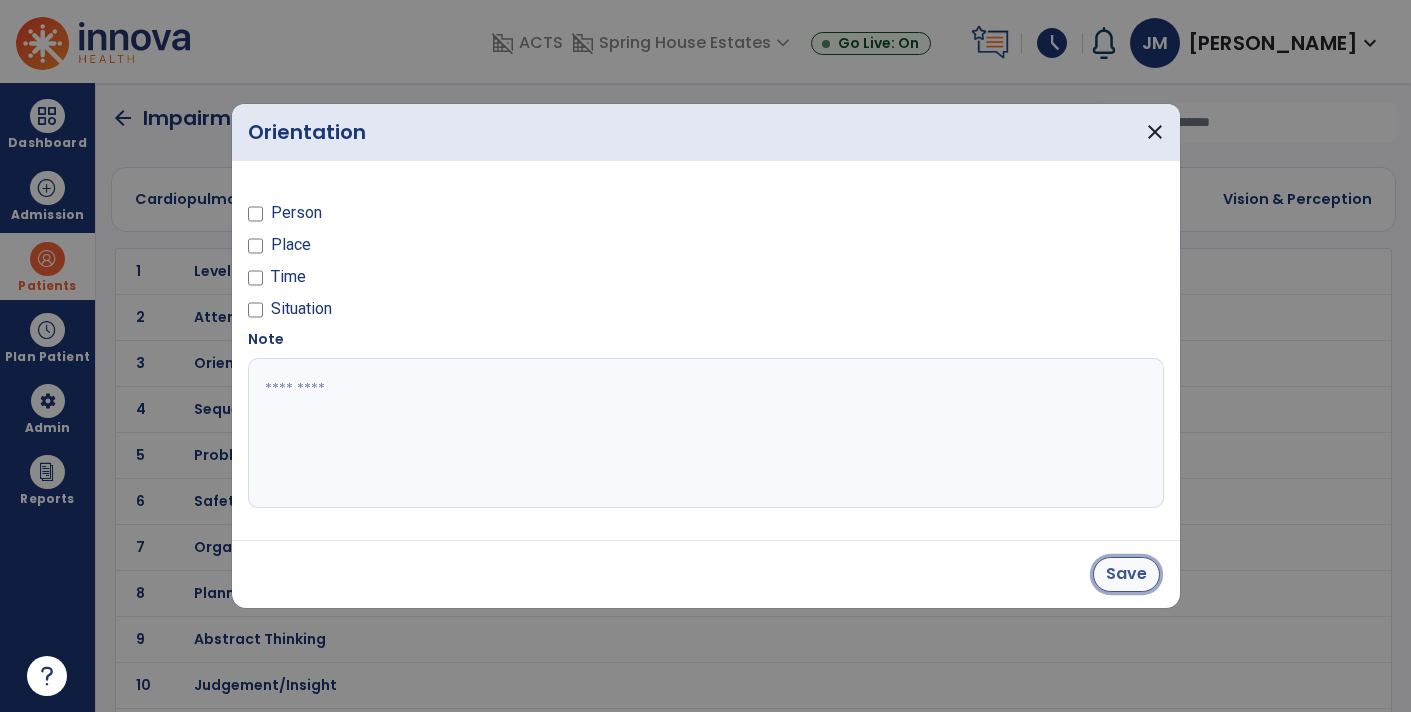 click on "Save" at bounding box center [1126, 574] 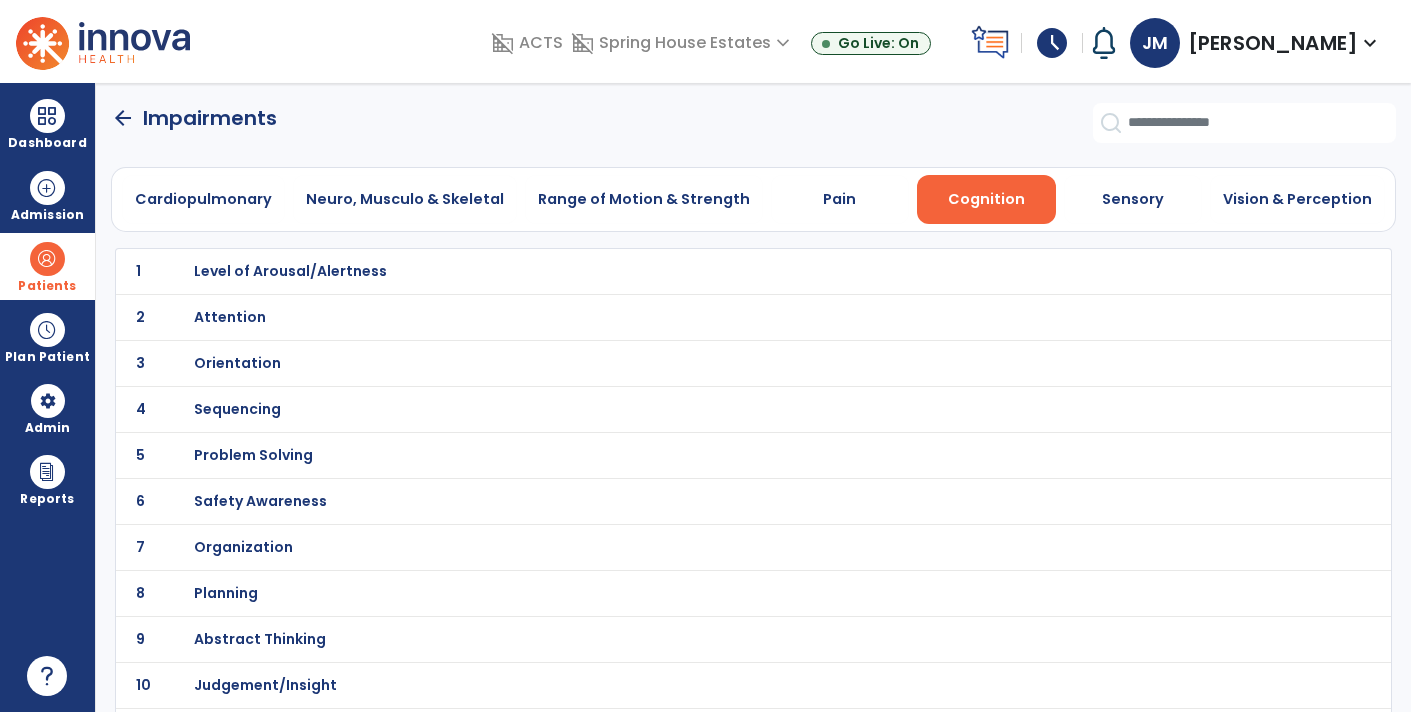 click on "Orientation" at bounding box center (710, 271) 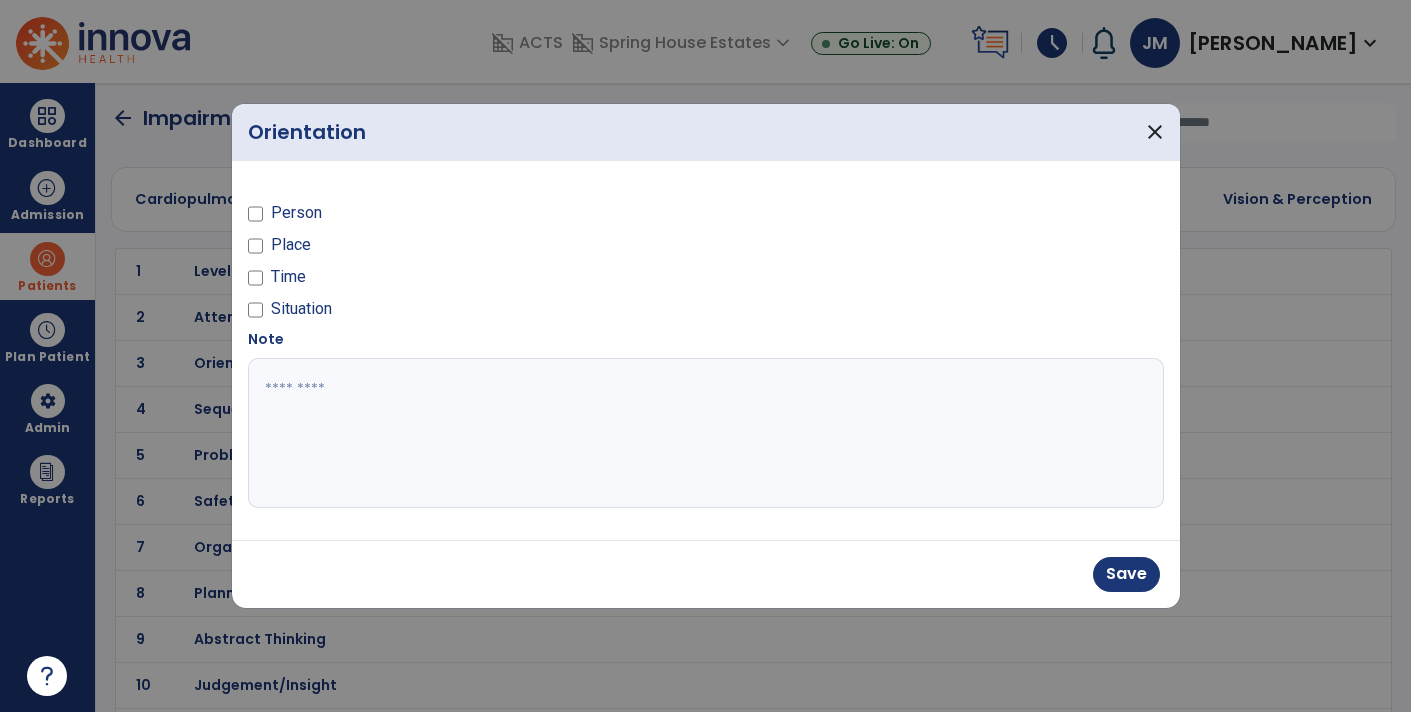 click on "Person      Place      Time      Situation" at bounding box center [471, 253] 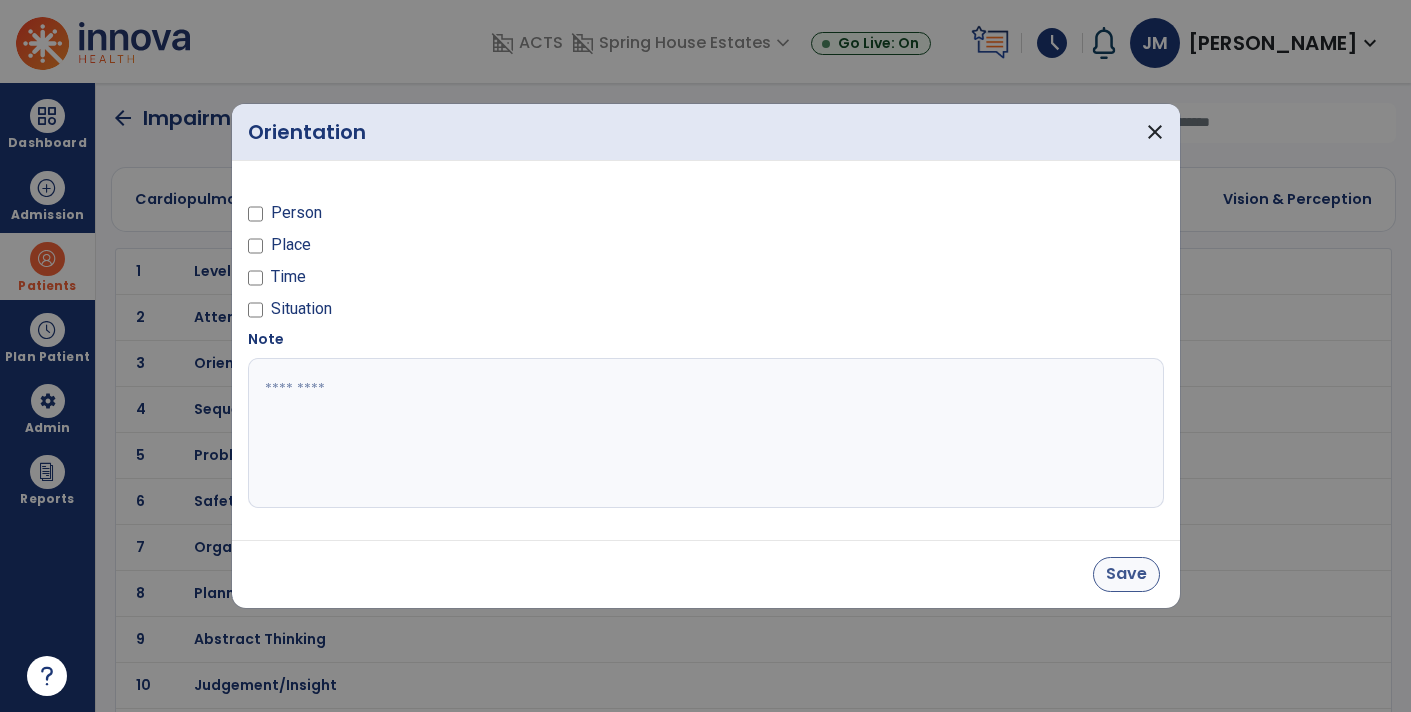click on "Save" at bounding box center (1126, 574) 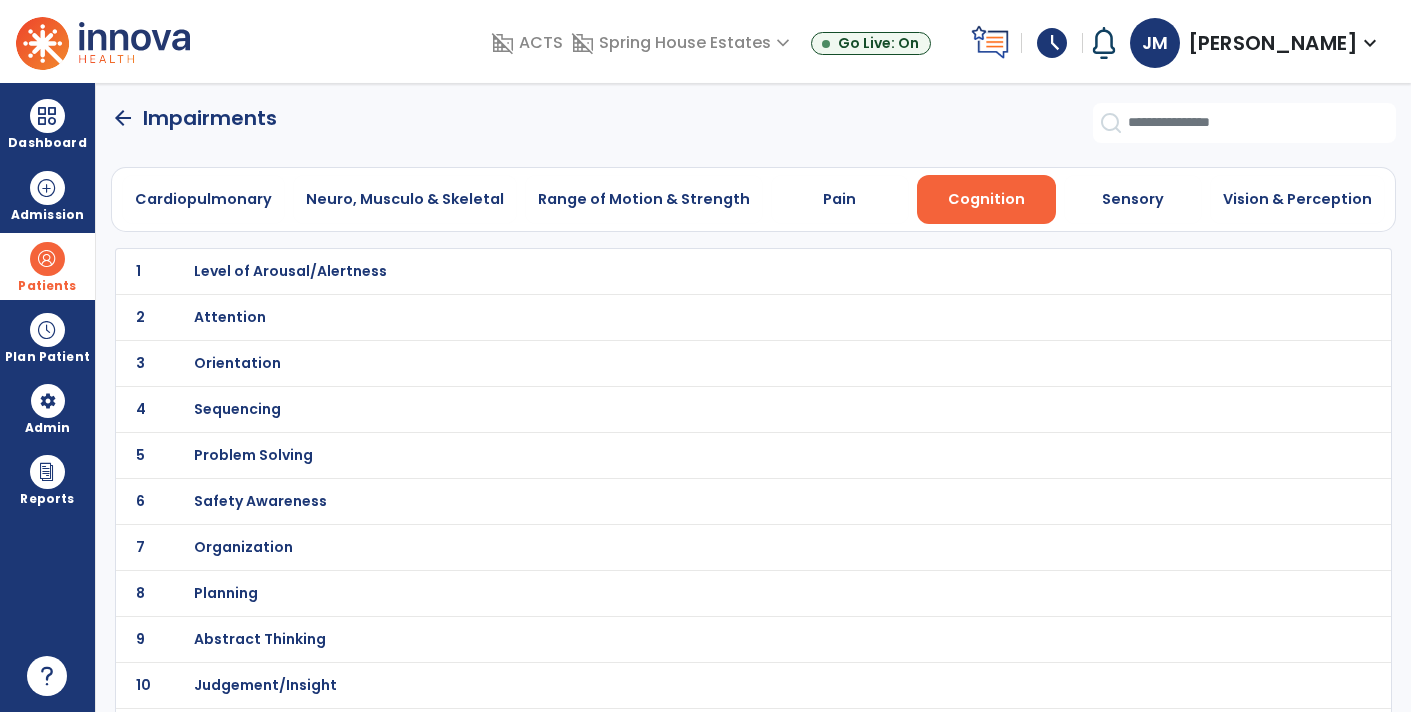 click on "3 Orientation" 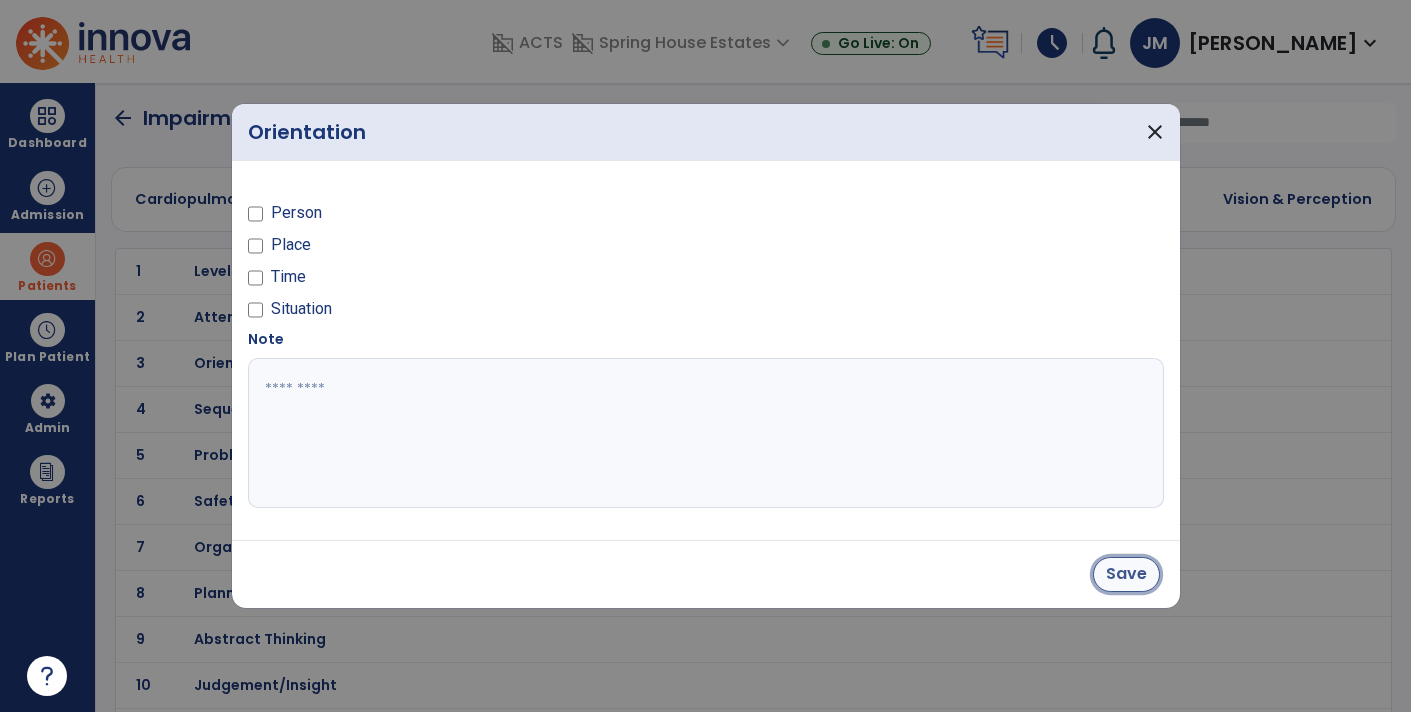 click on "Save" at bounding box center [1126, 574] 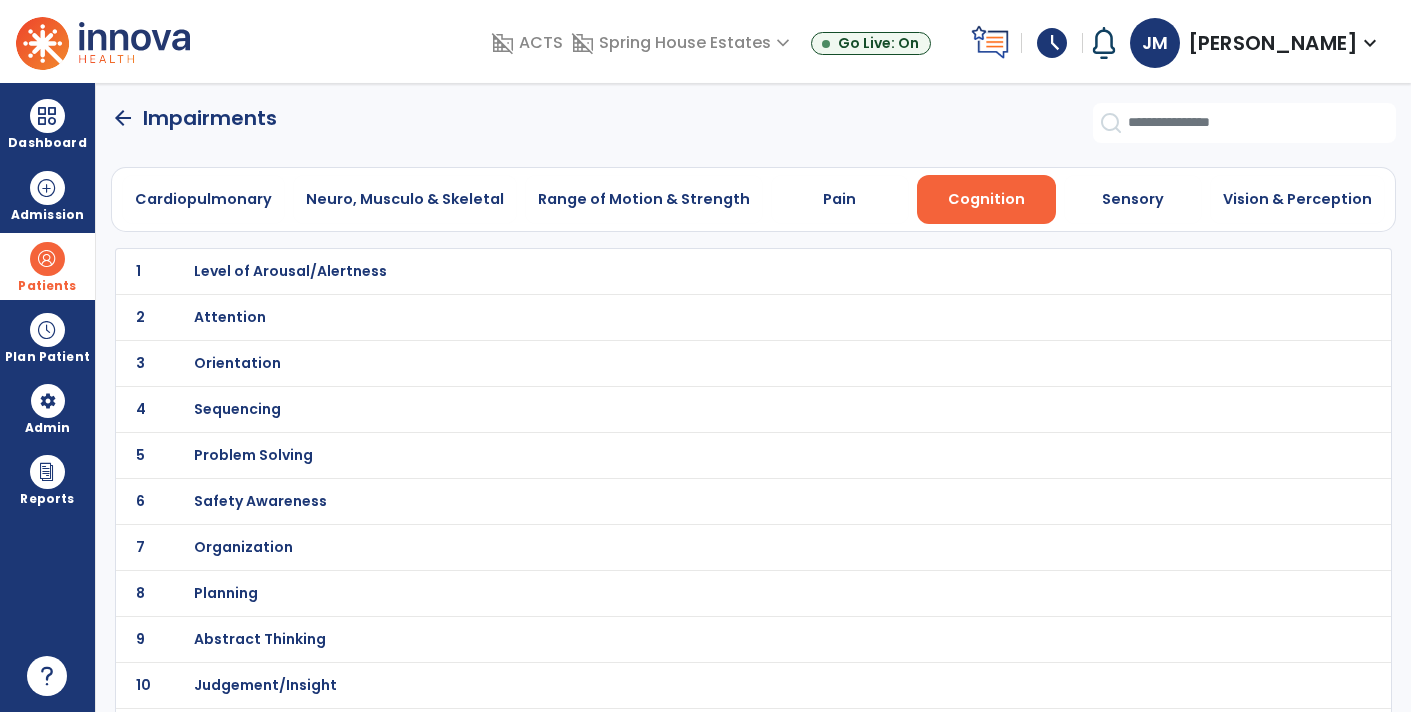 click on "3 Orientation" 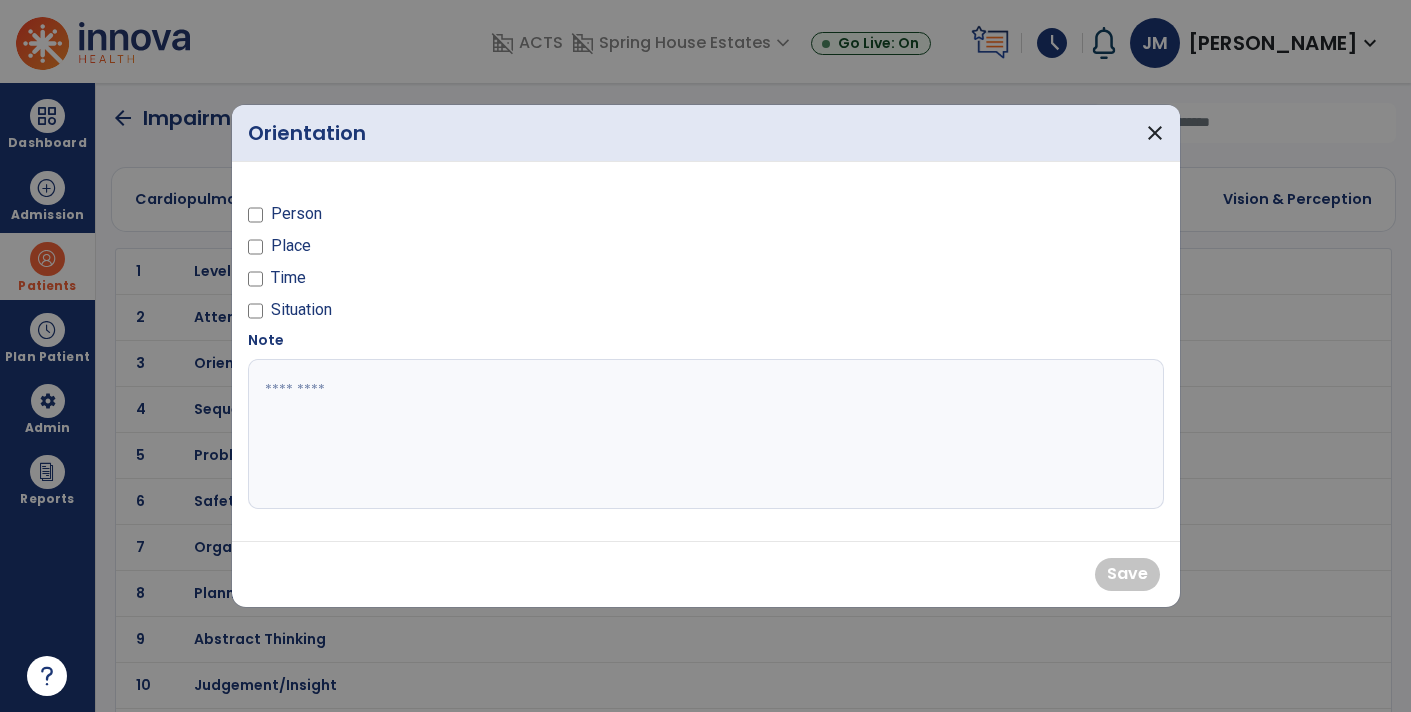 click on "Person" at bounding box center [471, 218] 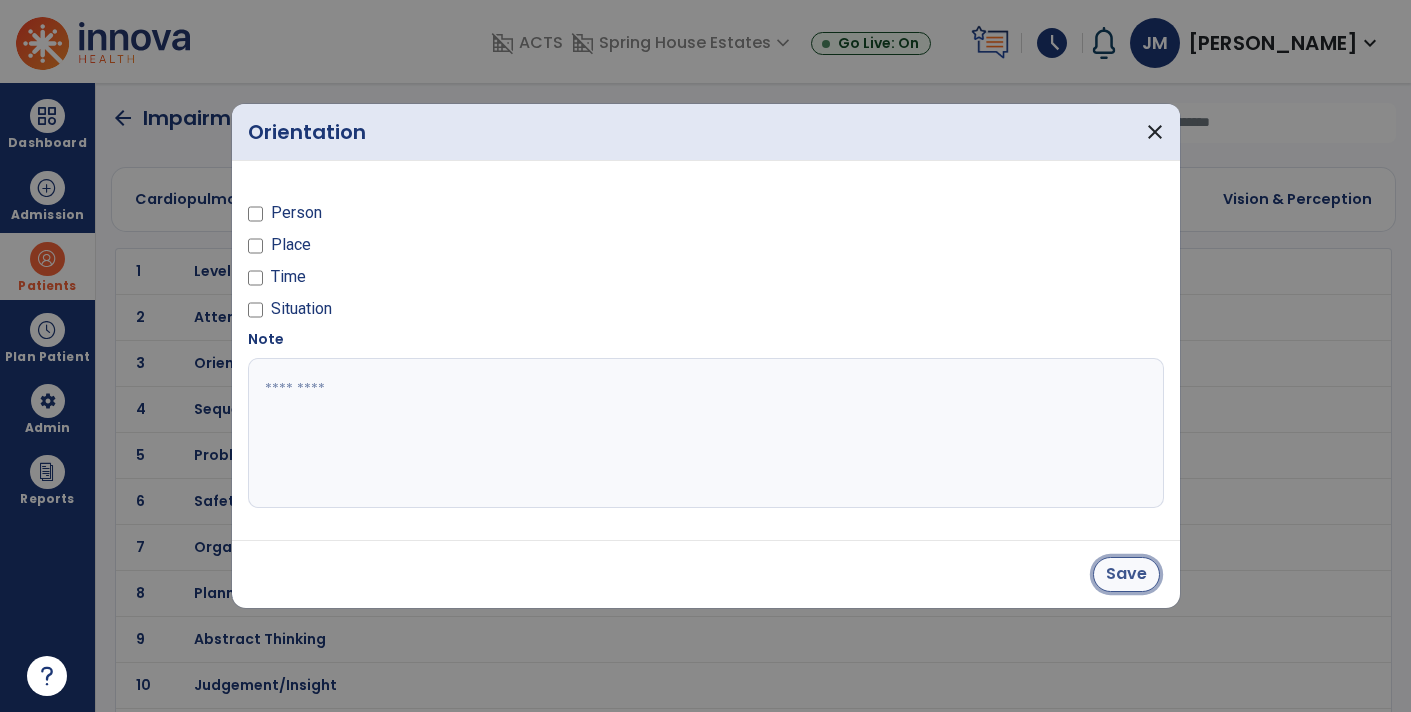 click on "Save" at bounding box center [1126, 574] 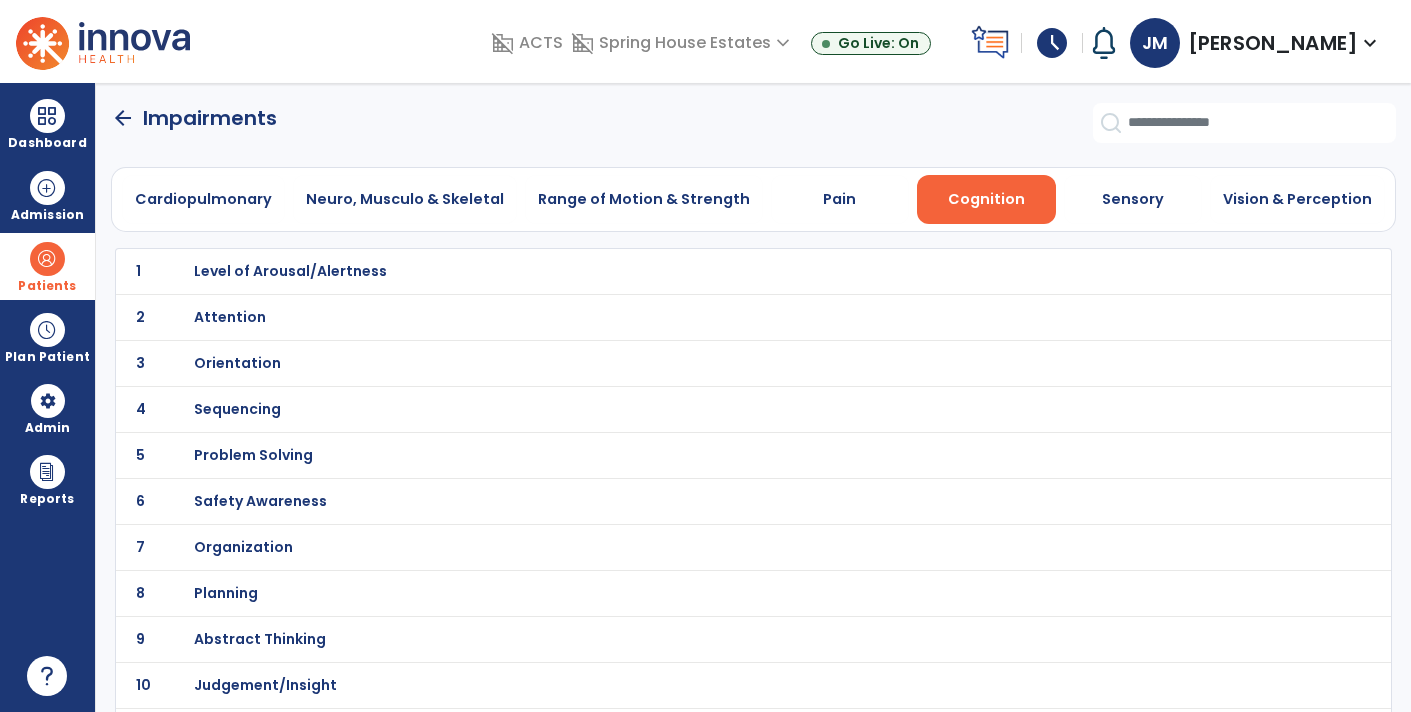 click on "Orientation" at bounding box center (710, 271) 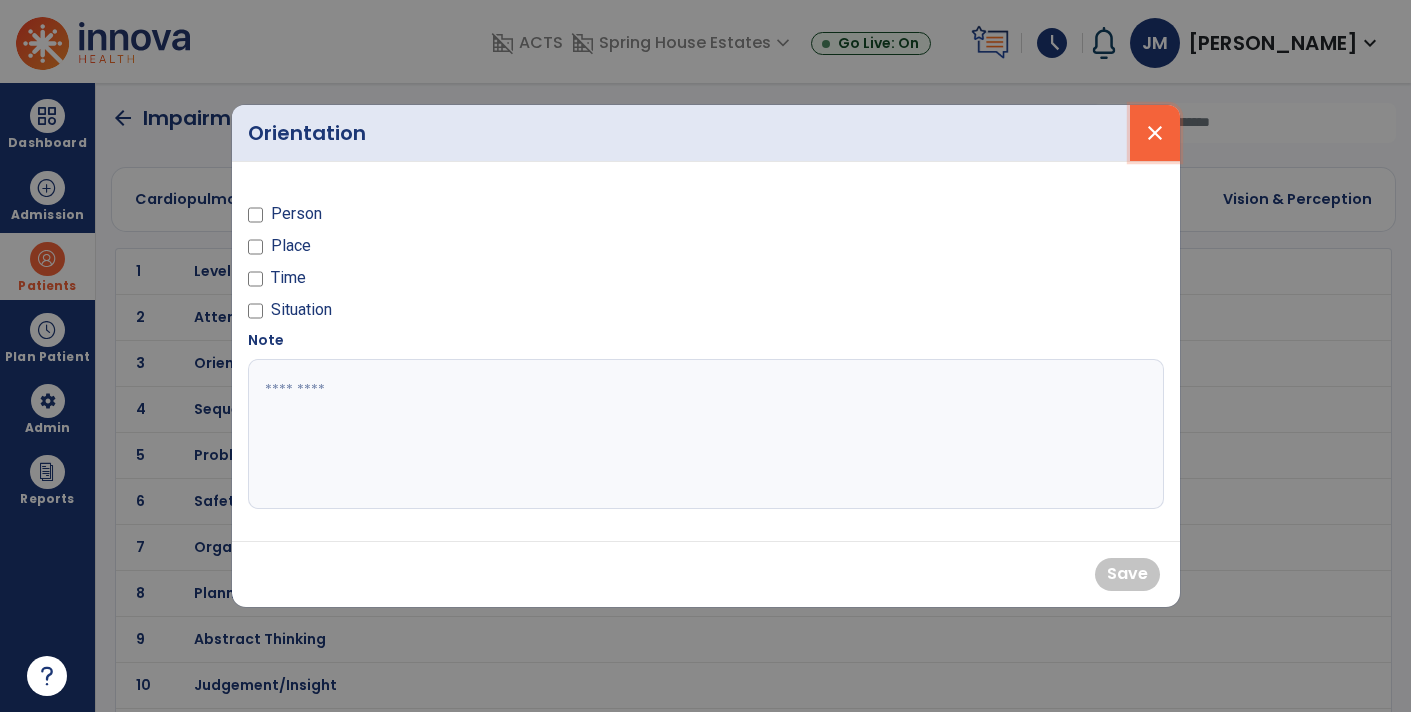 click on "close" at bounding box center (1155, 133) 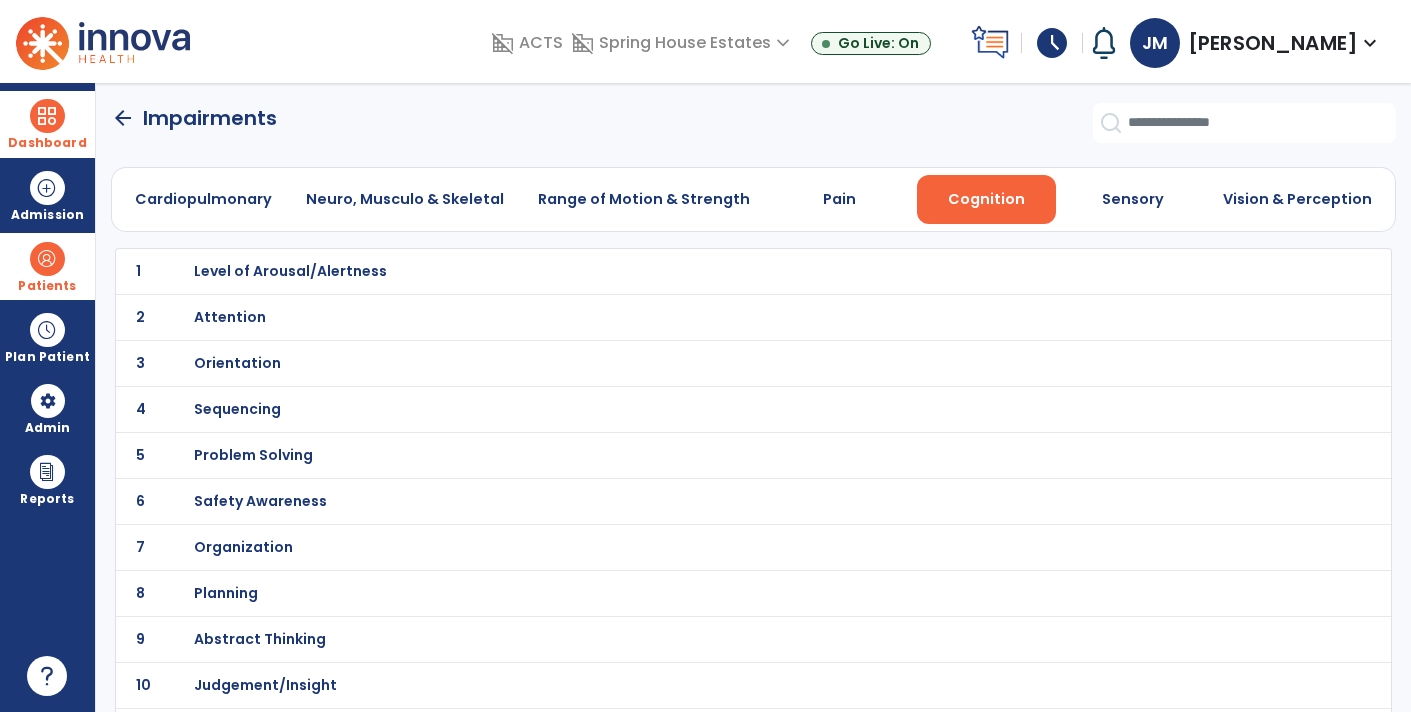 click on "Dashboard" at bounding box center (47, 143) 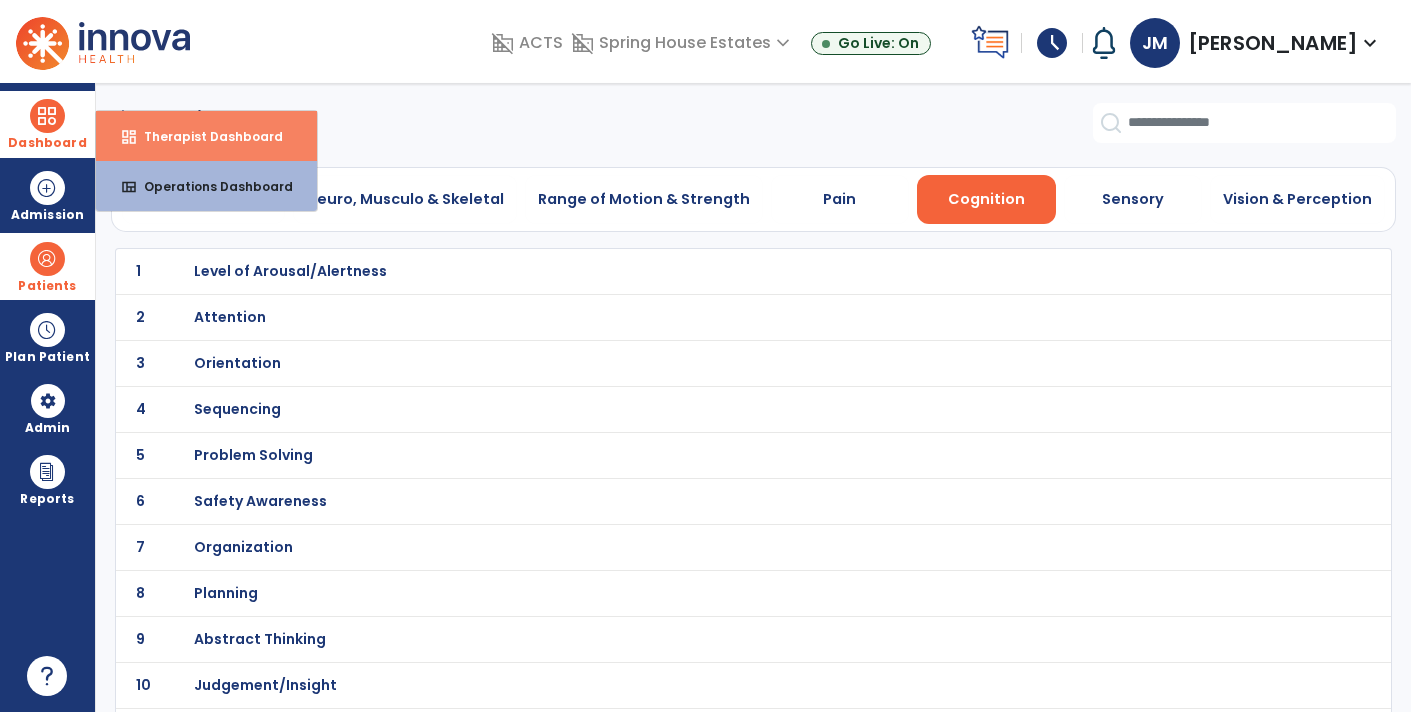 click on "dashboard  Therapist Dashboard" at bounding box center [206, 136] 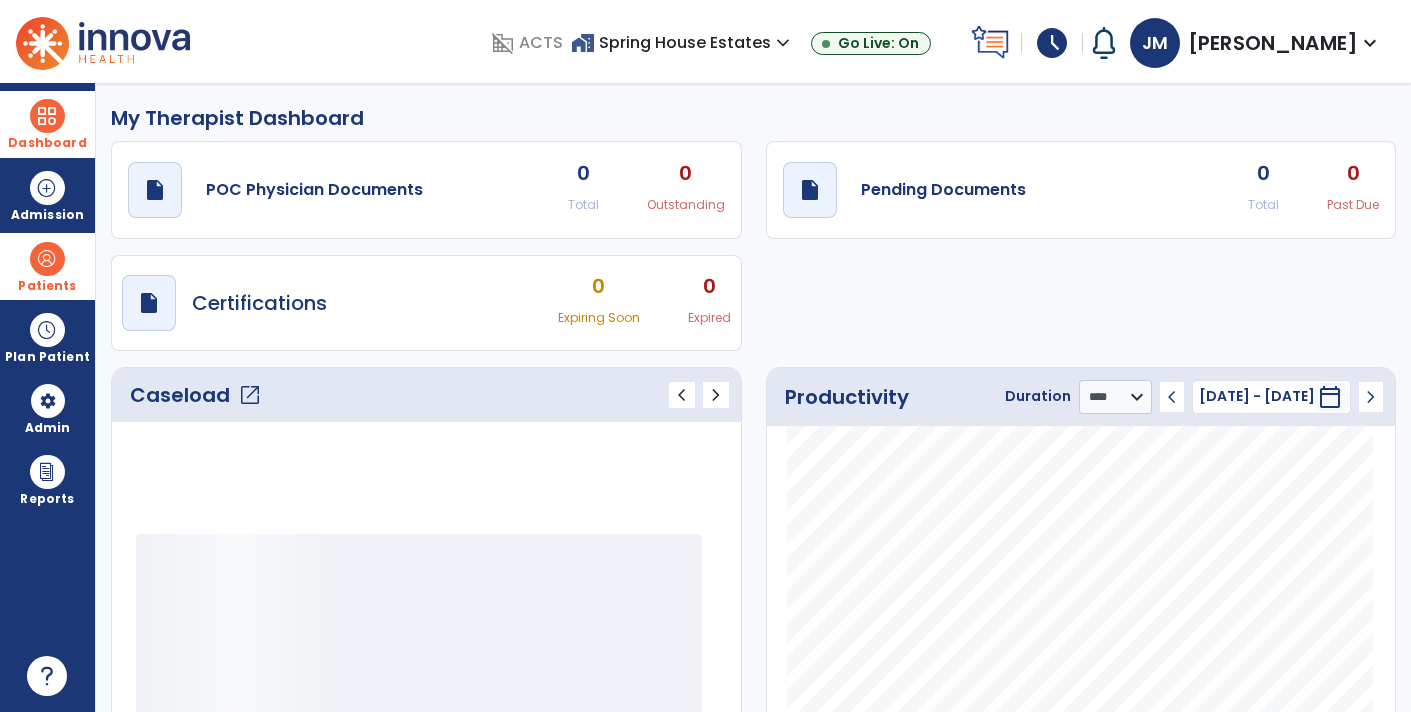 click on "Patients" at bounding box center [47, 266] 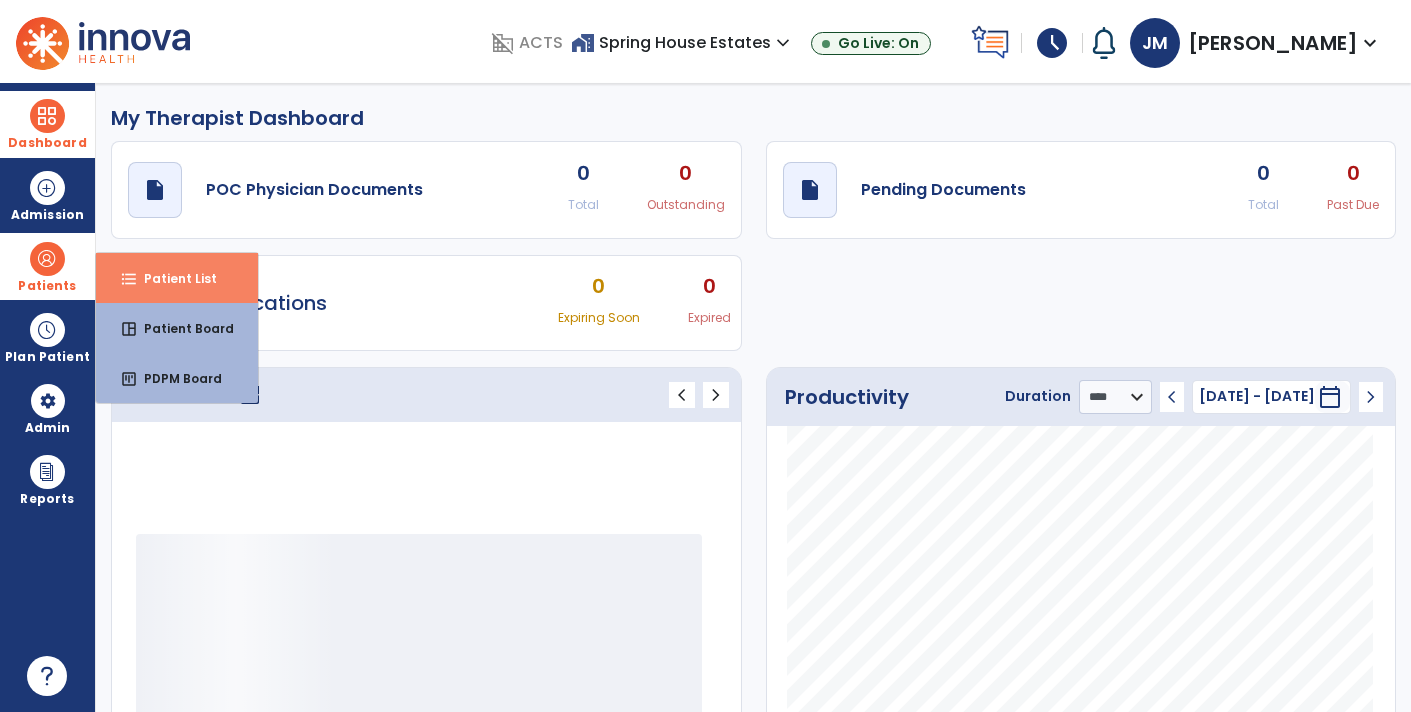 click on "format_list_bulleted  Patient List" at bounding box center [177, 278] 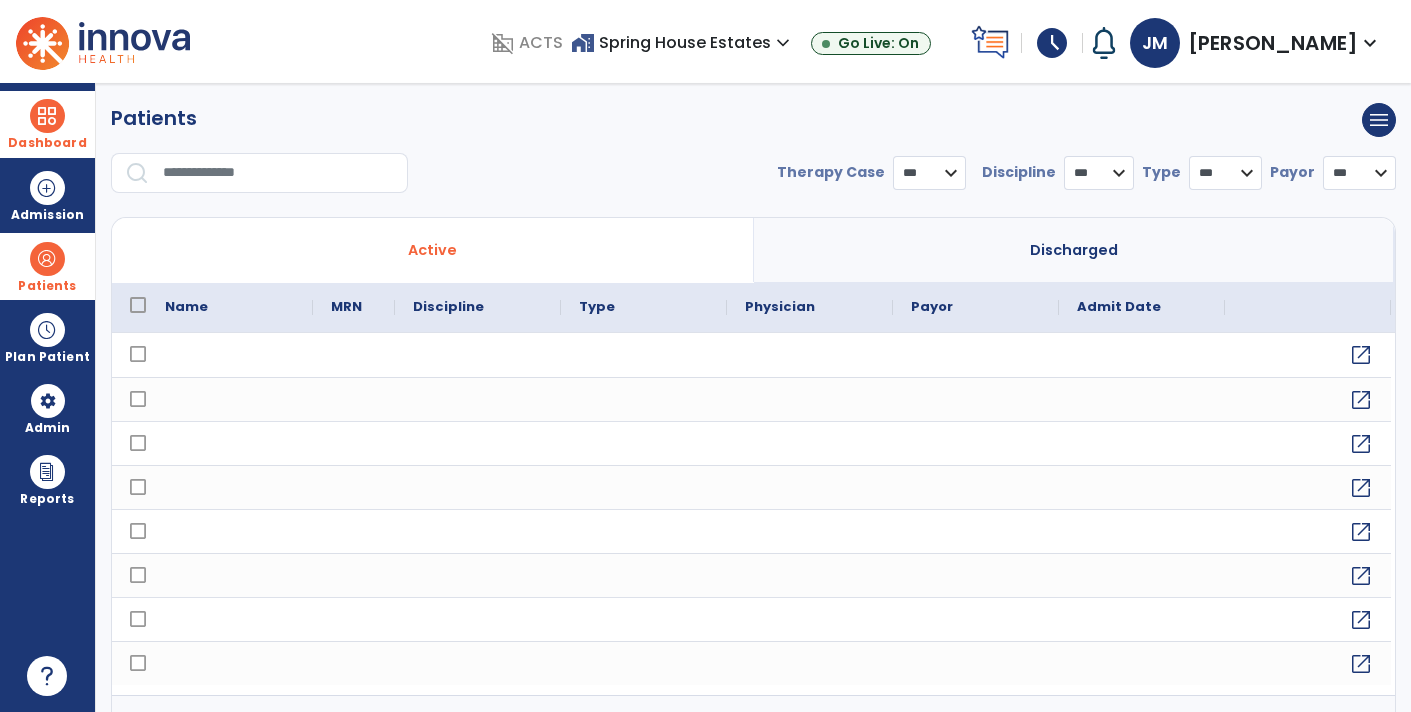 click on "Dashboard" at bounding box center [47, 124] 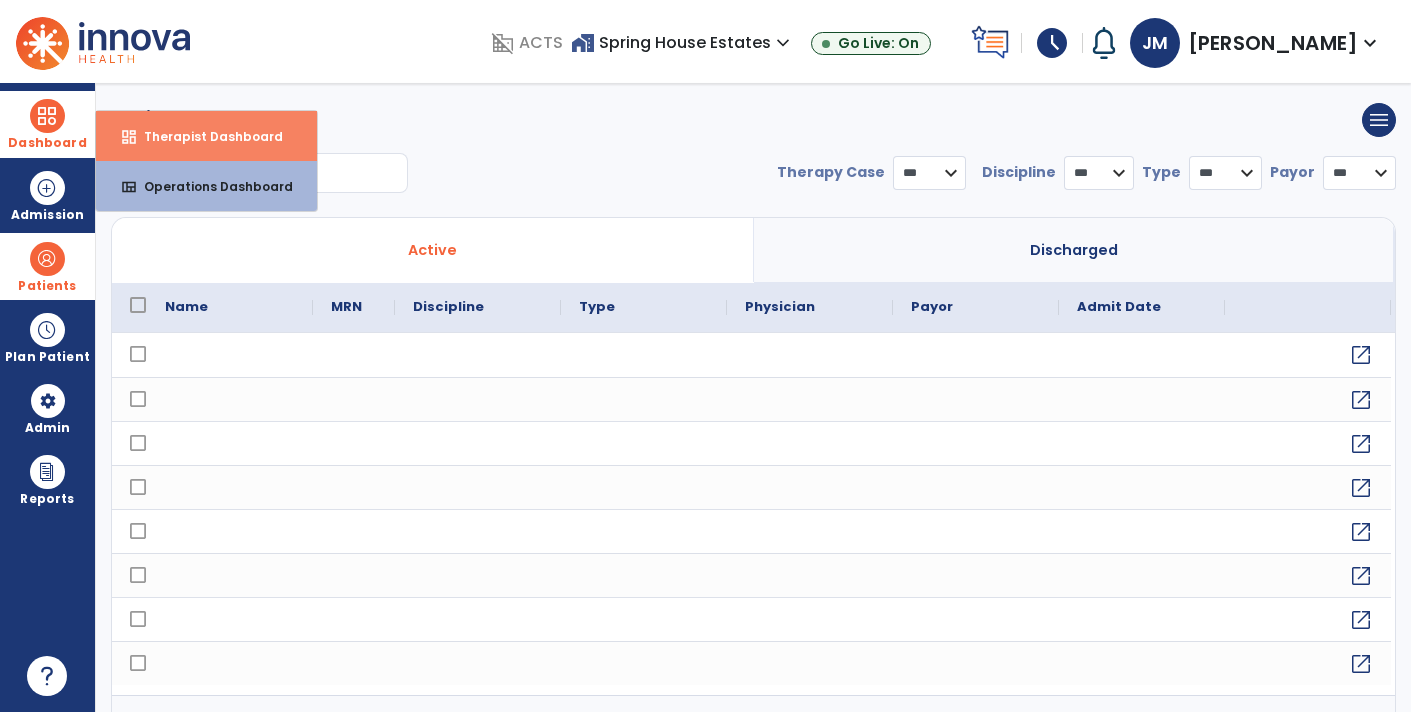 click on "dashboard  Therapist Dashboard" at bounding box center [206, 136] 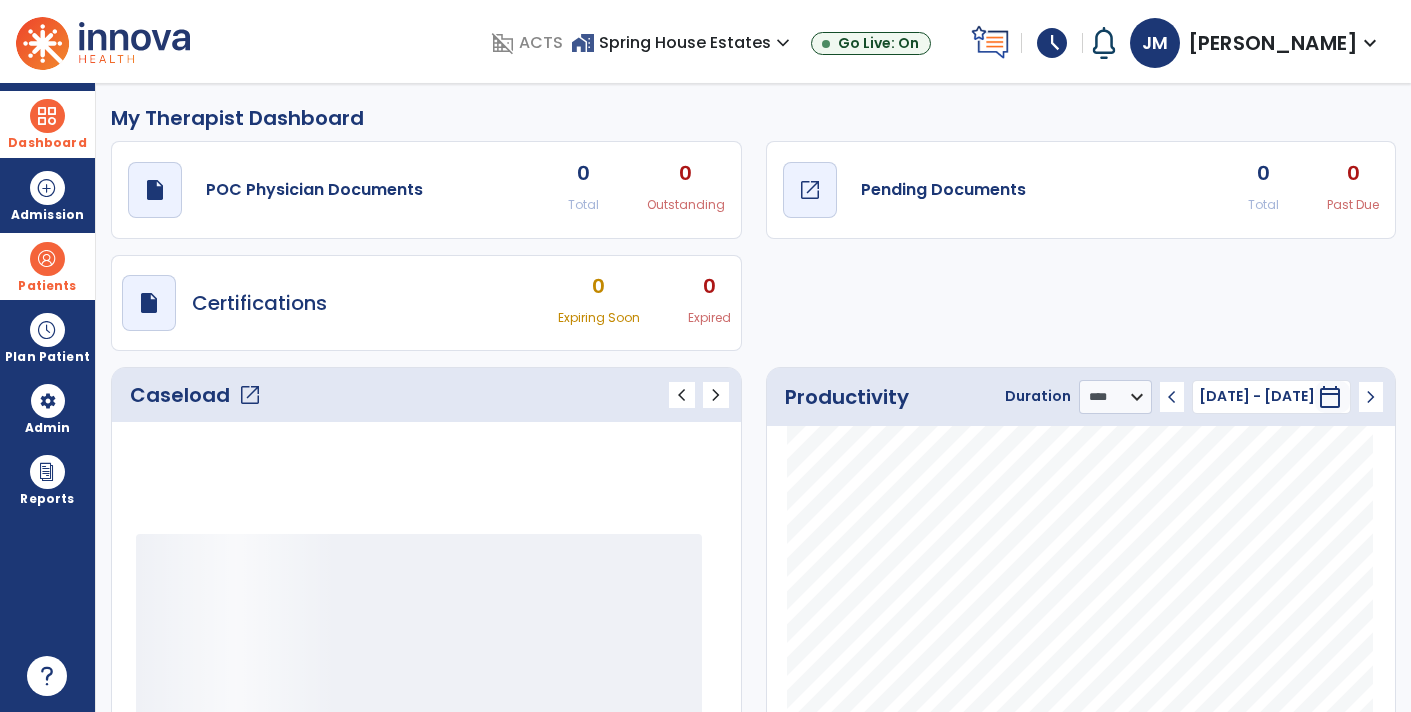 click on "Pending Documents" 